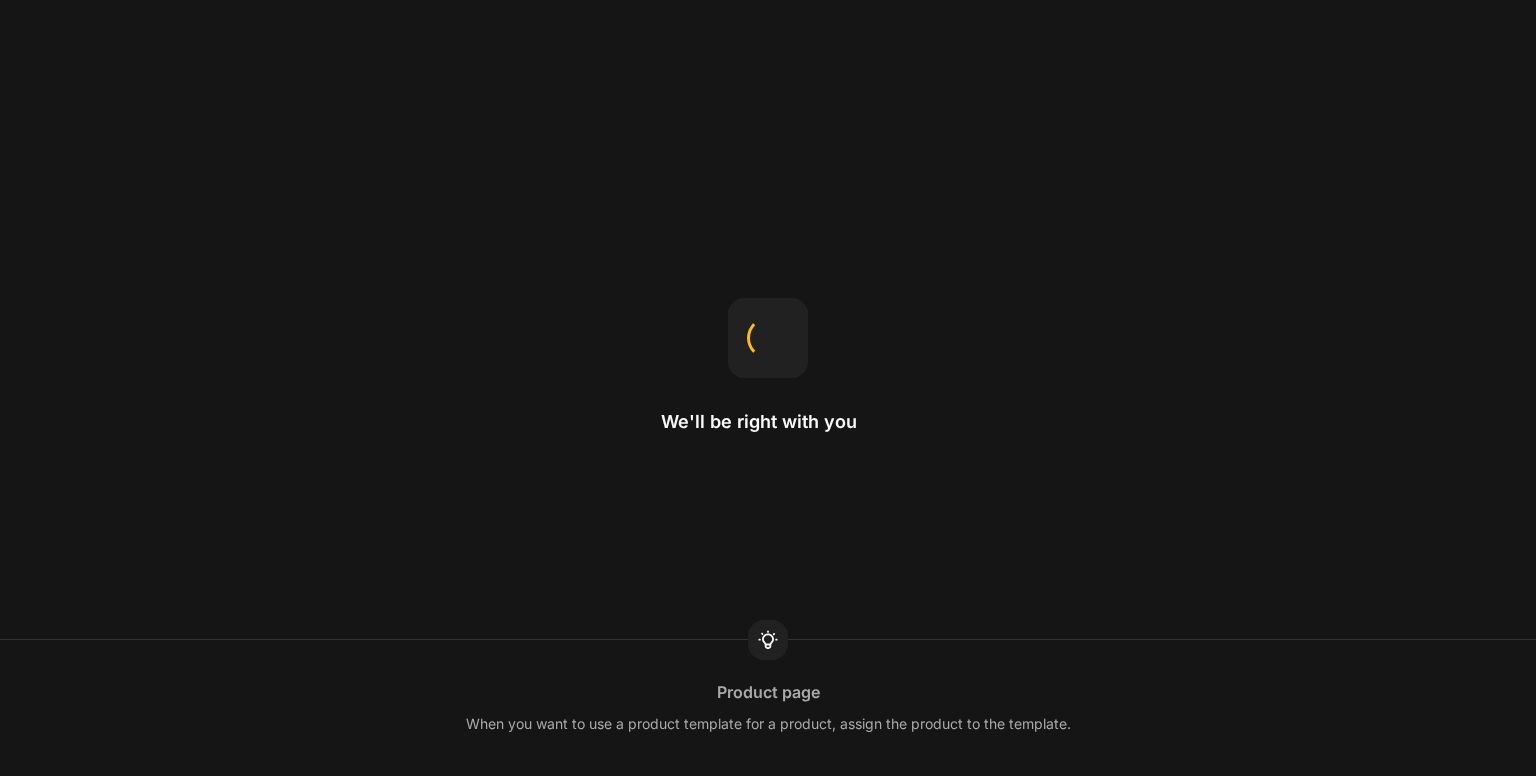 scroll, scrollTop: 0, scrollLeft: 0, axis: both 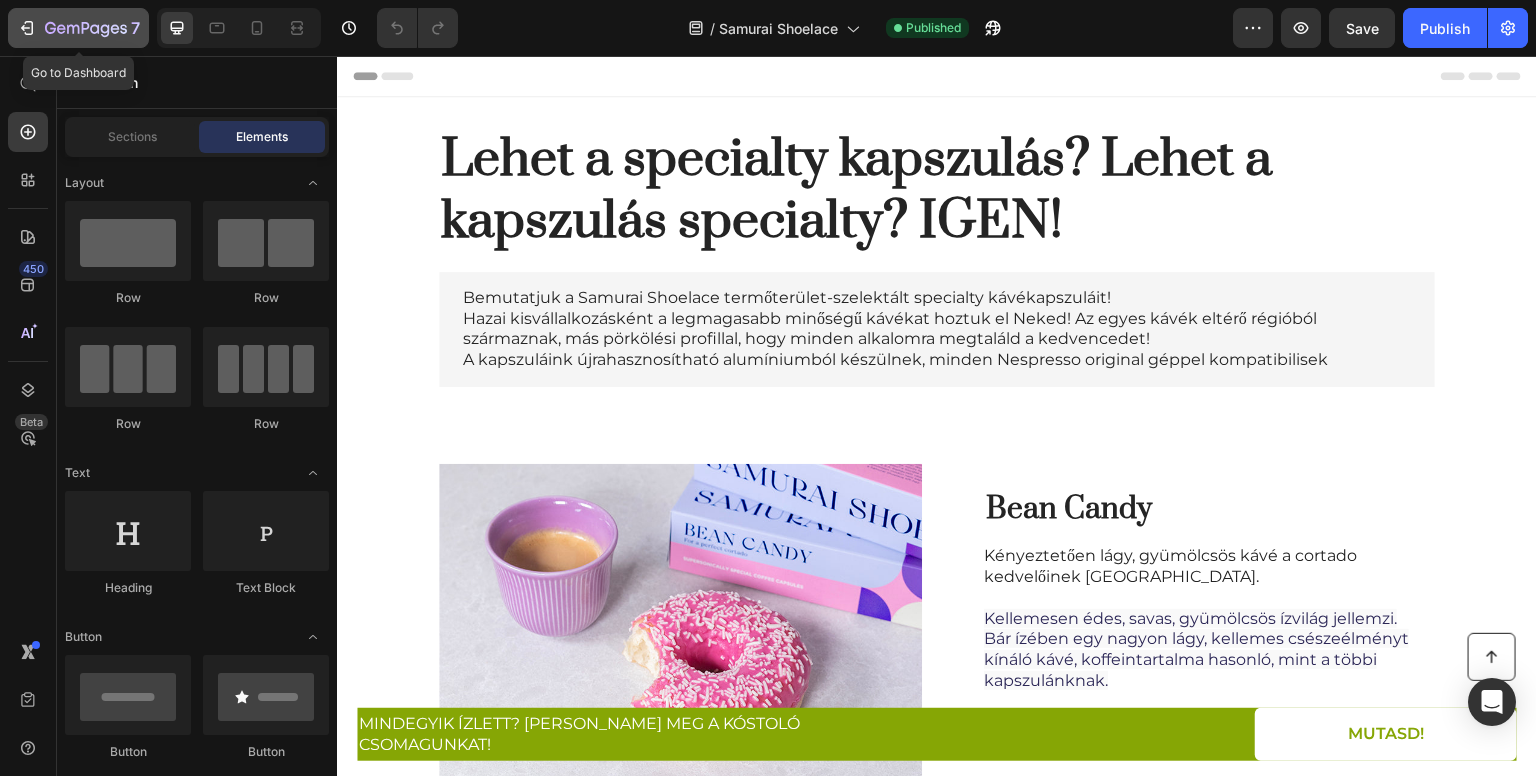 click 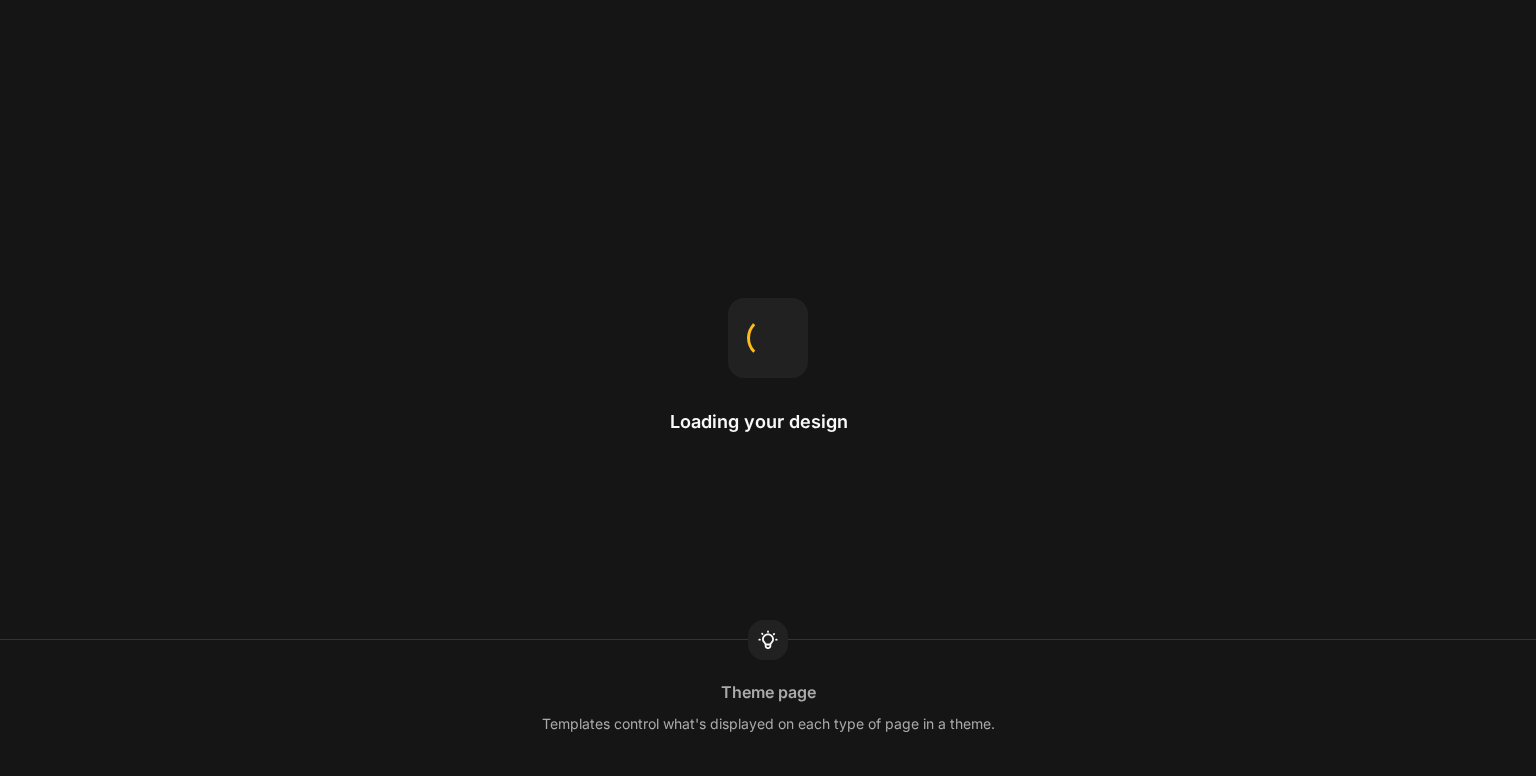 scroll, scrollTop: 0, scrollLeft: 0, axis: both 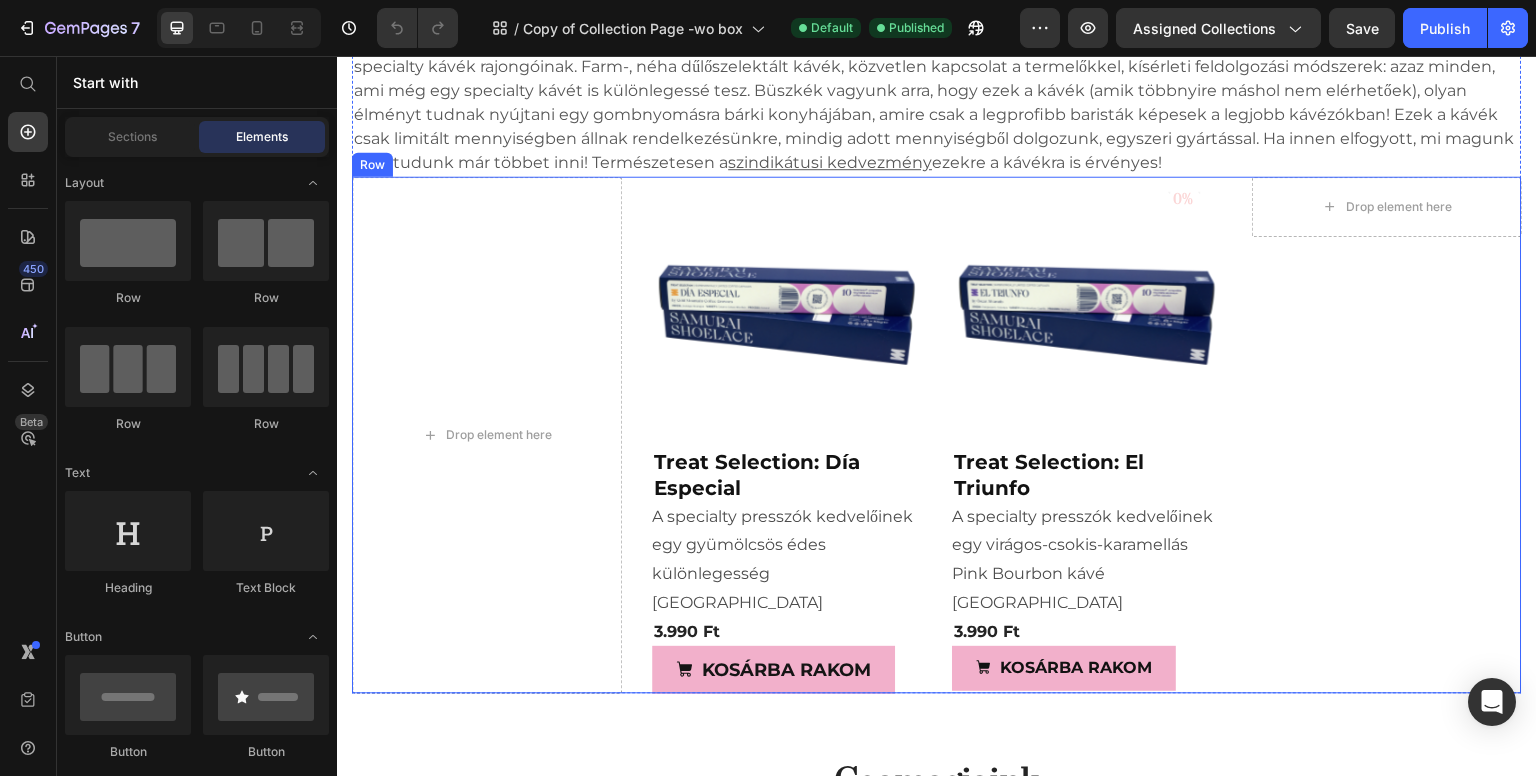click on "Drop element here Product 0% (P) Tag Product Product Images Treat Selection: El Triunfo Product Title A specialty presszók kedvelőinek egy virágos-csokis-karamellás Pink Bourbon kávé Kolumbiából Product Description 3.990 Ft (P) Price
KOSÁRBA RAKOM Add to Cart Product Product Images Treat Selection: Día Especial Product Title A specialty presszók kedvelőinek egy gyümölcsös édes különlegesség Nicaraguából Product Description 3.990 Ft (P) Price
KOSÁRBA RAKOM Add to Cart Product
Drop element here Row" at bounding box center [937, 436] 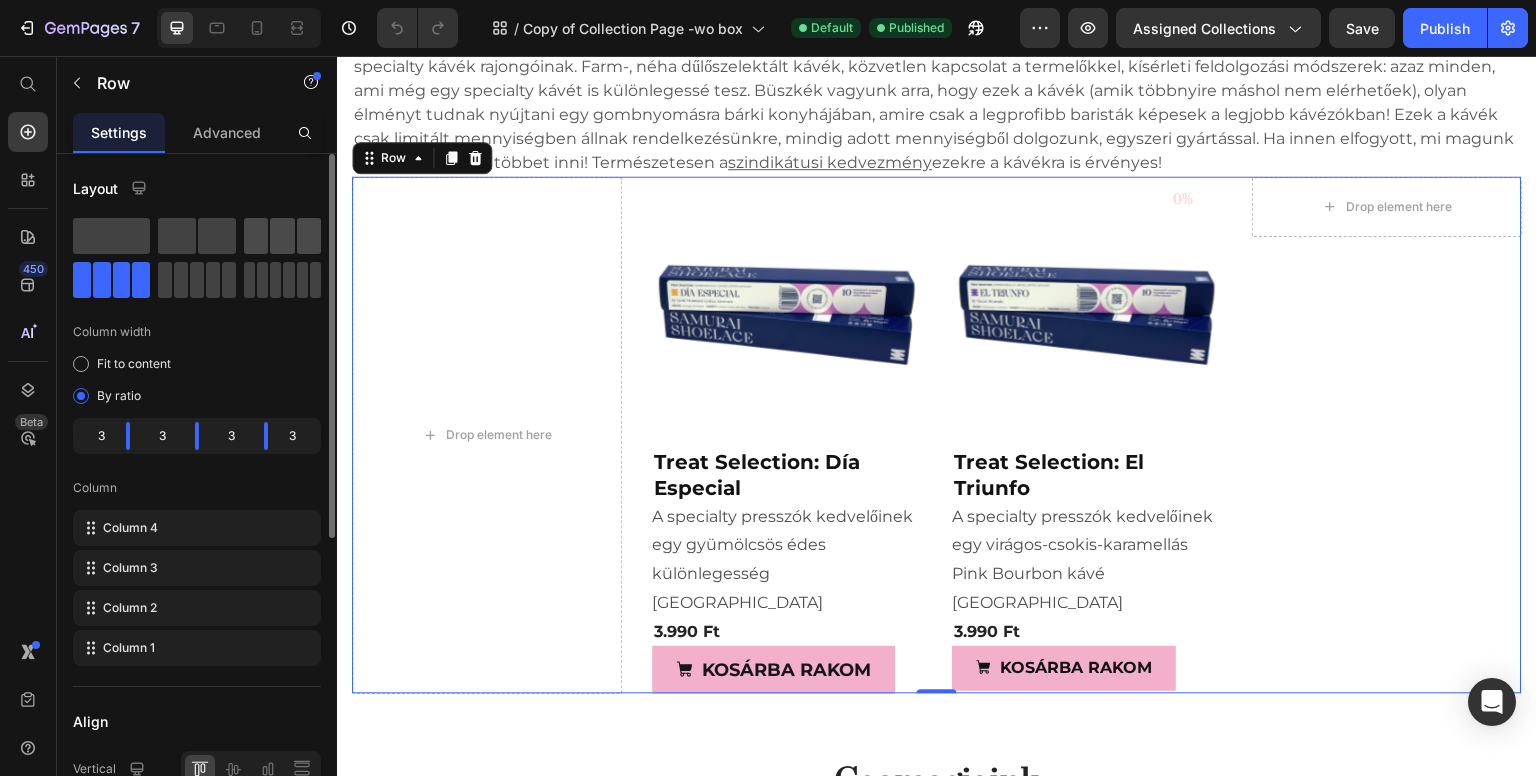 click 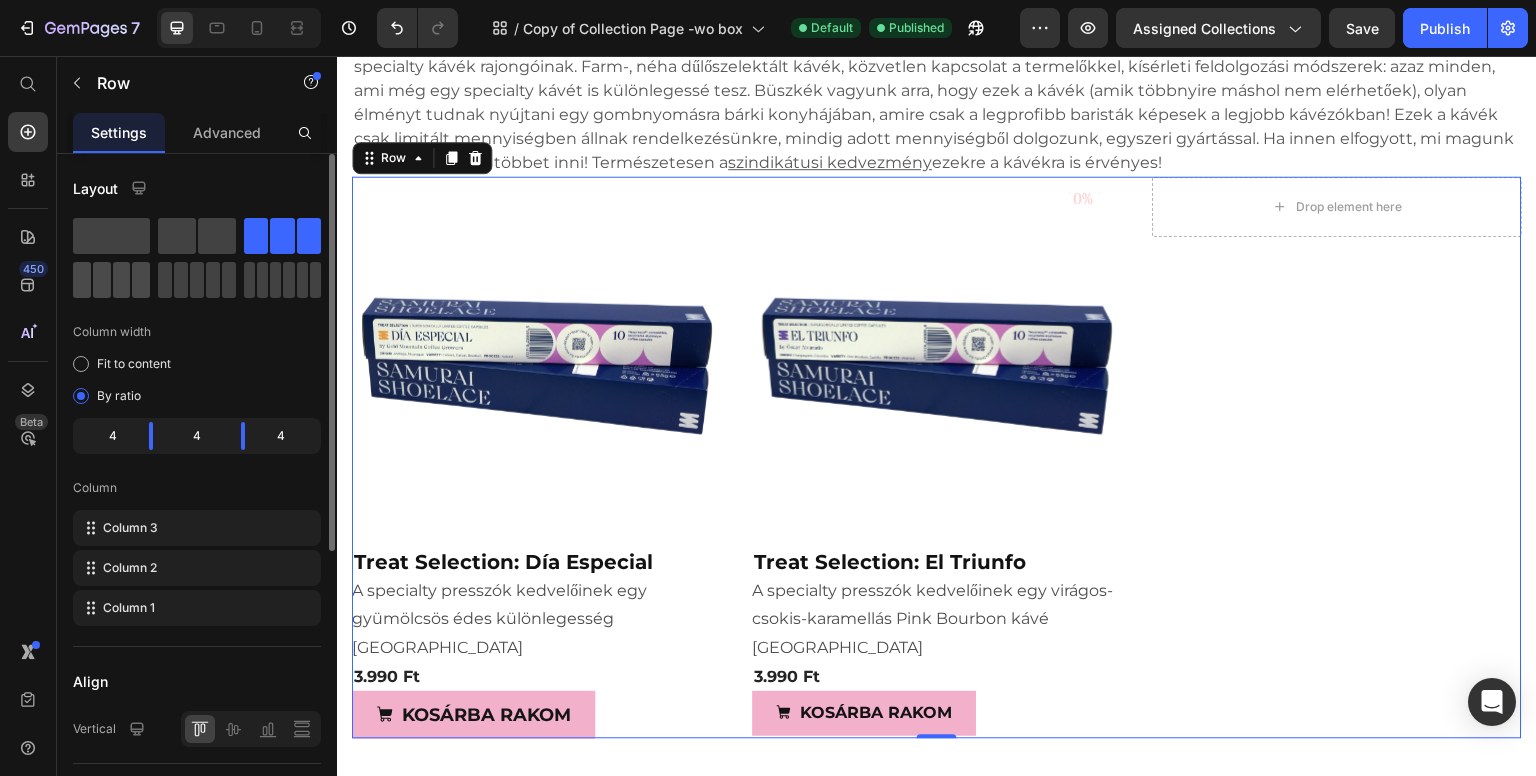 click 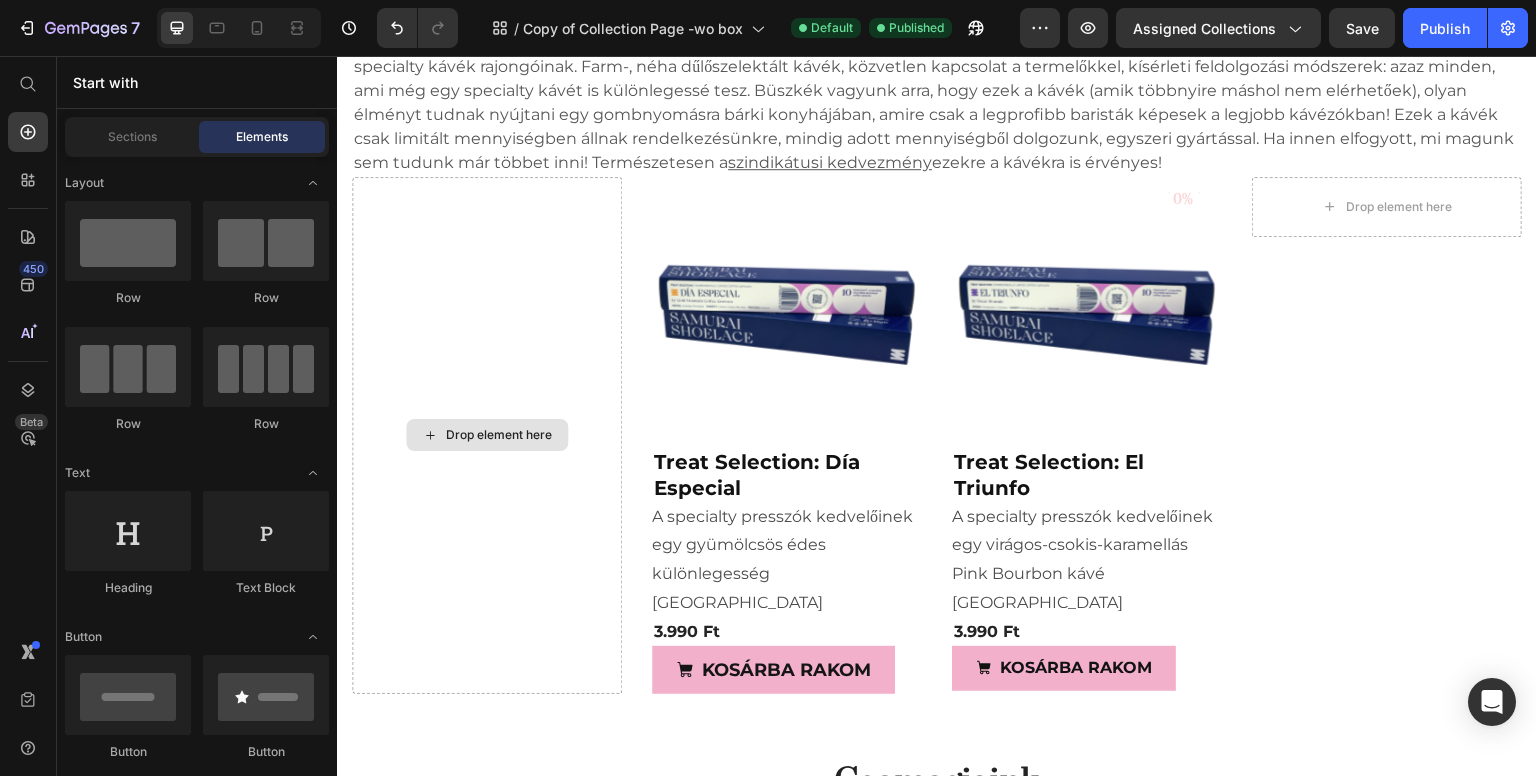 click on "Drop element here" at bounding box center [499, 435] 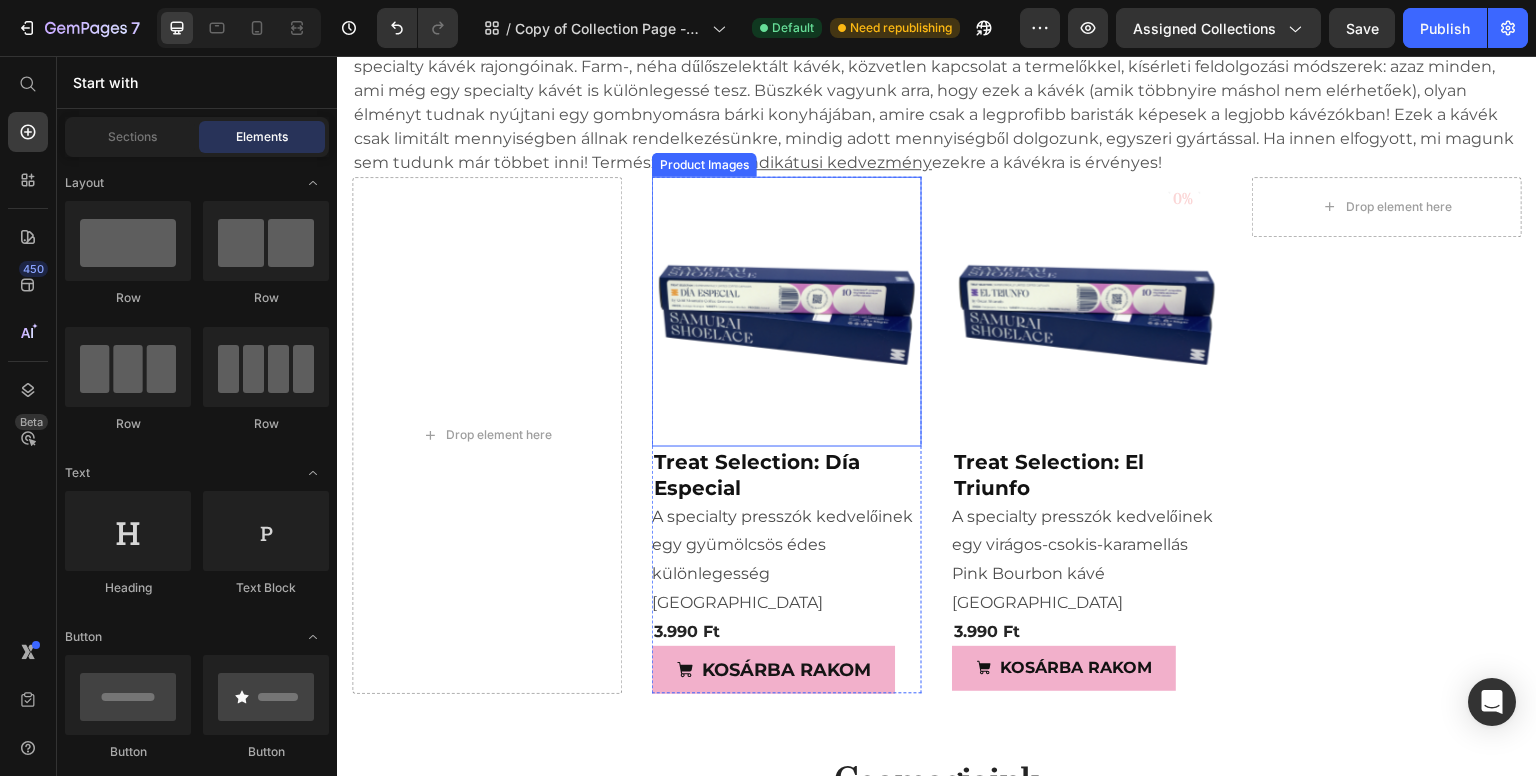 click at bounding box center [787, 312] 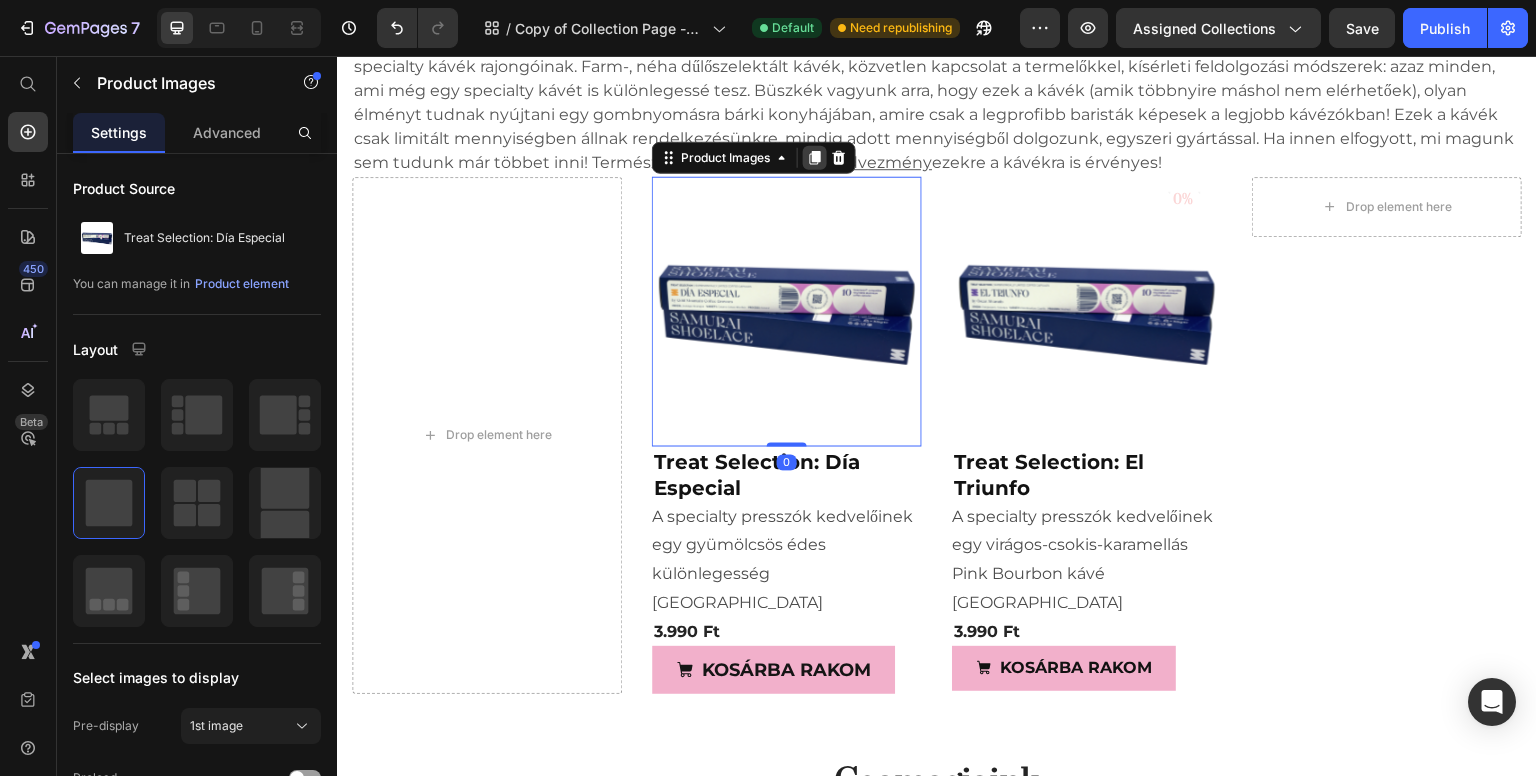 click 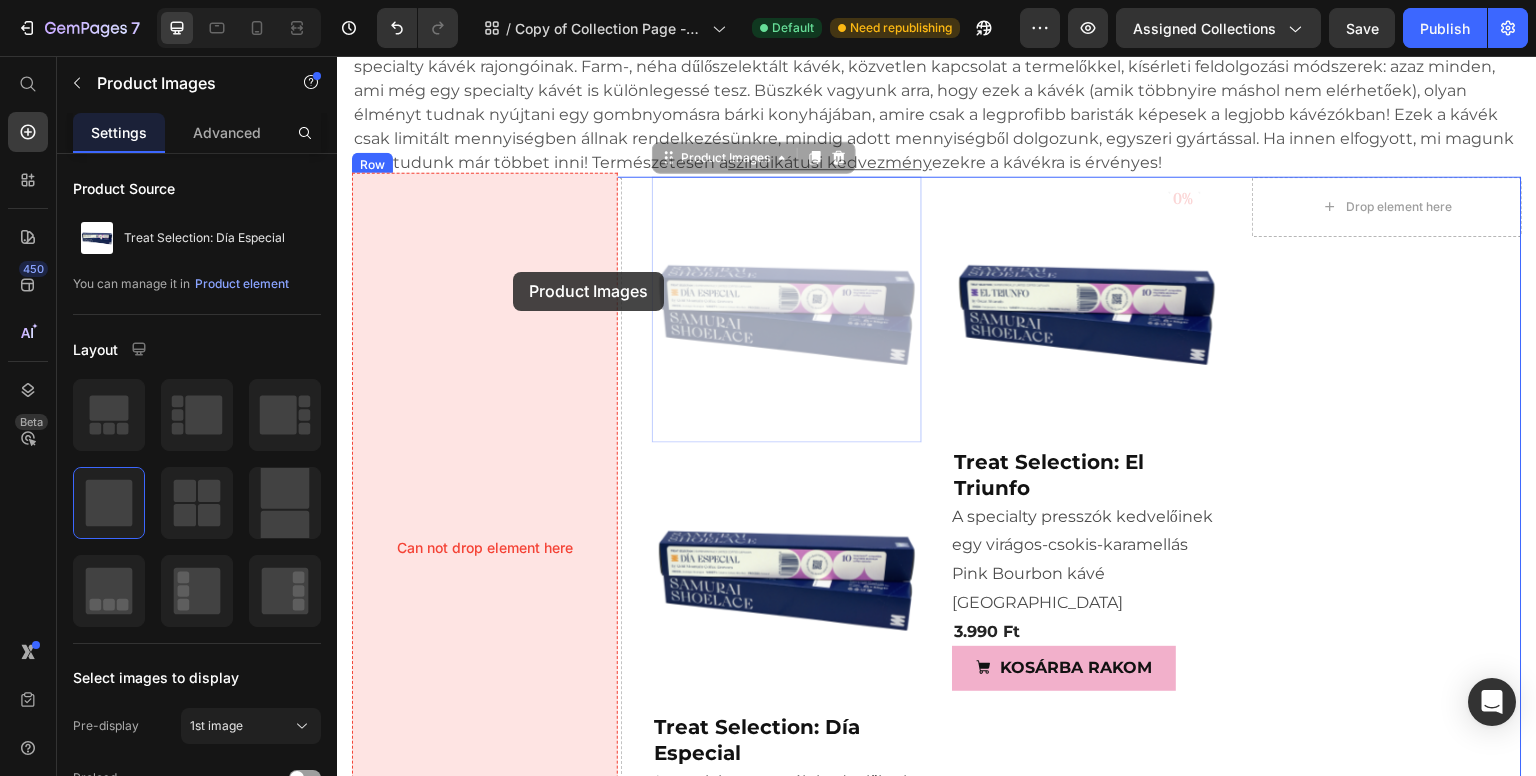 drag, startPoint x: 796, startPoint y: 296, endPoint x: 513, endPoint y: 272, distance: 284.01584 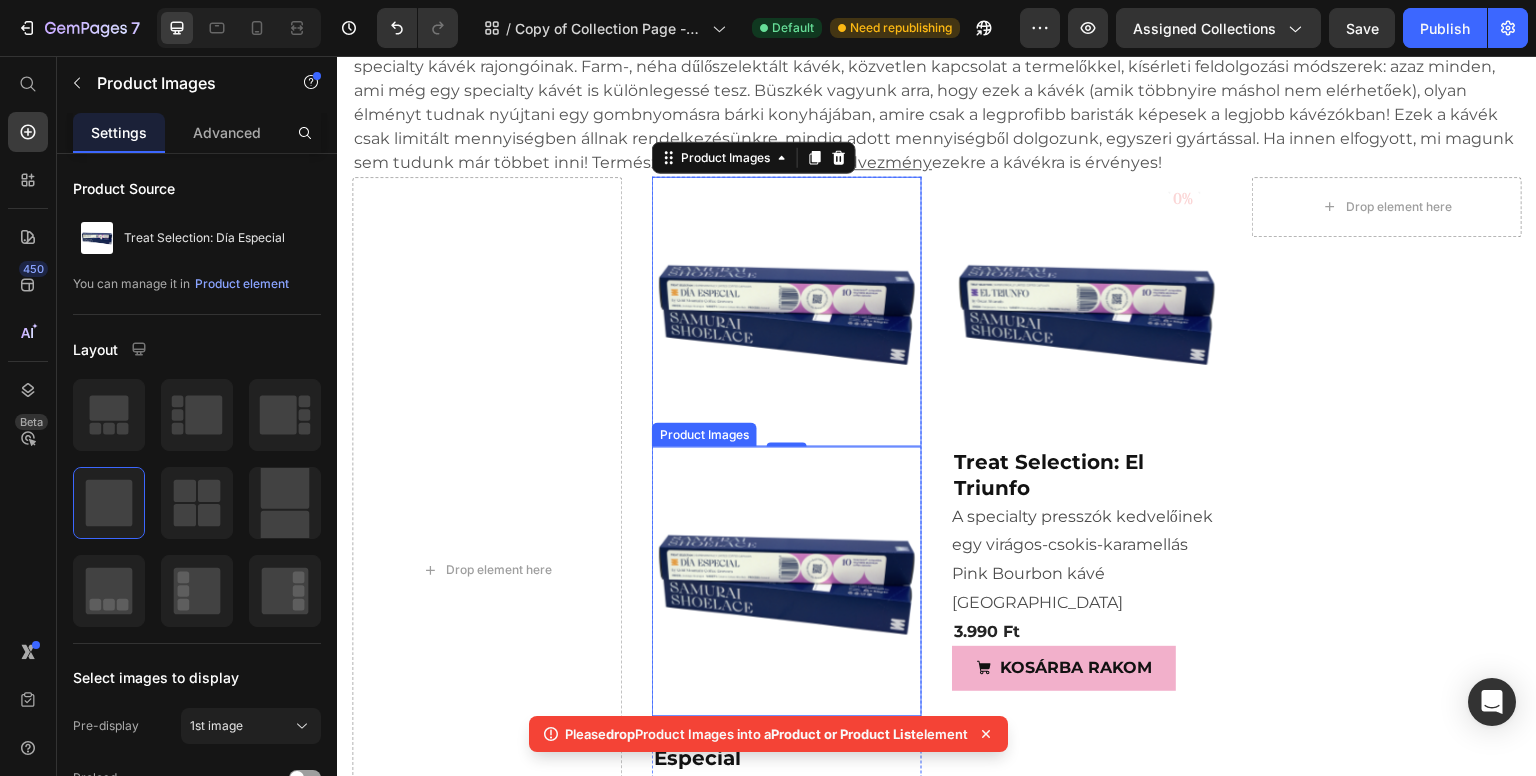 click at bounding box center [787, 582] 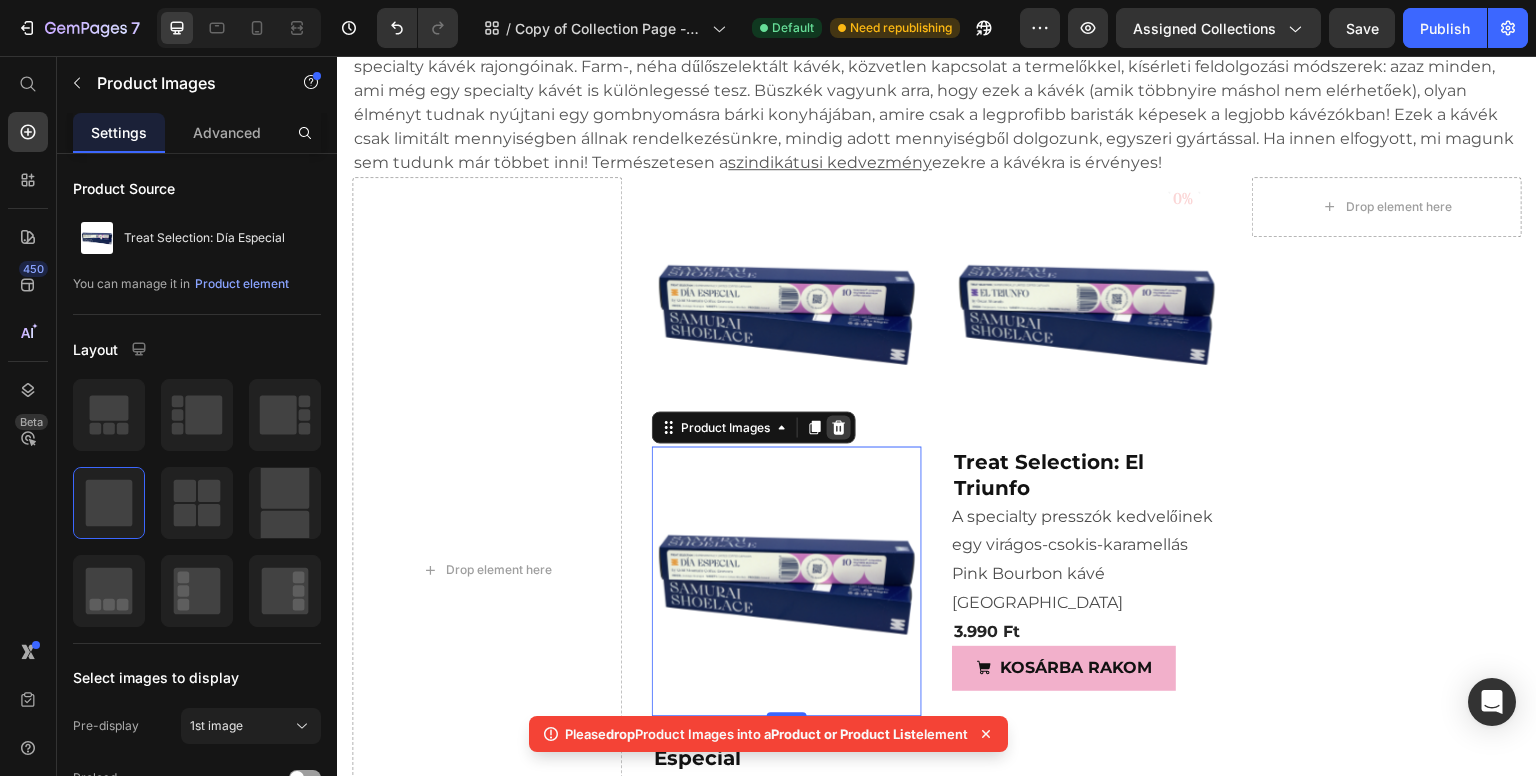 click 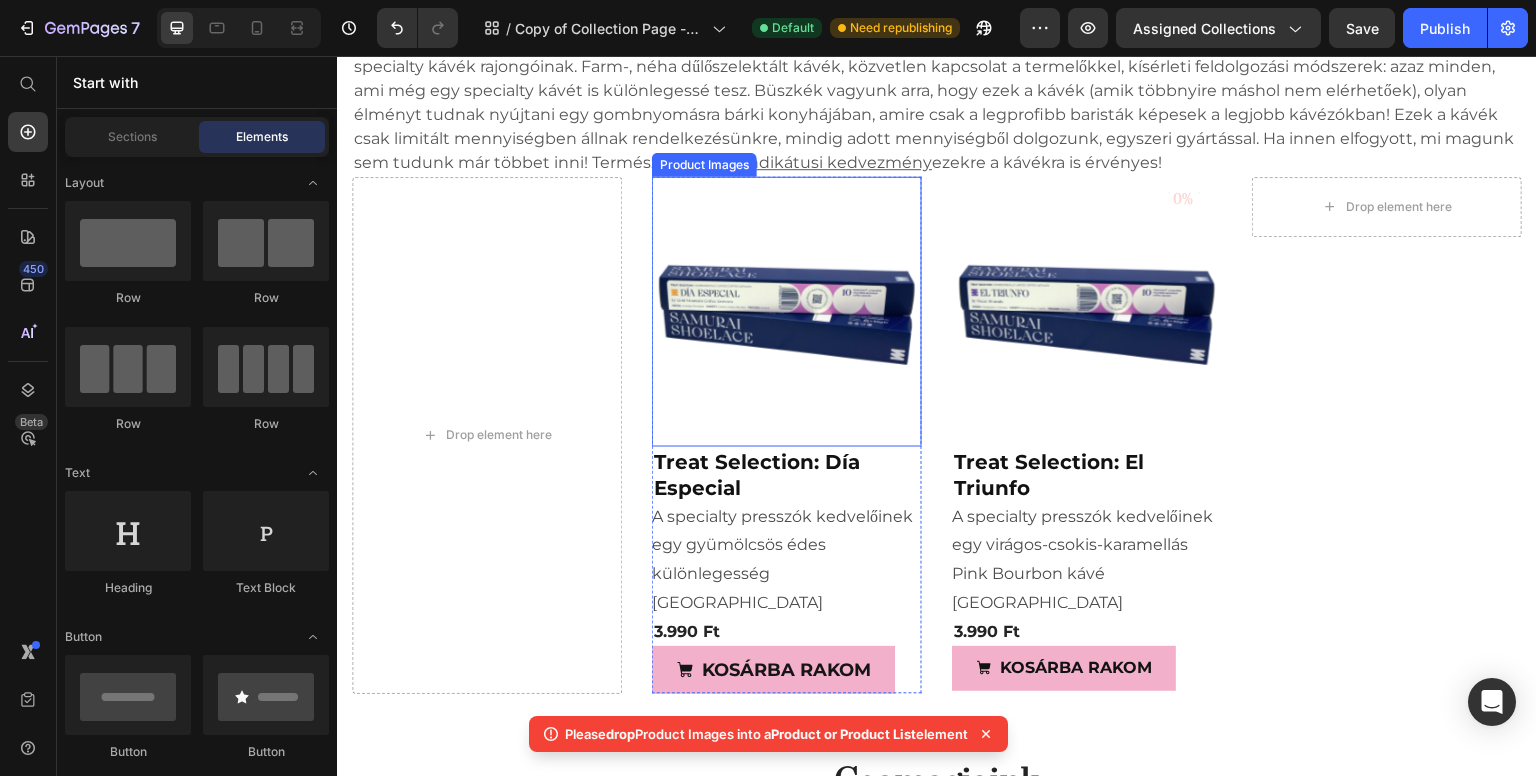 click at bounding box center (787, 312) 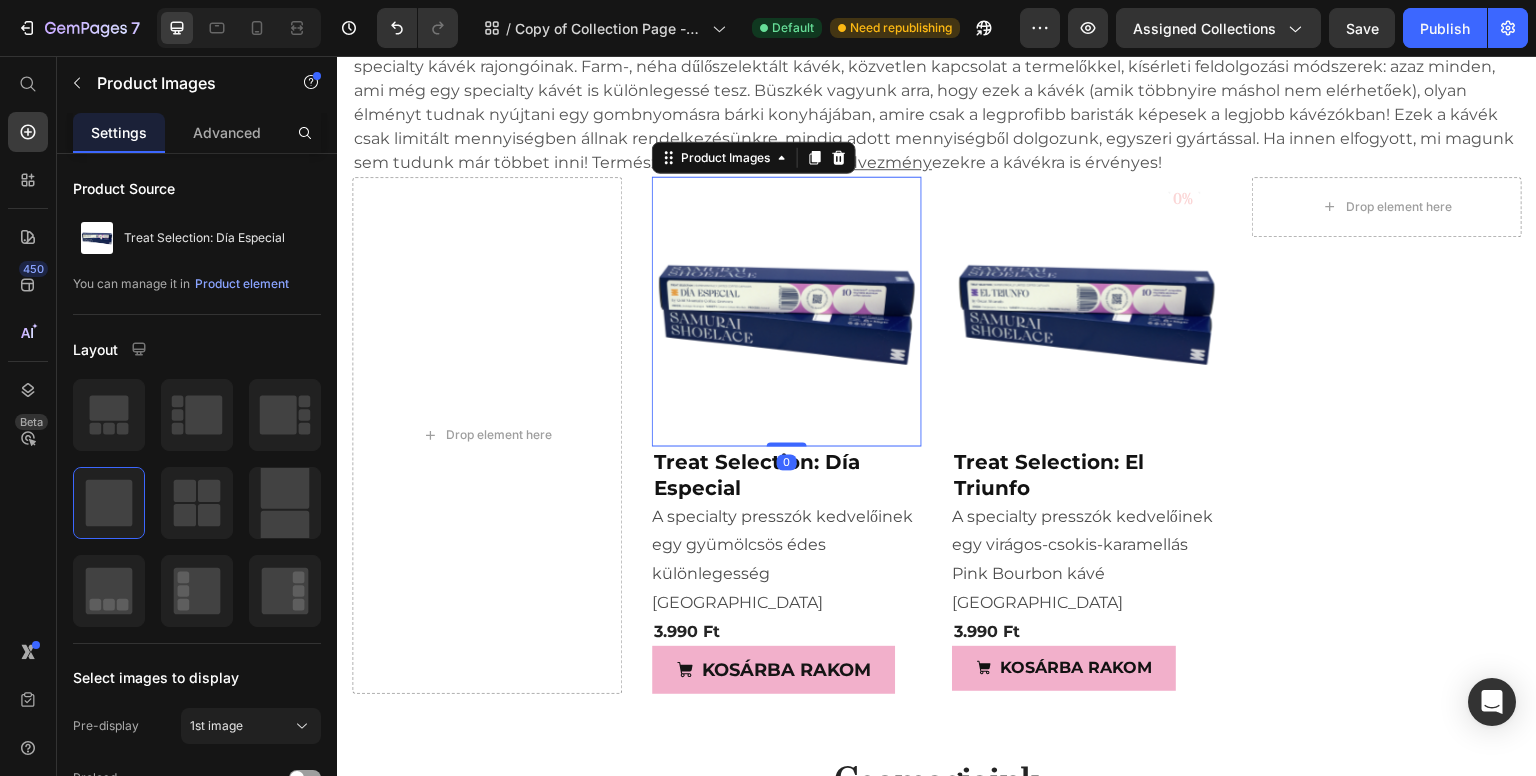 click at bounding box center (787, 312) 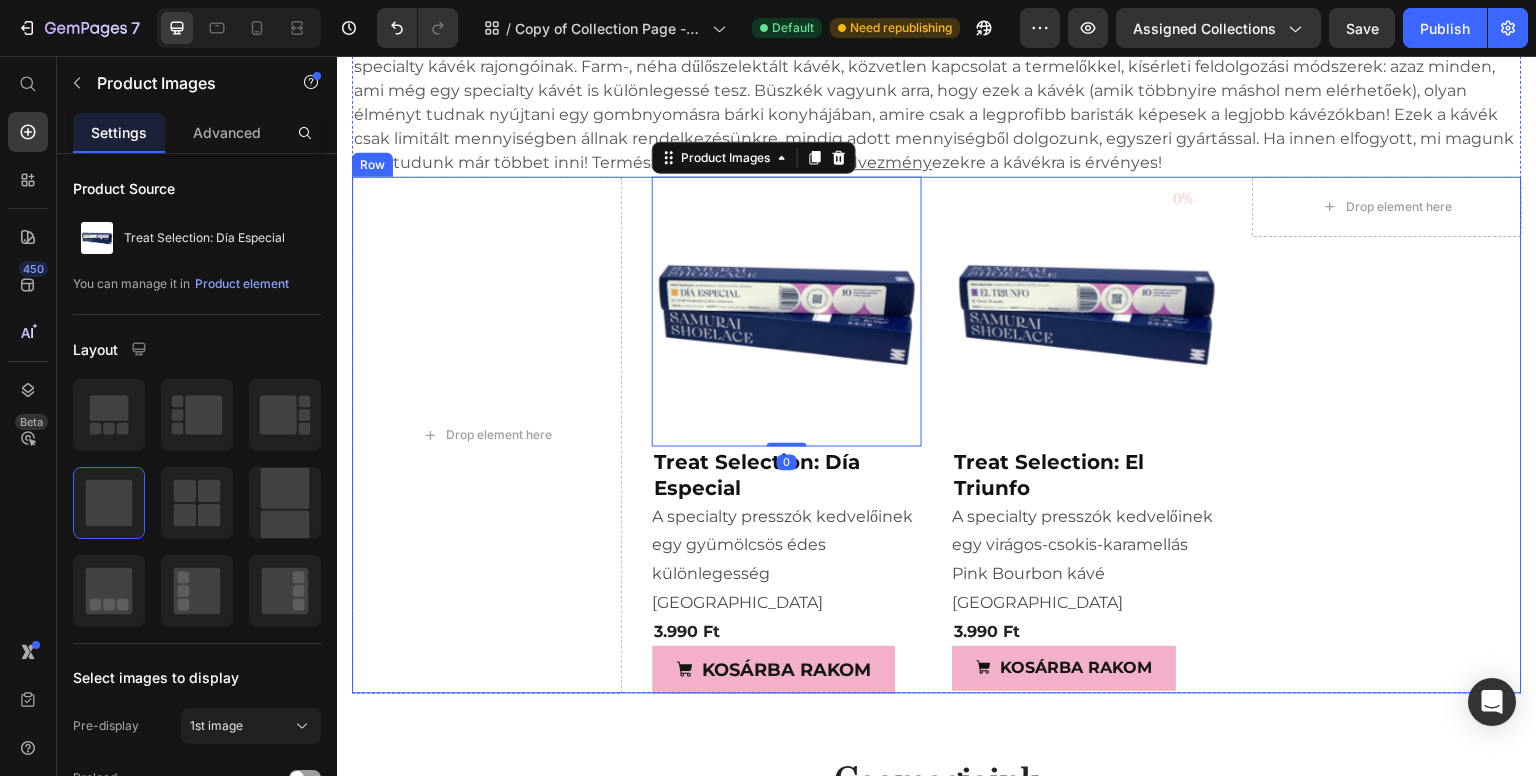 click on "Drop element here Product 0% (P) Tag Product Product Images Treat Selection: El Triunfo Product Title A specialty presszók kedvelőinek egy virágos-csokis-karamellás Pink Bourbon kávé Kolumbiából Product Description 3.990 Ft (P) Price
KOSÁRBA RAKOM Add to Cart Product Product Images   0 Treat Selection: Día Especial Product Title A specialty presszók kedvelőinek egy gyümölcsös édes különlegesség Nicaraguából Product Description 3.990 Ft (P) Price
KOSÁRBA RAKOM Add to Cart Product
Drop element here Row" at bounding box center (937, 436) 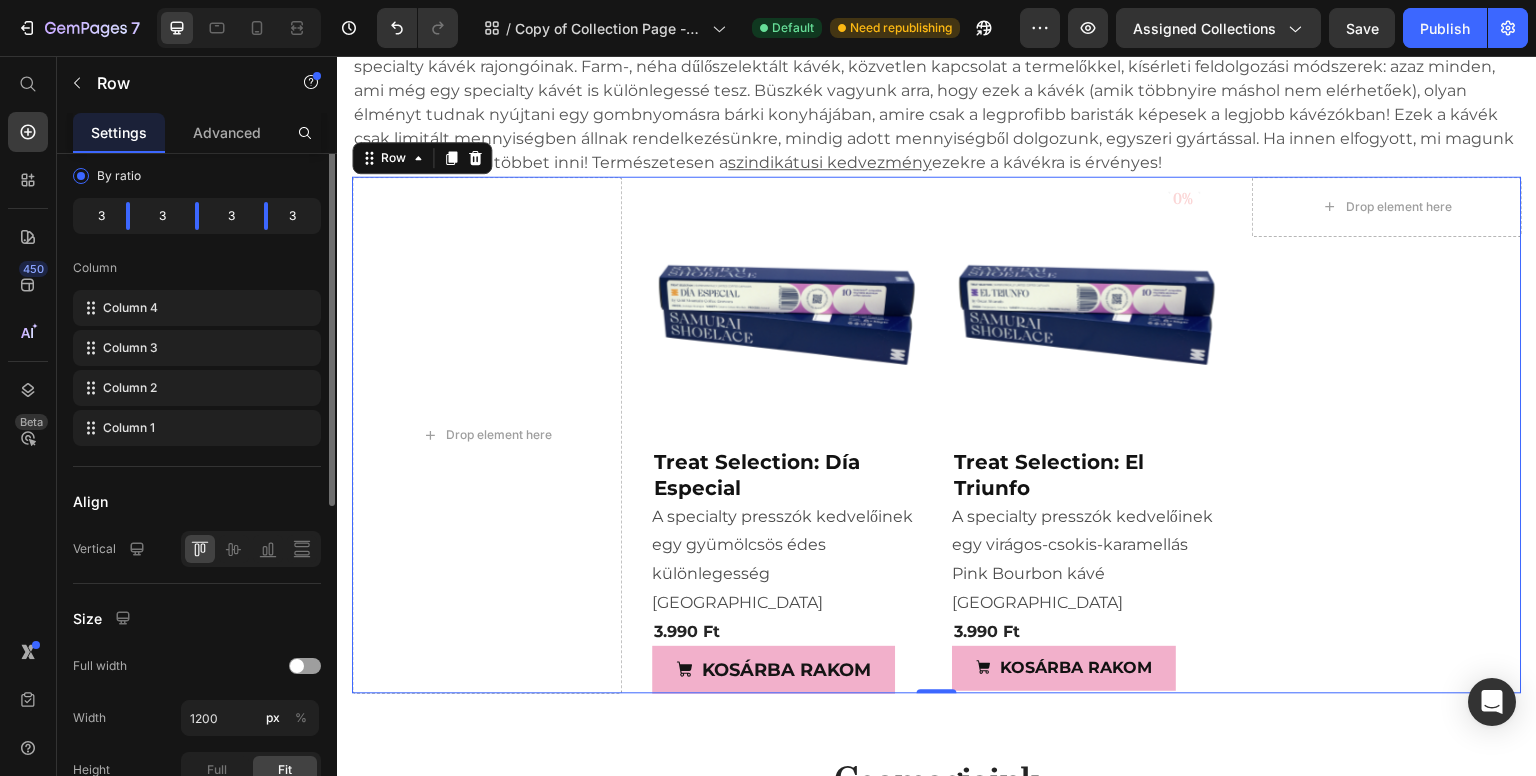 scroll, scrollTop: 0, scrollLeft: 0, axis: both 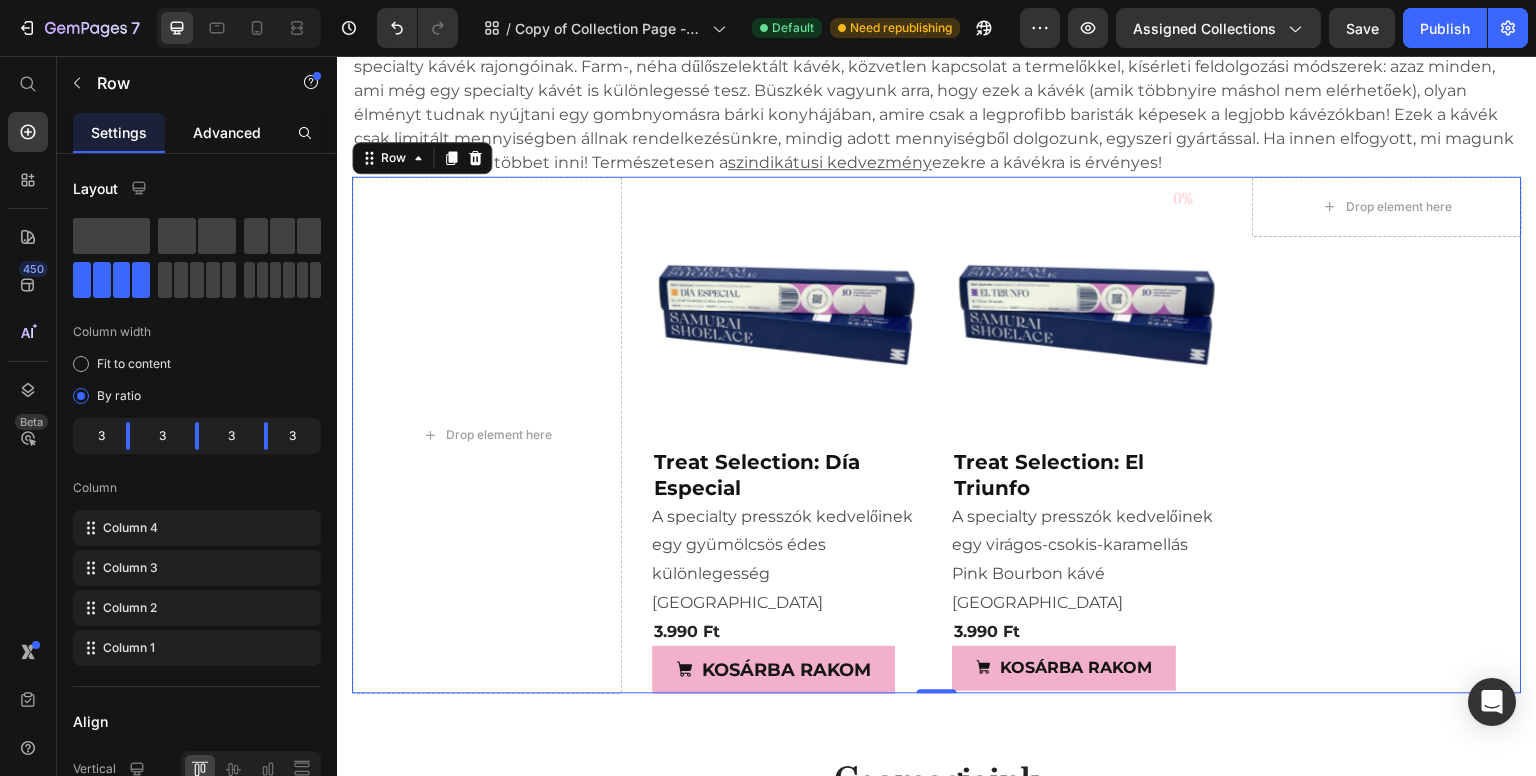 click on "Advanced" at bounding box center [227, 132] 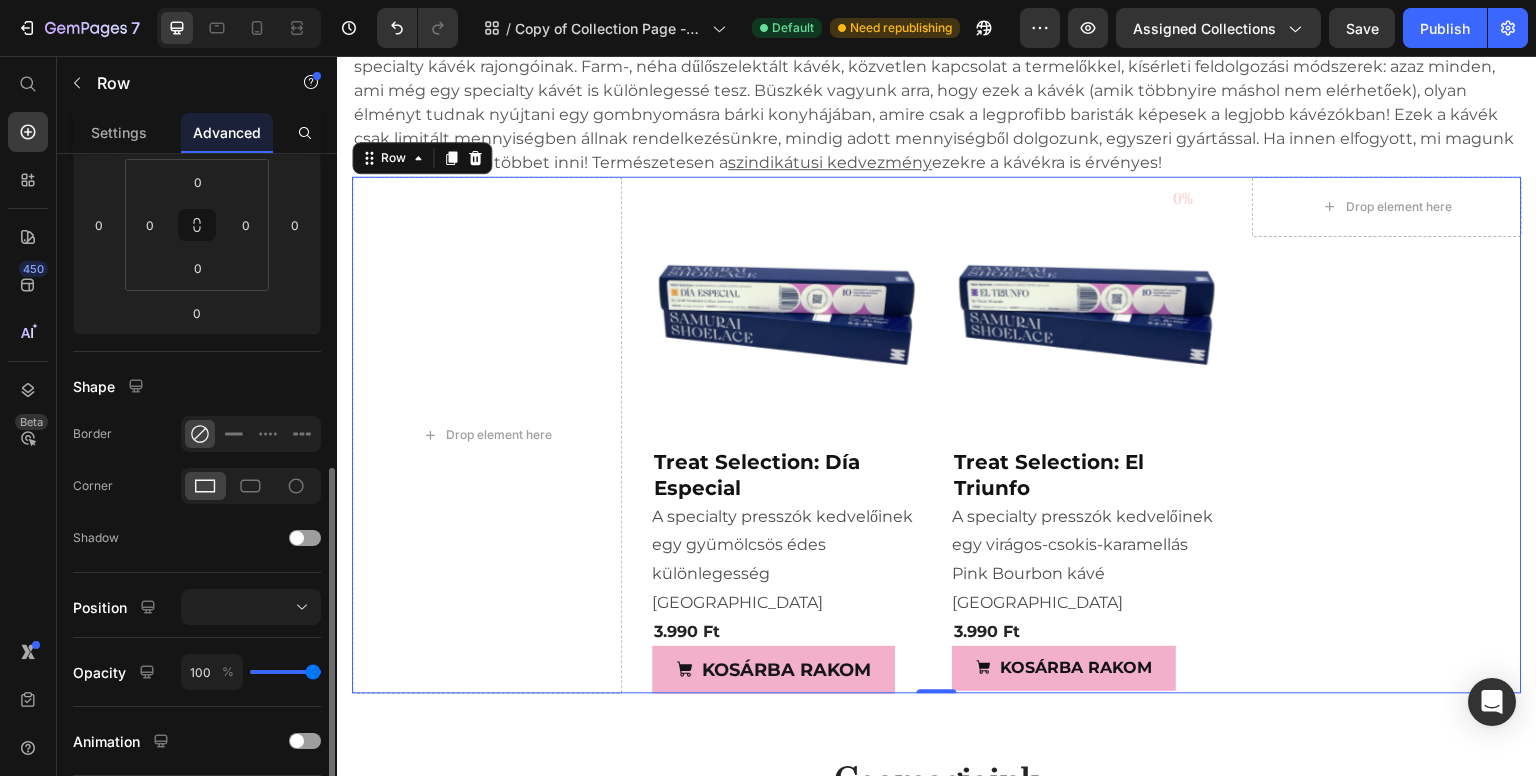 scroll, scrollTop: 588, scrollLeft: 0, axis: vertical 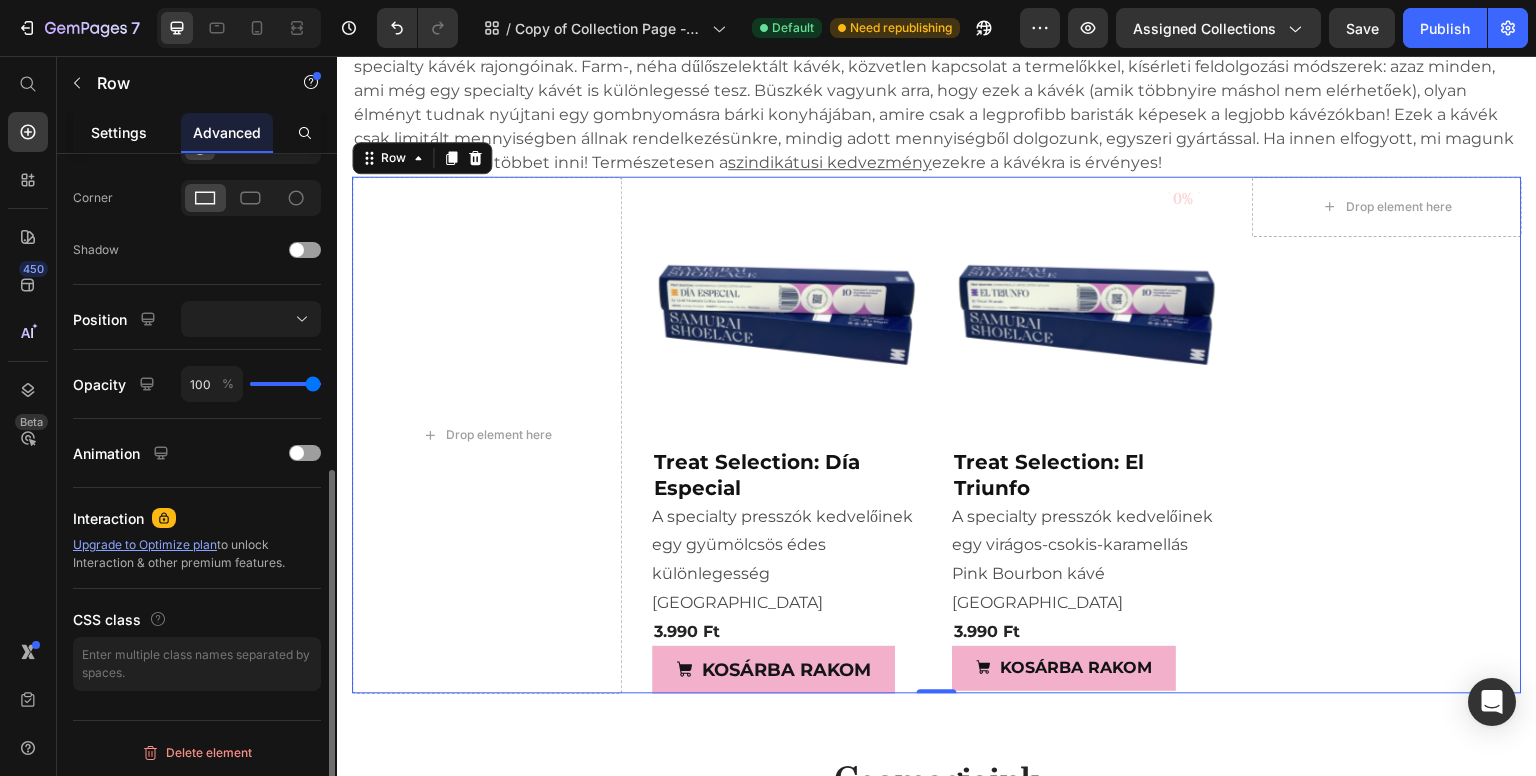 click on "Settings" at bounding box center (119, 132) 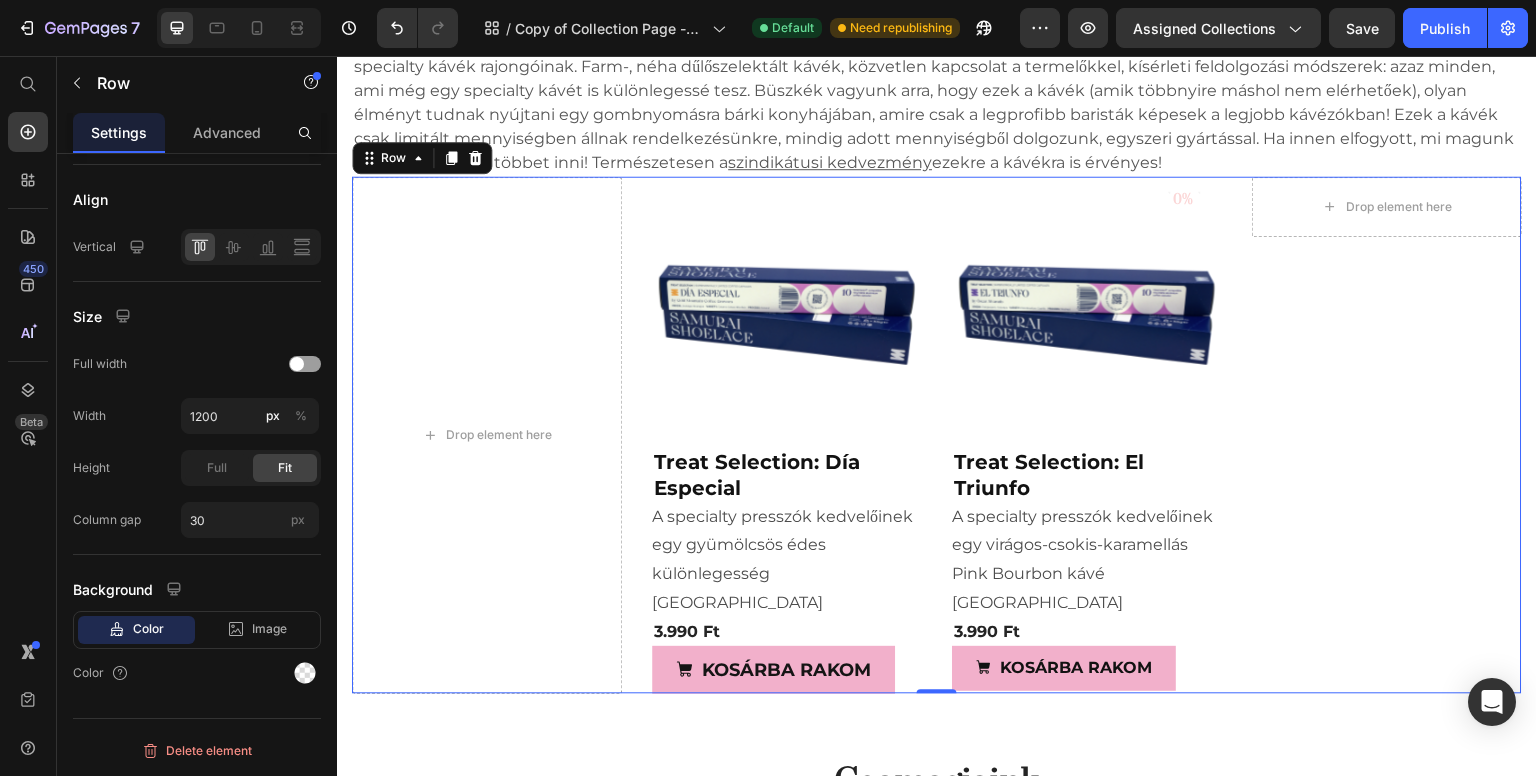 scroll, scrollTop: 0, scrollLeft: 0, axis: both 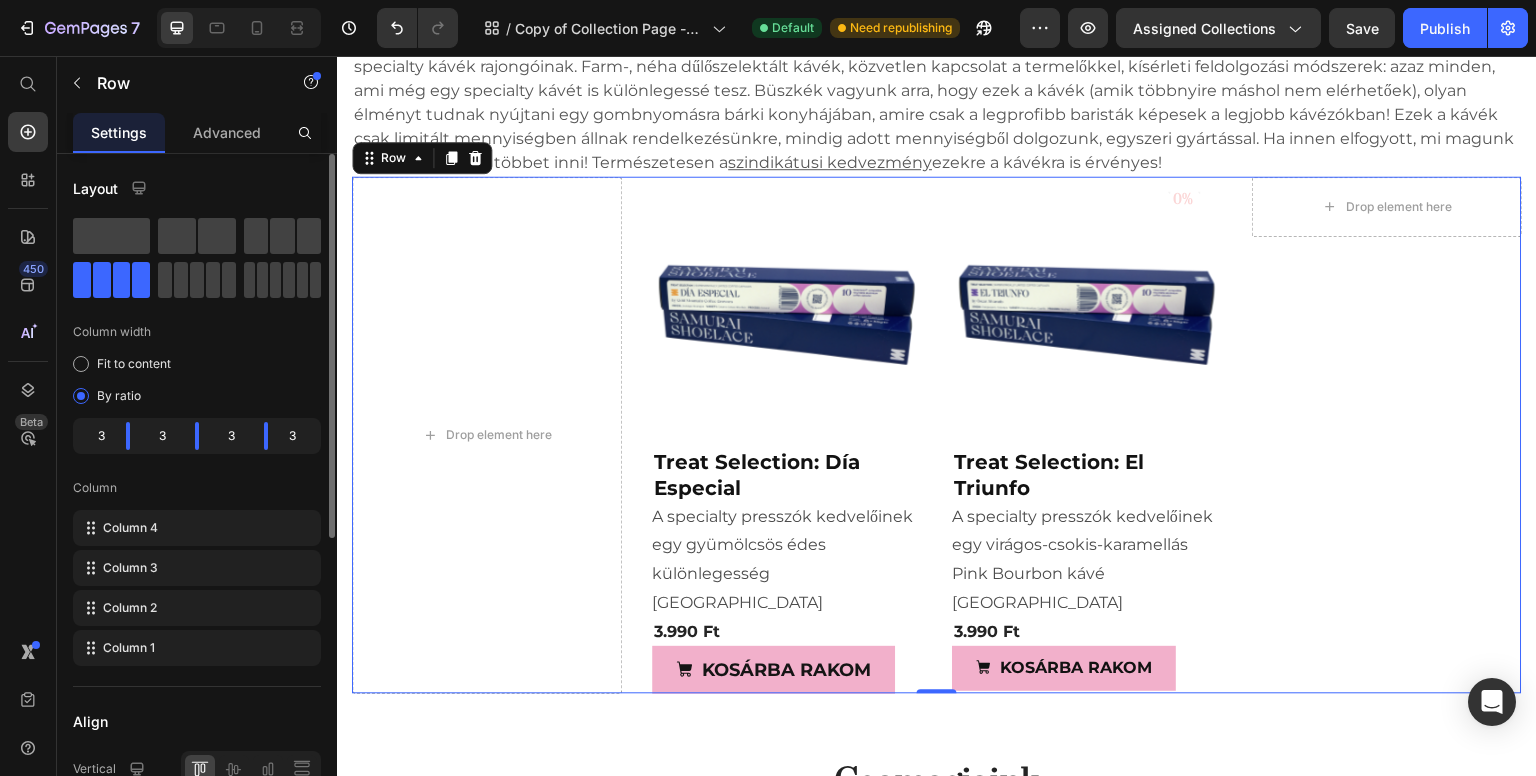click 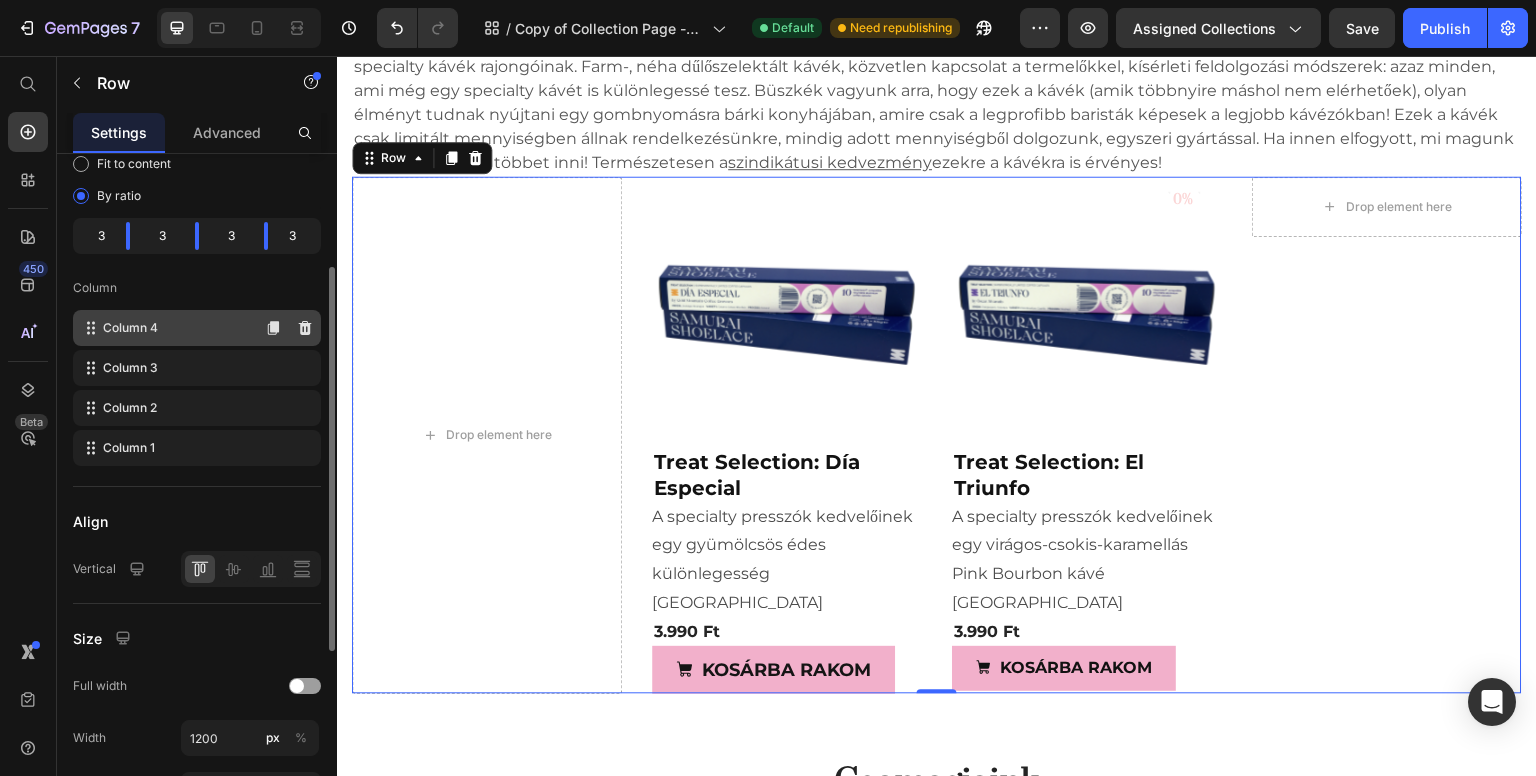 click on "Column 4" 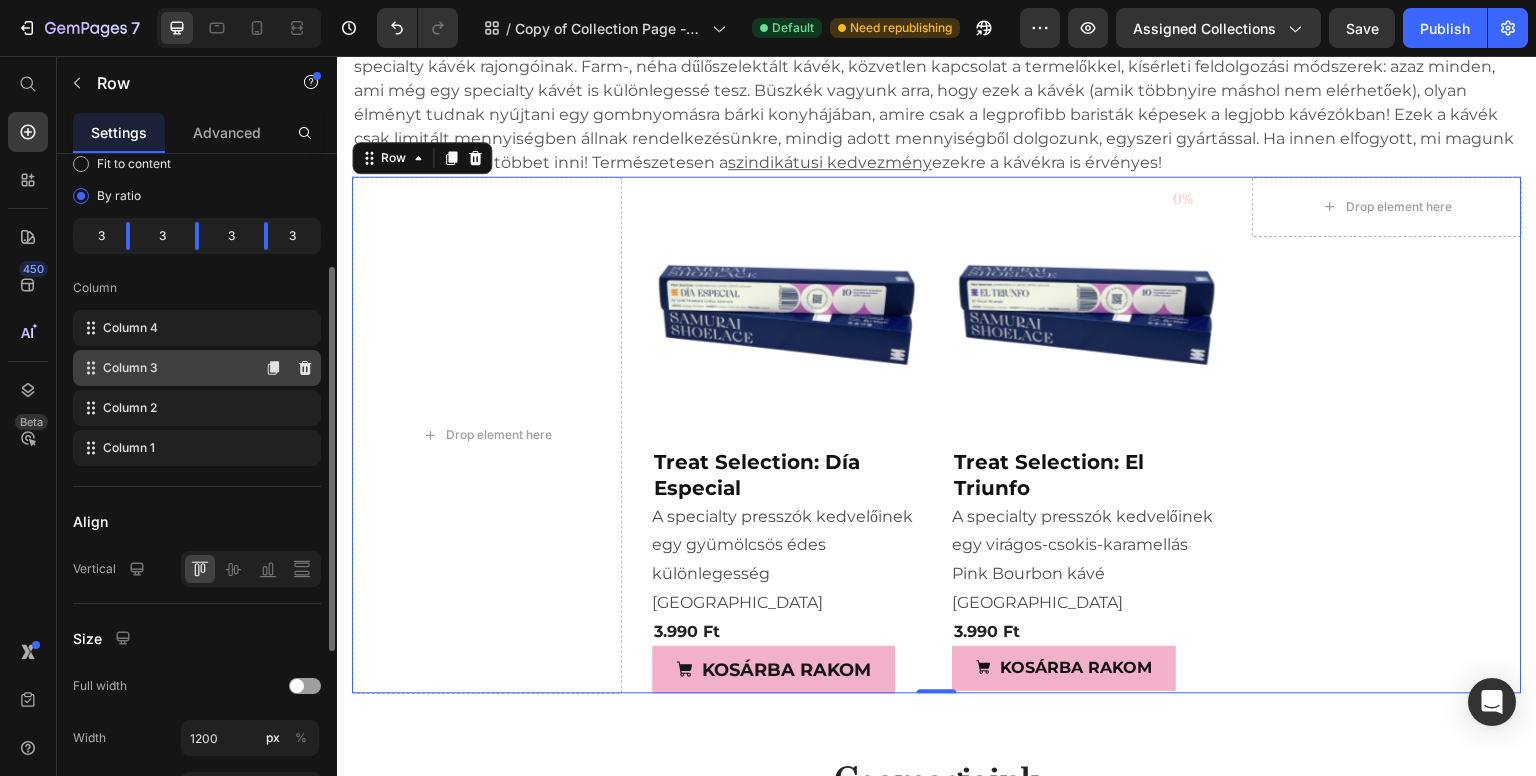click on "Column 3" 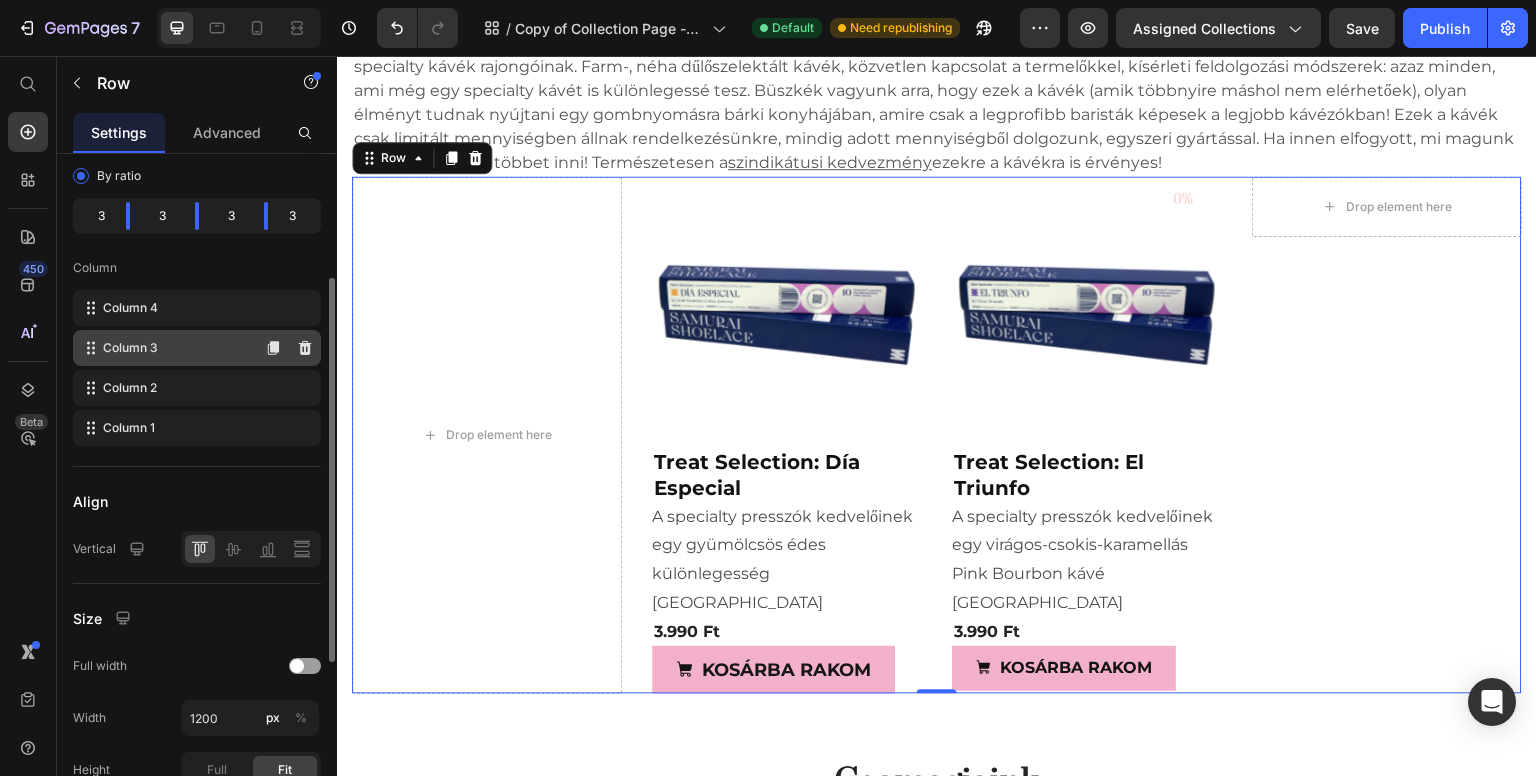 scroll, scrollTop: 0, scrollLeft: 0, axis: both 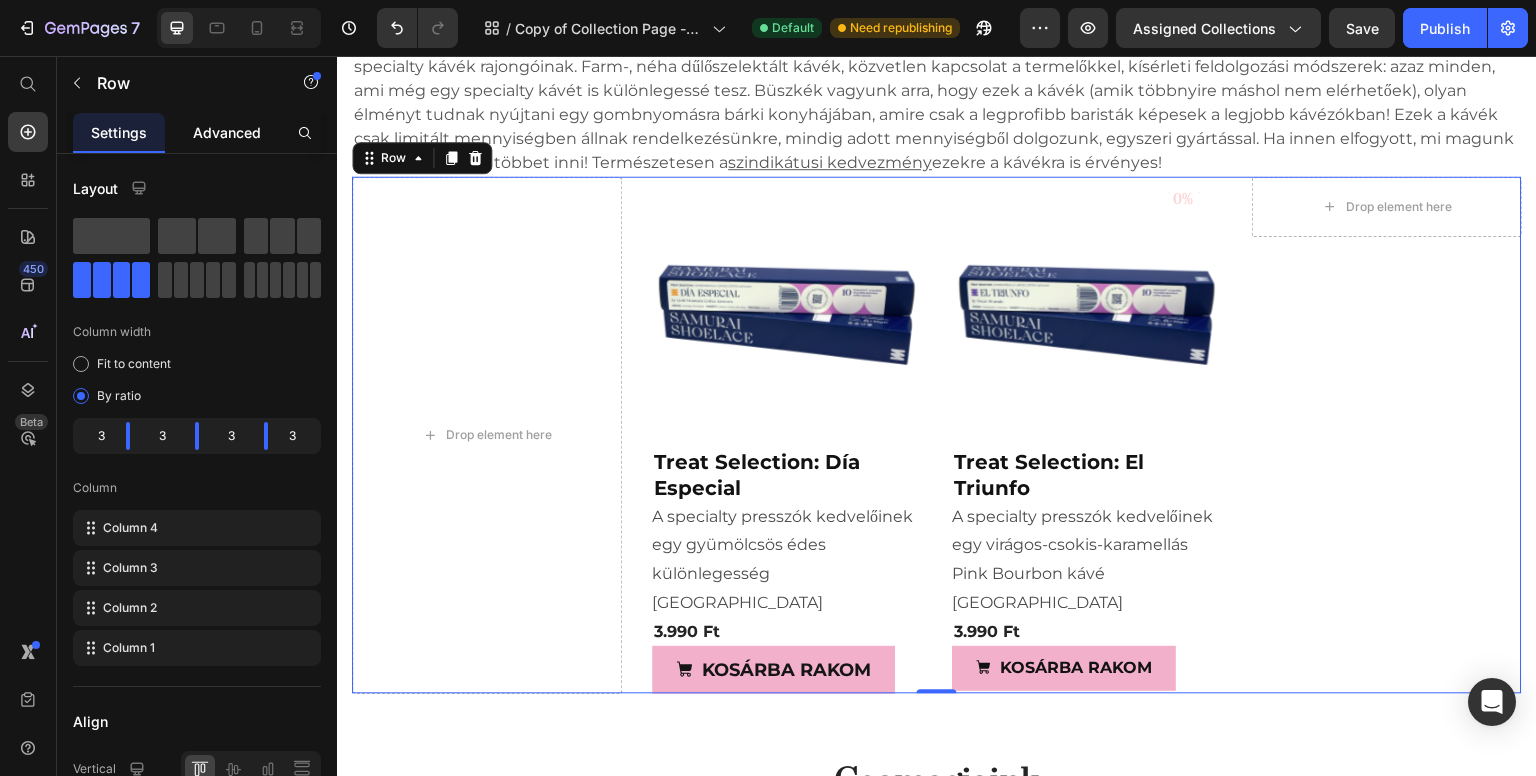 click on "Advanced" at bounding box center [227, 132] 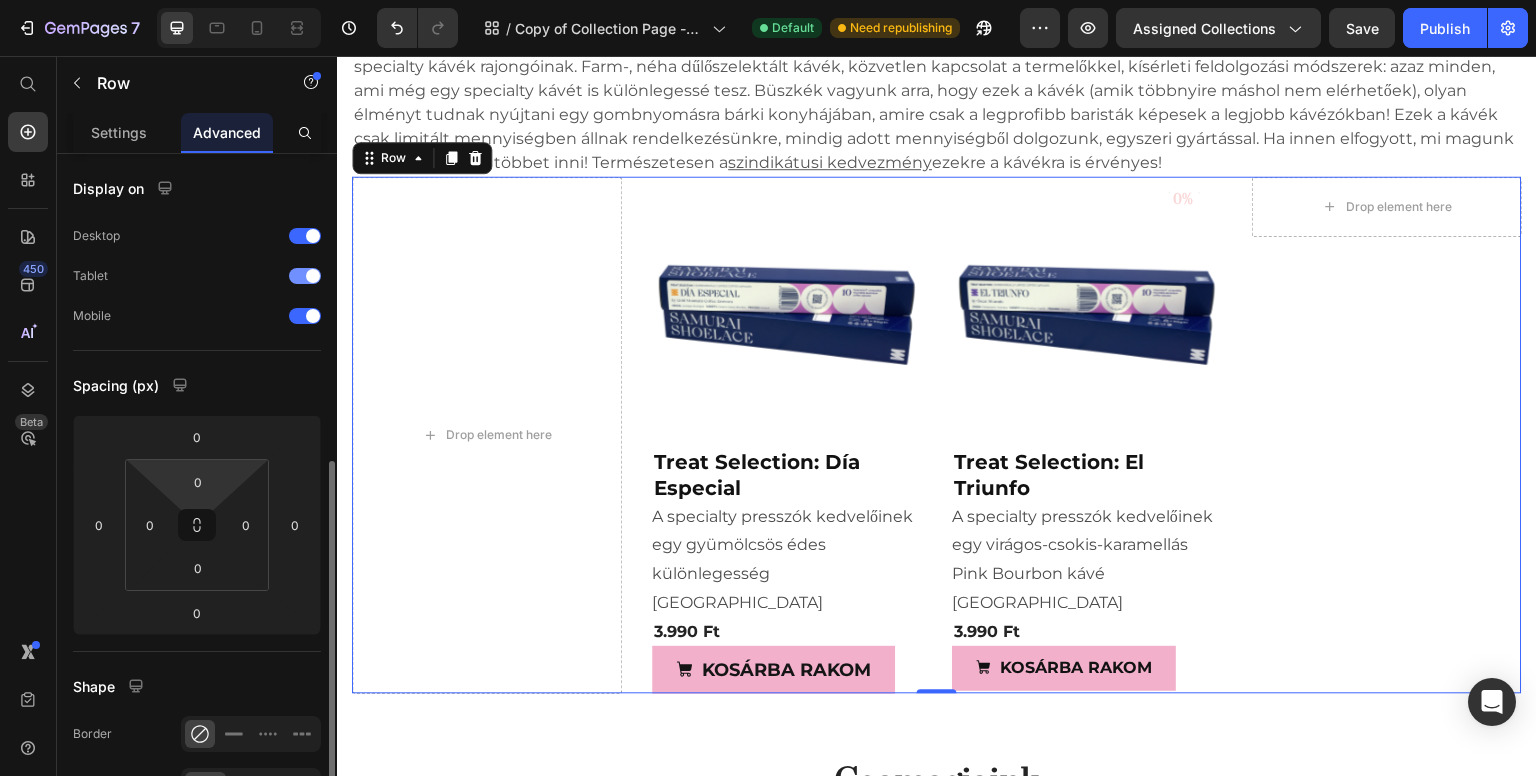 scroll, scrollTop: 200, scrollLeft: 0, axis: vertical 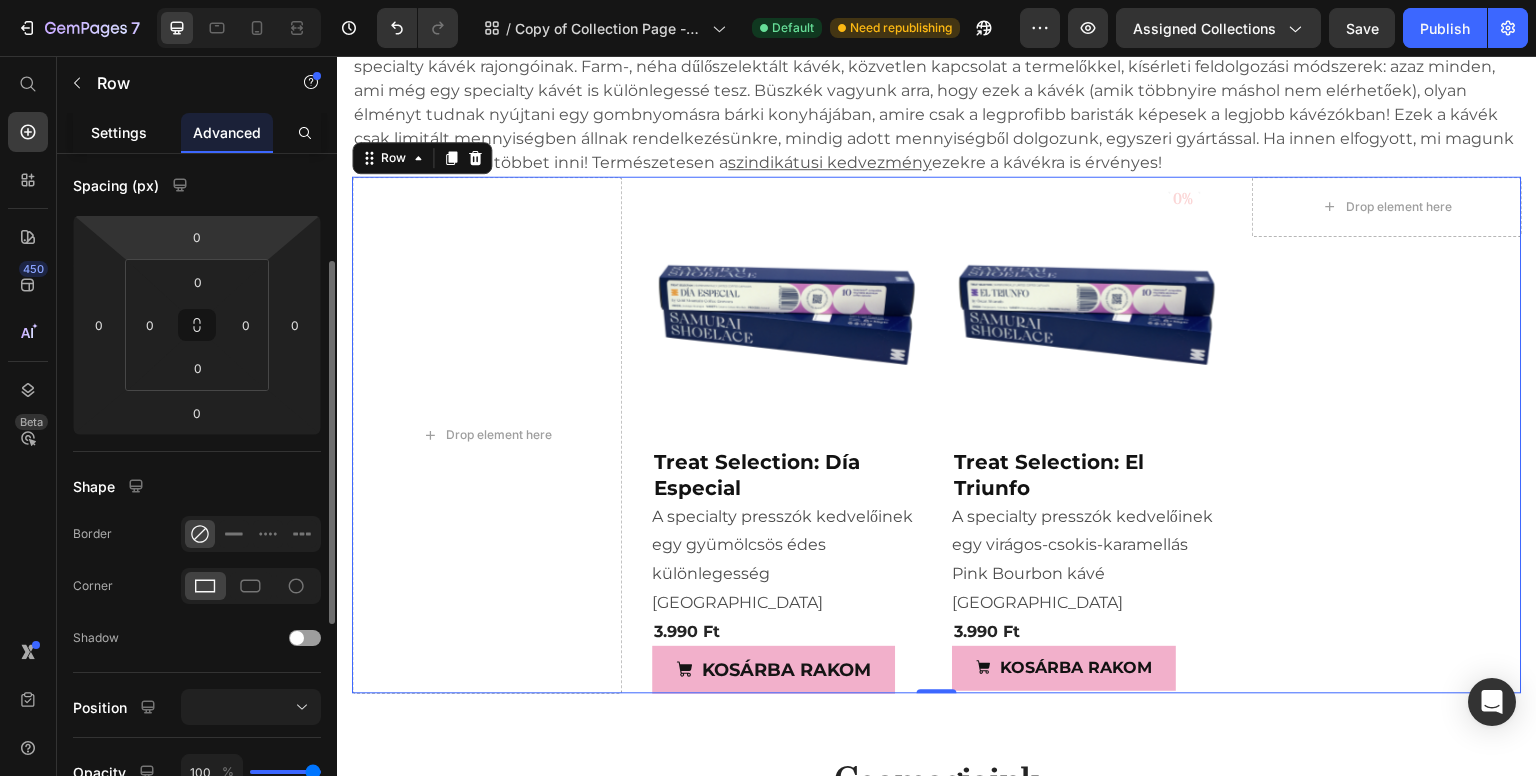 click on "Settings" at bounding box center [119, 132] 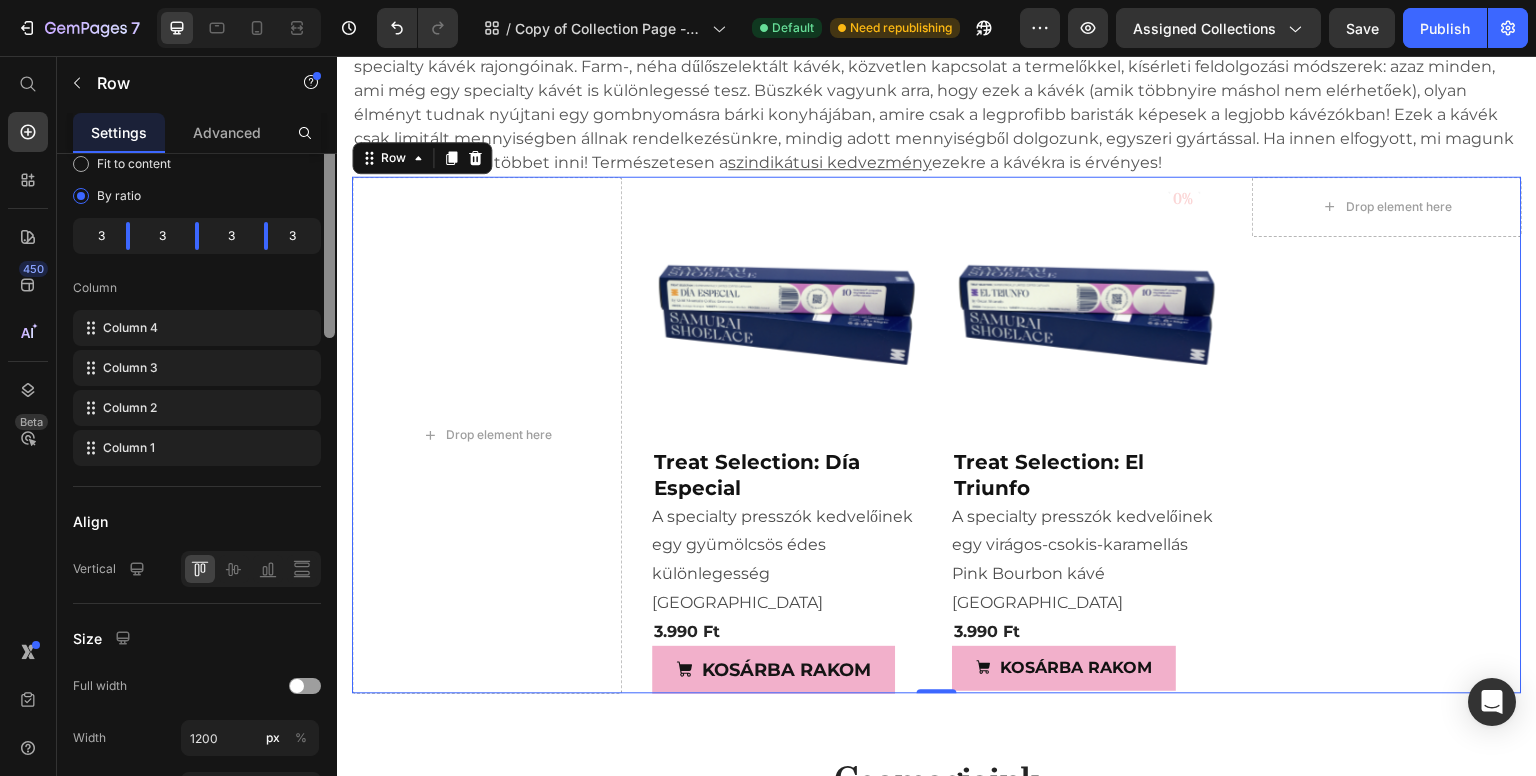 scroll, scrollTop: 0, scrollLeft: 0, axis: both 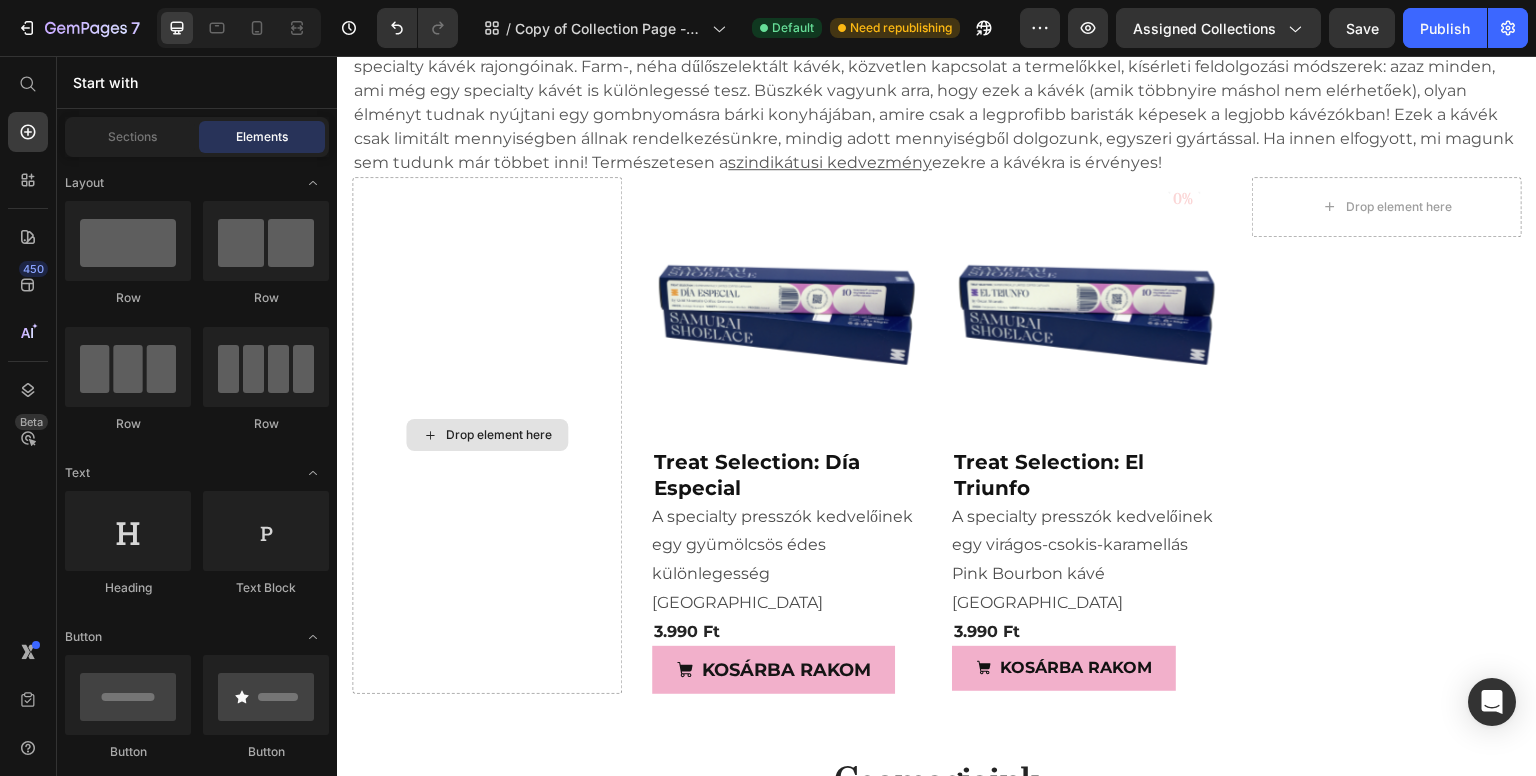click on "Drop element here" at bounding box center (487, 435) 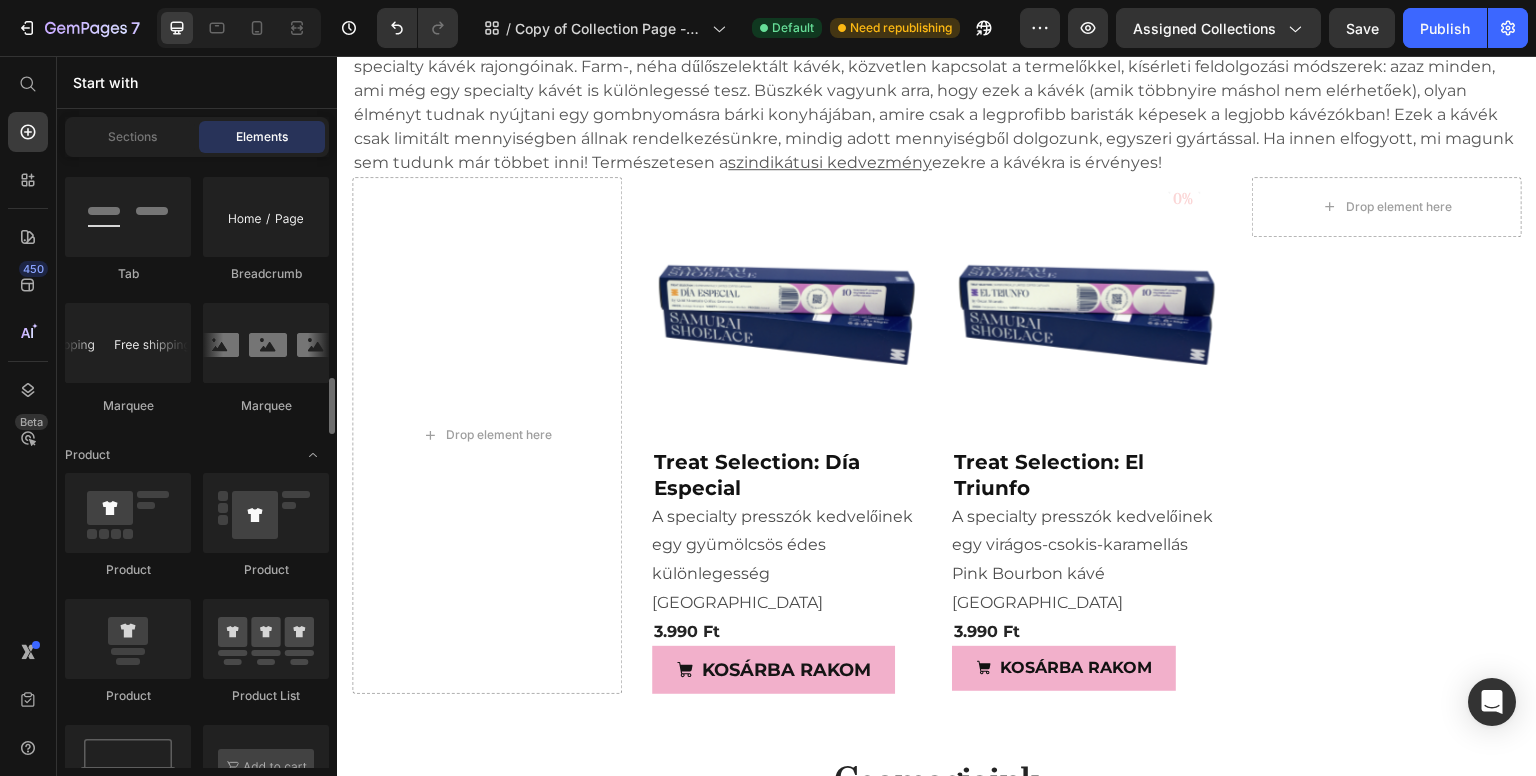 scroll, scrollTop: 2500, scrollLeft: 0, axis: vertical 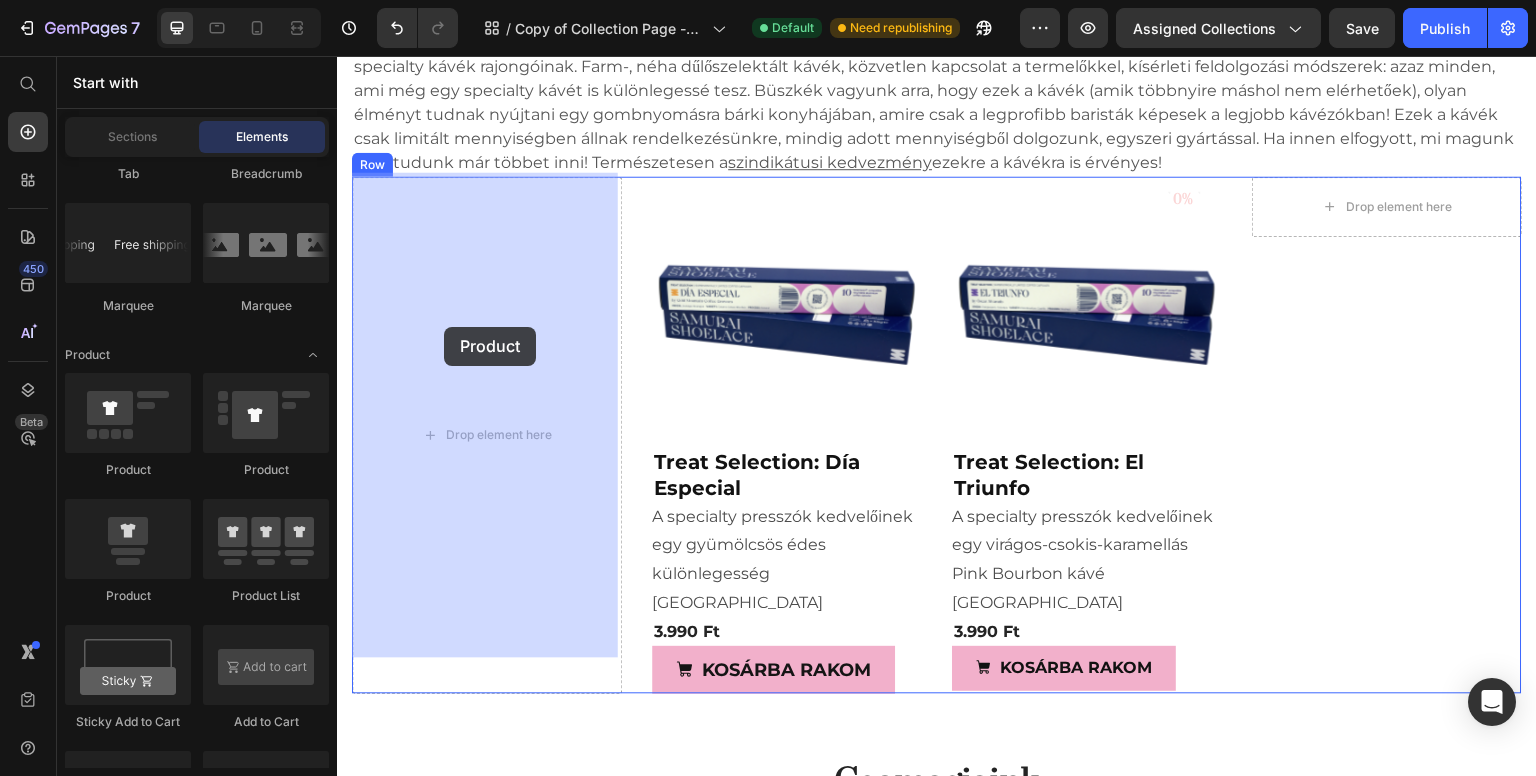 drag, startPoint x: 479, startPoint y: 578, endPoint x: 444, endPoint y: 327, distance: 253.4285 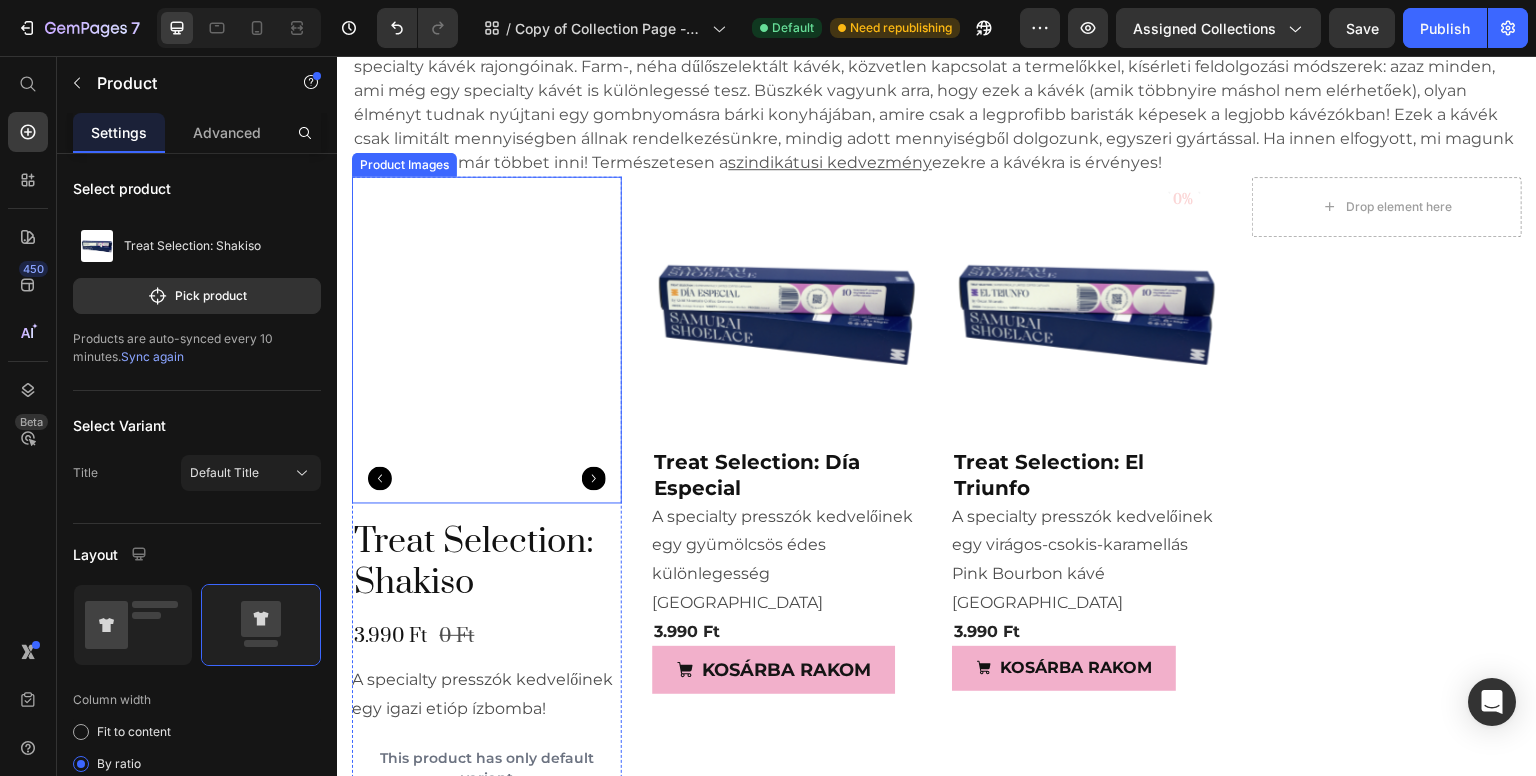 click at bounding box center (487, 479) 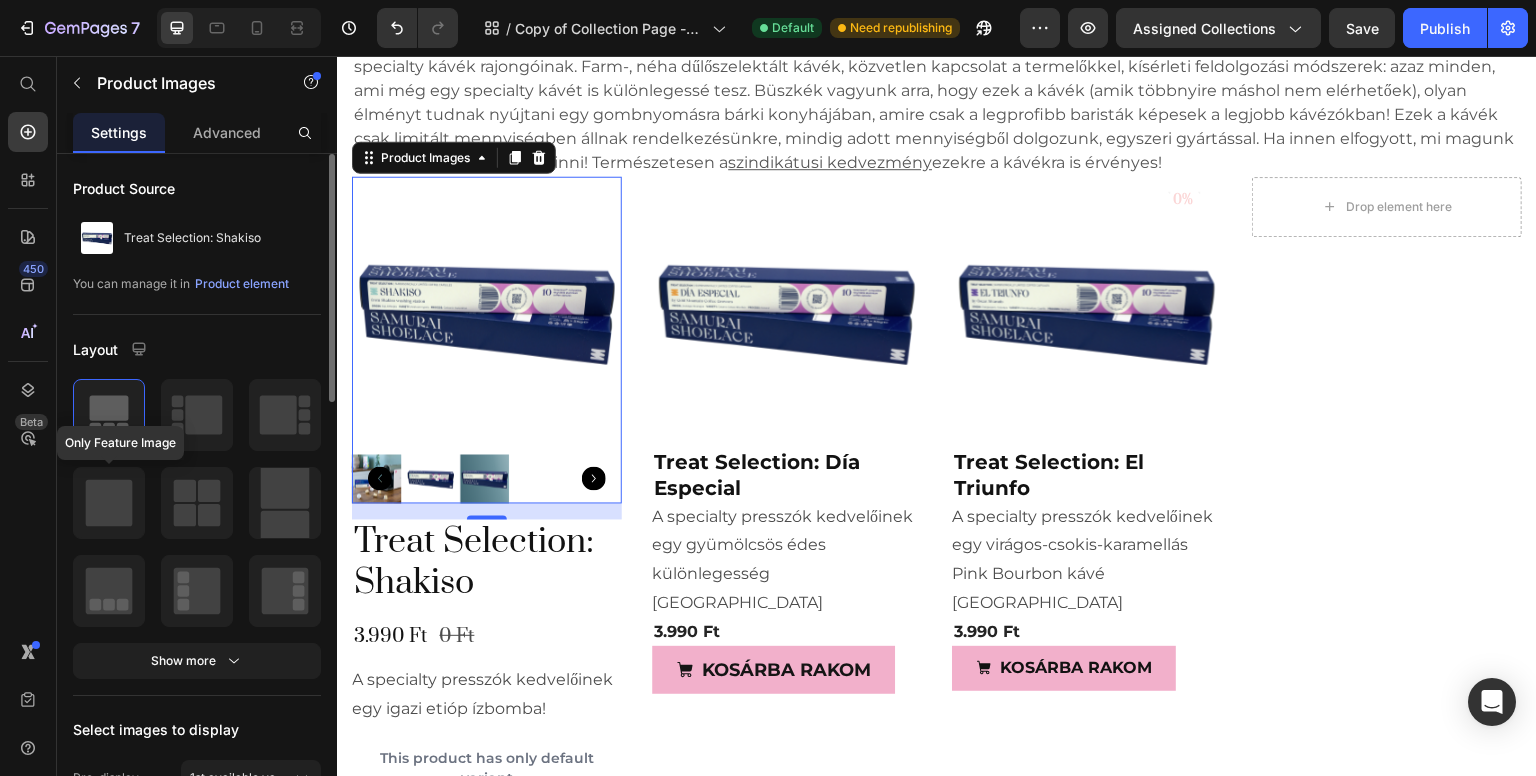 click 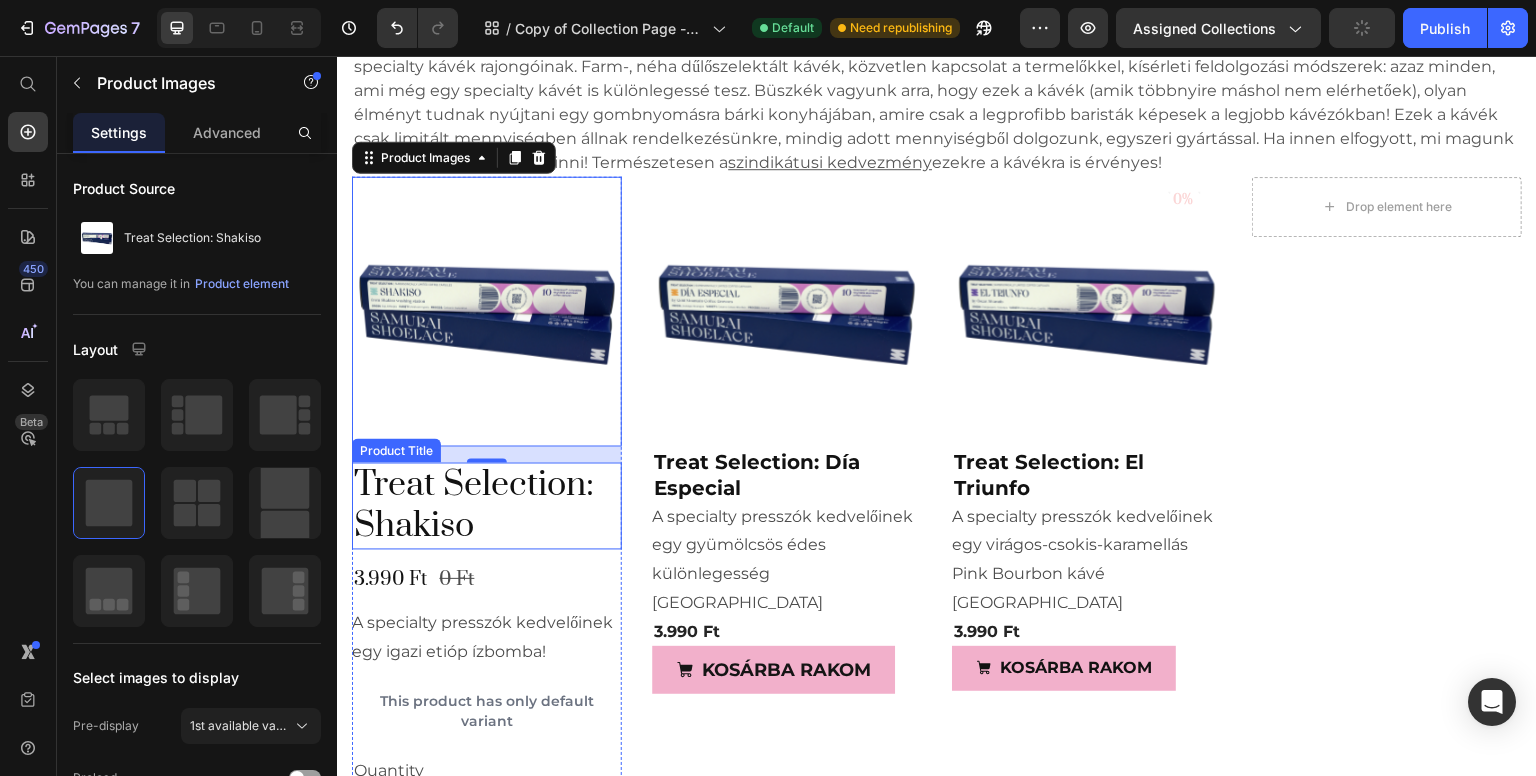 click on "Treat Selection: Shakiso" at bounding box center [487, 506] 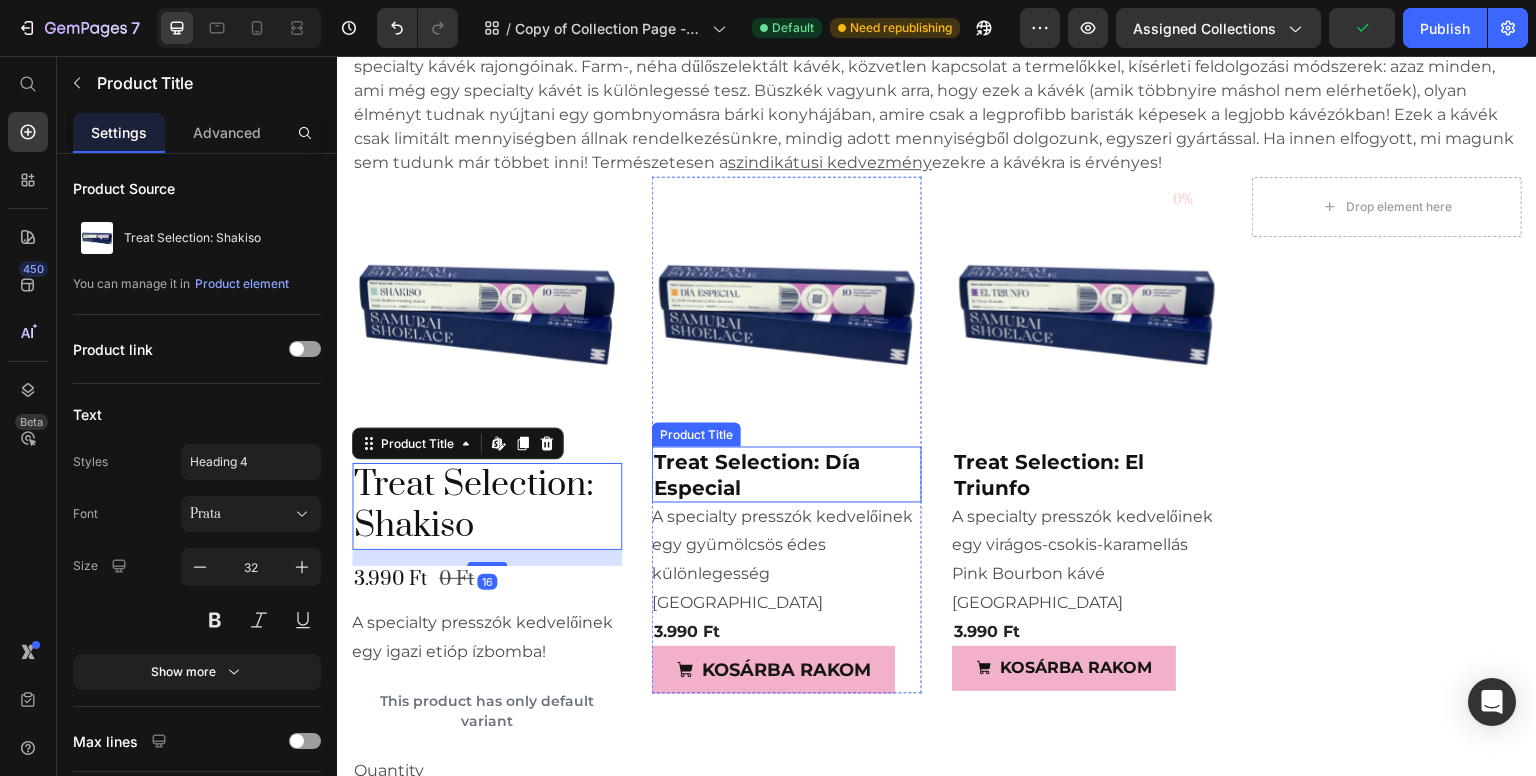click on "Treat Selection: Día Especial" at bounding box center (787, 475) 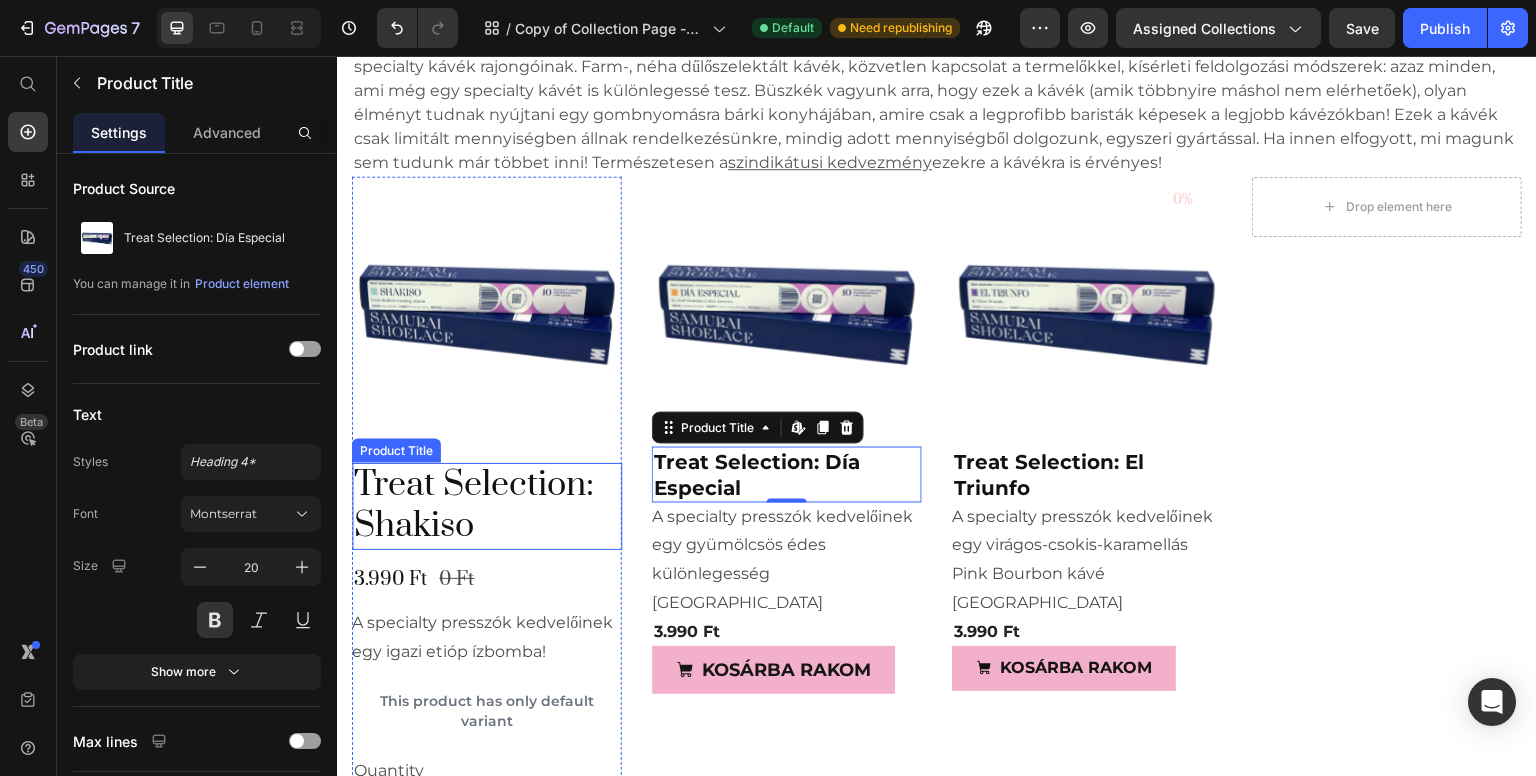 click on "Treat Selection: Shakiso" at bounding box center (487, 506) 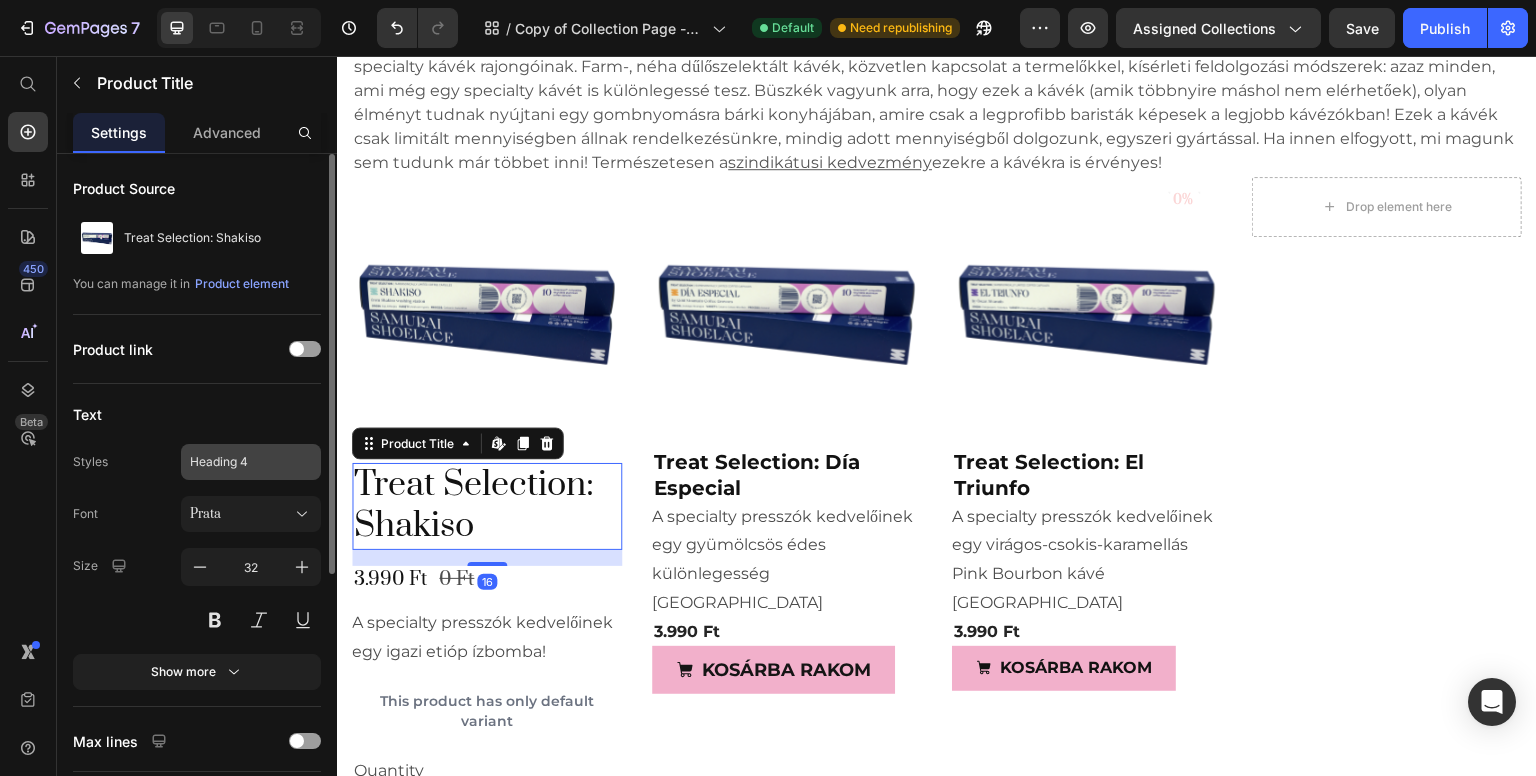 click on "Heading 4" at bounding box center (251, 462) 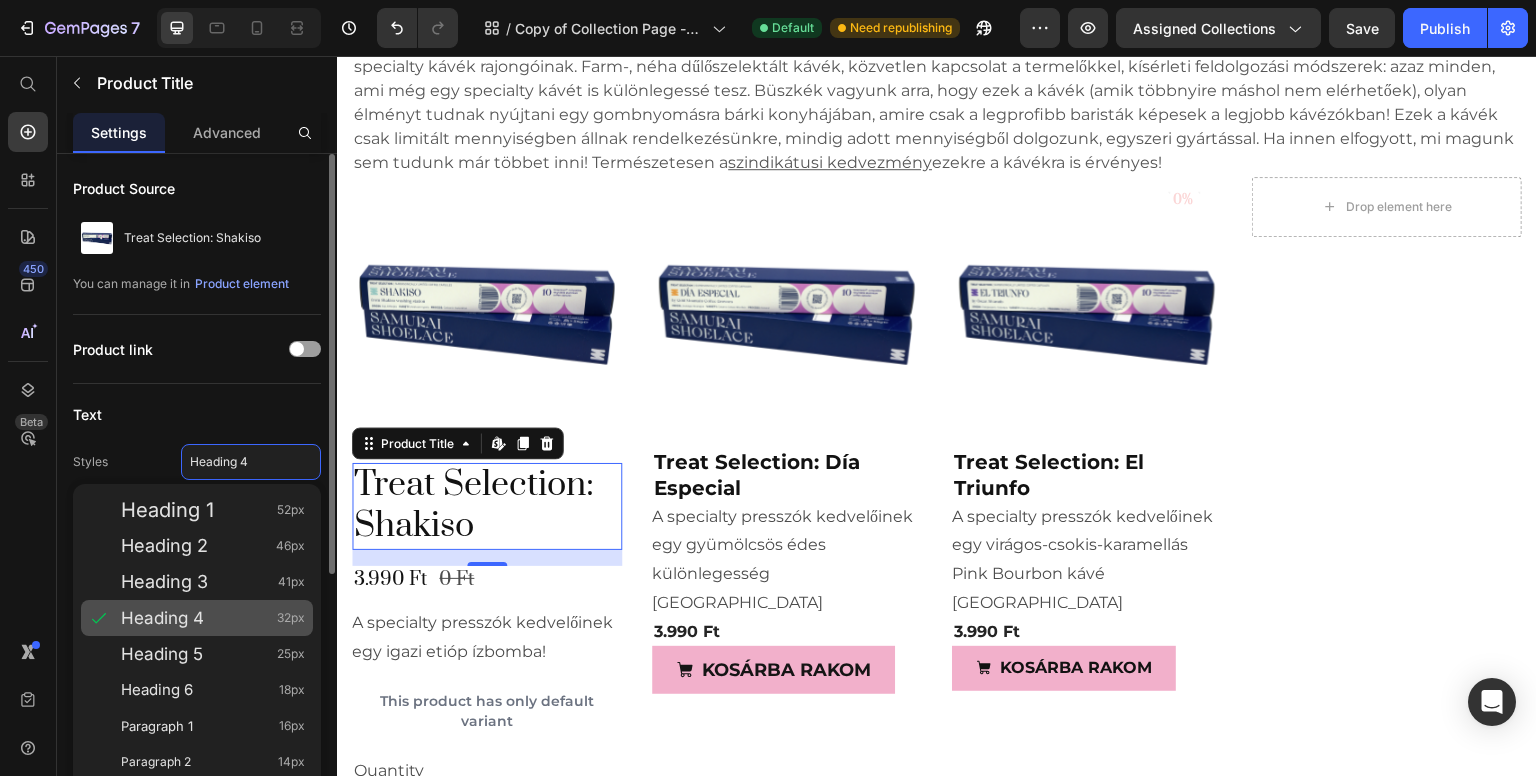 click on "Heading 4 32px" 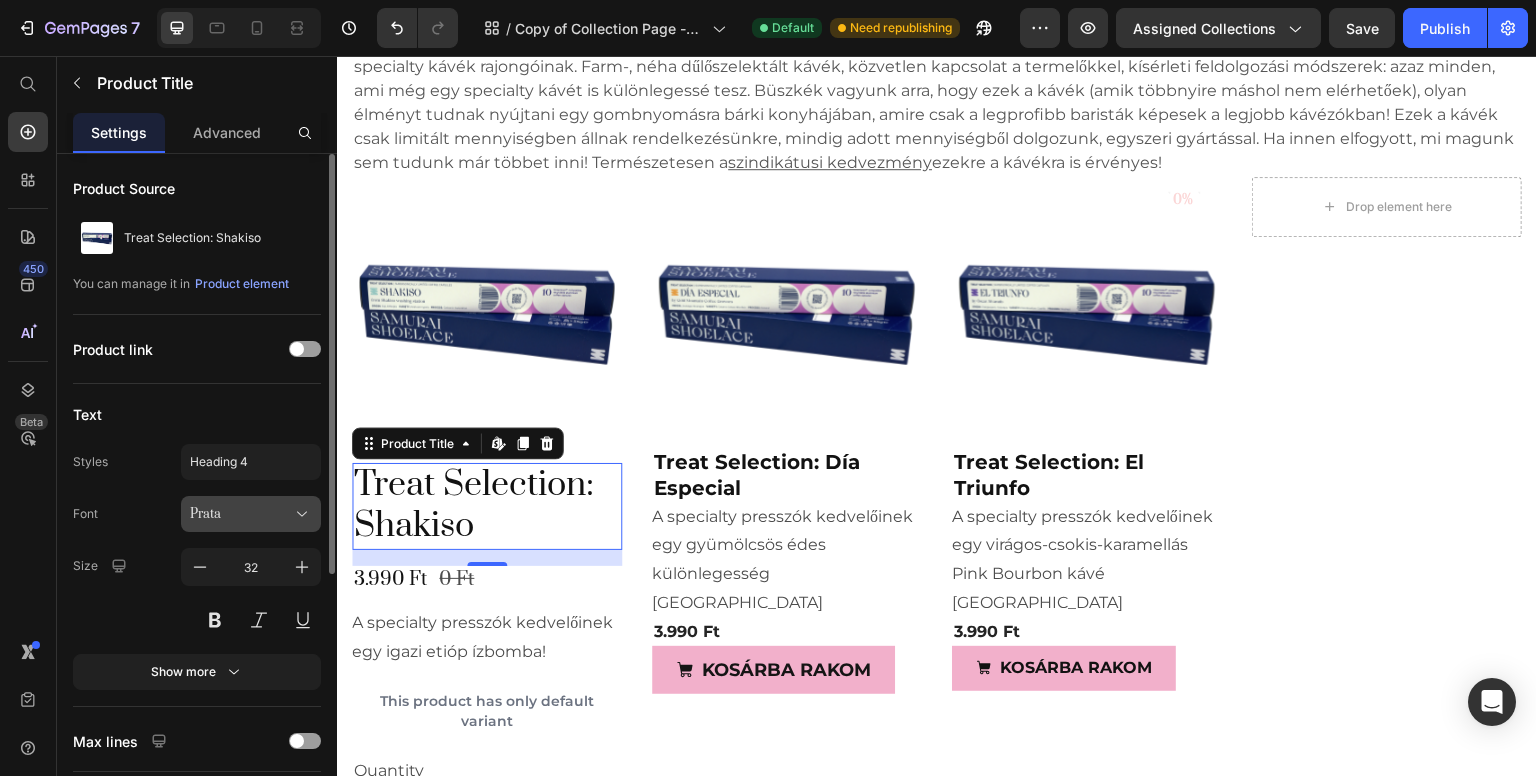 click on "Prata" at bounding box center (251, 514) 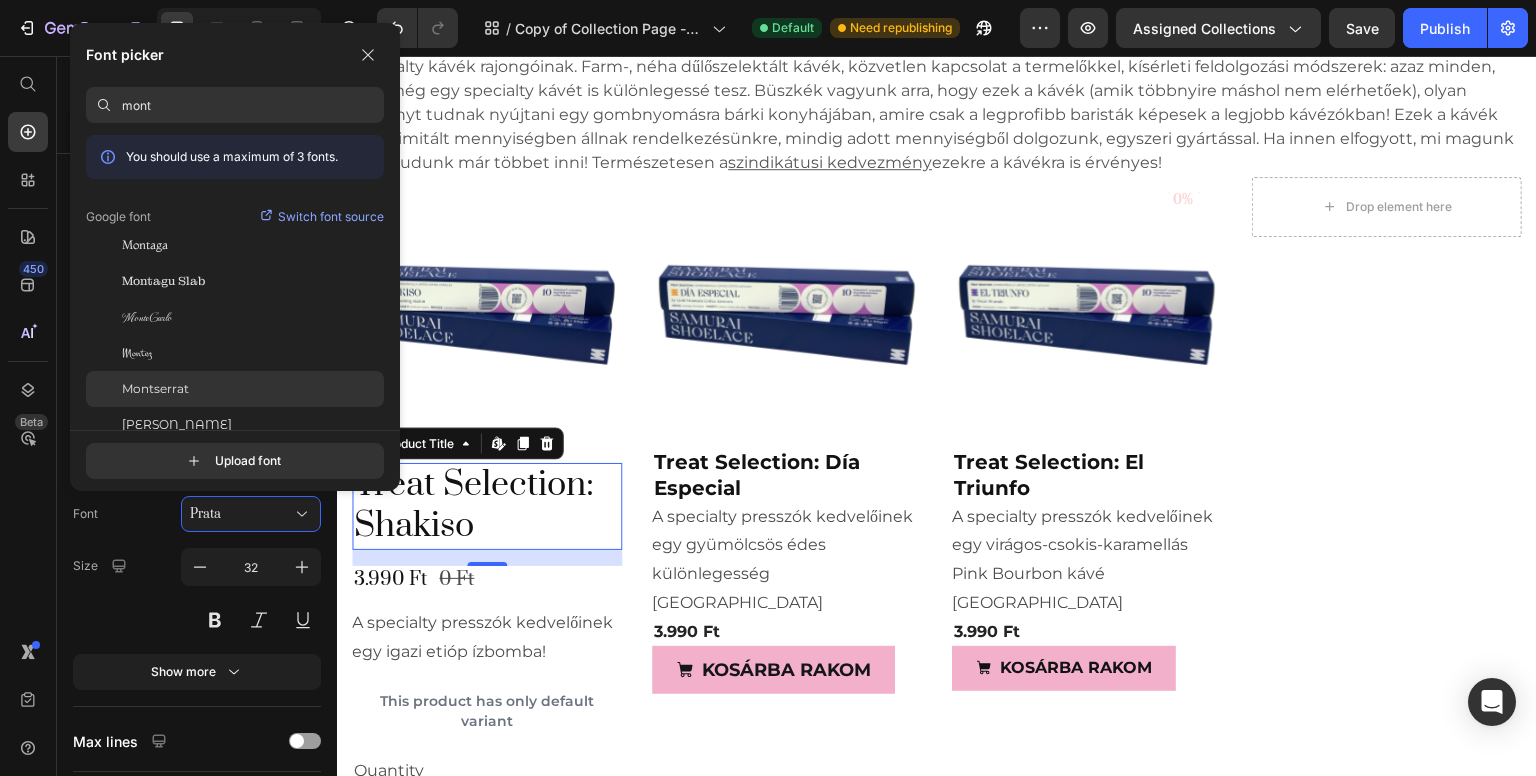 type on "mont" 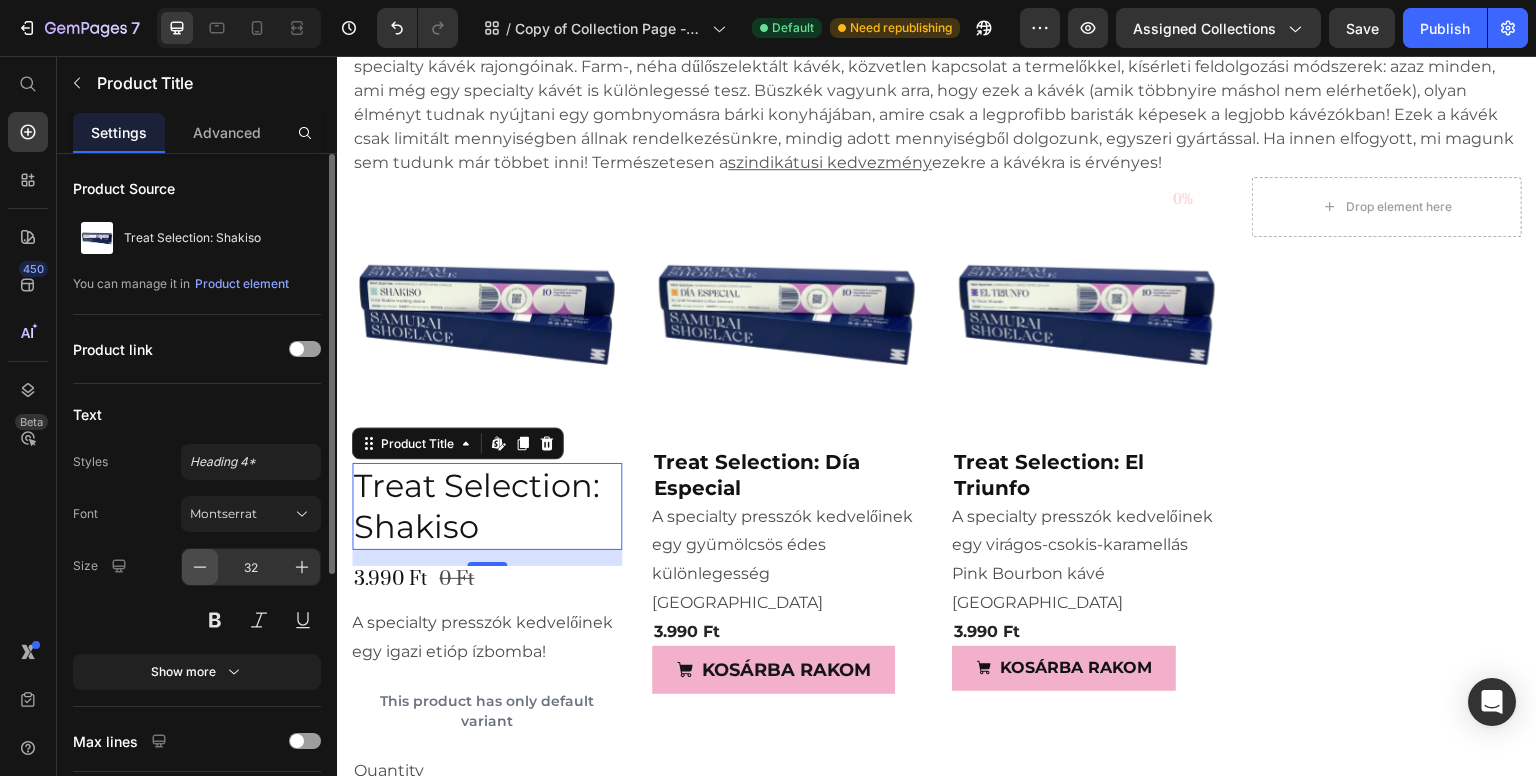 click 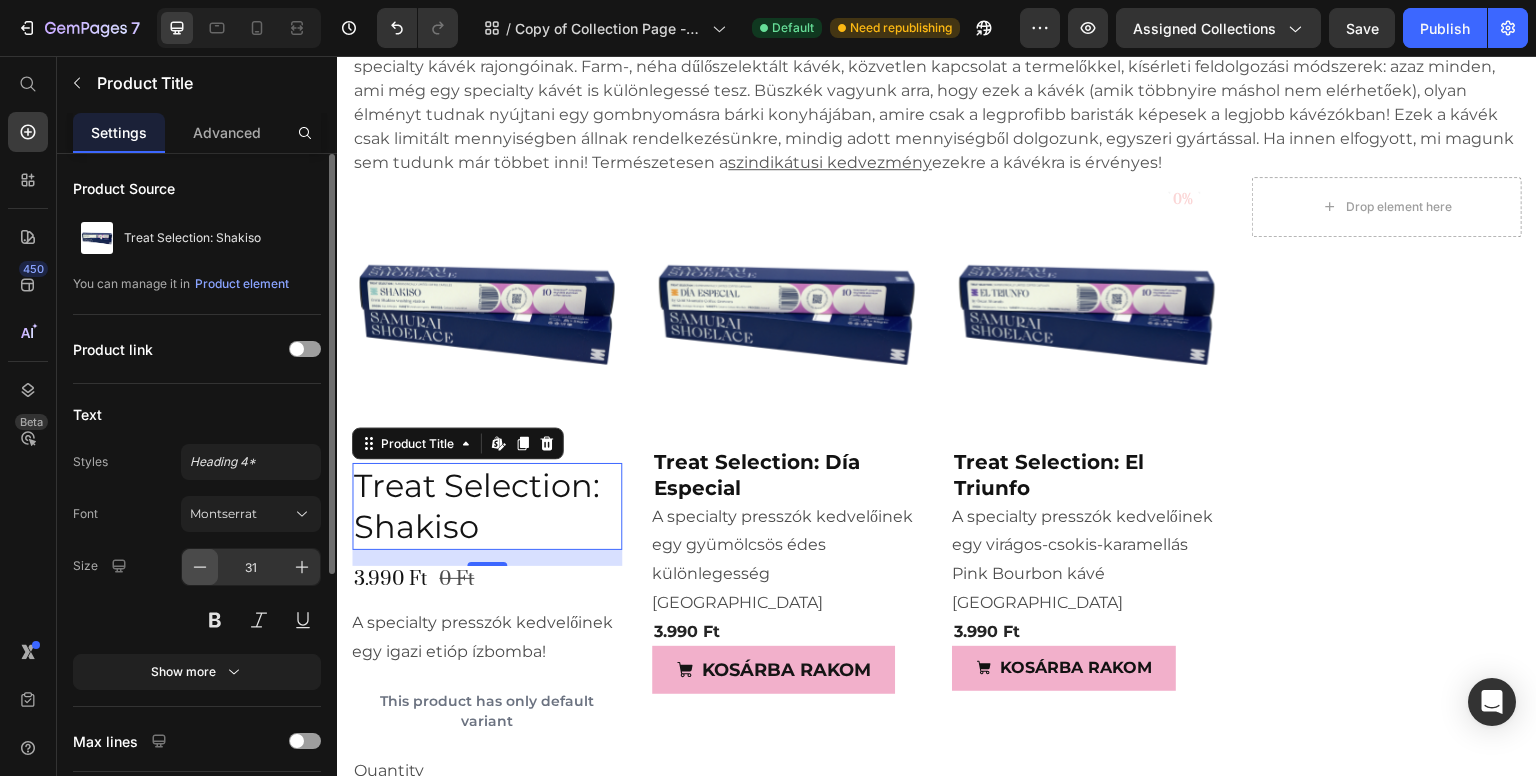 click 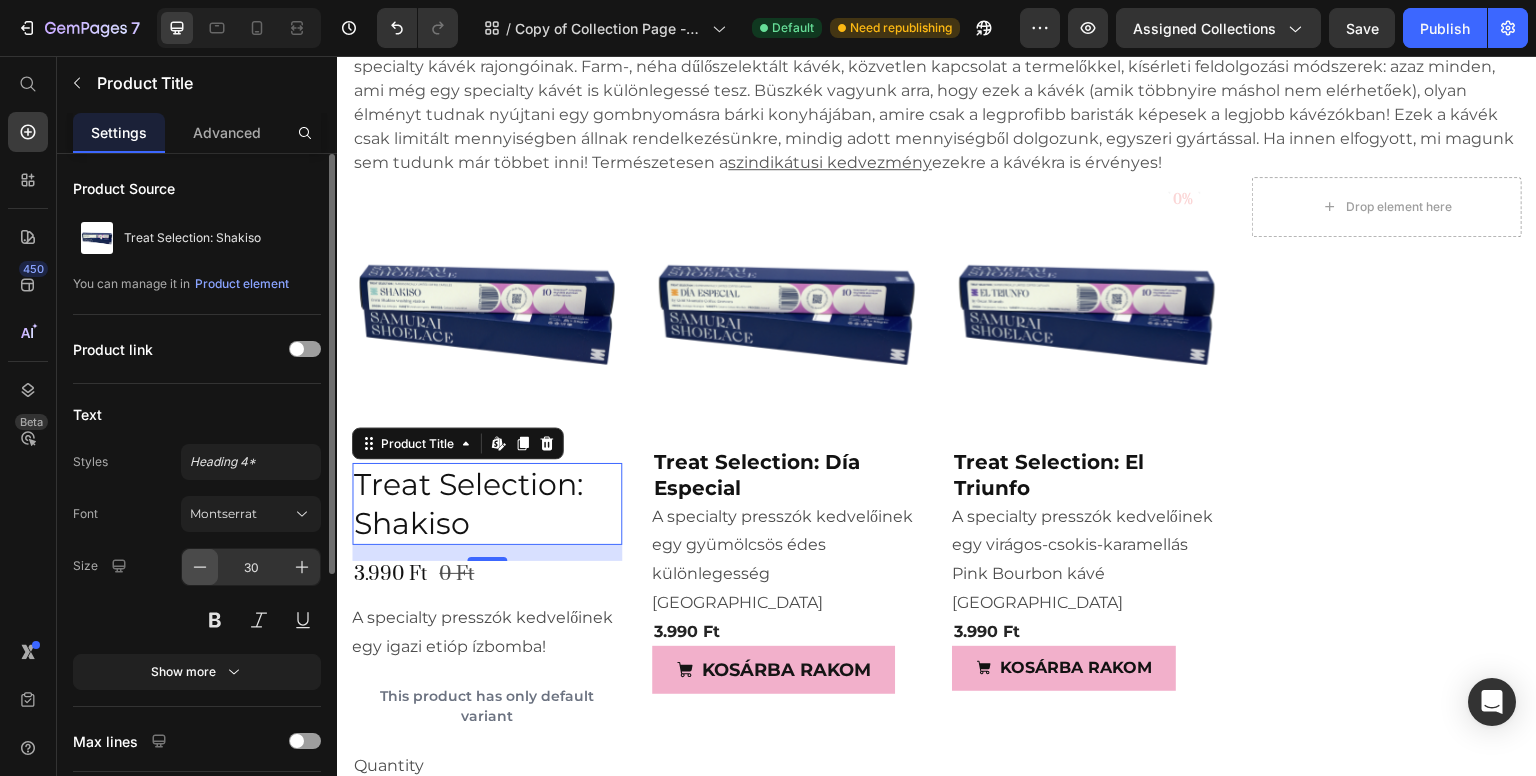 click 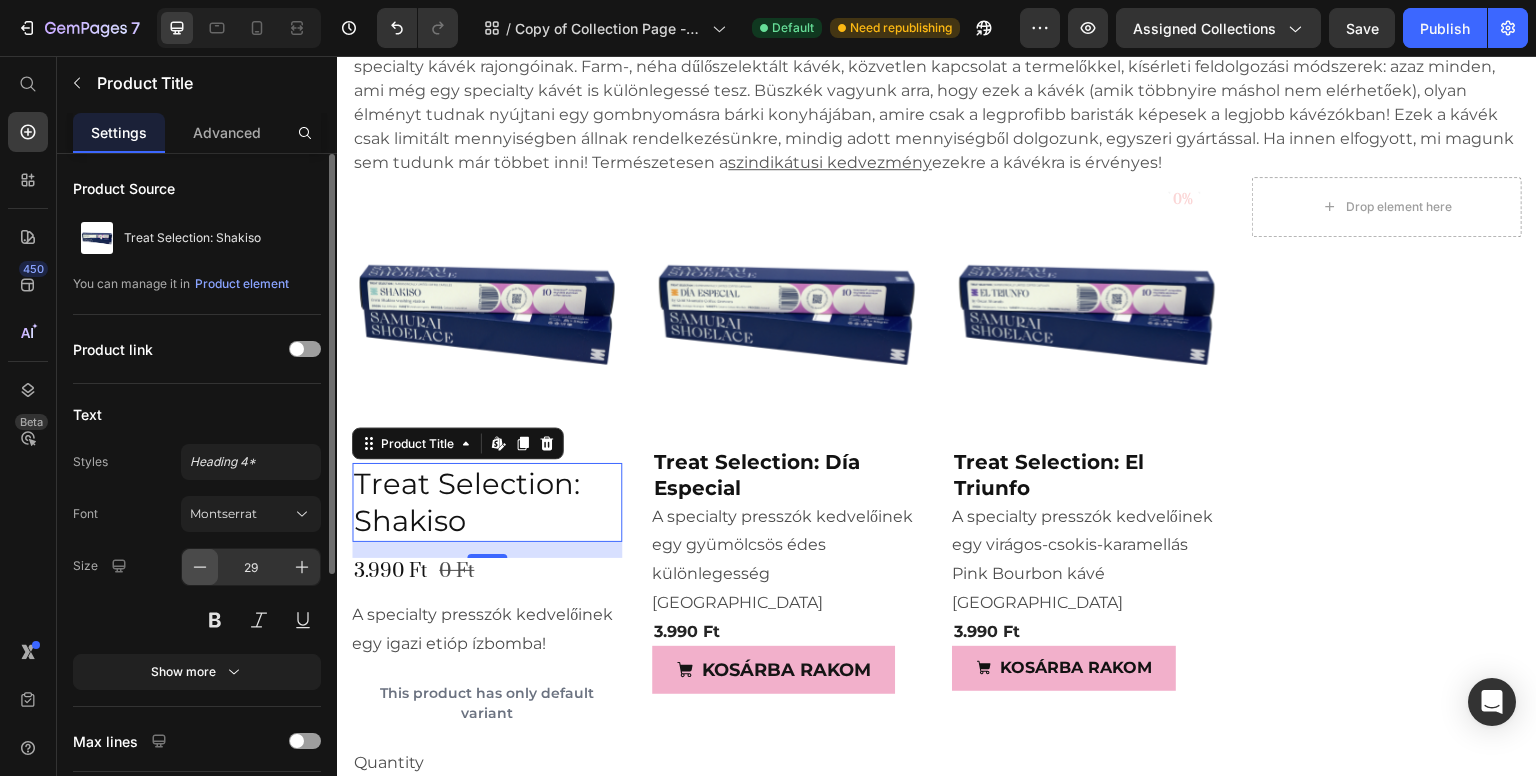 click 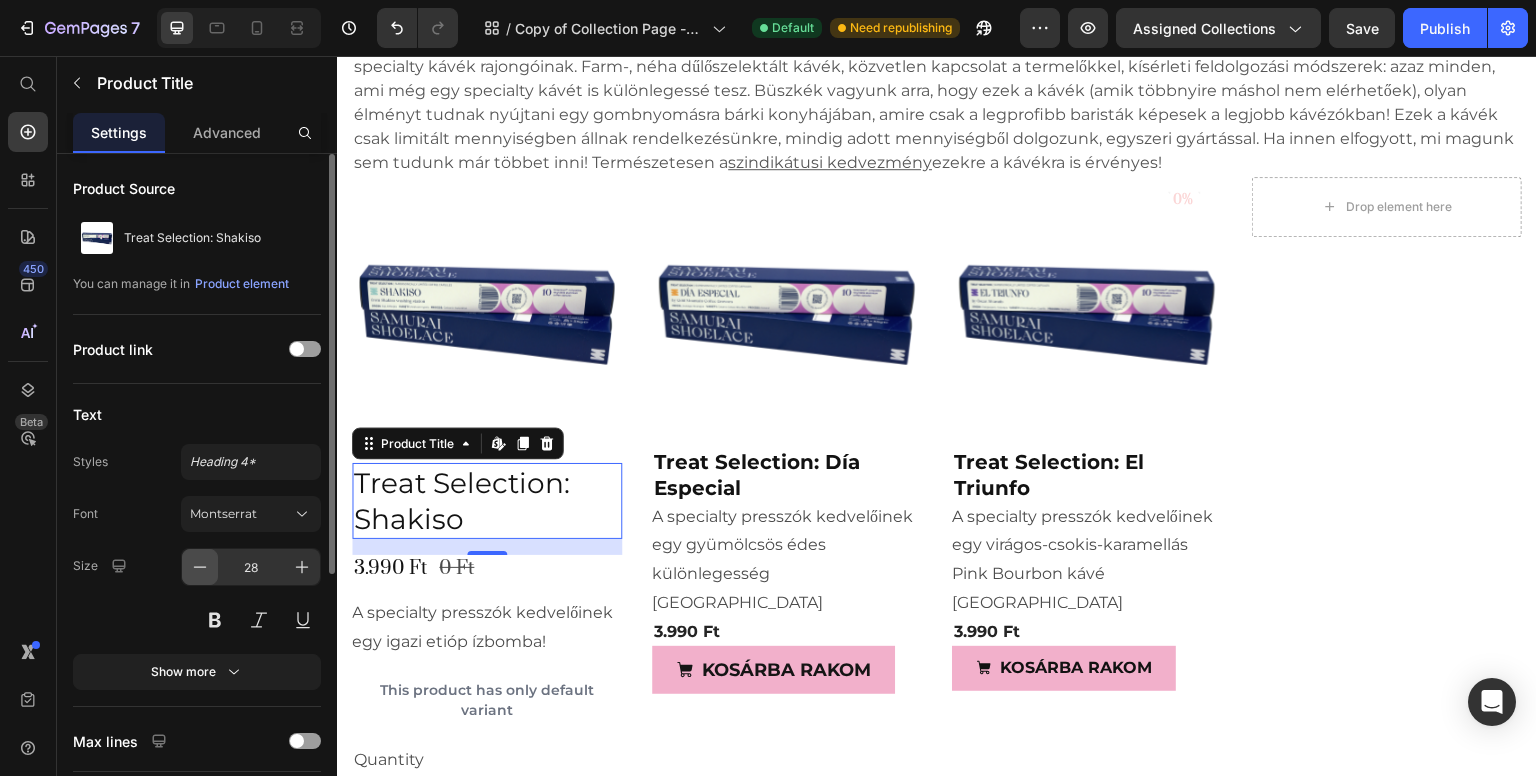 click 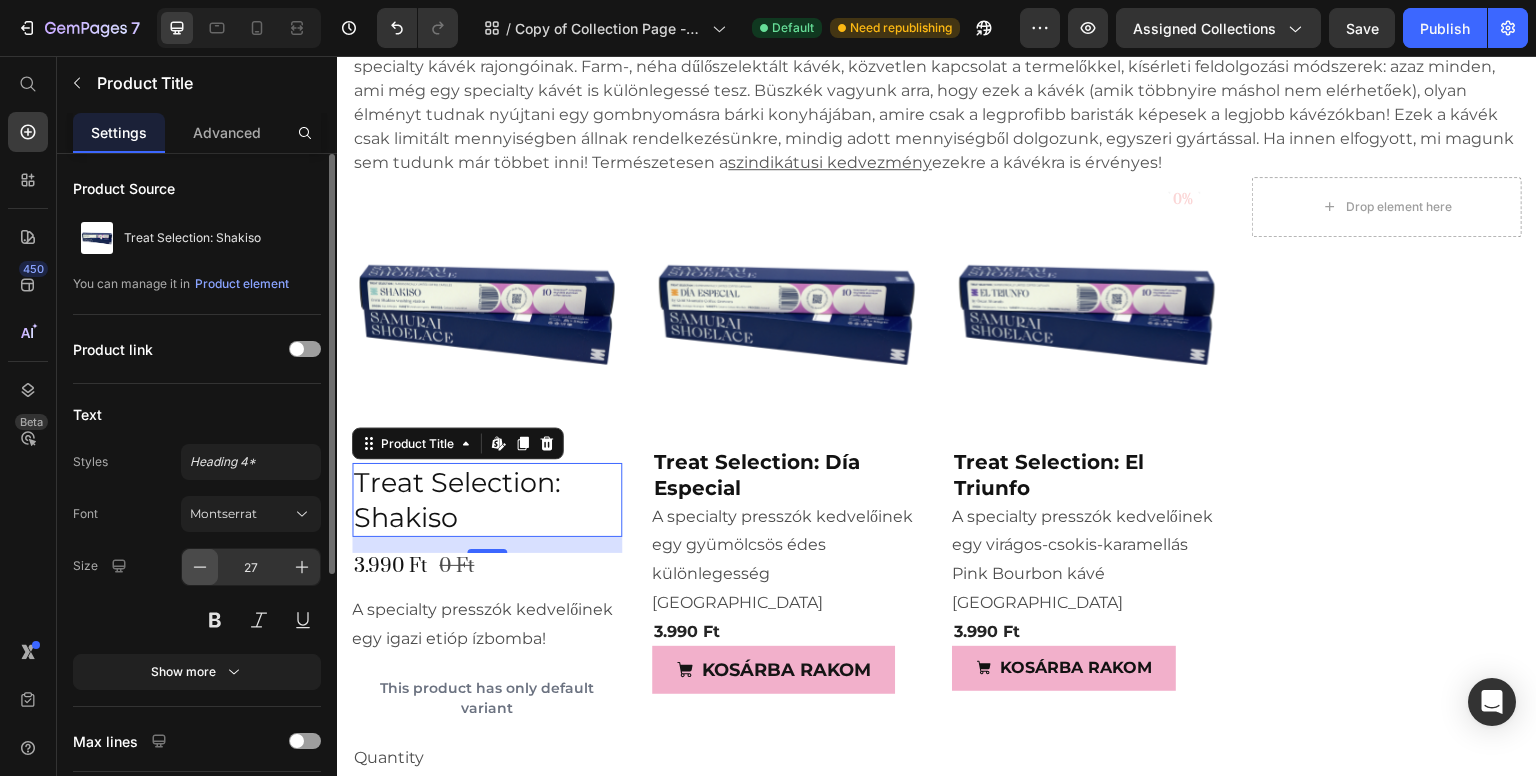 click 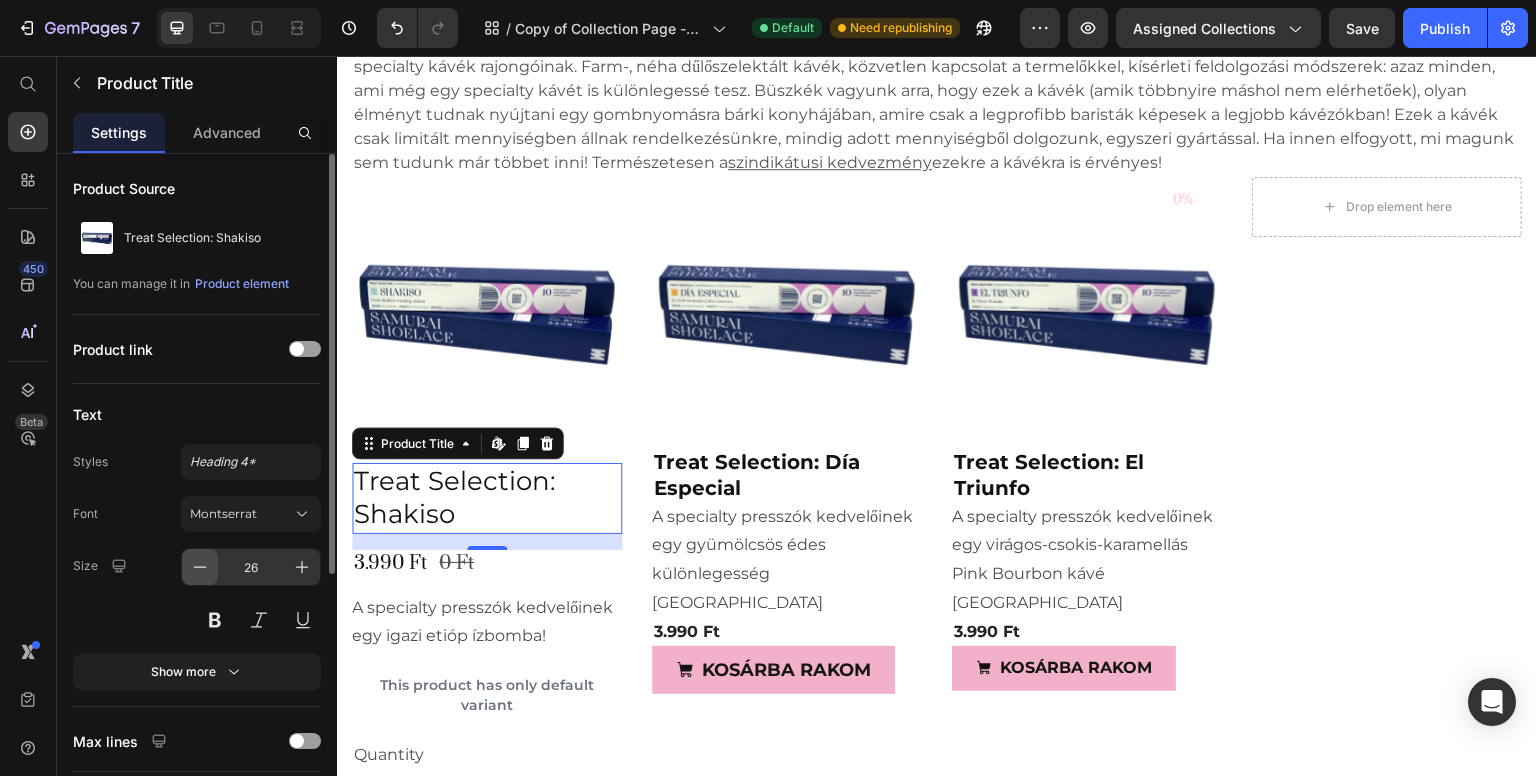click 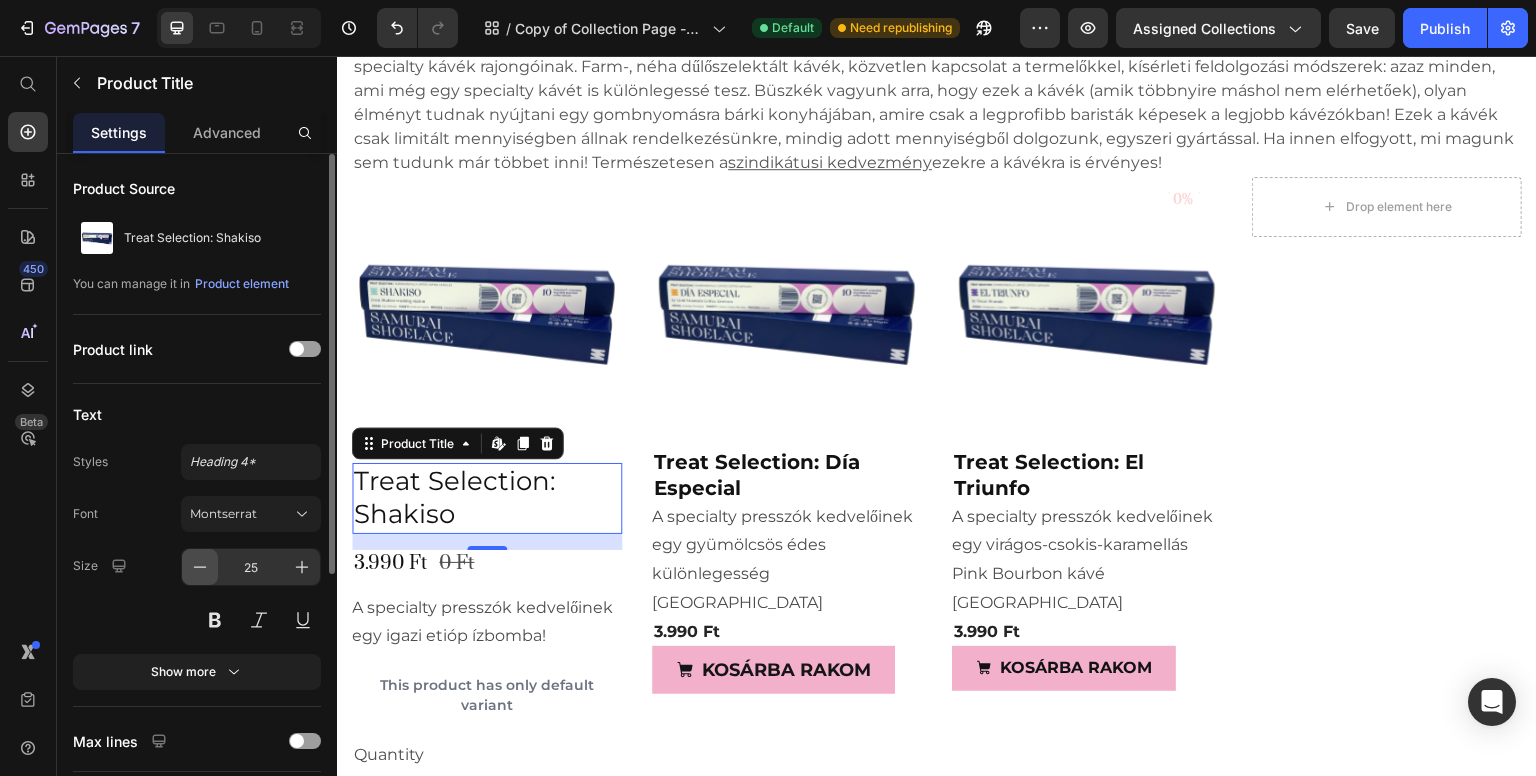 click 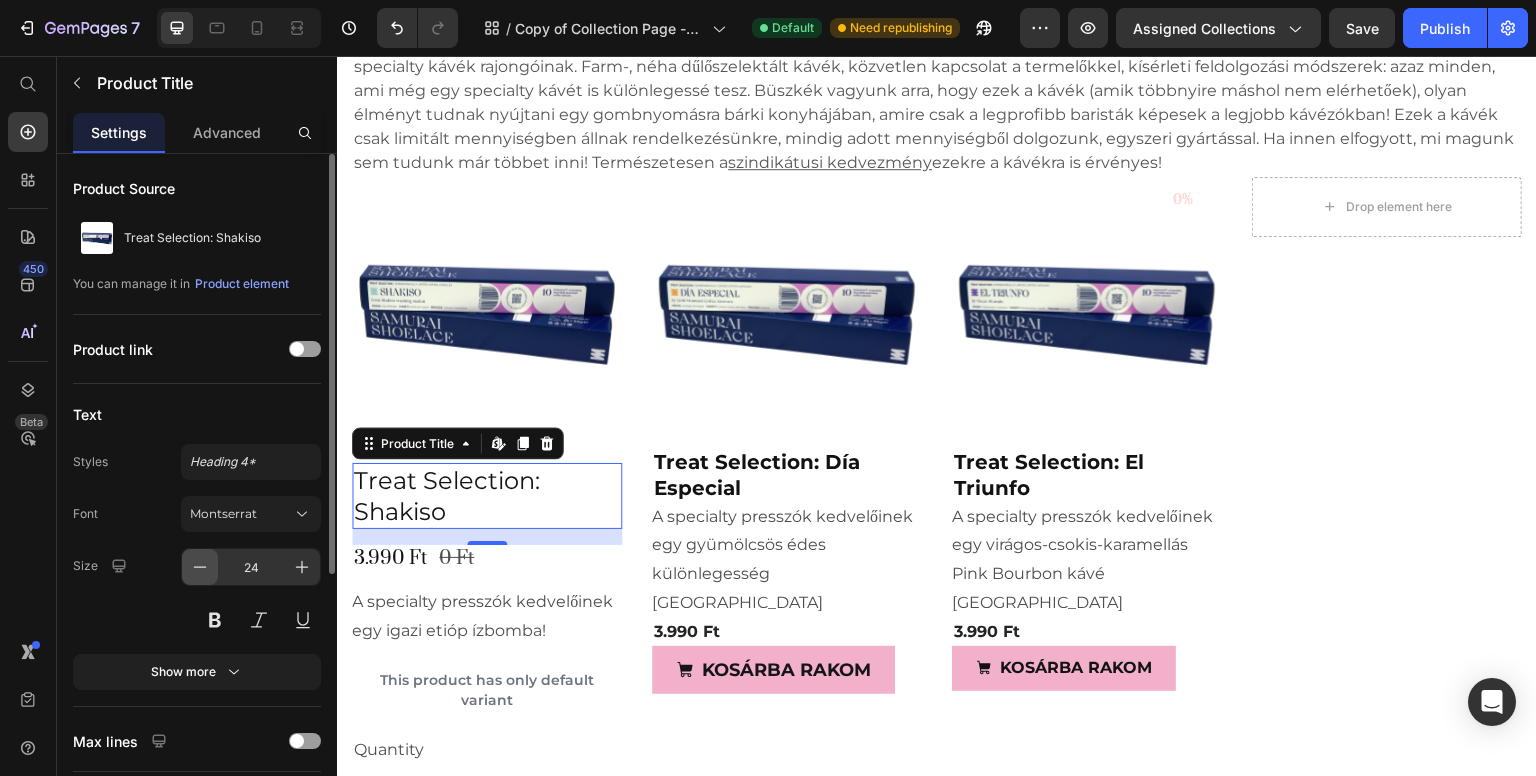 click 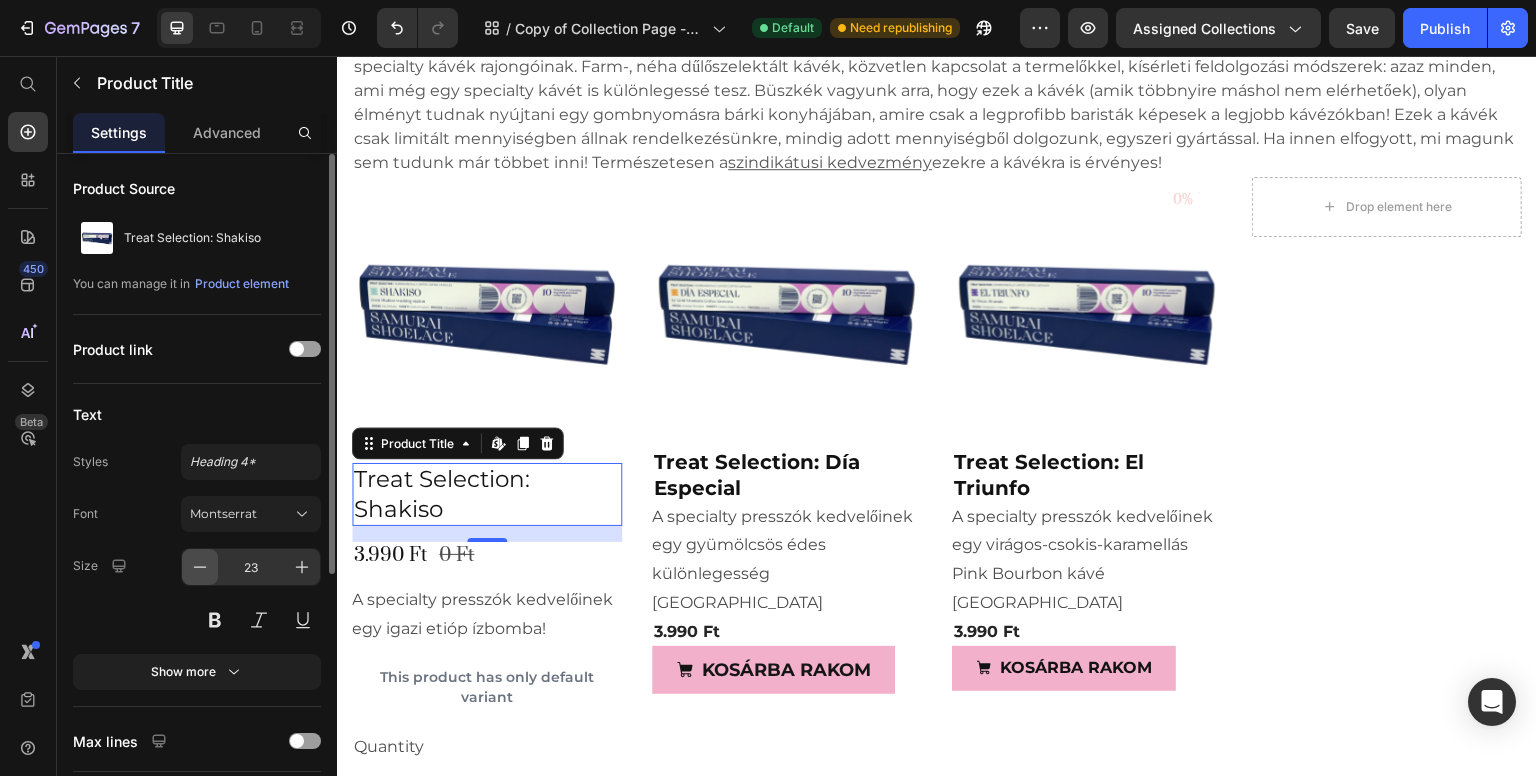 click 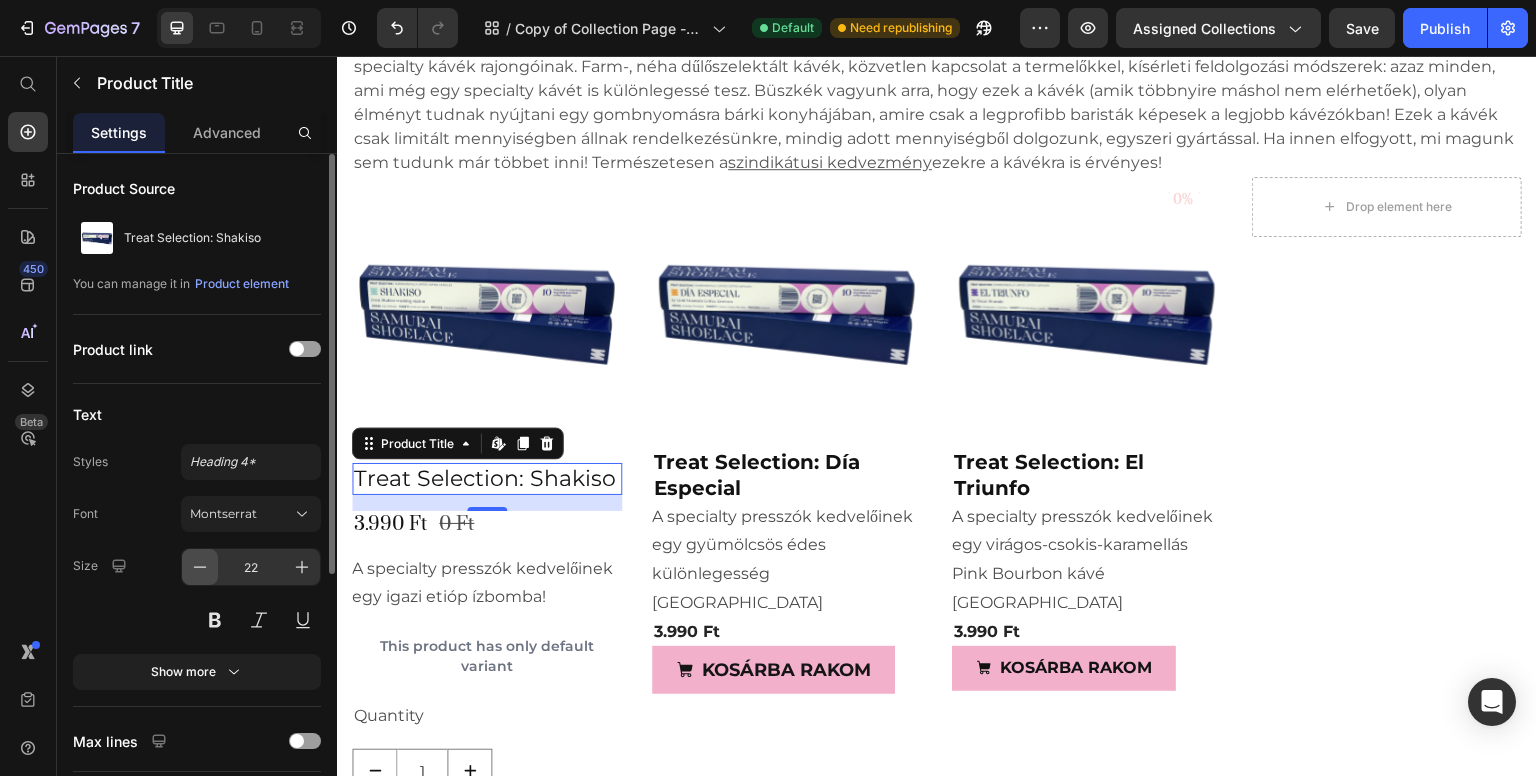 click 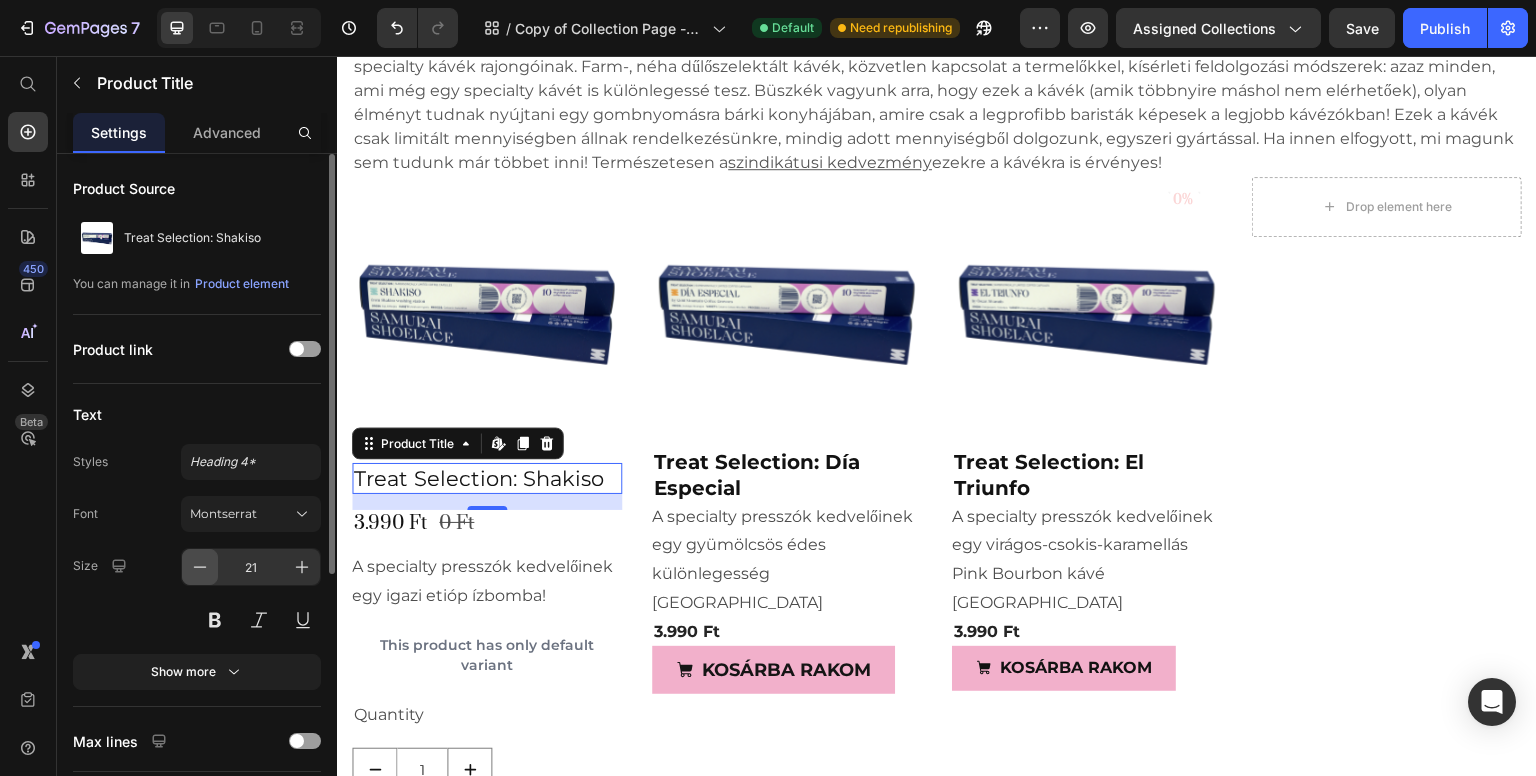 click 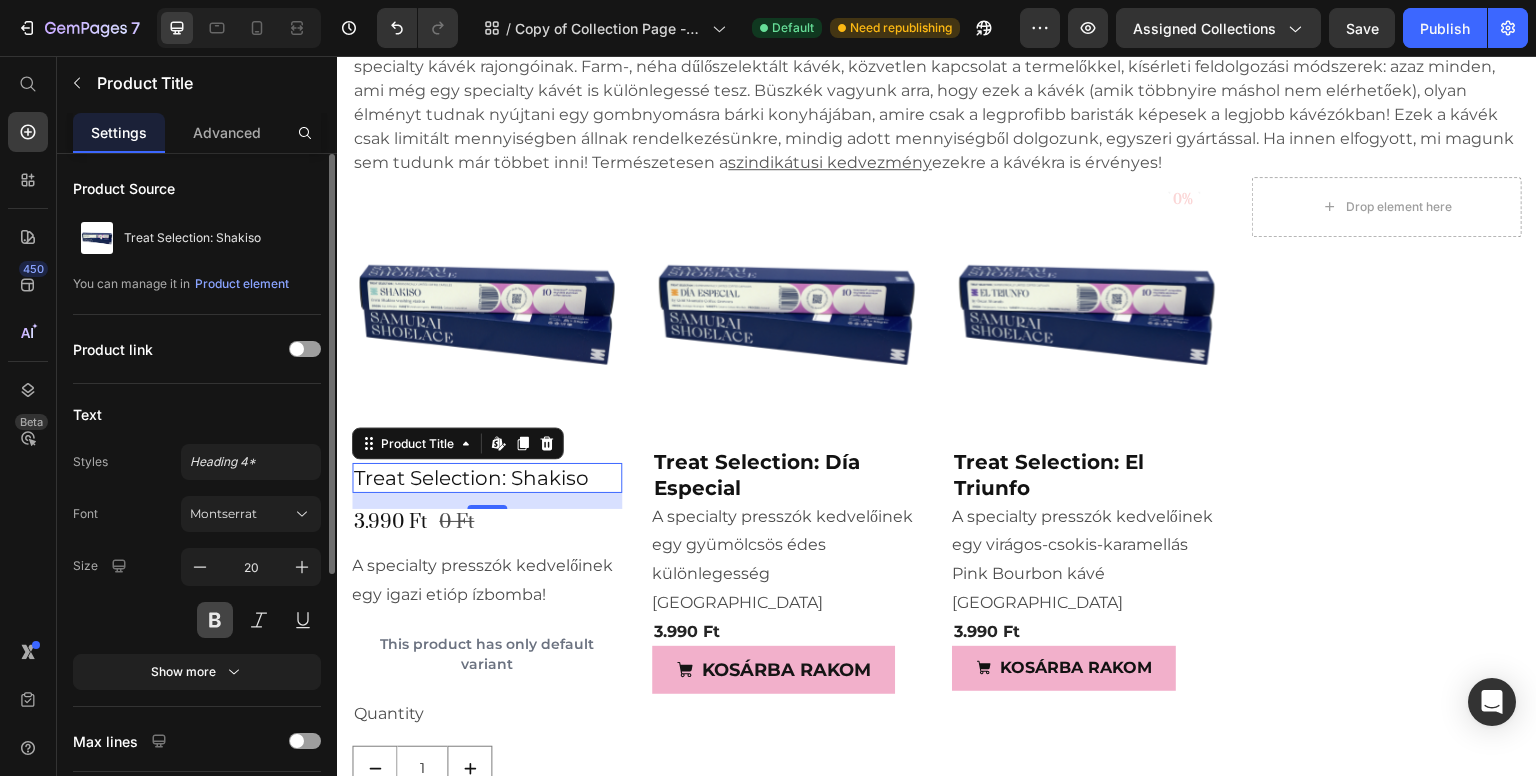 click at bounding box center [215, 620] 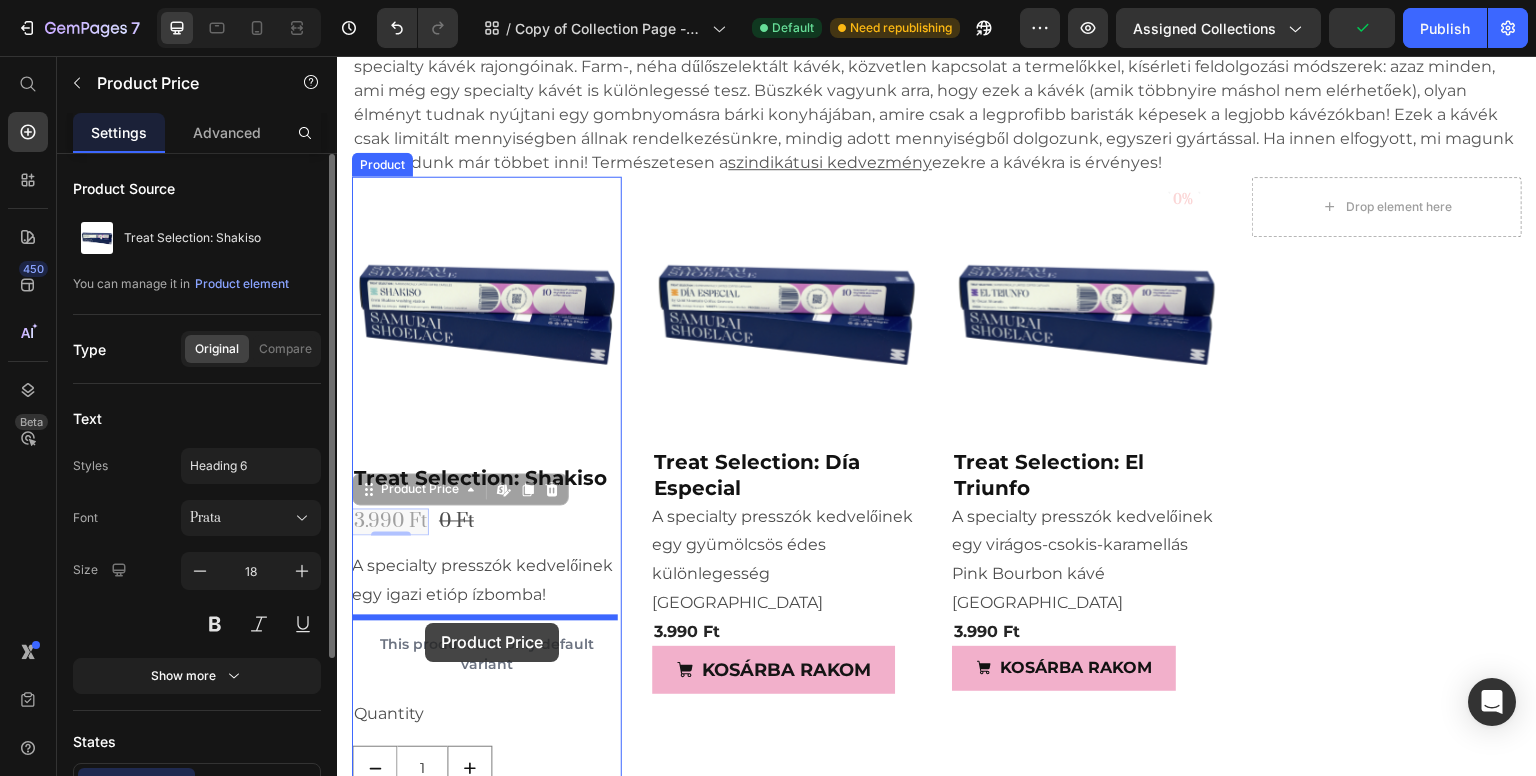 drag, startPoint x: 410, startPoint y: 515, endPoint x: 425, endPoint y: 623, distance: 109.03669 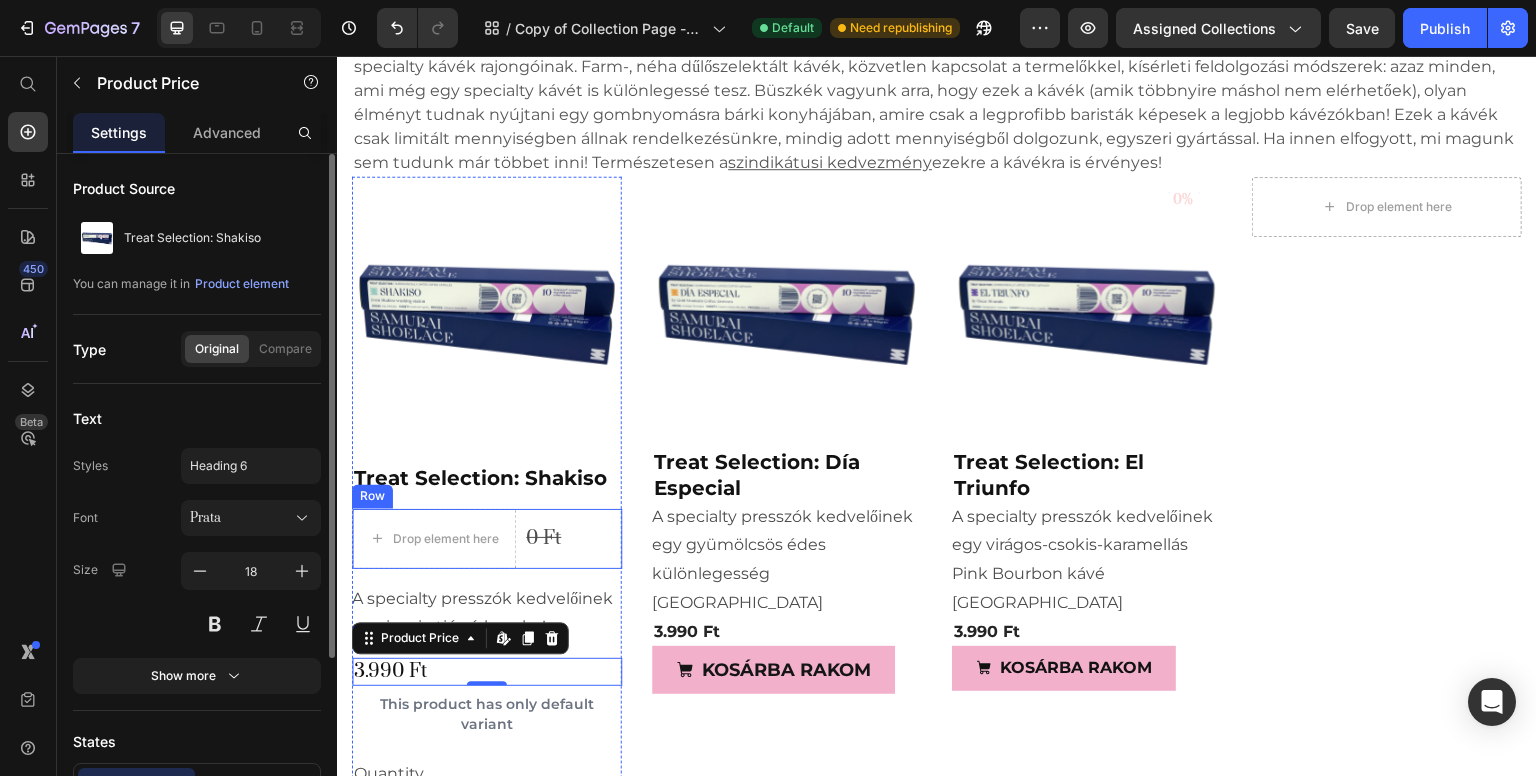 click on "Drop element here 0 Ft Product Price Row" at bounding box center (487, 539) 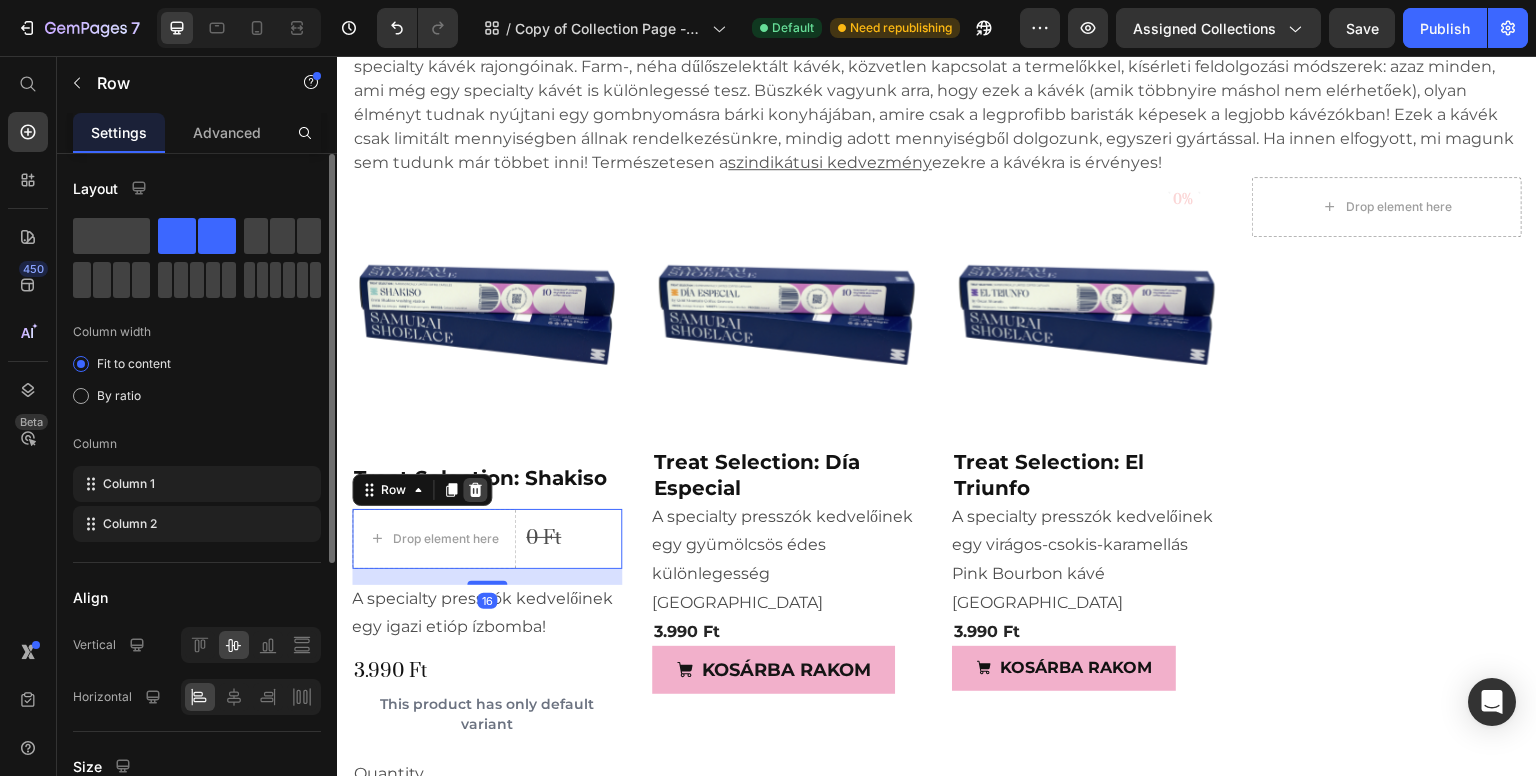 click 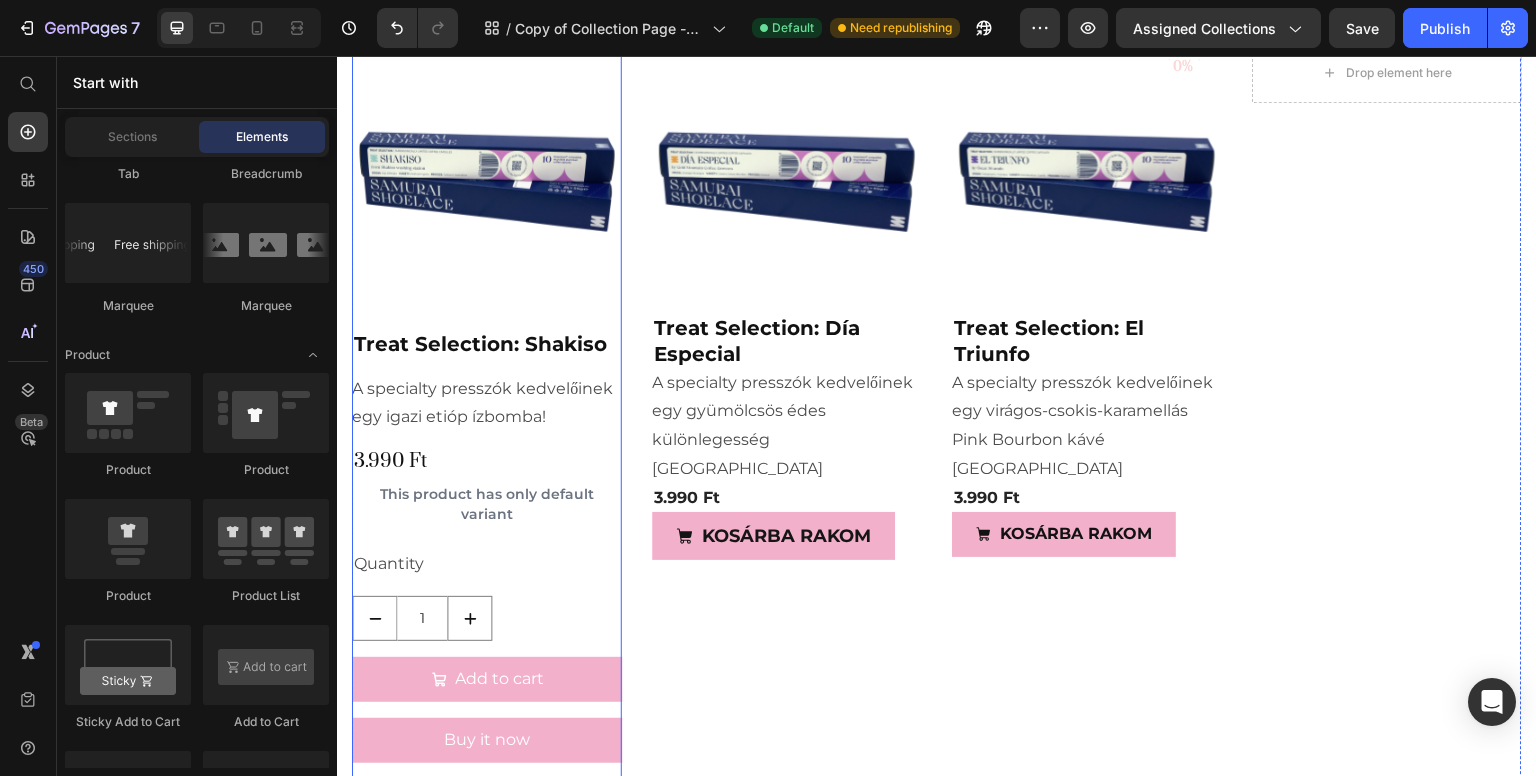 scroll, scrollTop: 1600, scrollLeft: 0, axis: vertical 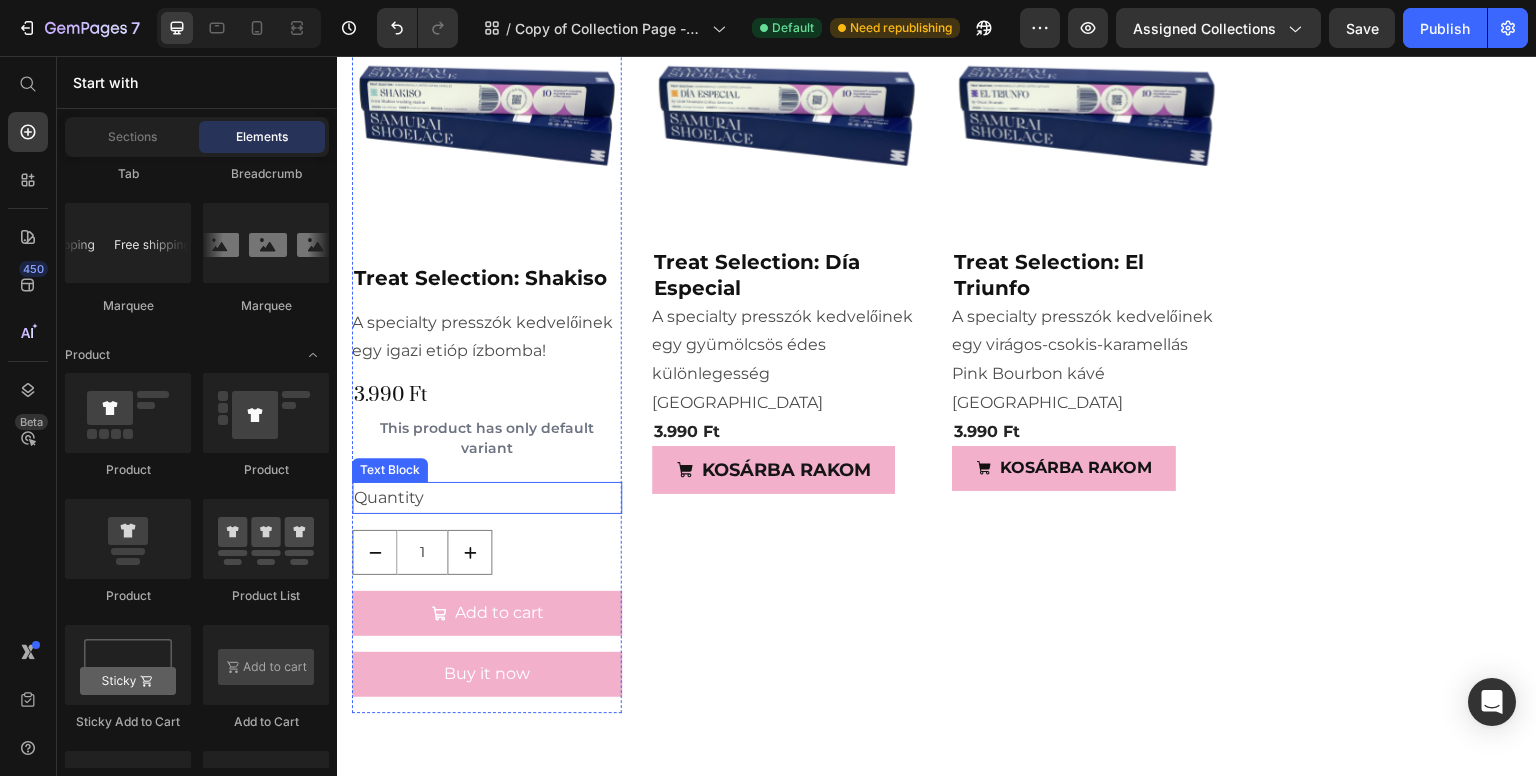 click on "Quantity" at bounding box center (487, 498) 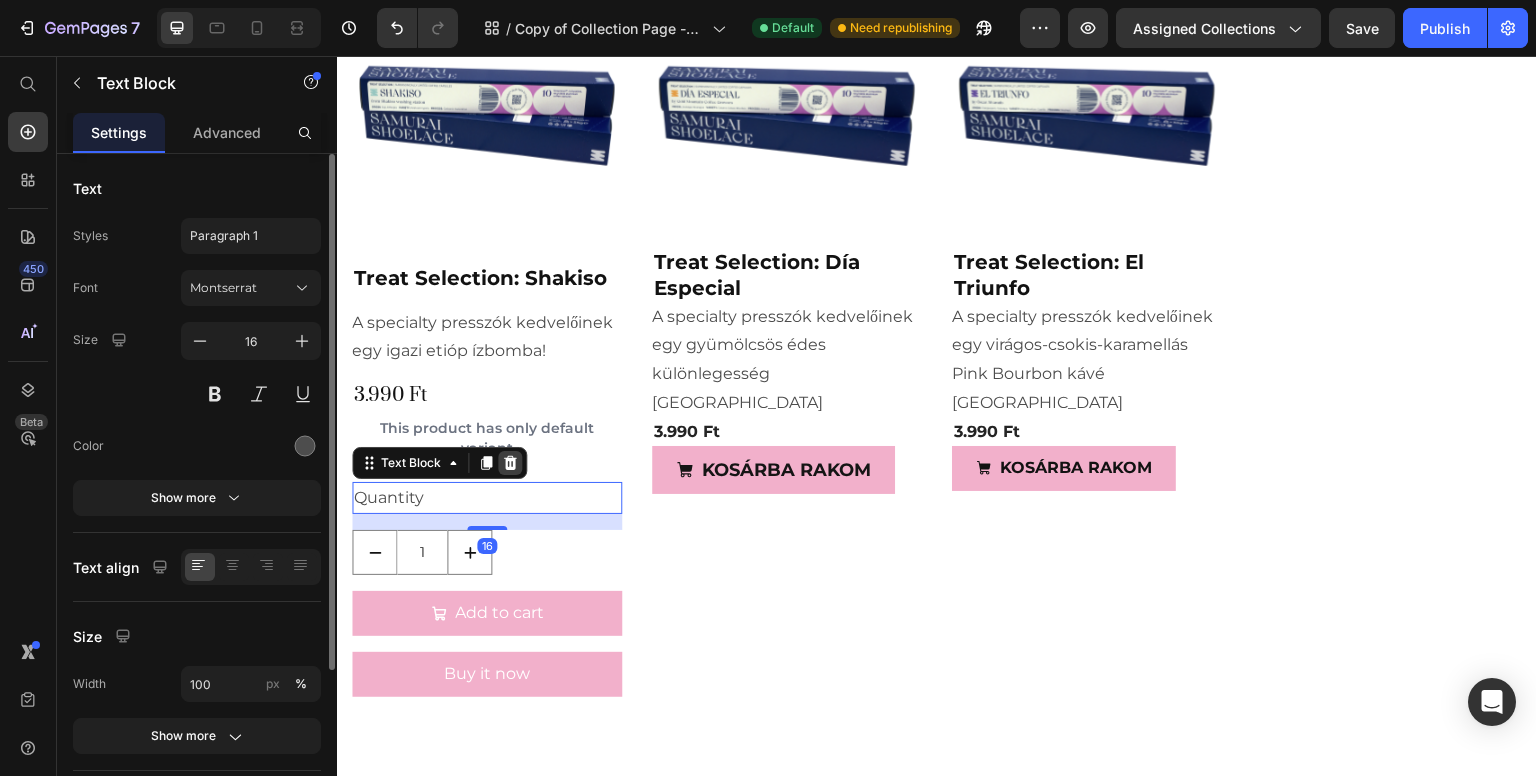 click 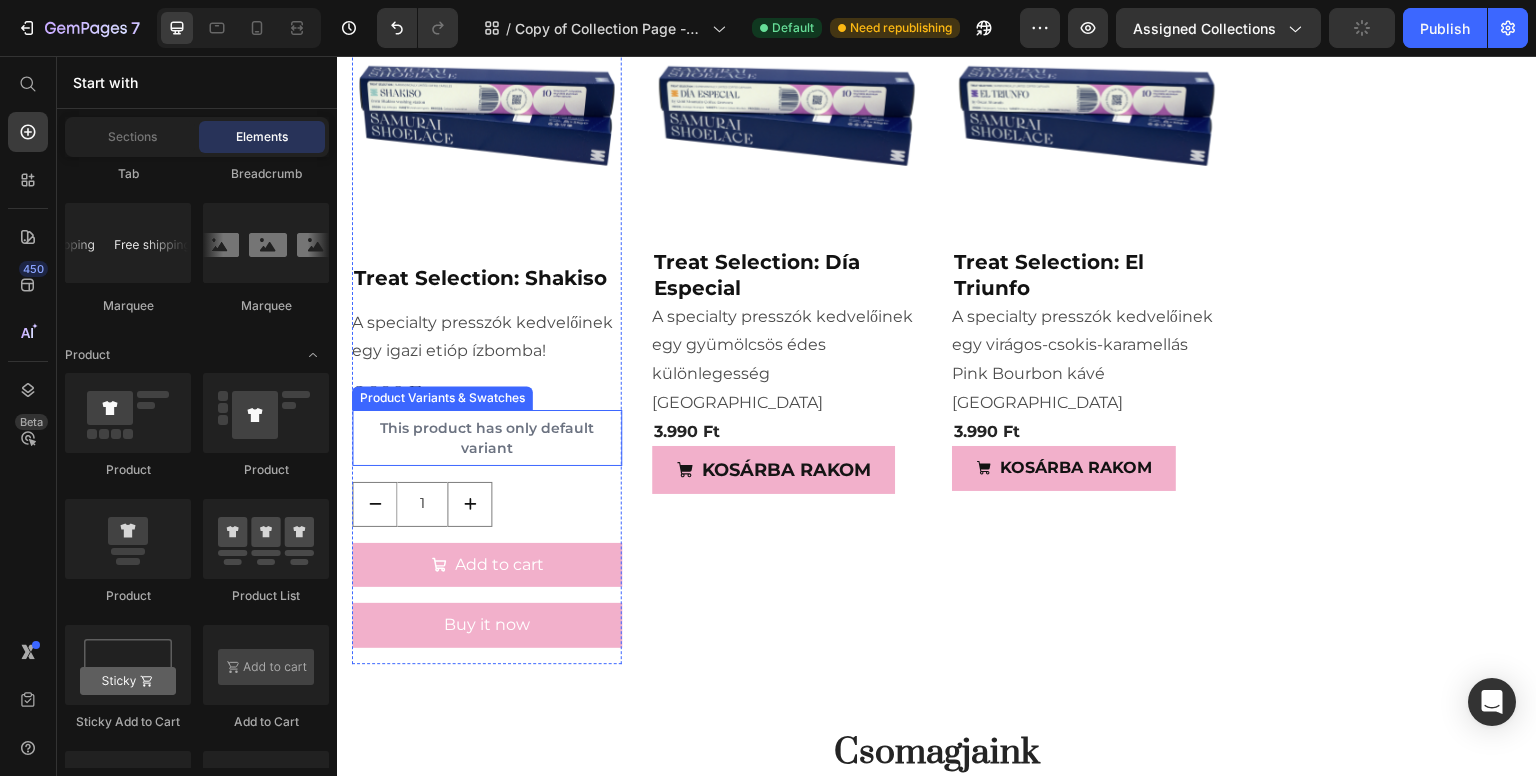 click on "This product has only default variant" at bounding box center [487, 438] 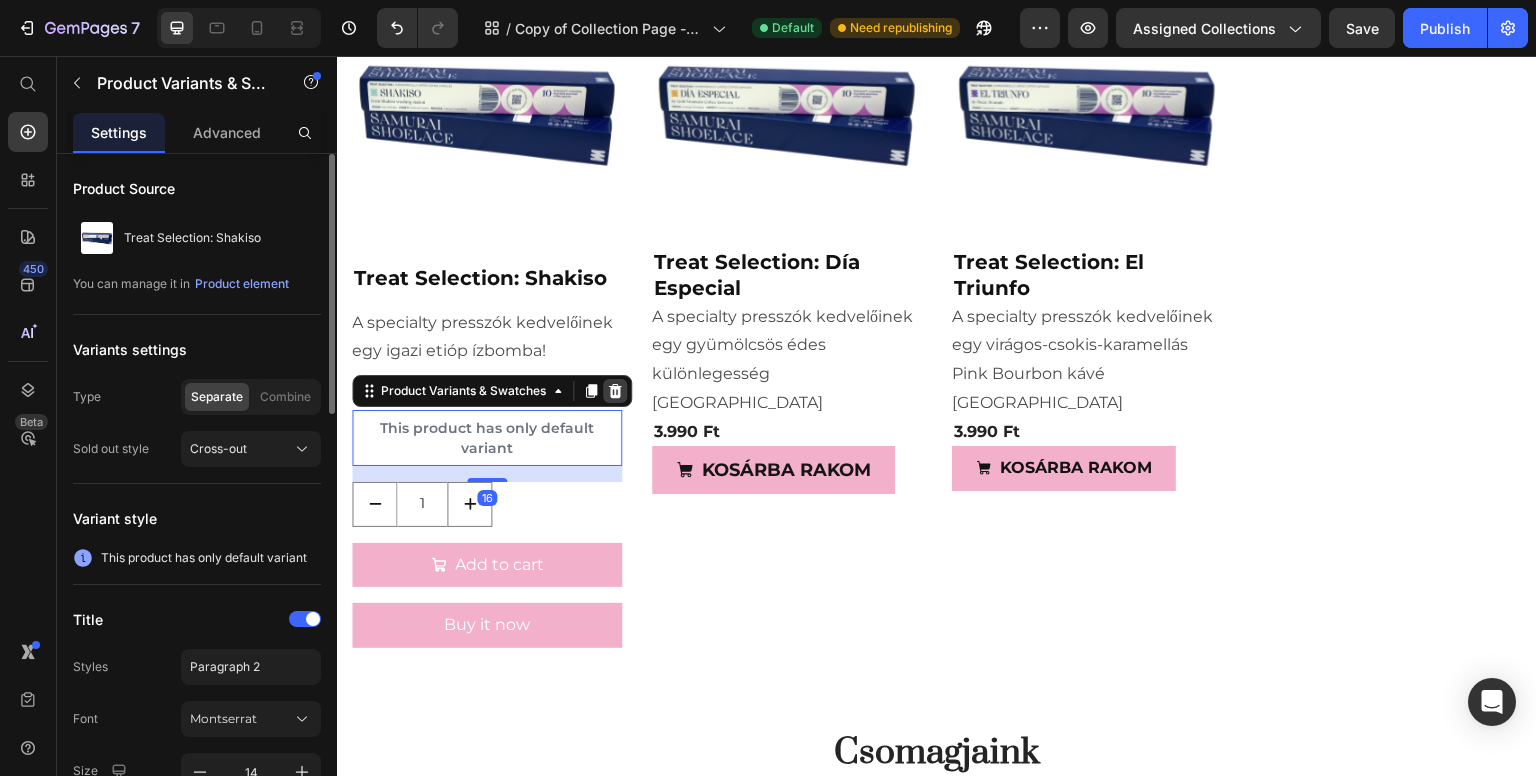 click 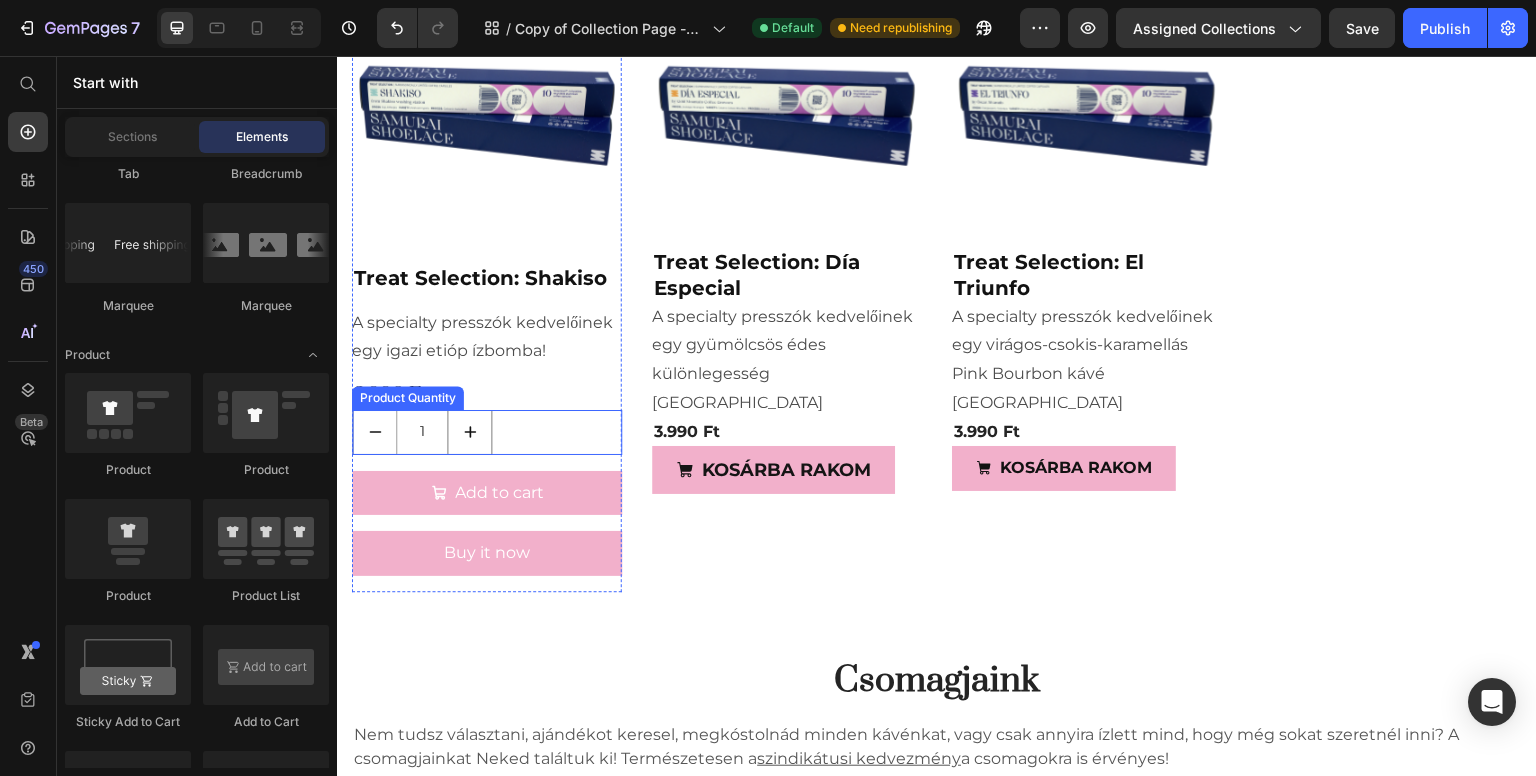 click on "1" at bounding box center (487, 432) 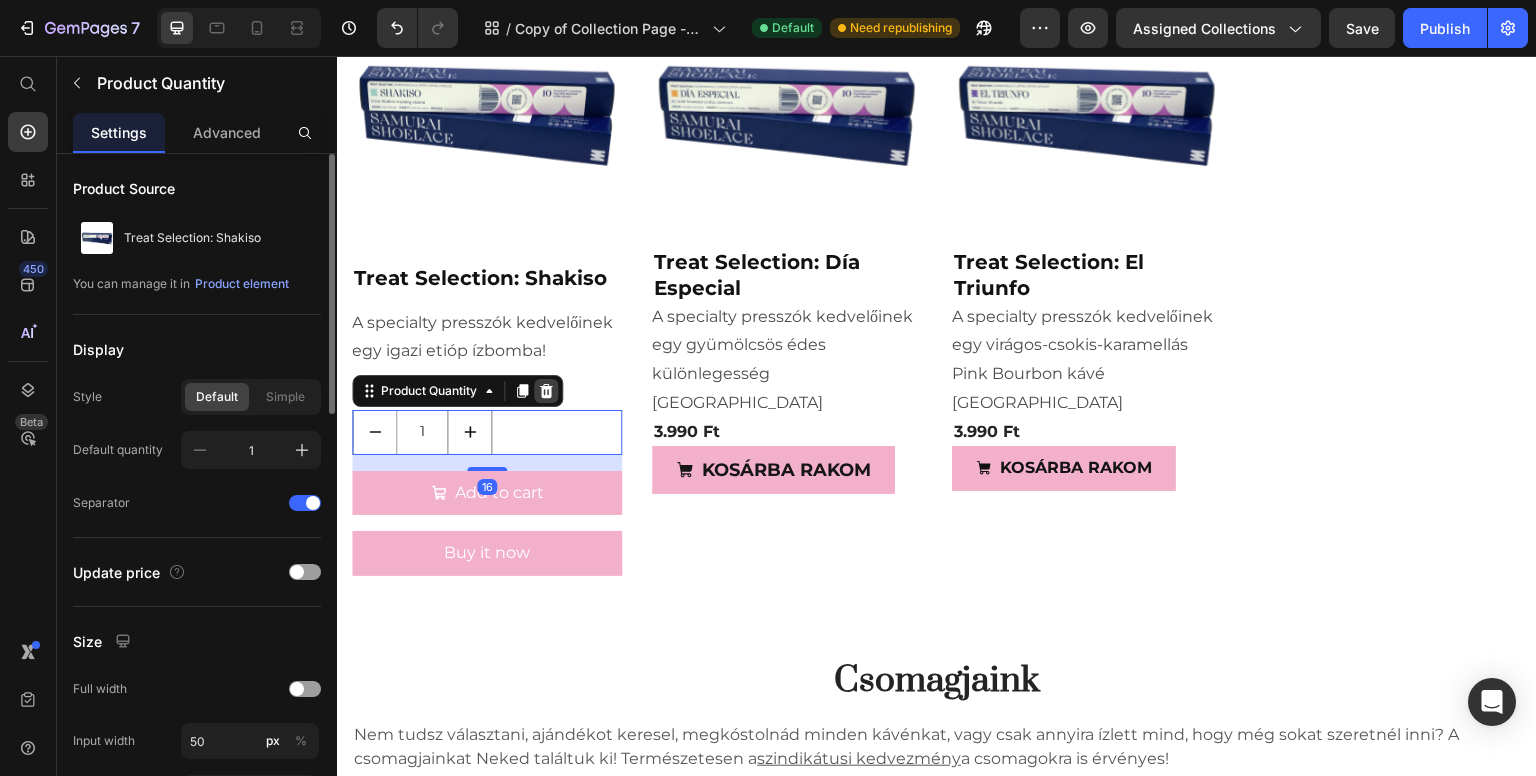click 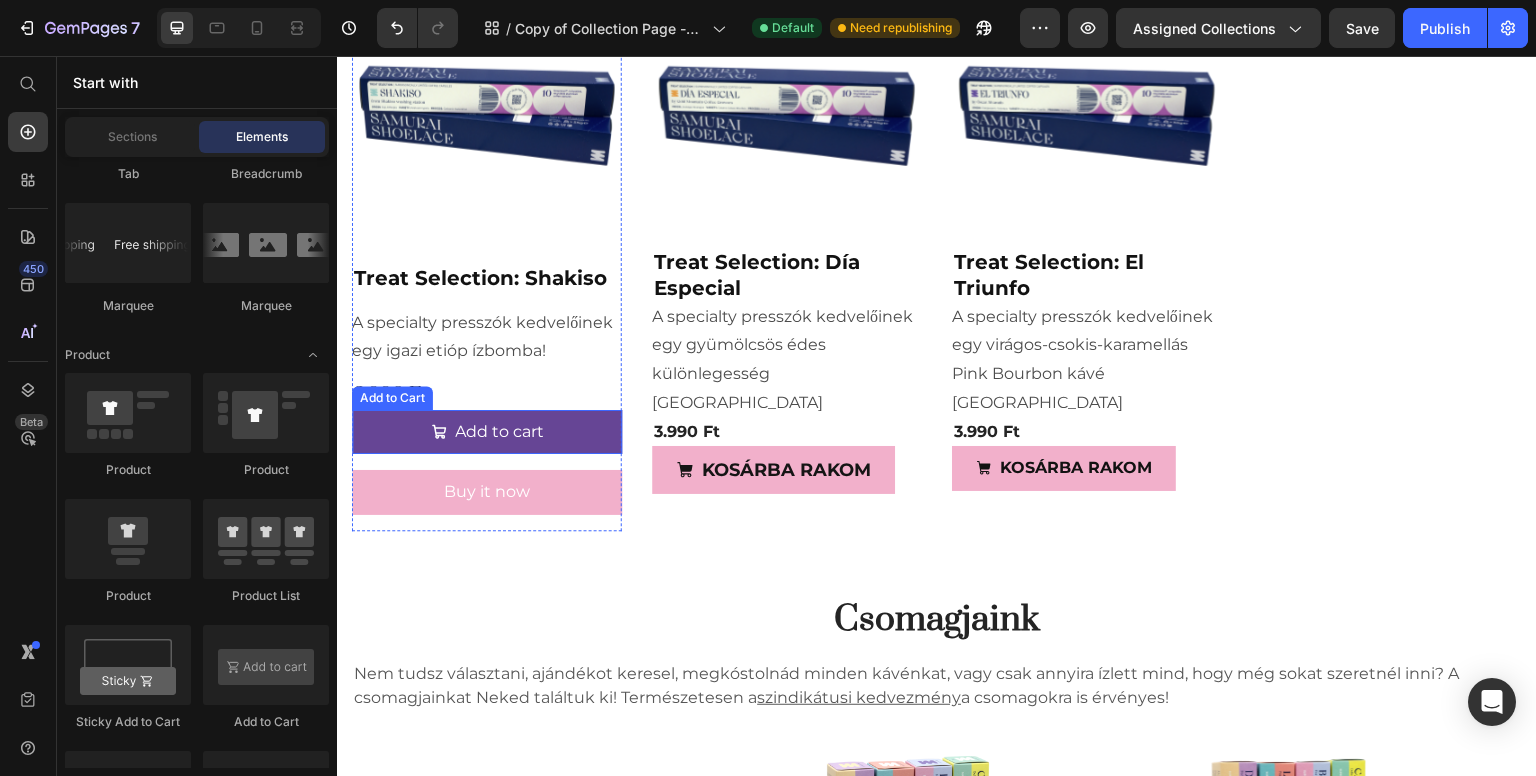 click on "Add to cart" at bounding box center [487, 432] 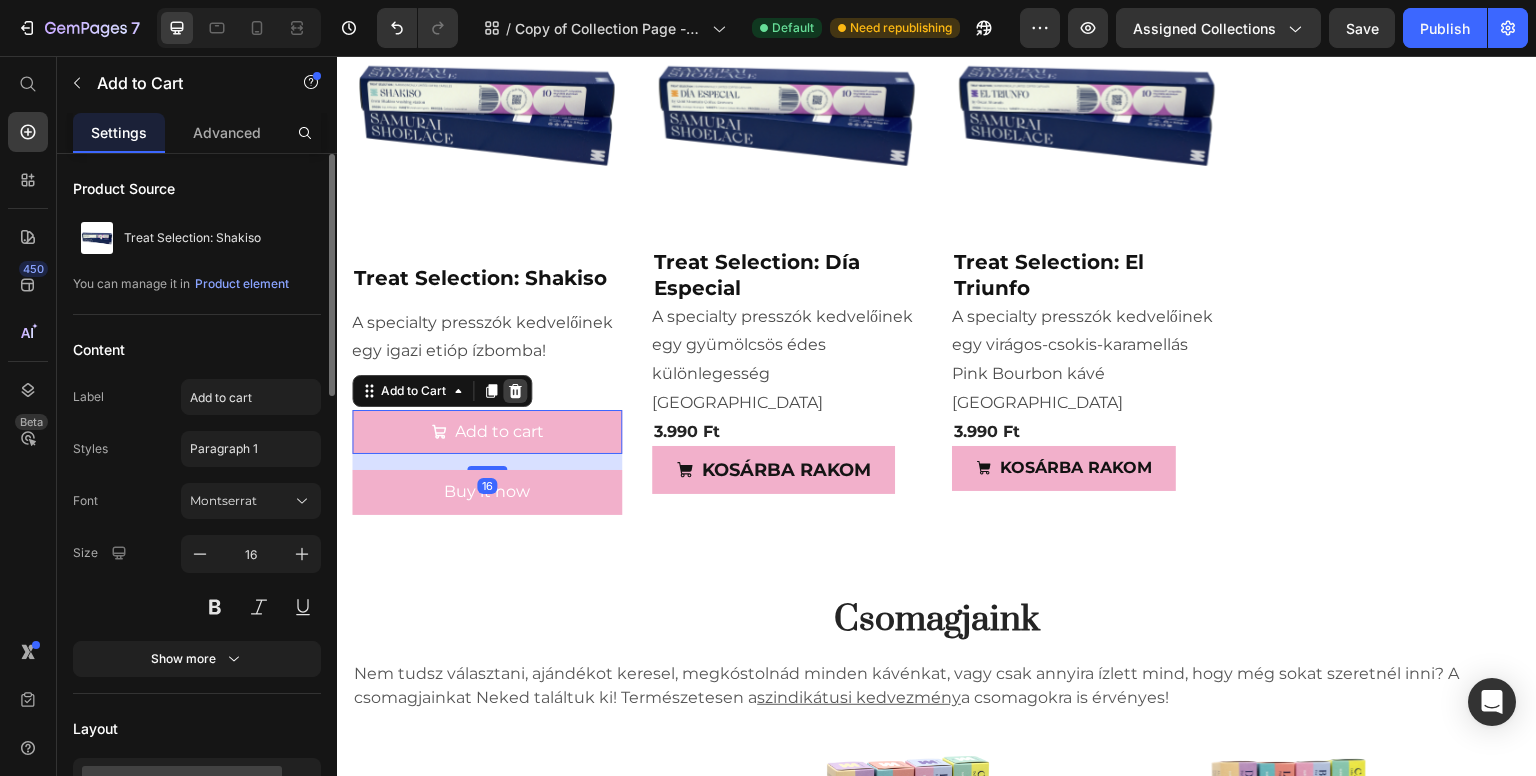 click 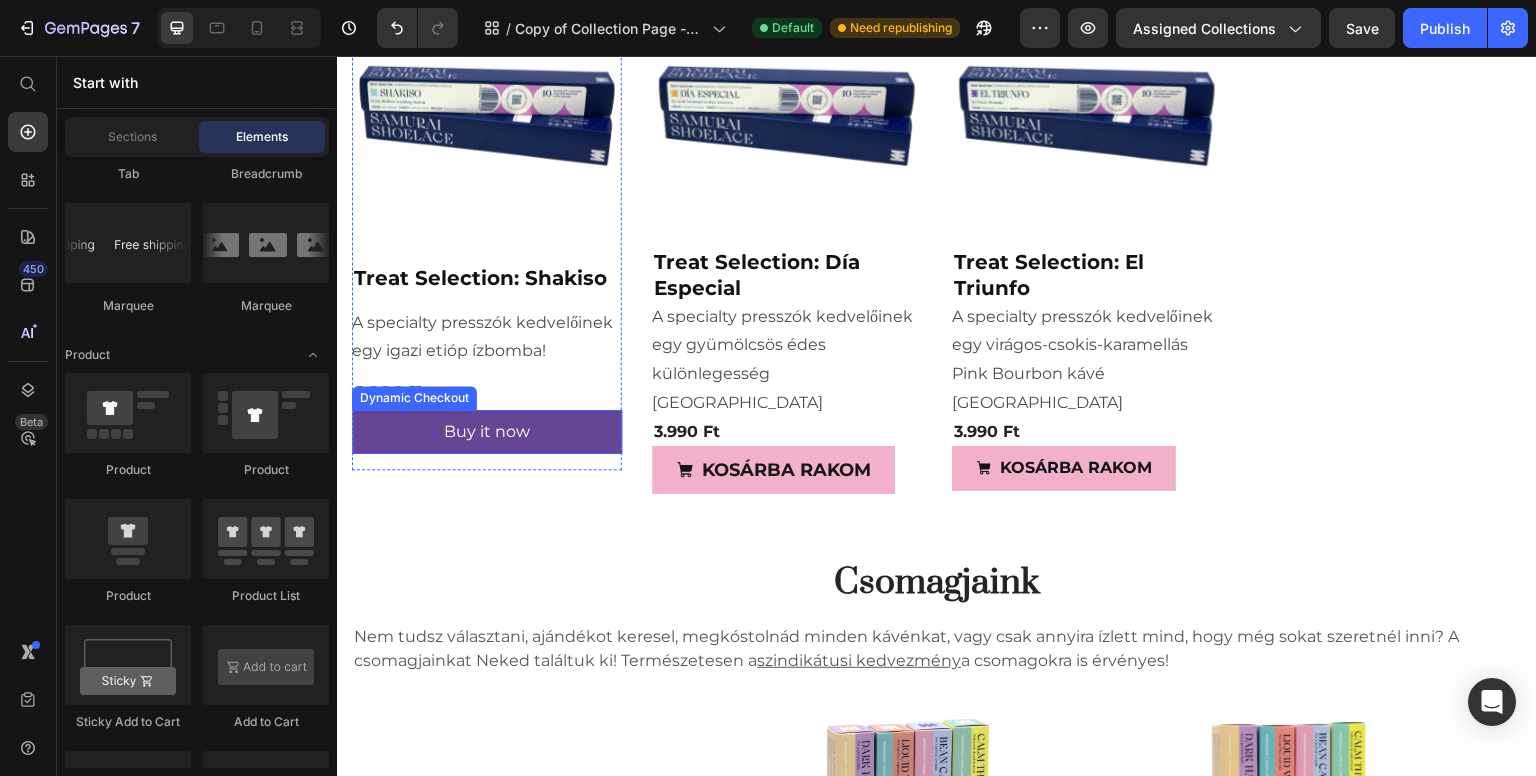 click on "Buy it now" at bounding box center [487, 432] 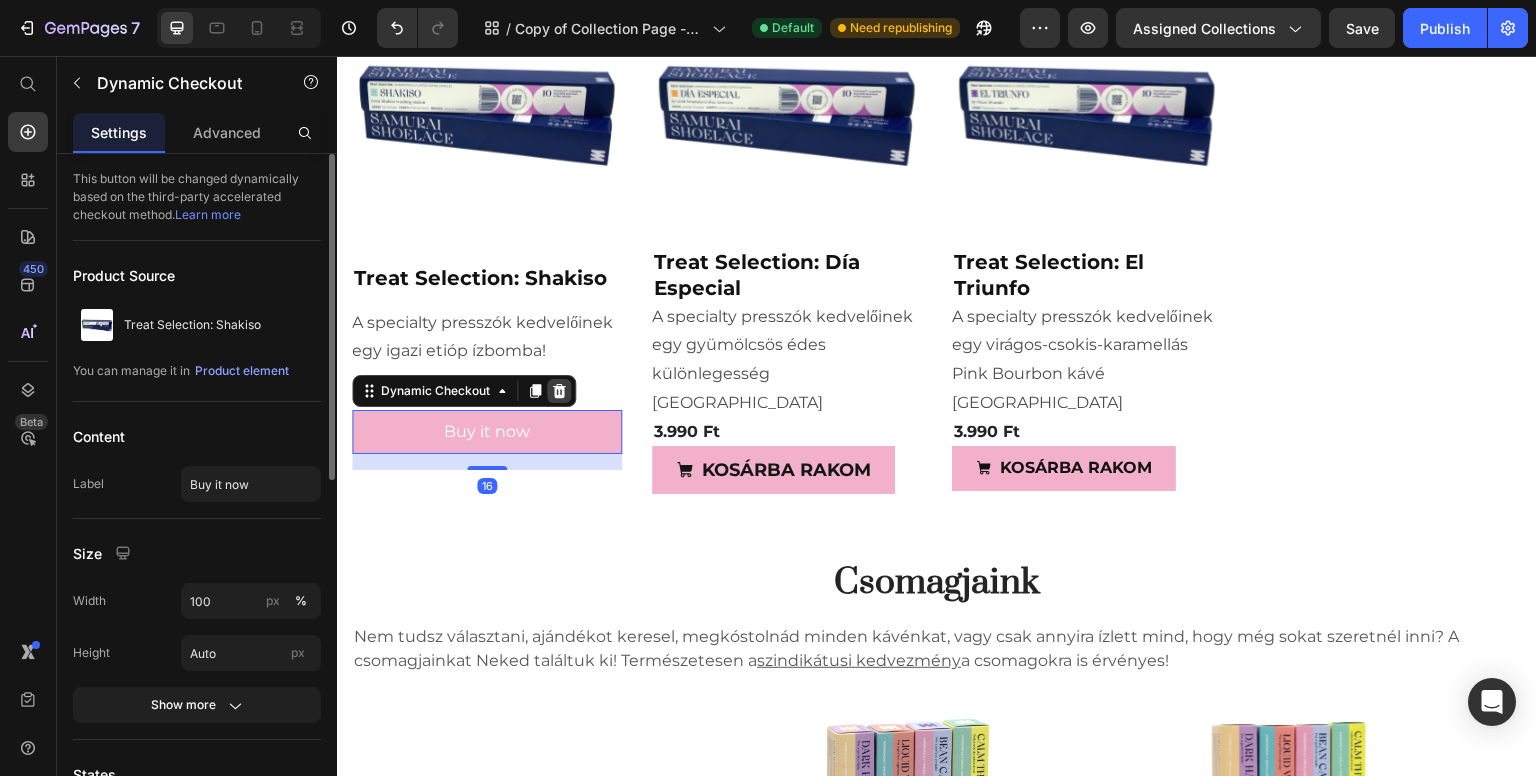 click 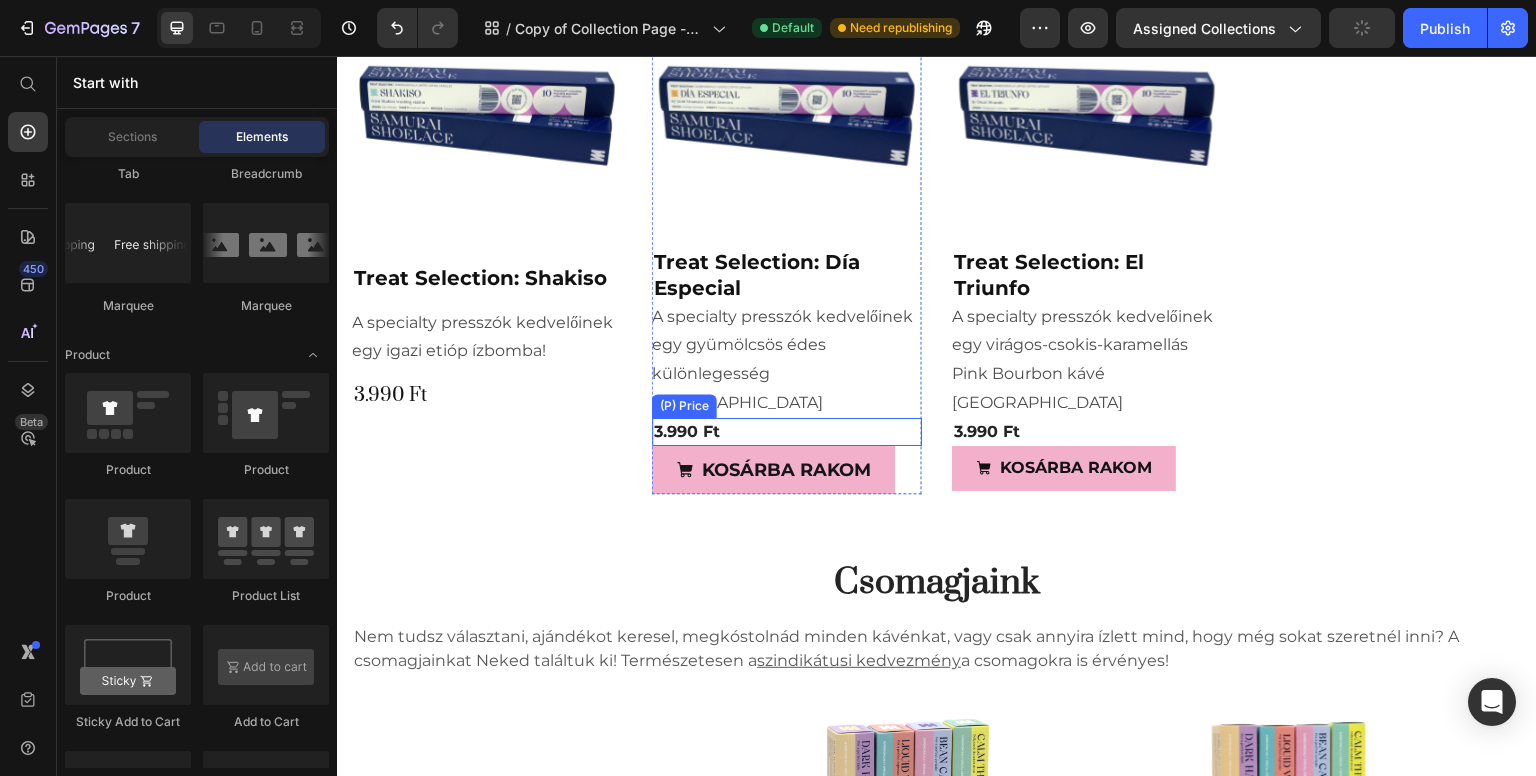click on "3.990 Ft" at bounding box center (787, 432) 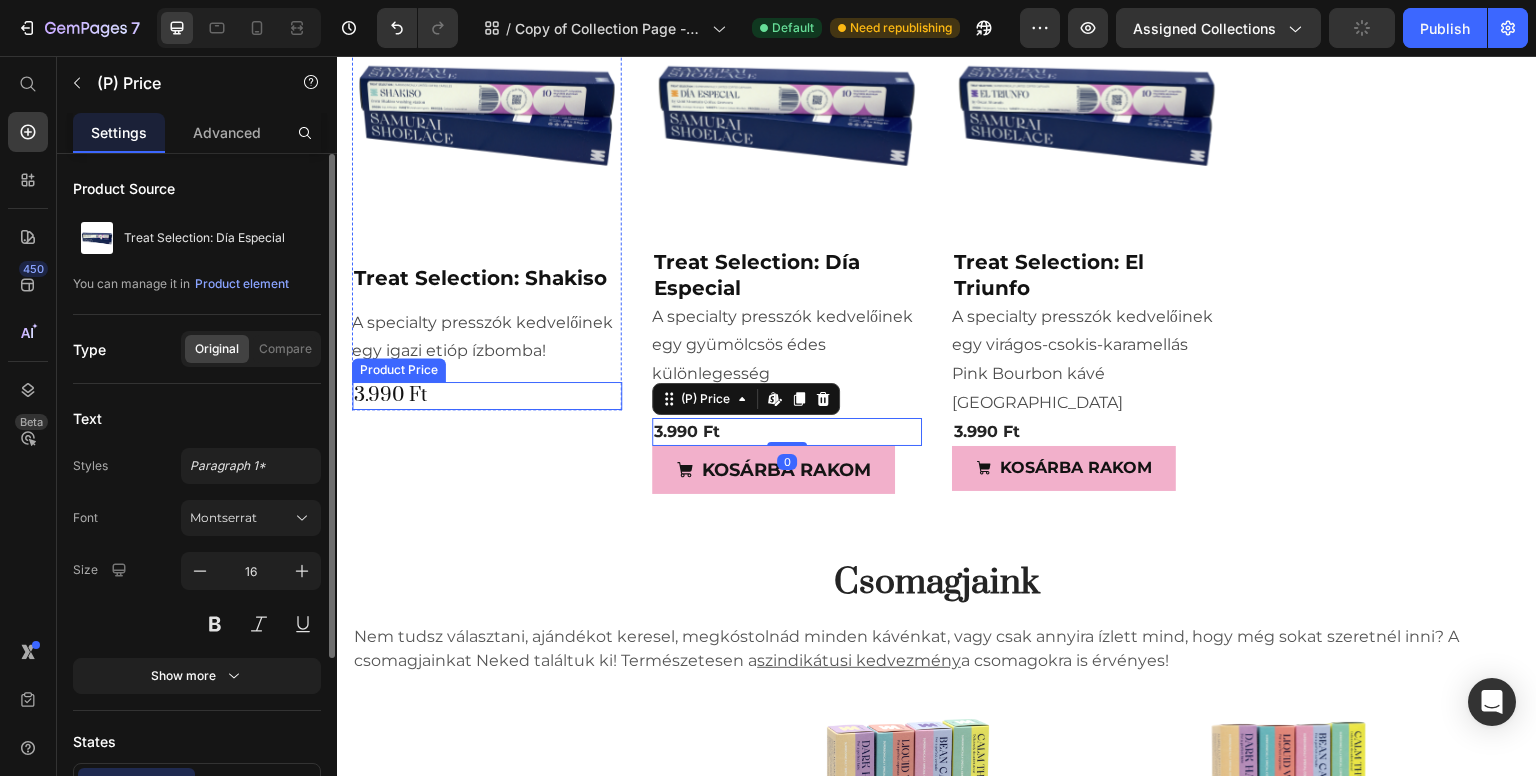 click on "3.990 Ft" at bounding box center (487, 395) 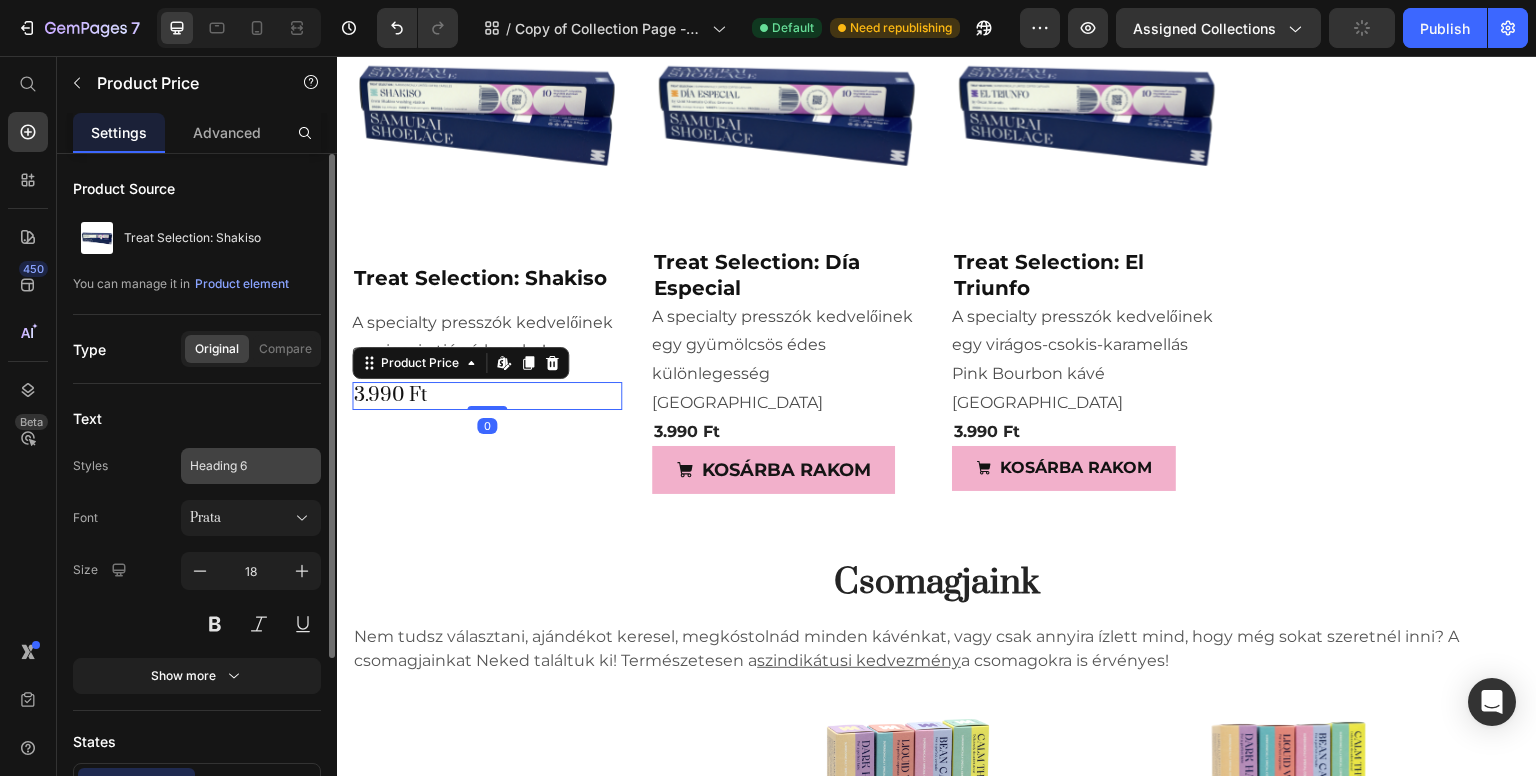 click on "Heading 6" at bounding box center (239, 466) 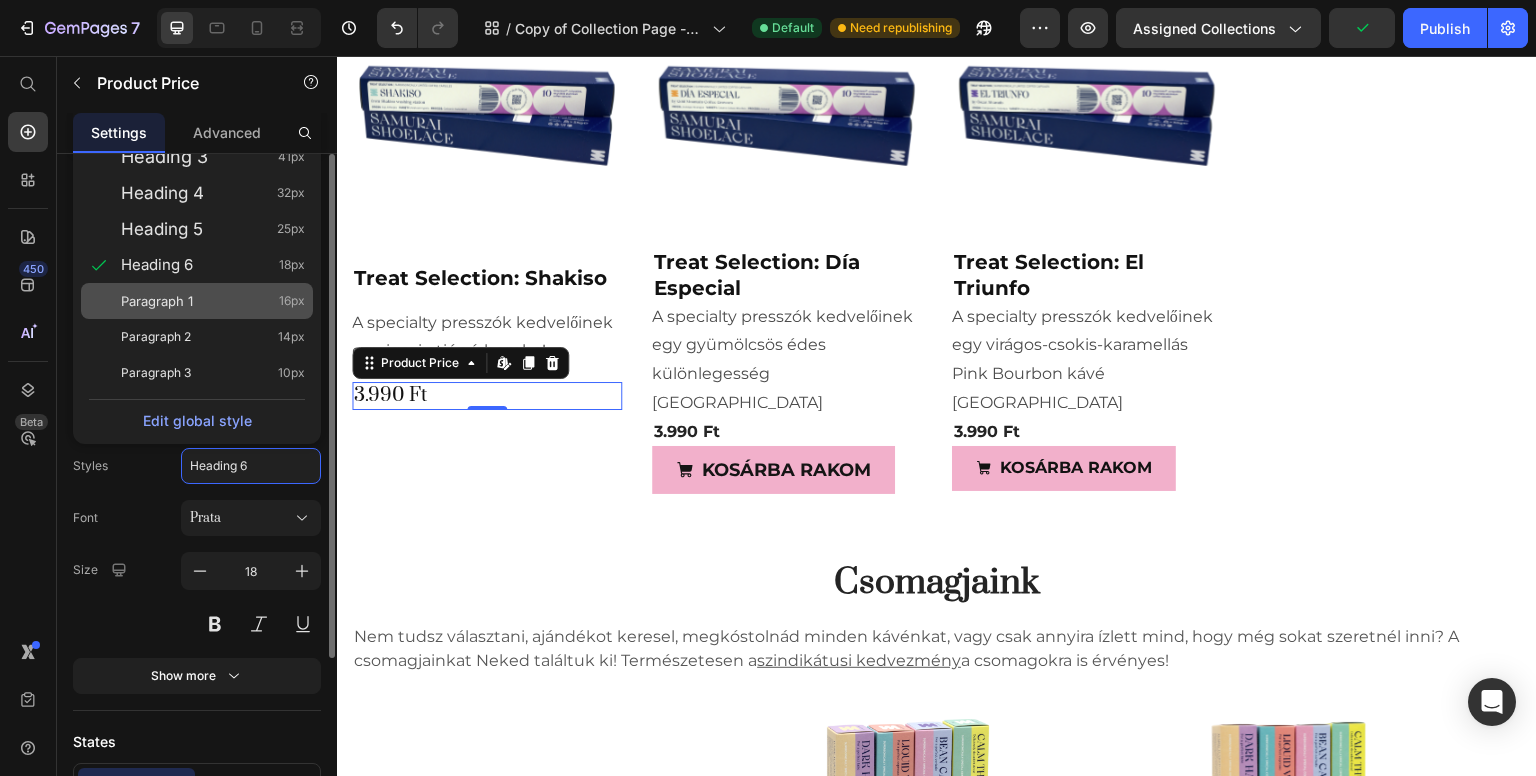 click on "Paragraph 1 16px" 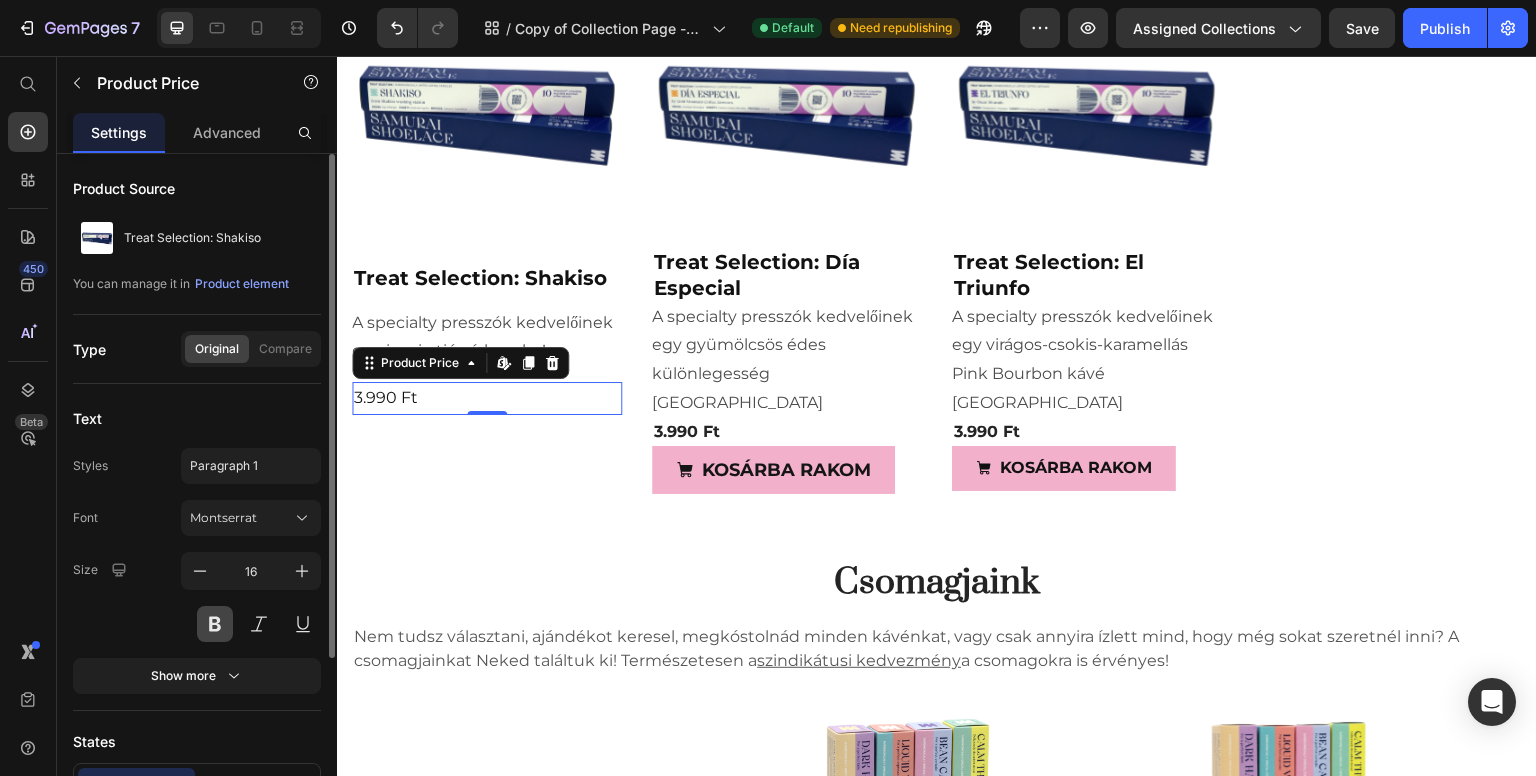 click at bounding box center (215, 624) 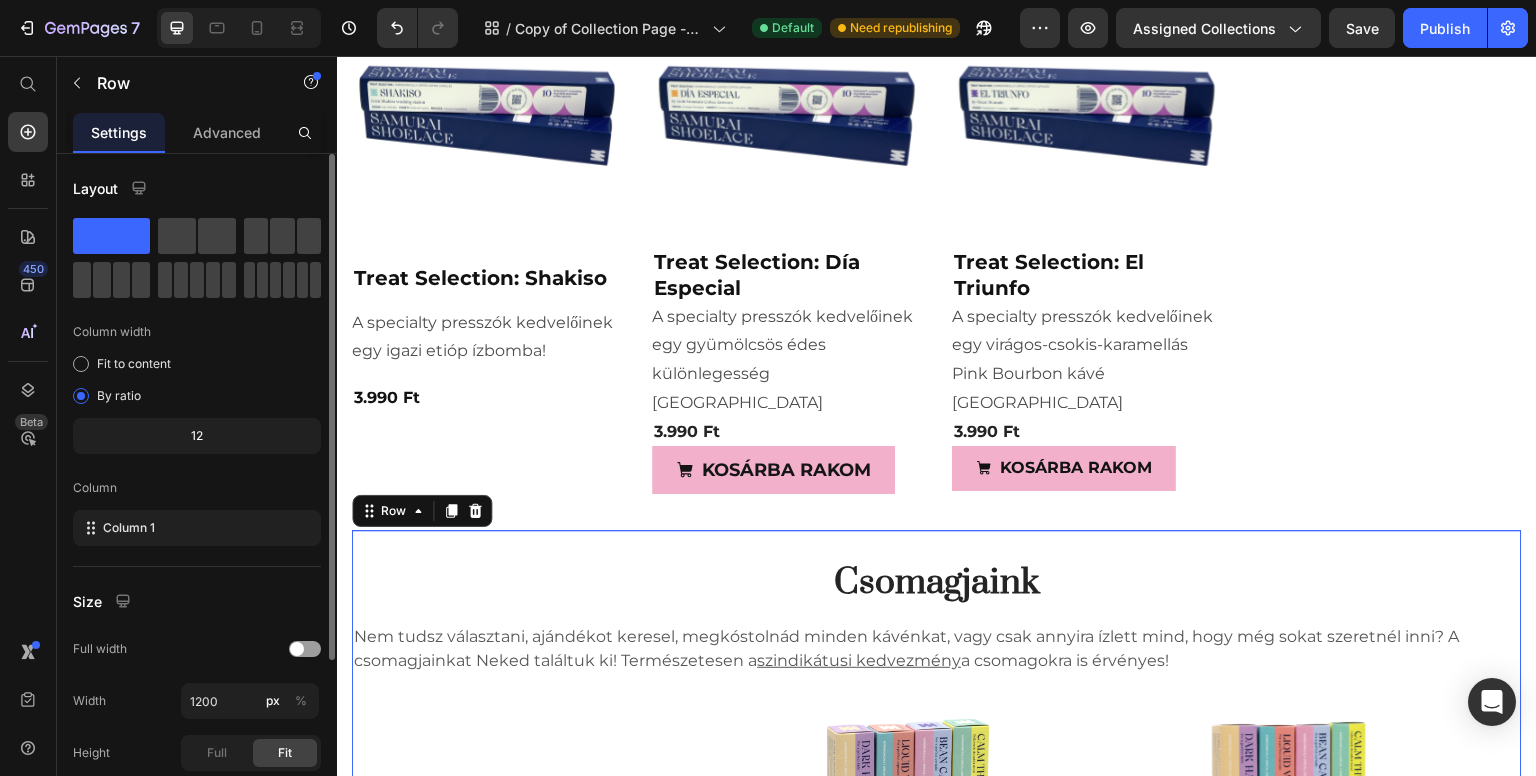 click on "Csomagjaink Heading Nem tudsz választani, ajándékot keresel, megkóstolnád minden kávénkat, vagy csak annyira ízlett mind, hogy még sokat szeretnél inni? A csomagjainkat Neked találtuk ki! Természetesen a  szindikátusi kedvezmény  a csomagokra is érvényes! Text block Product Images & Gallery Samurai Gift Quartet (P) Title Ha a tökéletes ajándékot keresed, megtaláltad! A Samurai négy legnépszerűbb kávéja összecsomagolva is elérhető! A prémium díszdoboz tartalma:   1 doboz  Bean Cand y 1 doboz  Dark Harmony 1 doboz  Liquid Wisdom 1 doboz (koffeinmentes)  Calm Thunde r   A csomagban 4x10 darab (összesen 40 db), 100% Arabica, single origin kávékapszula található.  Szindikátusi tagsággal  a csomag ára: csak 10.392 Ft  Text Block 12.990 Ft (P) Price
KOSÁRBA RAKOM Add to Cart Row Product Product Images & Gallery Meet the Samurai csomag (P) Title   1 doboz  Bean Cand y 1 doboz  Dark Harmony 1 doboz  Liquid Wisdom 1 doboz (koffeinmentes)  Calm Thunde r 1" at bounding box center (937, 1142) 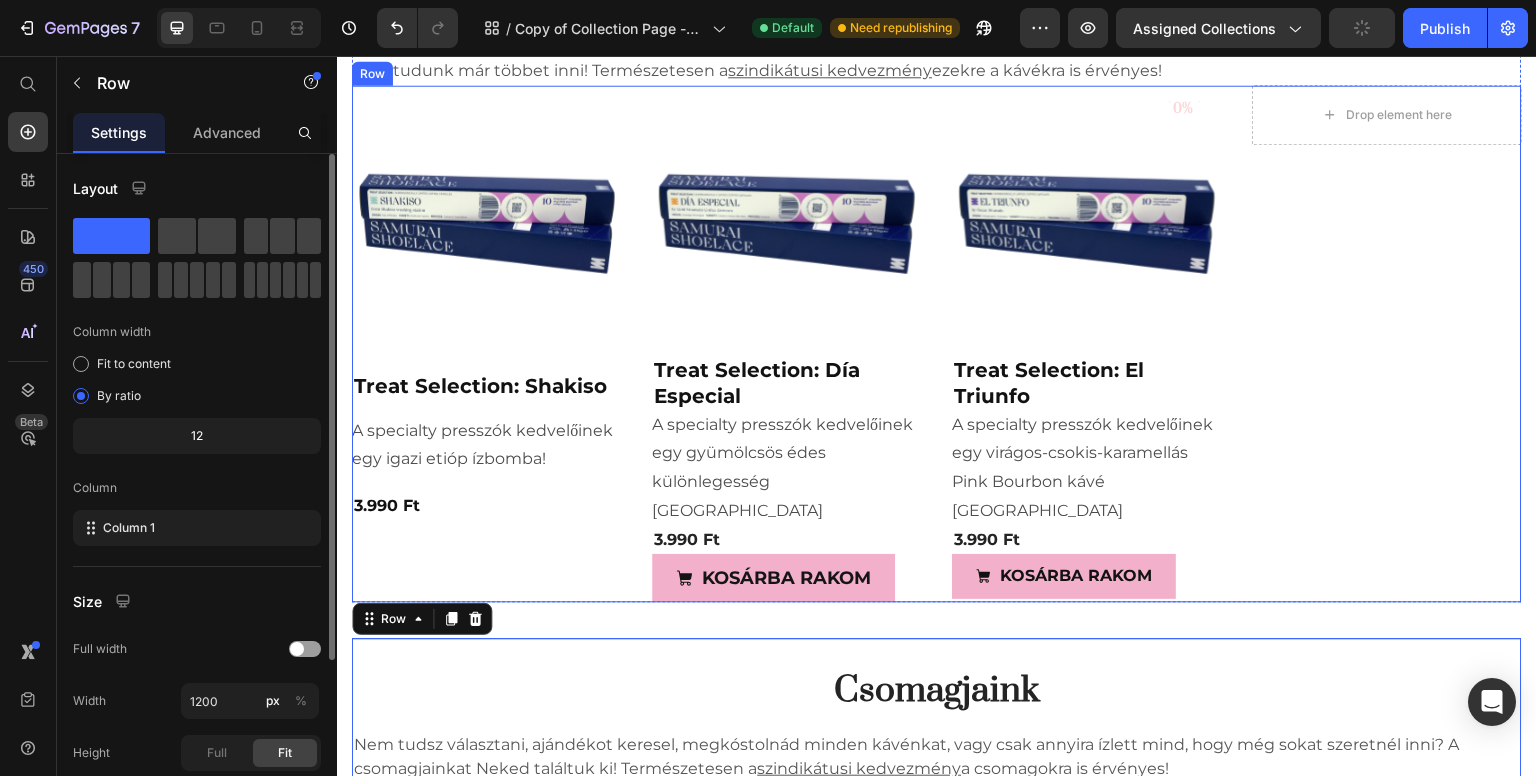scroll, scrollTop: 1600, scrollLeft: 0, axis: vertical 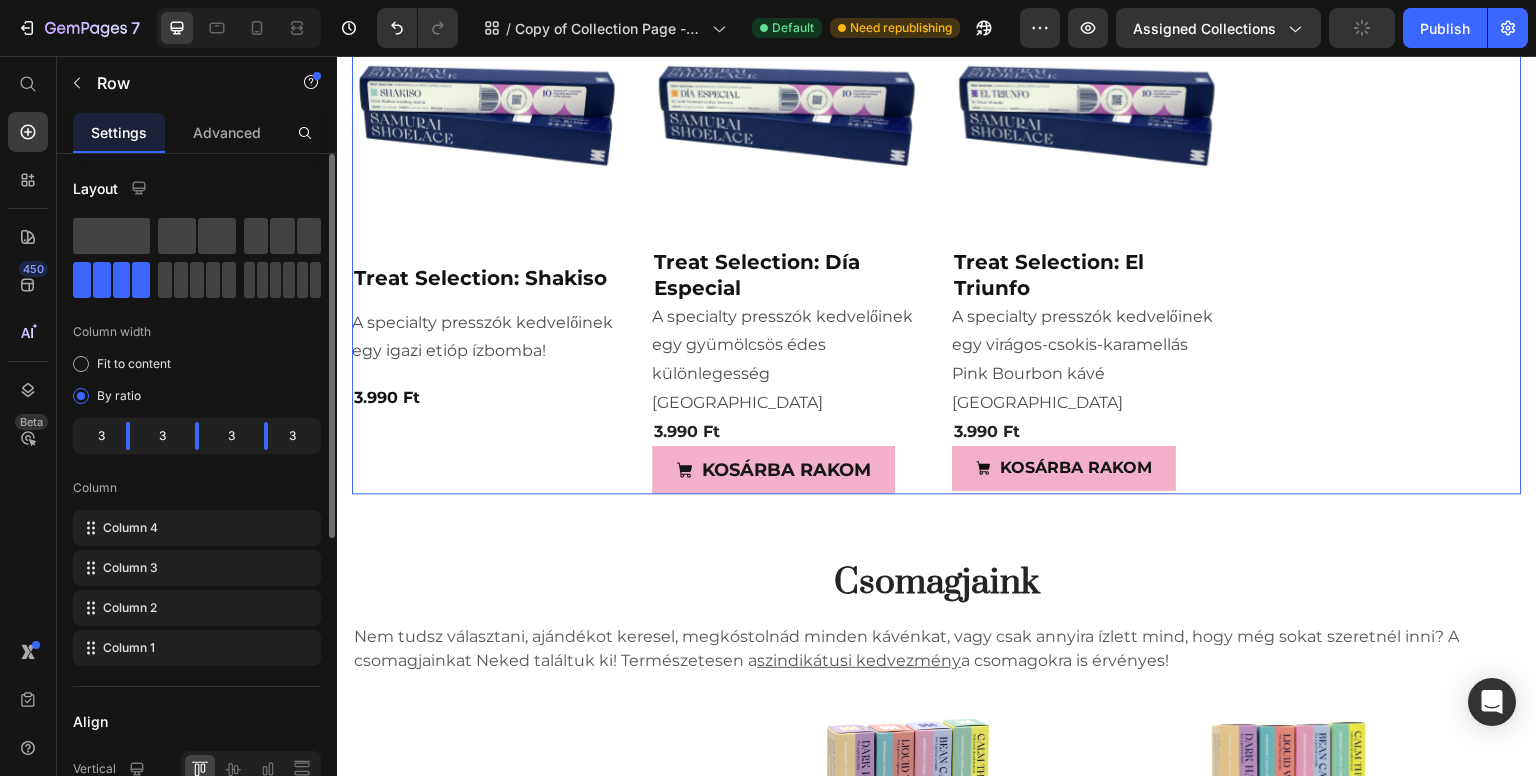 click on "Product Images Treat Selection: Shakiso Product Title A specialty presszók kedvelőinek egy igazi etióp ízbomba! Product Description 3.990 Ft Product Price Product" at bounding box center (487, 236) 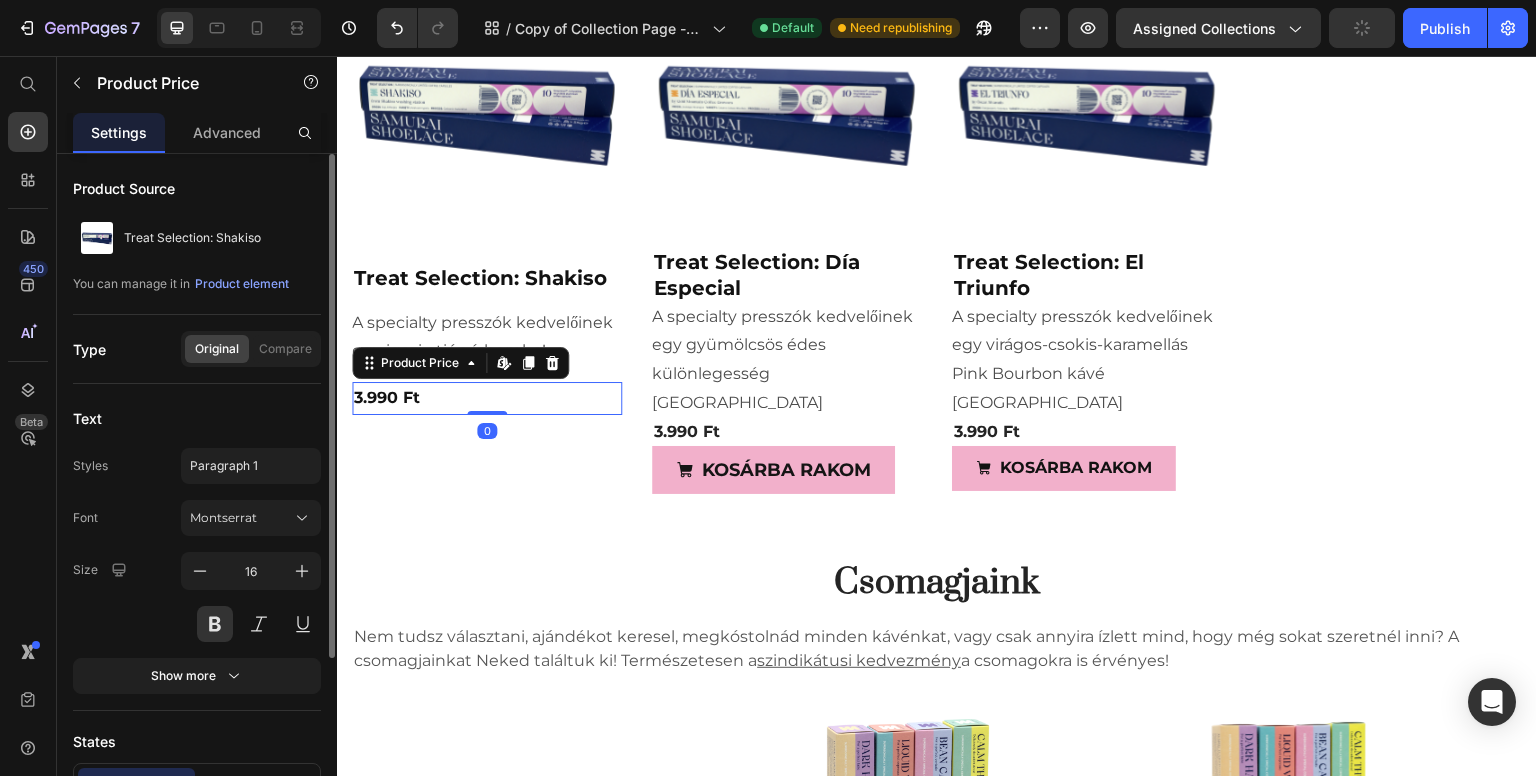 click on "3.990 Ft" at bounding box center (487, 398) 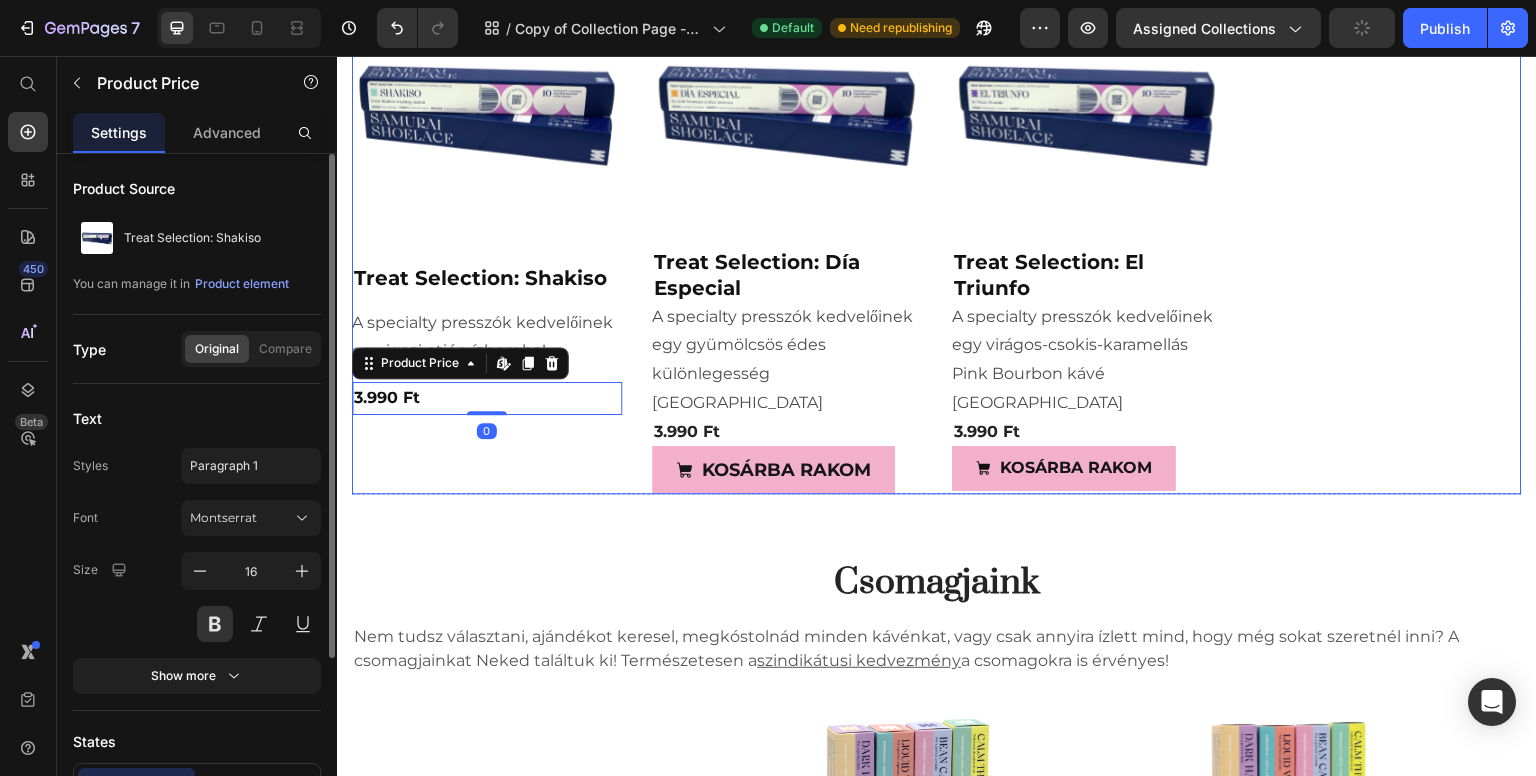 click on "Product Images Treat Selection: Shakiso Product Title A specialty presszók kedvelőinek egy igazi etióp ízbomba! Product Description 3.990 Ft Product [PERSON_NAME] content in Shopify 0 Product" at bounding box center [487, 236] 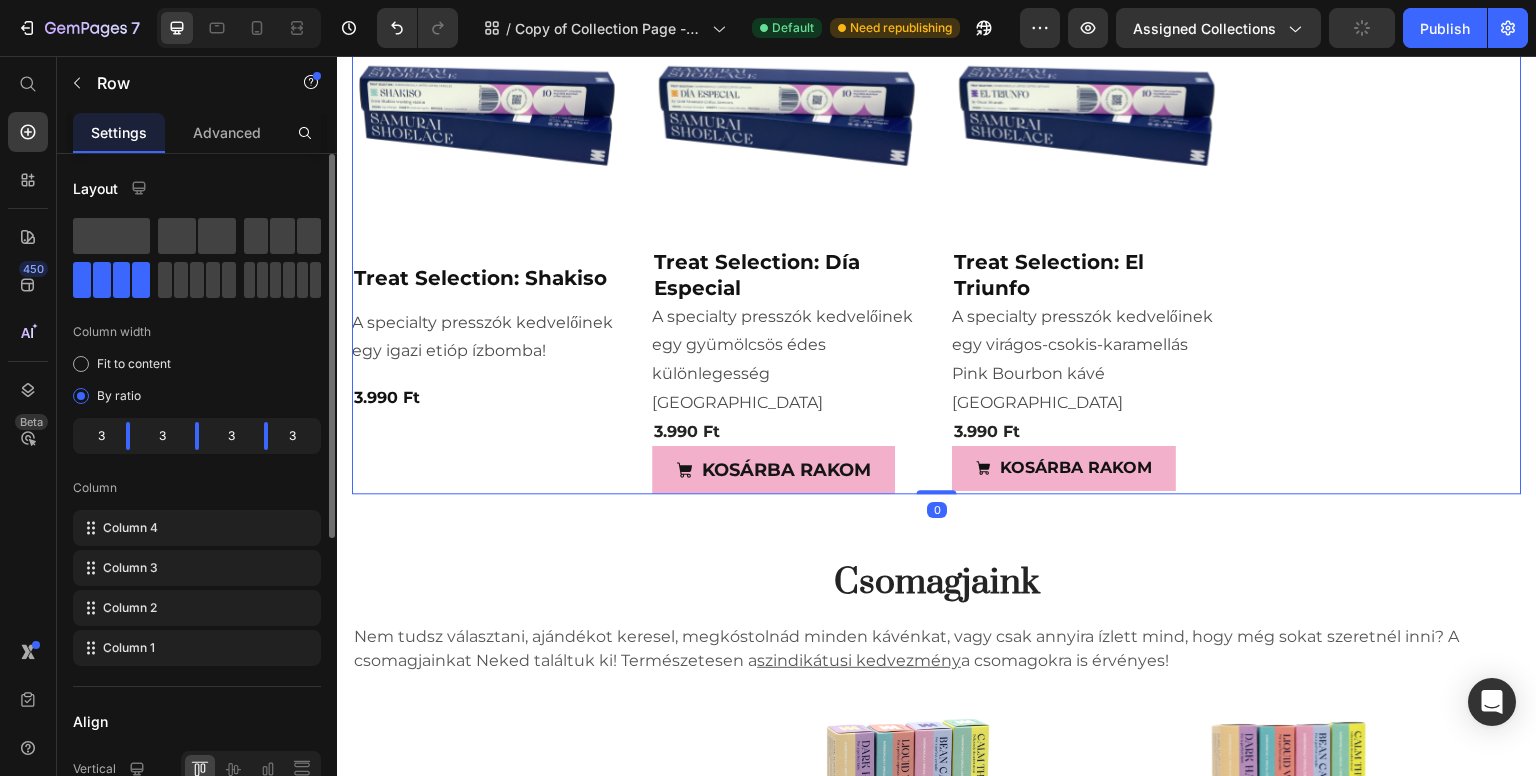 click on "Product Images Treat Selection: Shakiso Product Title A specialty presszók kedvelőinek egy igazi etióp ízbomba! Product Description 3.990 Ft Product Price Product" at bounding box center (487, 236) 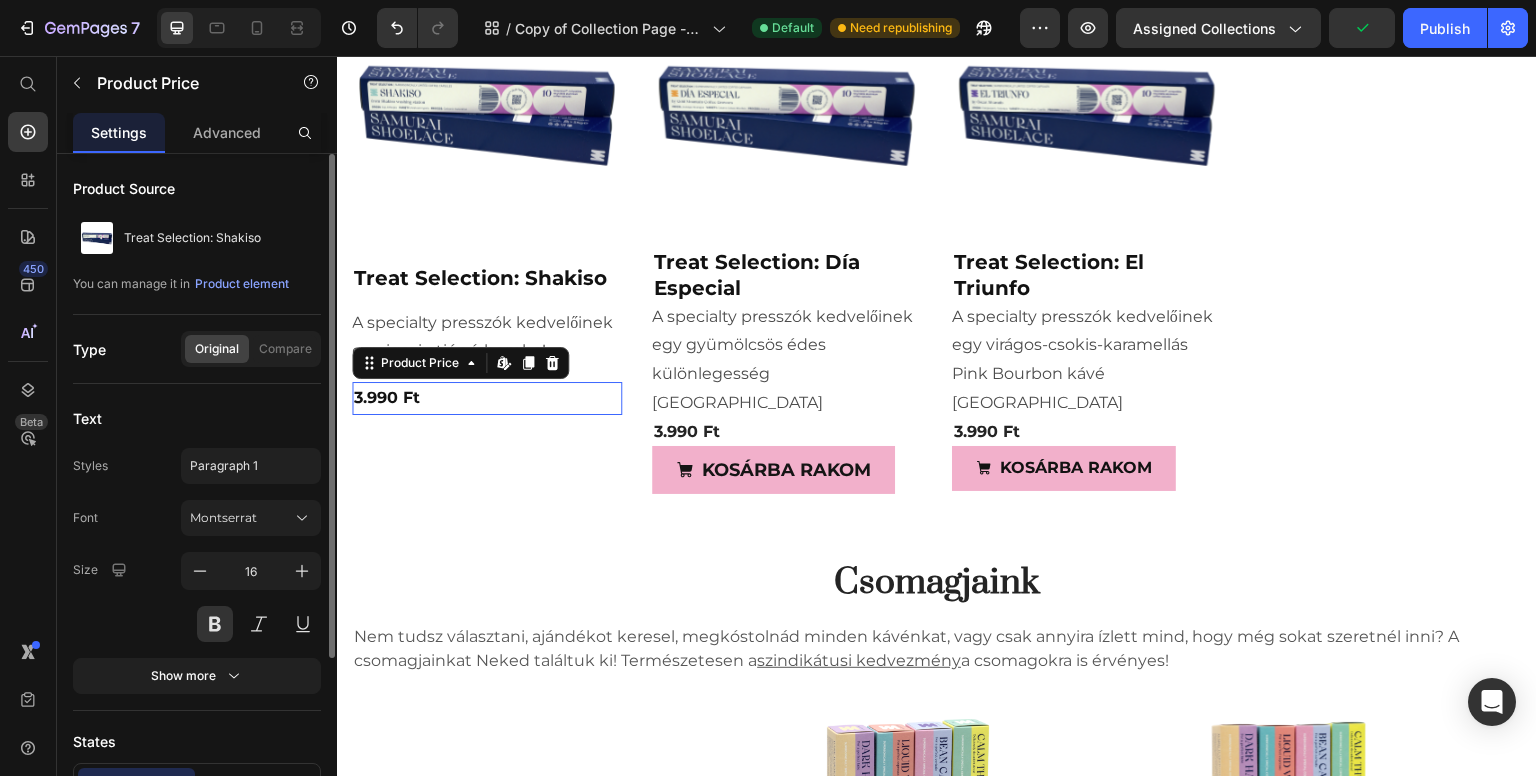 click on "3.990 Ft" at bounding box center (487, 398) 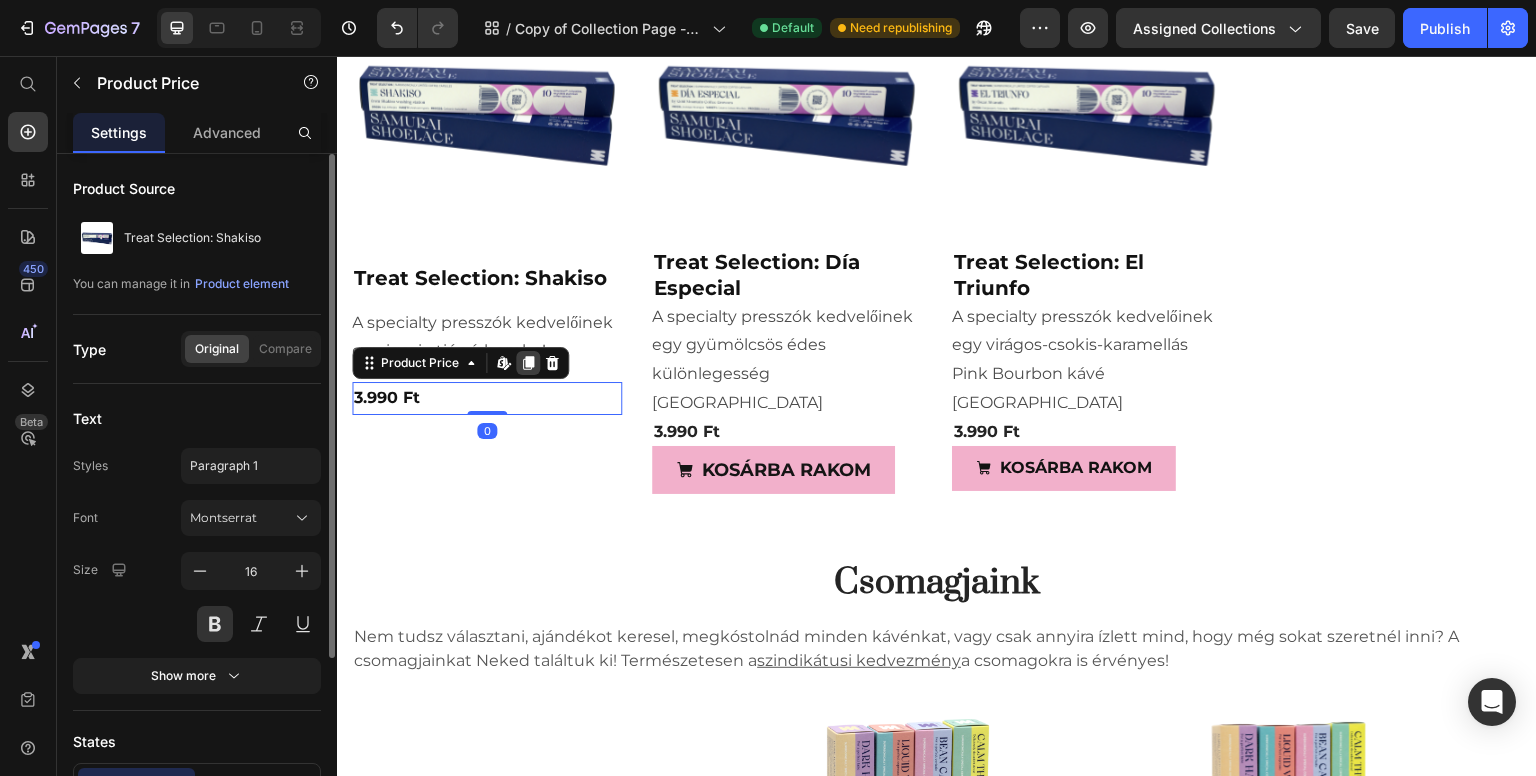 click 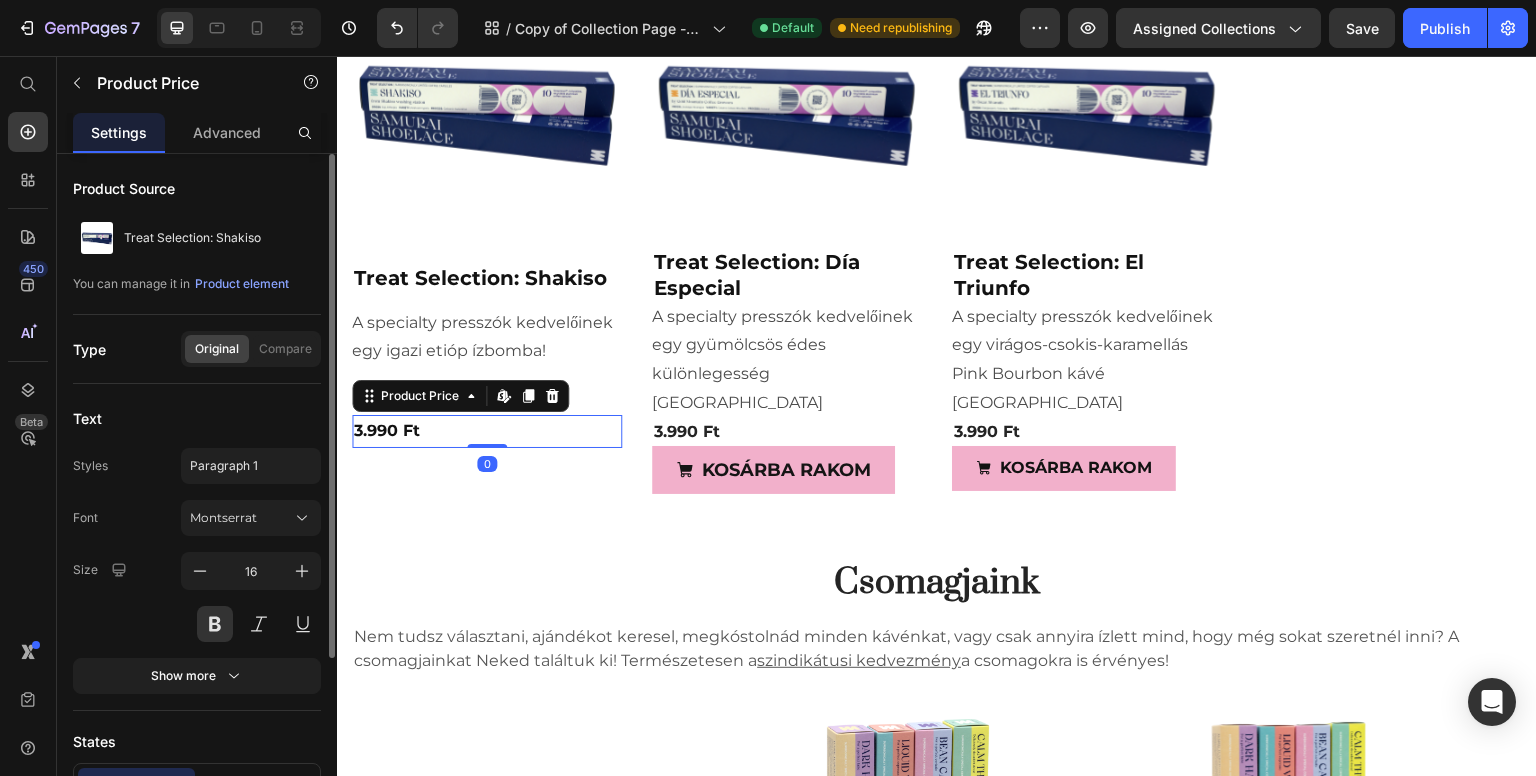 click on "3.990 Ft" at bounding box center (487, 431) 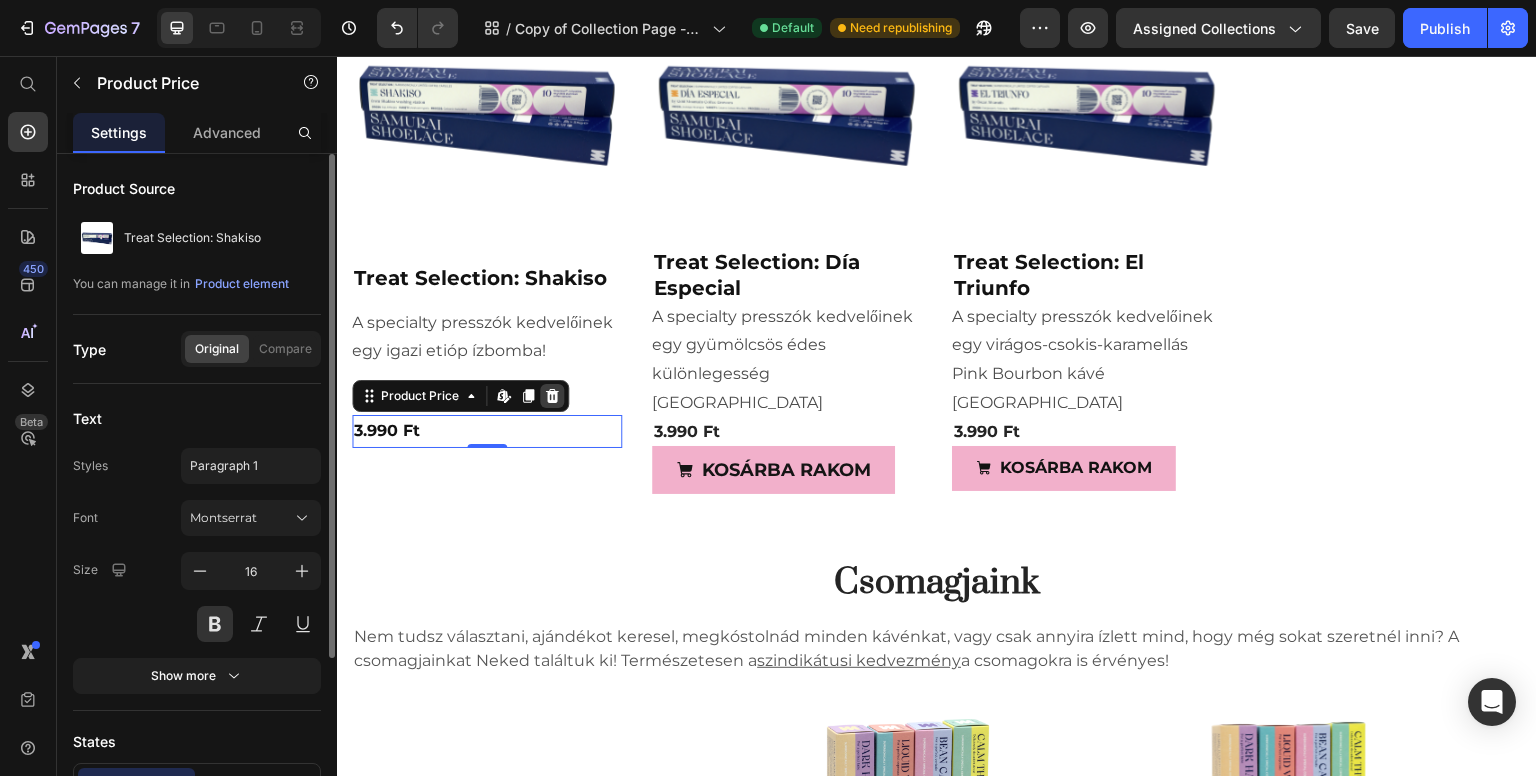 click 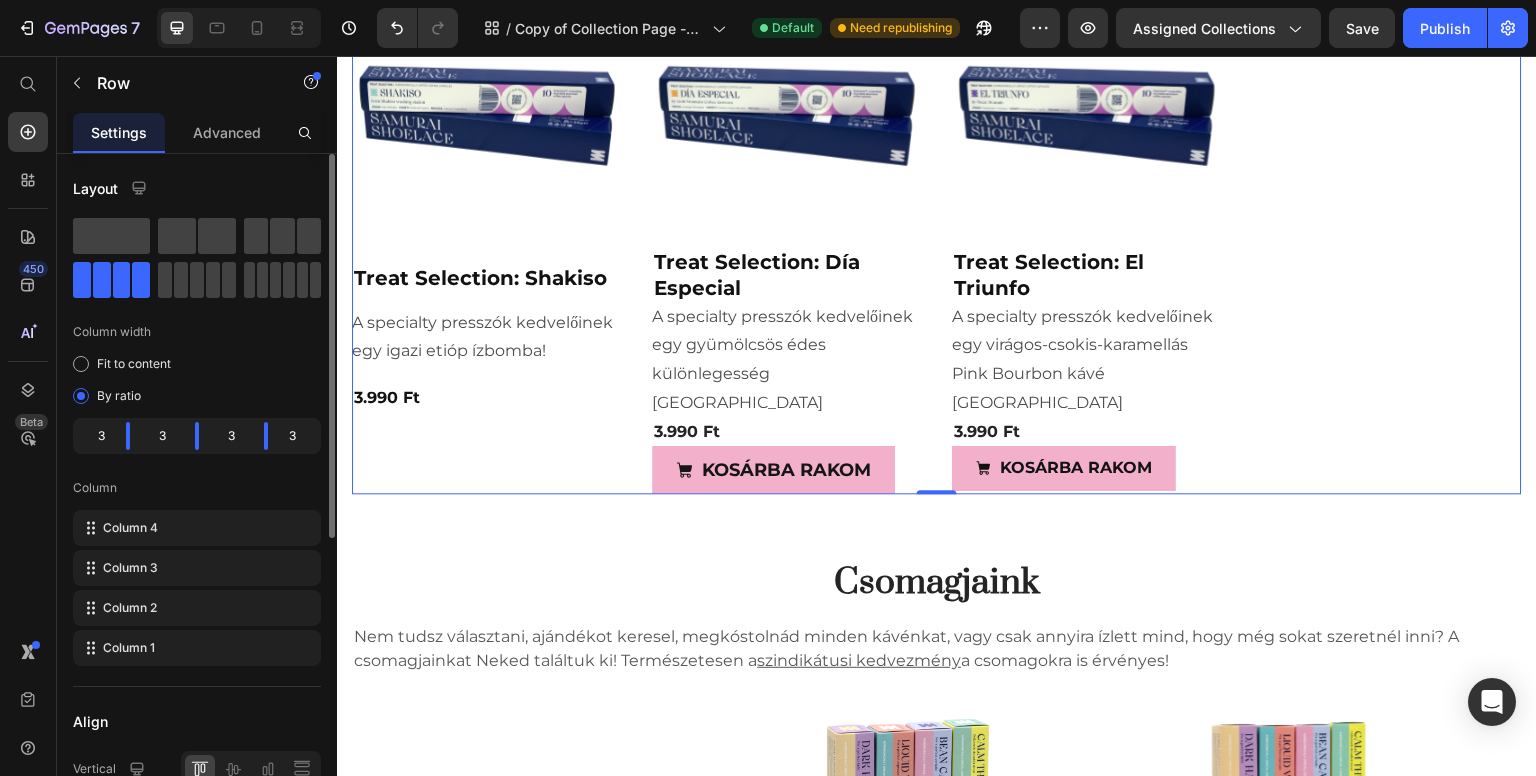 click on "Product Images Treat Selection: Shakiso Product Title A specialty presszók kedvelőinek egy igazi etióp ízbomba! Product Description 3.990 Ft Product Price Product" at bounding box center (487, 236) 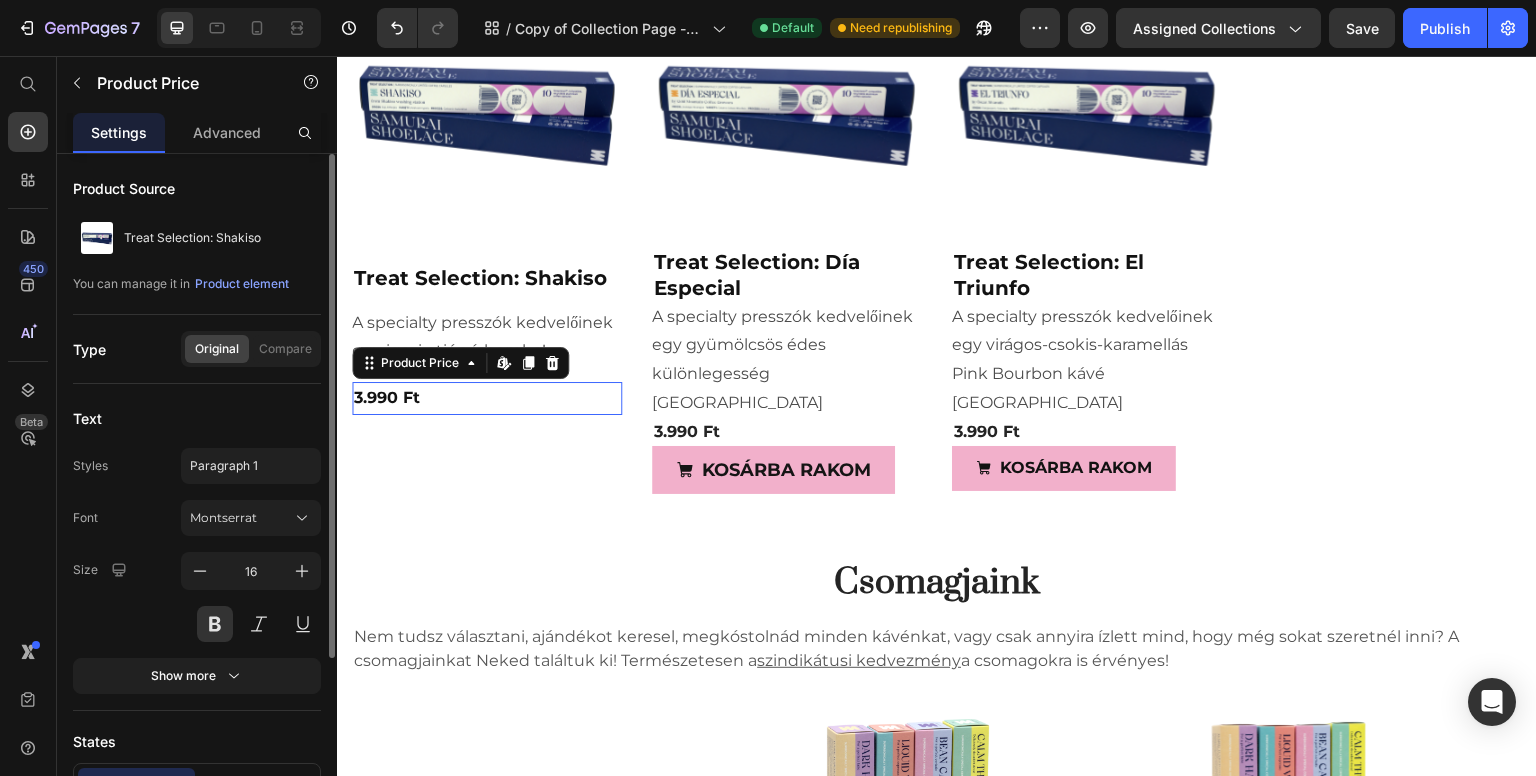 click on "3.990 Ft" at bounding box center (487, 398) 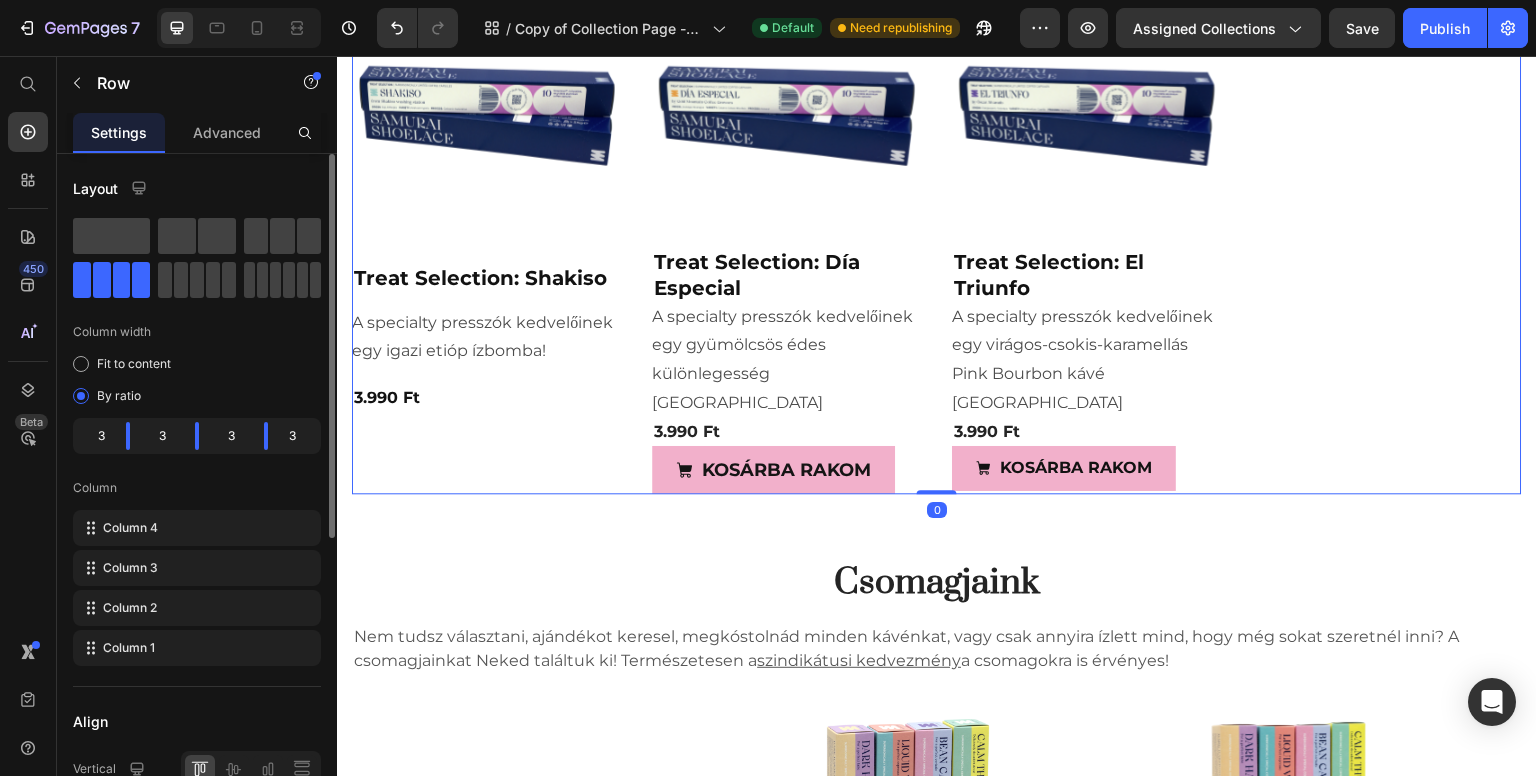 click on "Product Images Treat Selection: Shakiso Product Title A specialty presszók kedvelőinek egy igazi etióp ízbomba! Product Description 3.990 Ft Product Price Product" at bounding box center (487, 236) 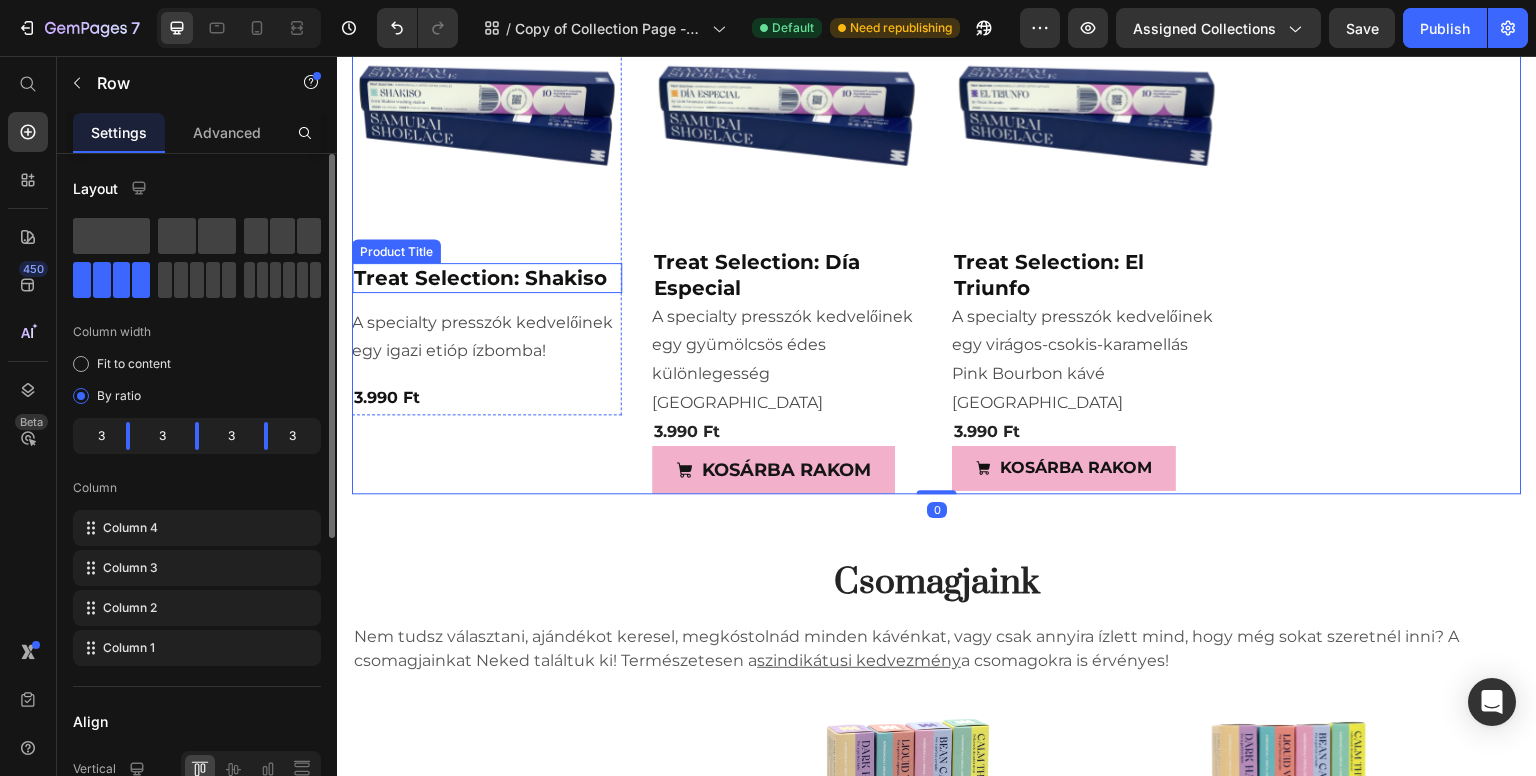click on "Treat Selection: Shakiso" at bounding box center (487, 278) 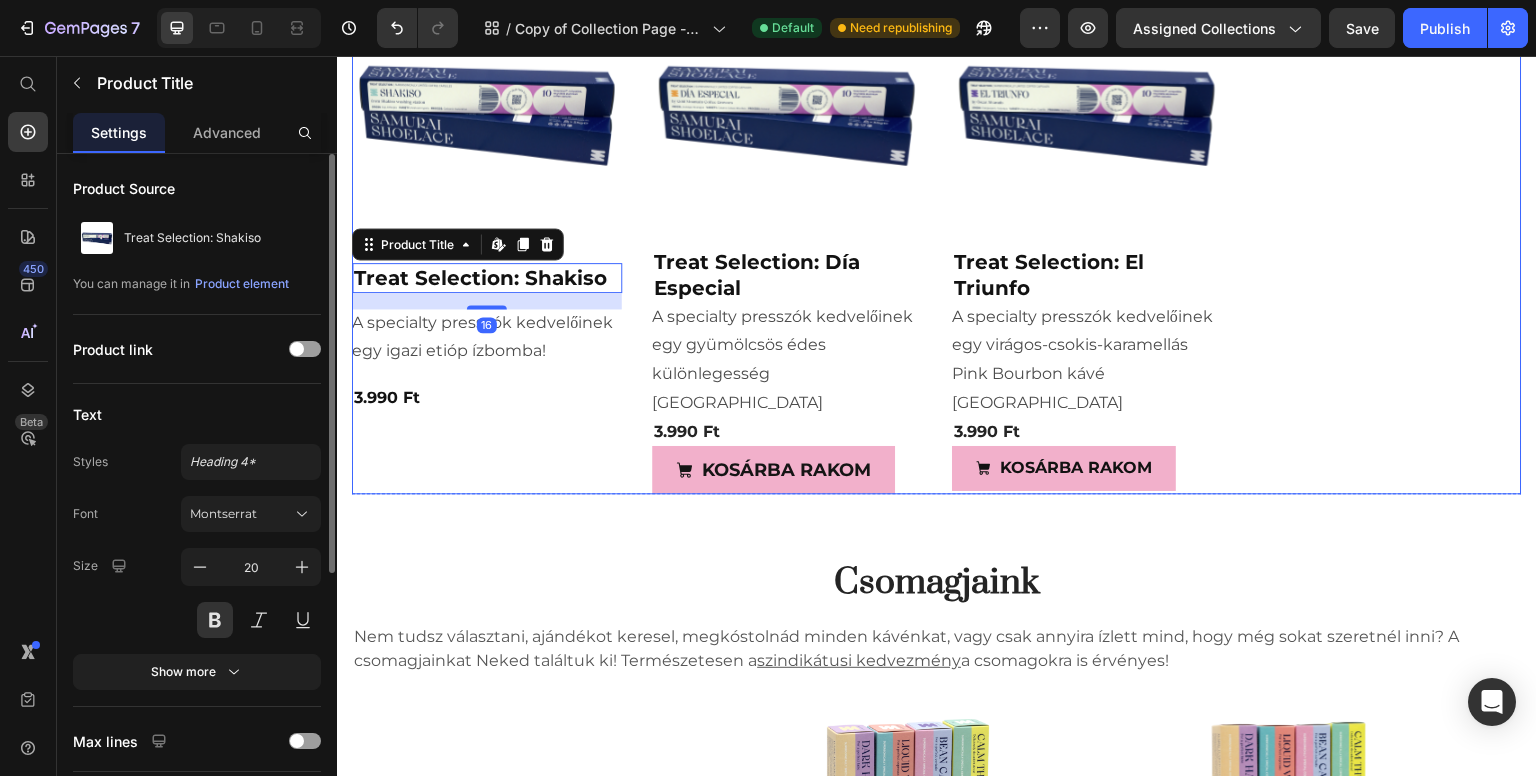 click on "Product Images Treat Selection: Shakiso Product Title   Edit content in Shopify 16 A specialty presszók kedvelőinek egy igazi etióp ízbomba! Product Description 3.990 Ft Product Price Product" at bounding box center [487, 236] 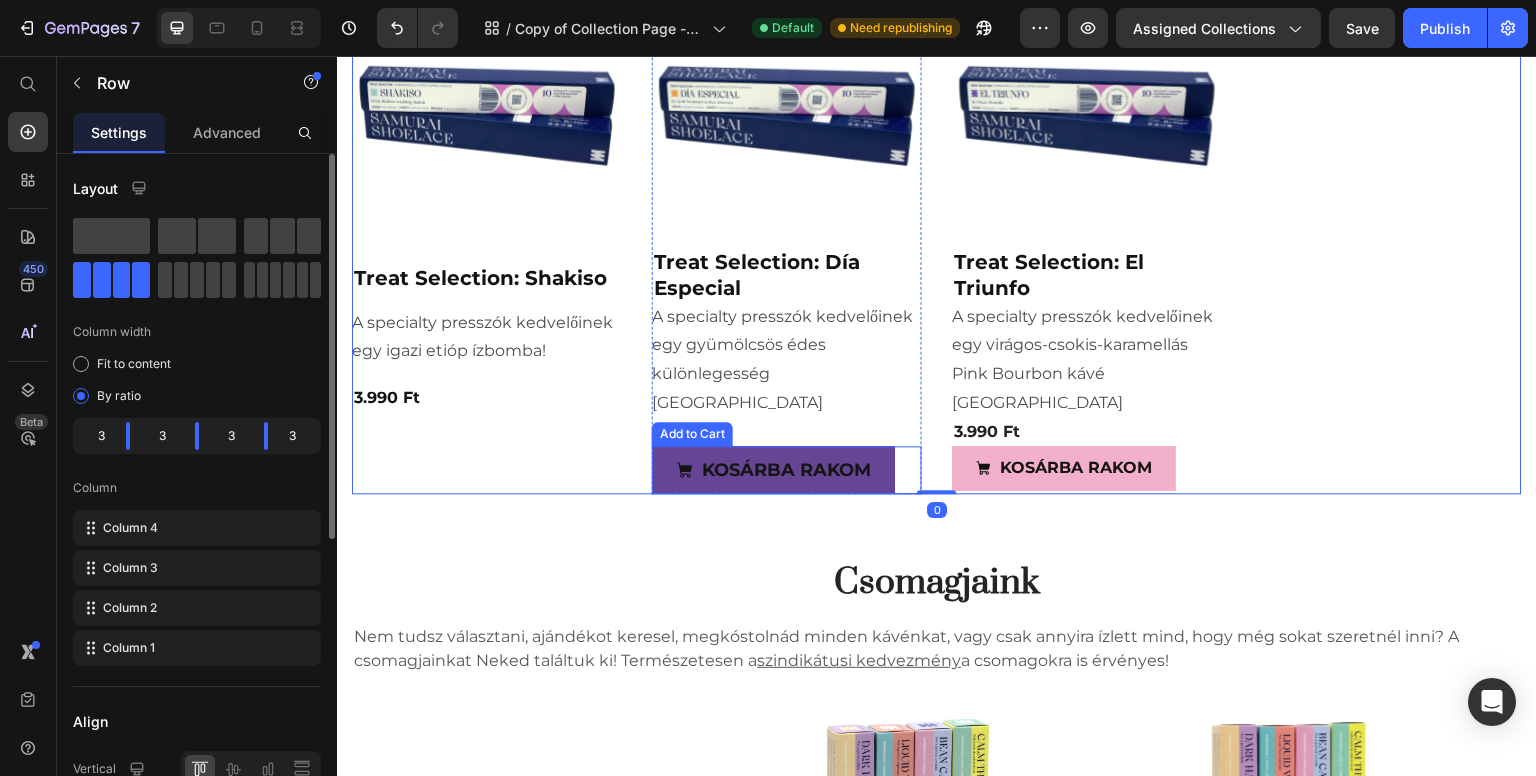 click on "KOSÁRBA RAKOM" at bounding box center [773, 470] 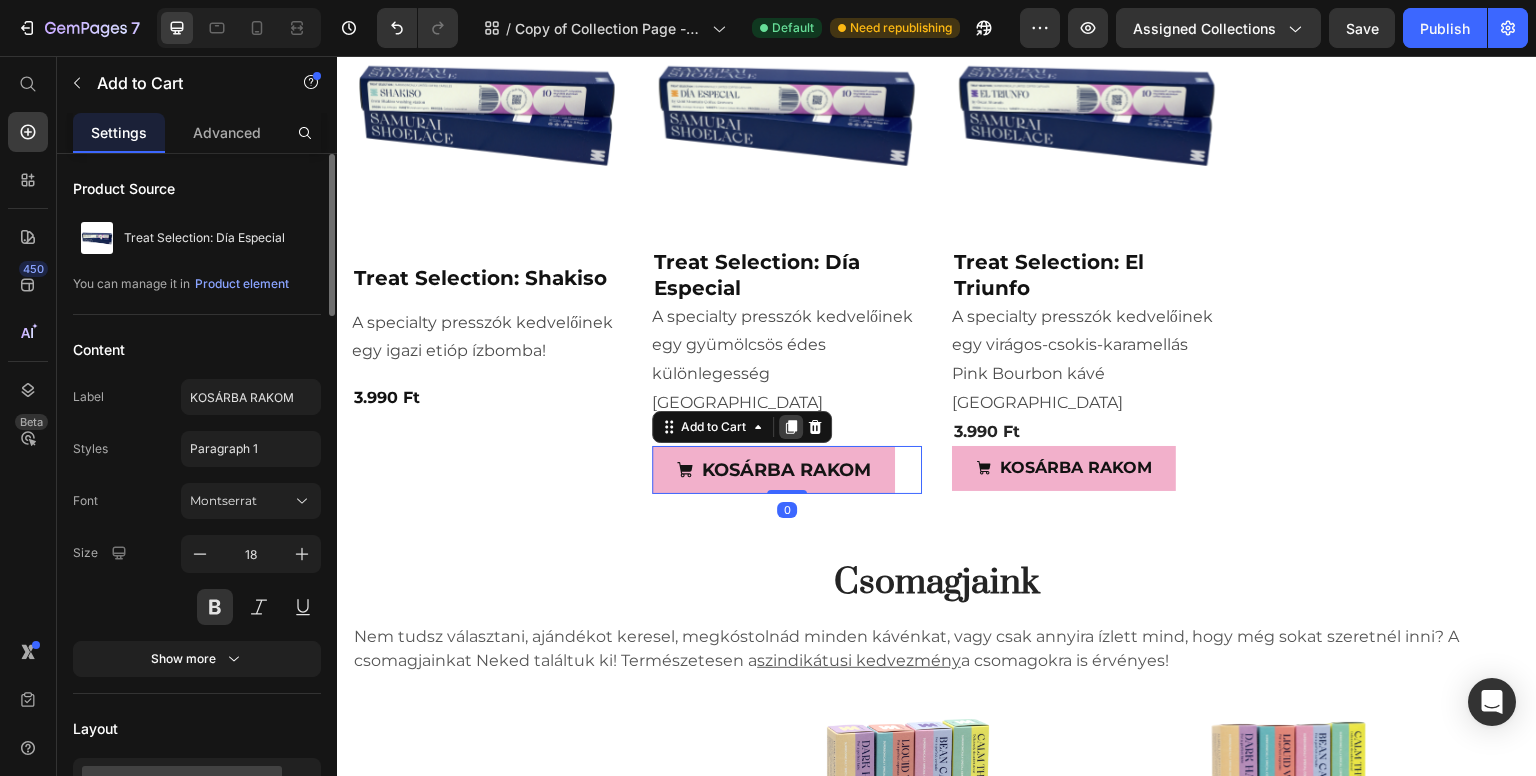 click at bounding box center [791, 427] 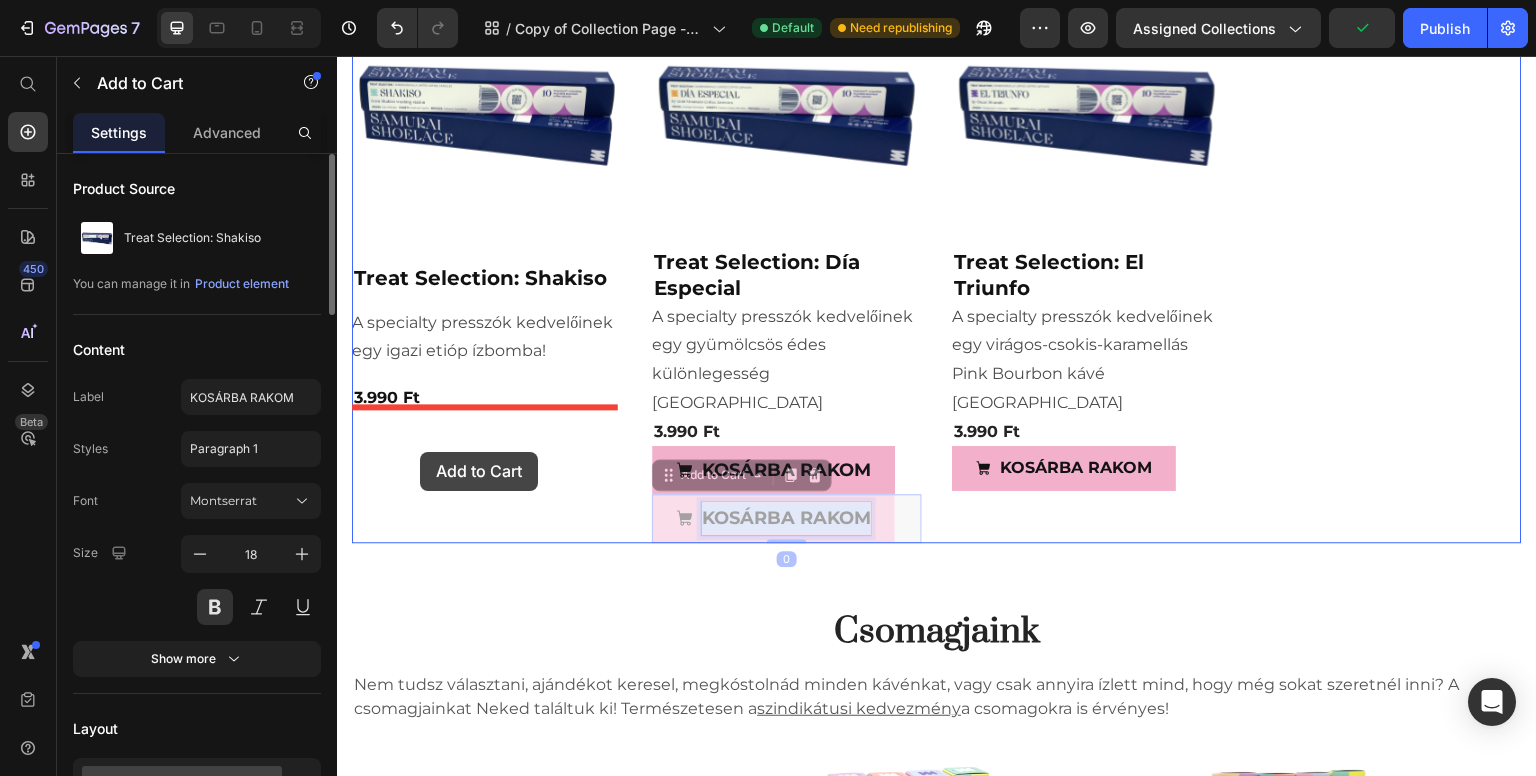 drag, startPoint x: 699, startPoint y: 487, endPoint x: 420, endPoint y: 452, distance: 281.18677 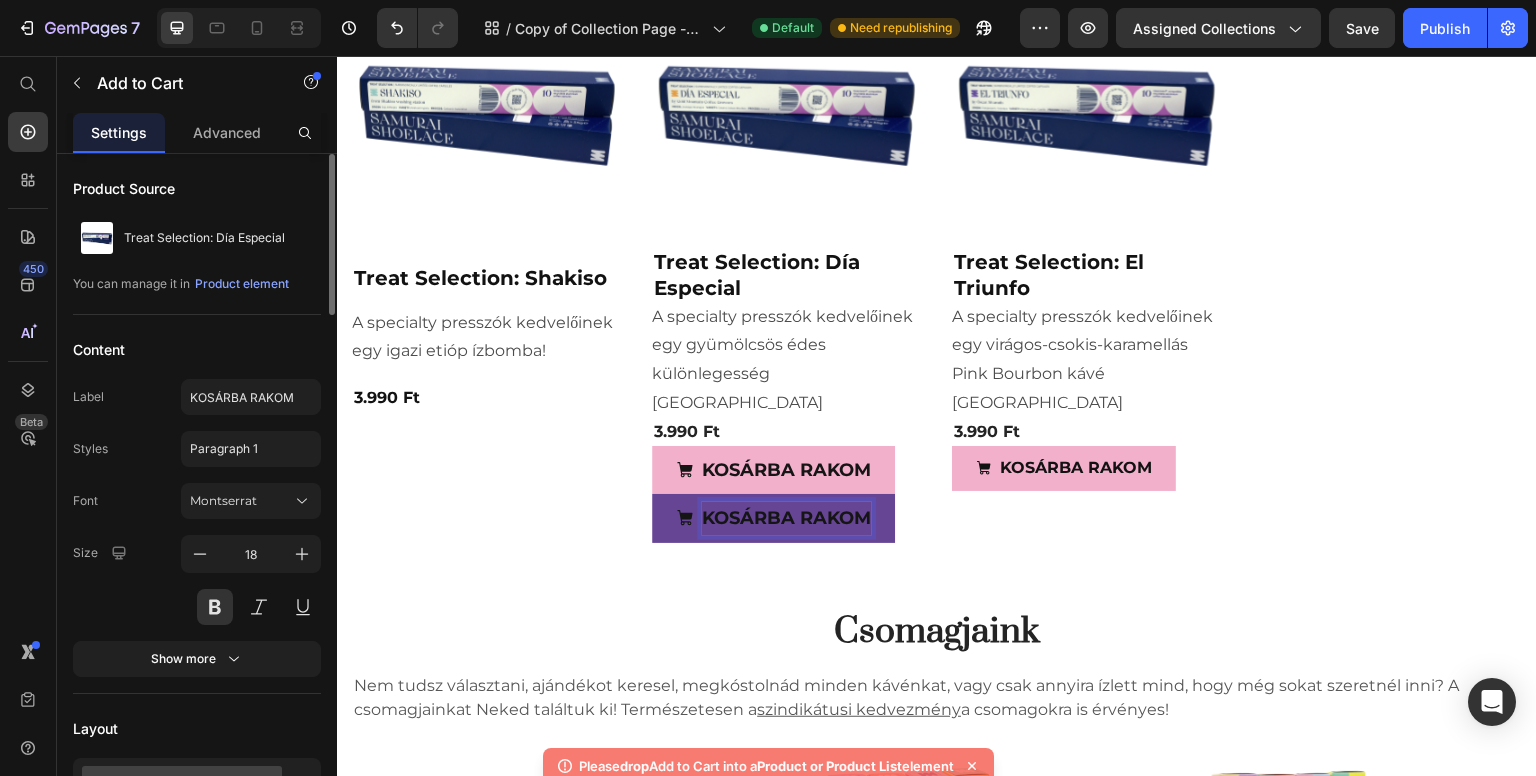 click on "KOSÁRBA RAKOM" at bounding box center (773, 518) 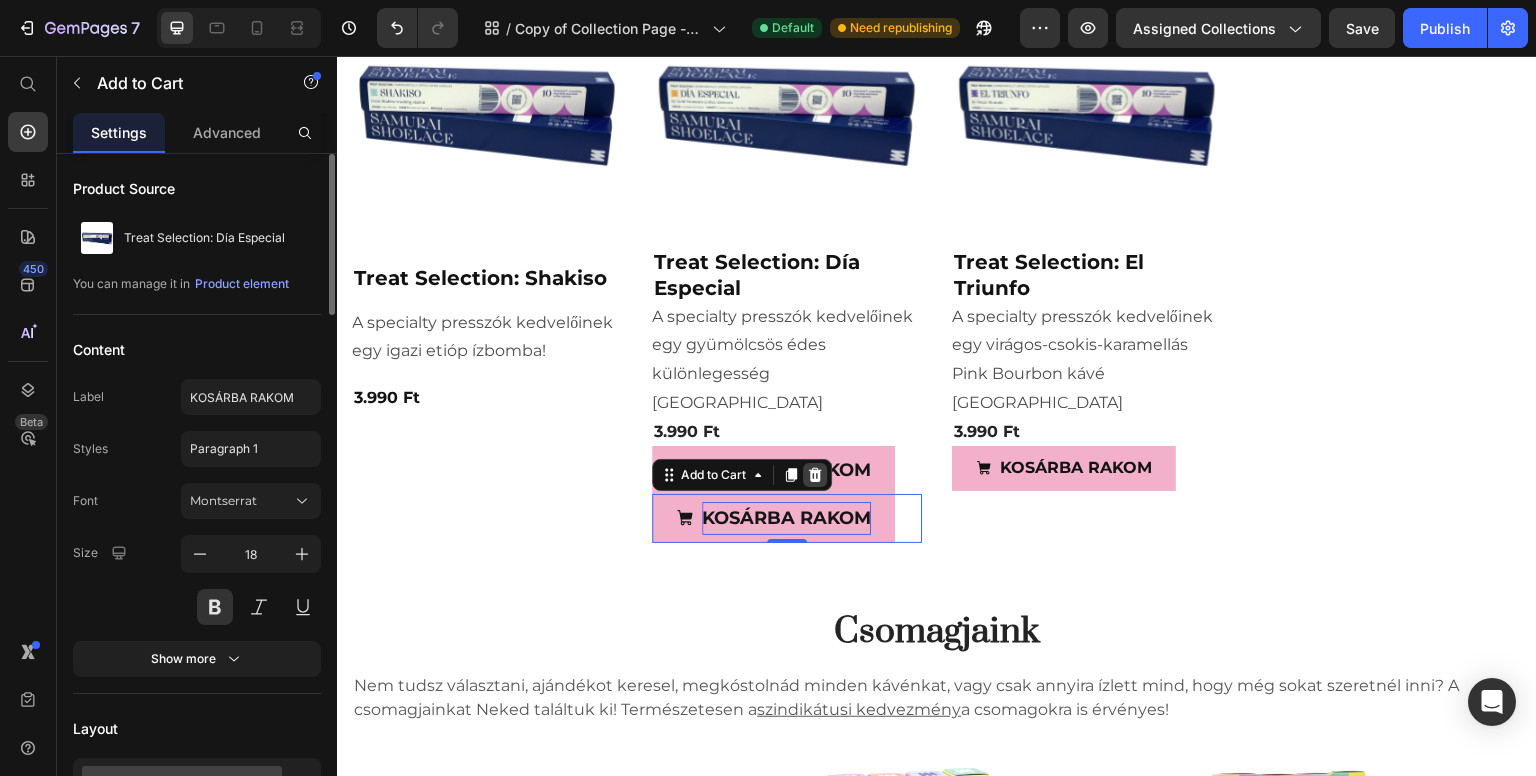 click 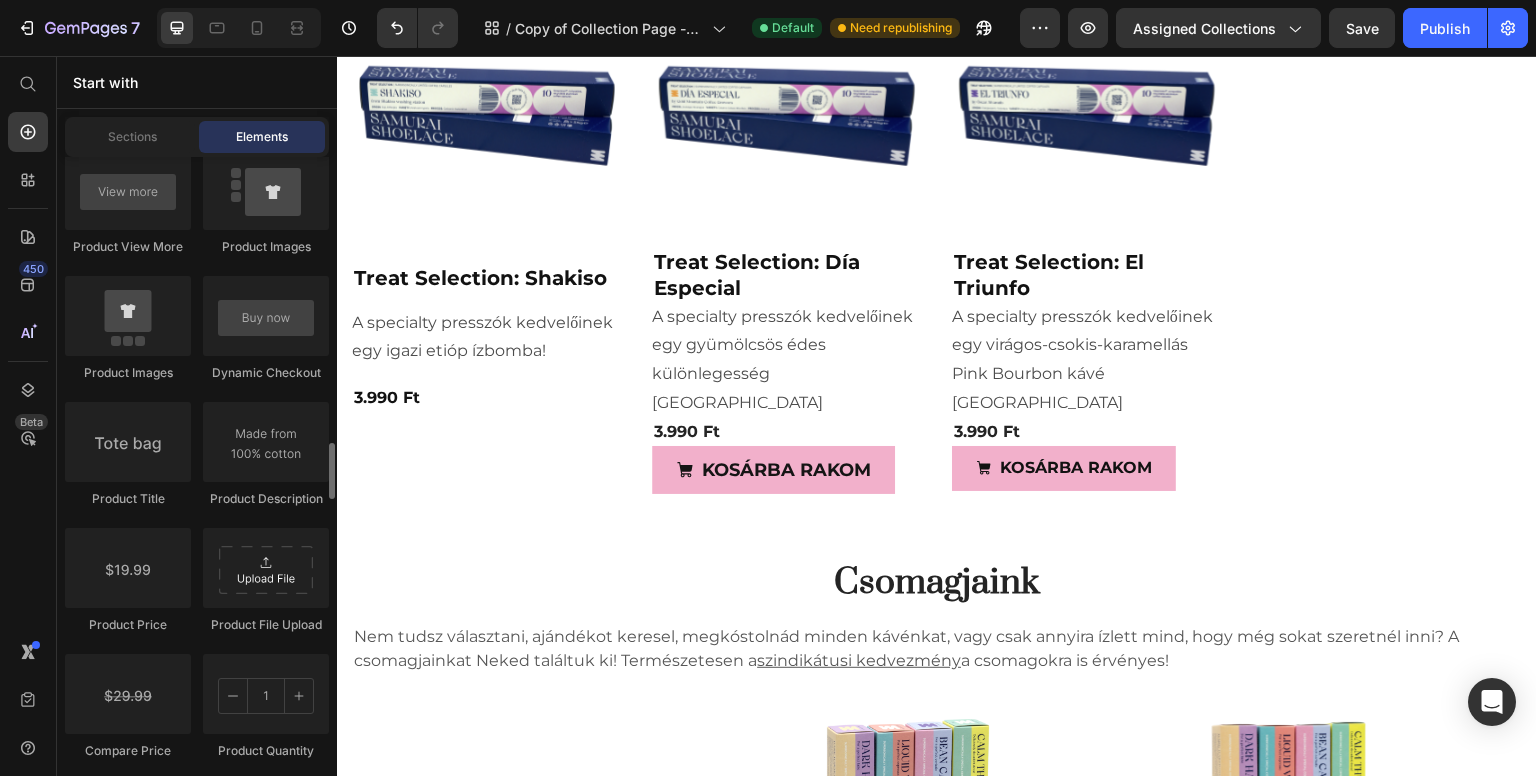 scroll, scrollTop: 3001, scrollLeft: 0, axis: vertical 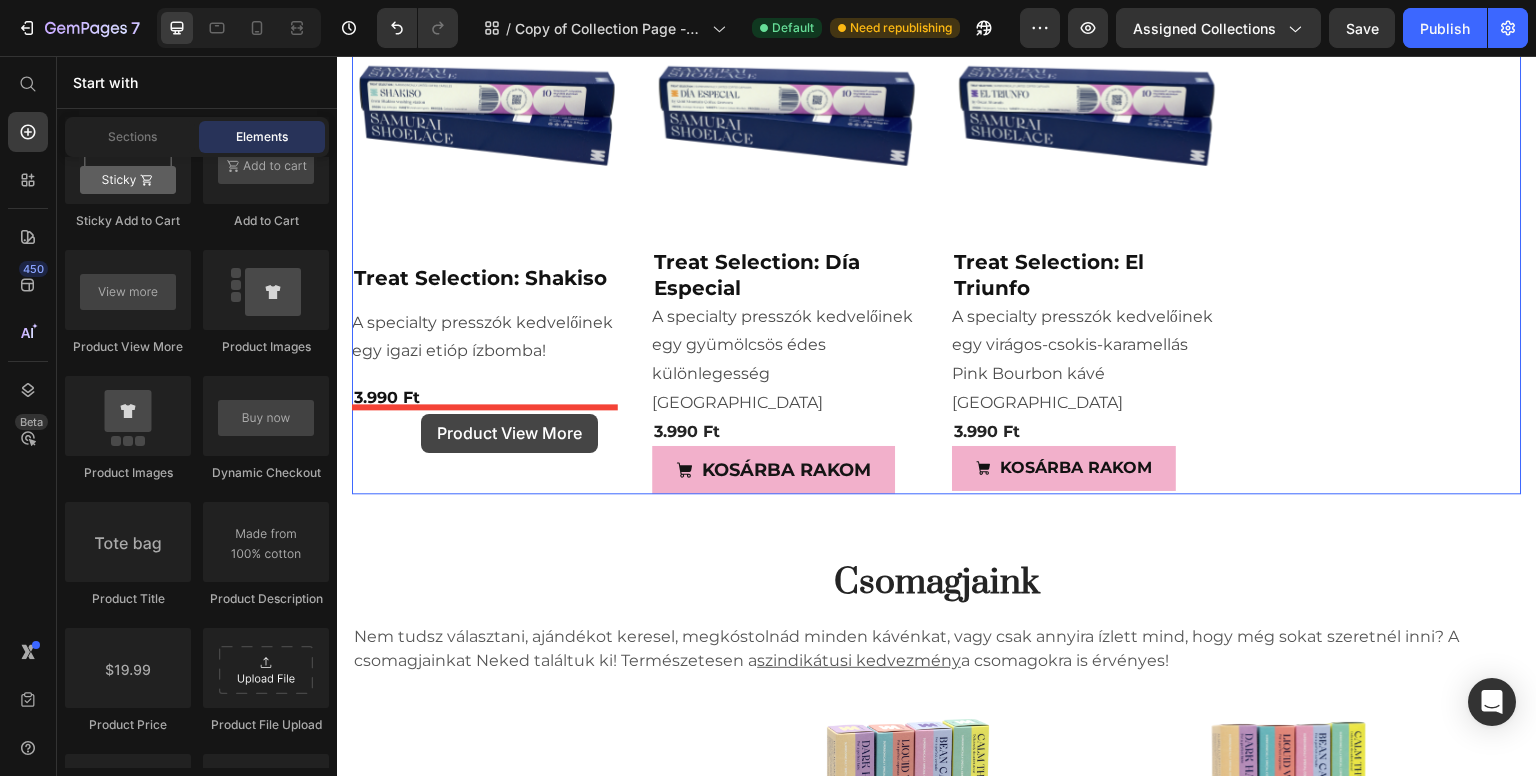 drag, startPoint x: 479, startPoint y: 343, endPoint x: 421, endPoint y: 414, distance: 91.67879 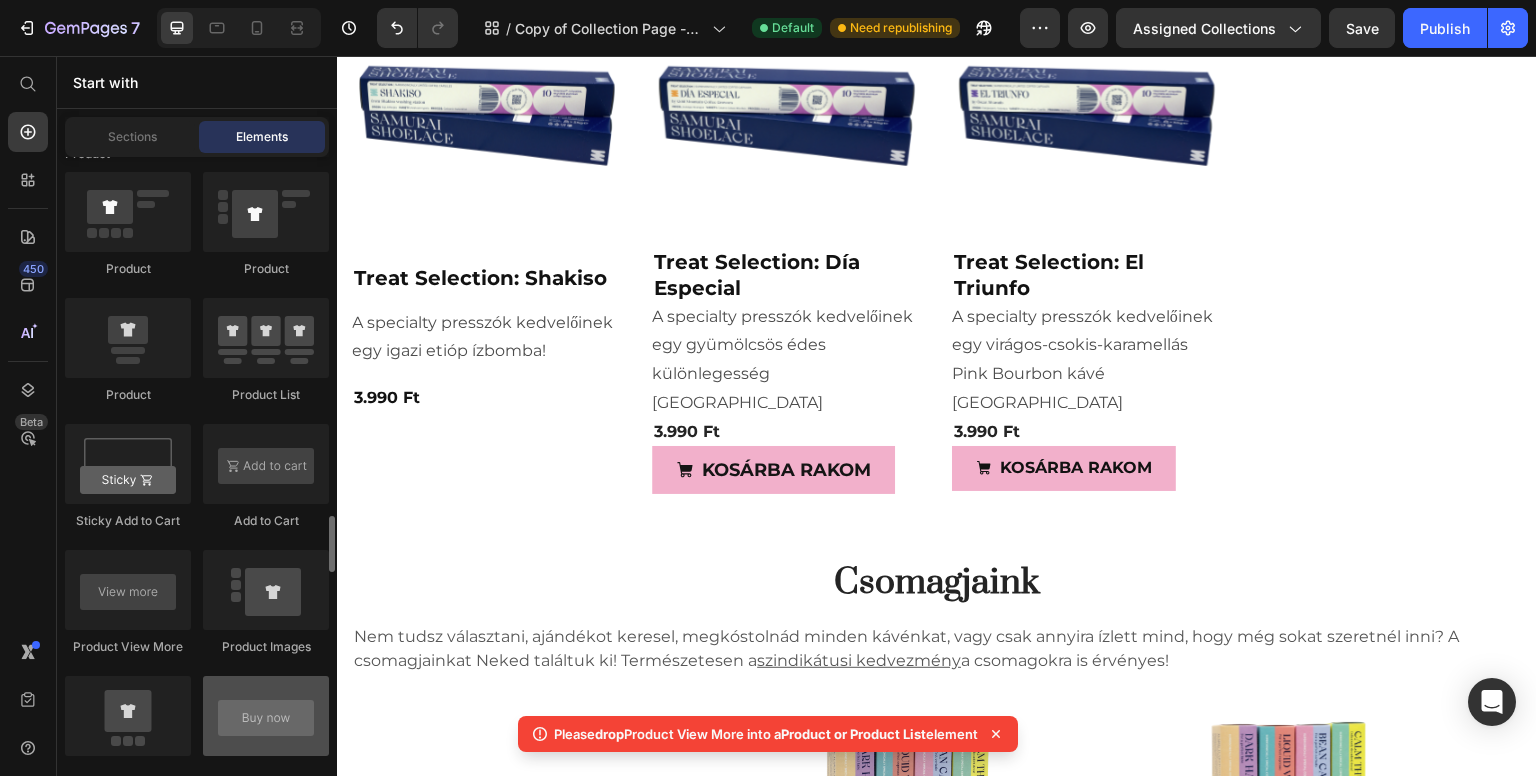 scroll, scrollTop: 2601, scrollLeft: 0, axis: vertical 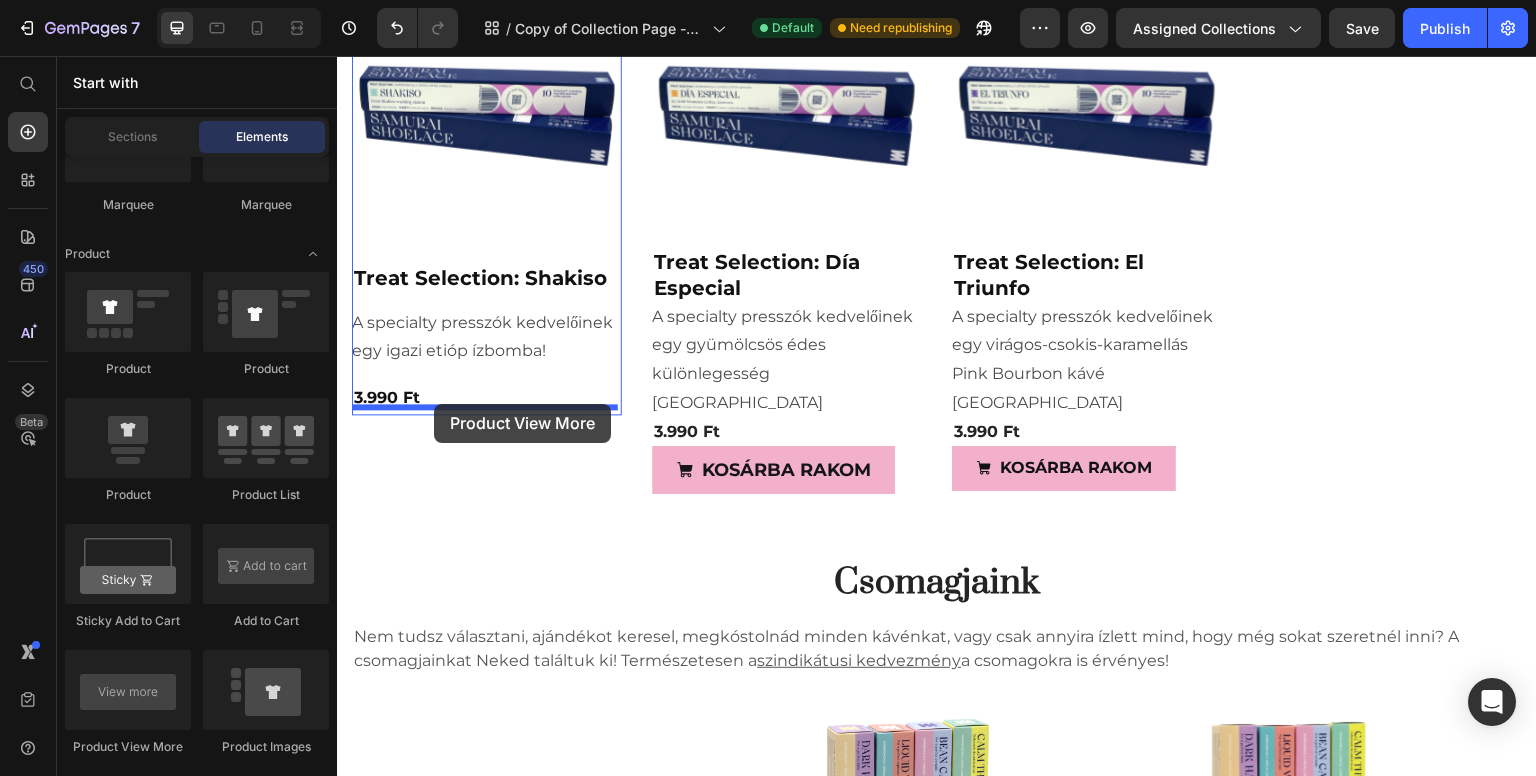 drag, startPoint x: 488, startPoint y: 762, endPoint x: 434, endPoint y: 404, distance: 362.0497 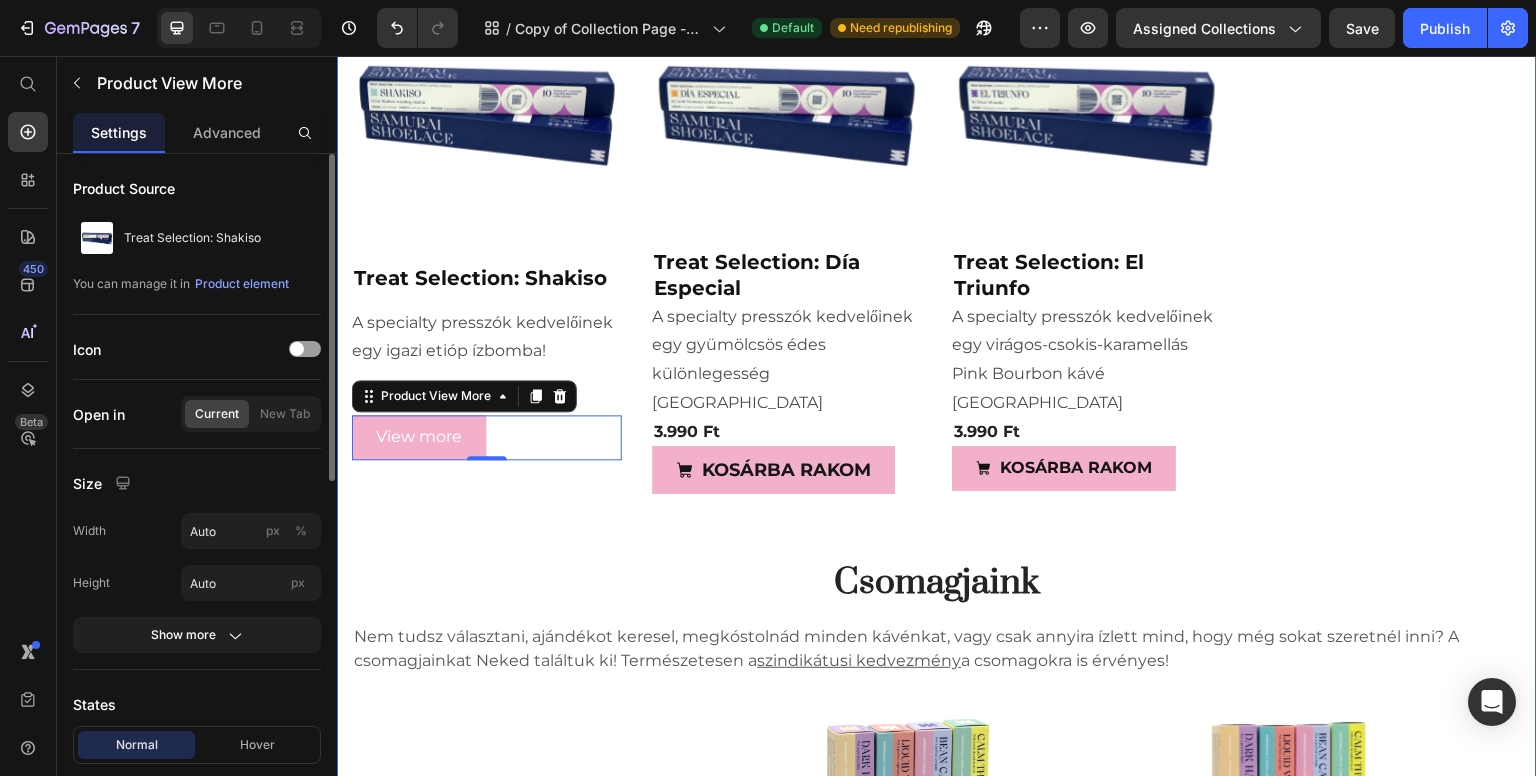 click on "Treat Selection Heading Kezdjük talán azzal, miért Treat Selection a neve ennek a termékvonalnak. Ide gyűjtjük a különleges kávékat, amik igazi "jutalomfalatok", a specialty kávék rajongóinak. Farm-, néha dűlőszelektált kávék, közvetlen kapcsolat a termelőkkel, kísérleti feldolgozási módszerek: azaz minden, ami még egy specialty kávét is különlegessé tesz. Büszkék vagyunk arra, hogy ezek a kávék (amik többnyire máshol nem elérhetőek), olyan élményt tudnak nyújtani egy gombnyomásra bárki konyhájában, amire csak a legprofibb baristák képesek a legjobb kávézókban! Ezek a kávék csak limitált mennyiségben állnak rendelkezésünkre, mindig adott mennyiségből dolgozunk, egyszeri gyártással. Ha innen elfogyott, mi magunk sem tudunk már többet inni! Természetesen a  szindikátusi kedvezmény  ezekre a kávékra is érvényes! Text block
Drop element here Product 0% (P) Tag Product Product Images Treat Selection: El Triunfo Product Title" at bounding box center (937, 760) 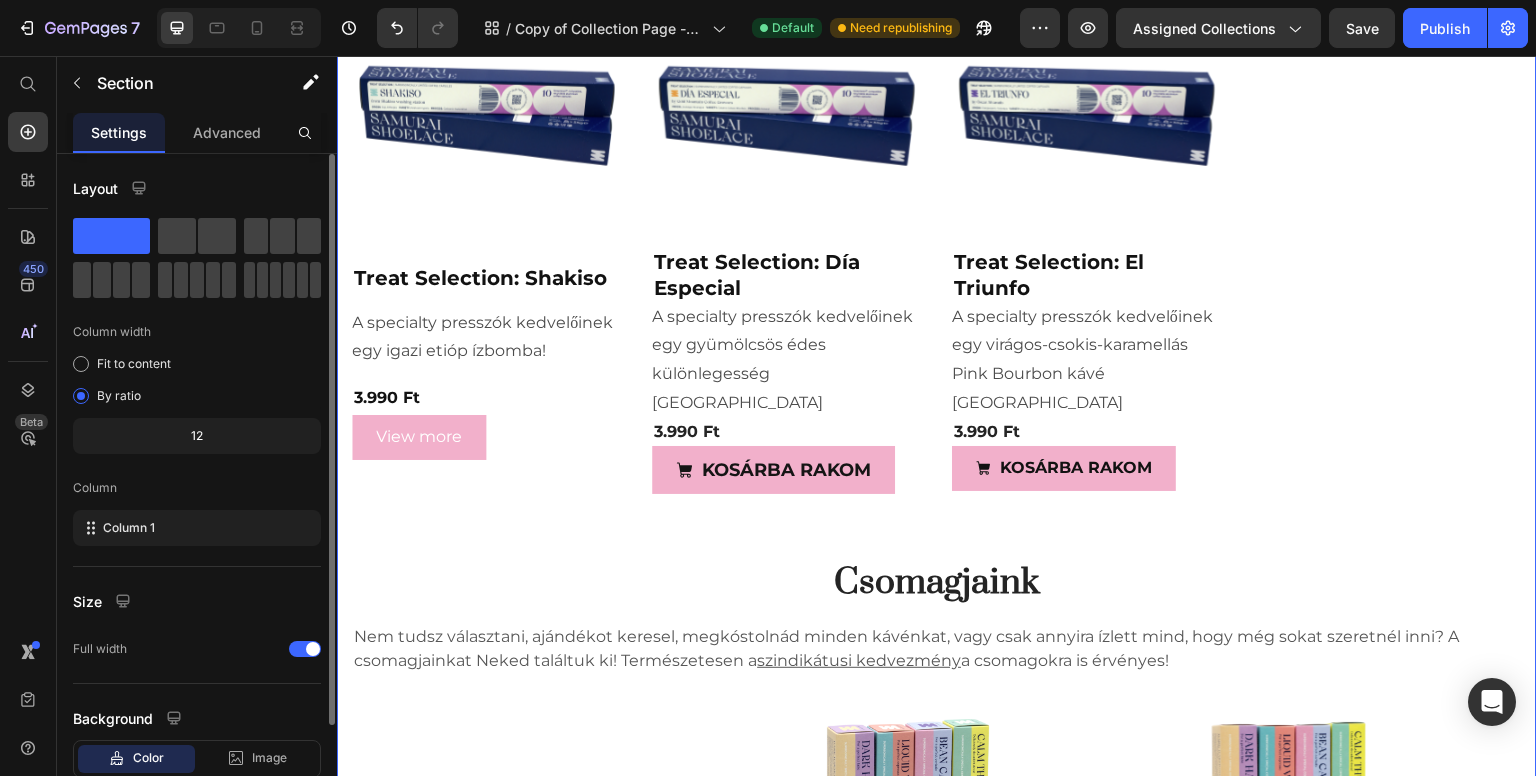 click on "Treat Selection Heading Kezdjük talán azzal, miért Treat Selection a neve ennek a termékvonalnak. Ide gyűjtjük a különleges kávékat, amik igazi "jutalomfalatok", a specialty kávék rajongóinak. Farm-, néha dűlőszelektált kávék, közvetlen kapcsolat a termelőkkel, kísérleti feldolgozási módszerek: azaz minden, ami még egy specialty kávét is különlegessé tesz. Büszkék vagyunk arra, hogy ezek a kávék (amik többnyire máshol nem elérhetőek), olyan élményt tudnak nyújtani egy gombnyomásra bárki konyhájában, amire csak a legprofibb baristák képesek a legjobb kávézókban! Ezek a kávék csak limitált mennyiségben állnak rendelkezésünkre, mindig adott mennyiségből dolgozunk, egyszeri gyártással. Ha innen elfogyott, mi magunk sem tudunk már többet inni! Természetesen a  szindikátusi kedvezmény  ezekre a kávékra is érvényes! Text block
Drop element here Product 0% (P) Tag Product Product Images Treat Selection: El Triunfo Product Title y" at bounding box center (937, 760) 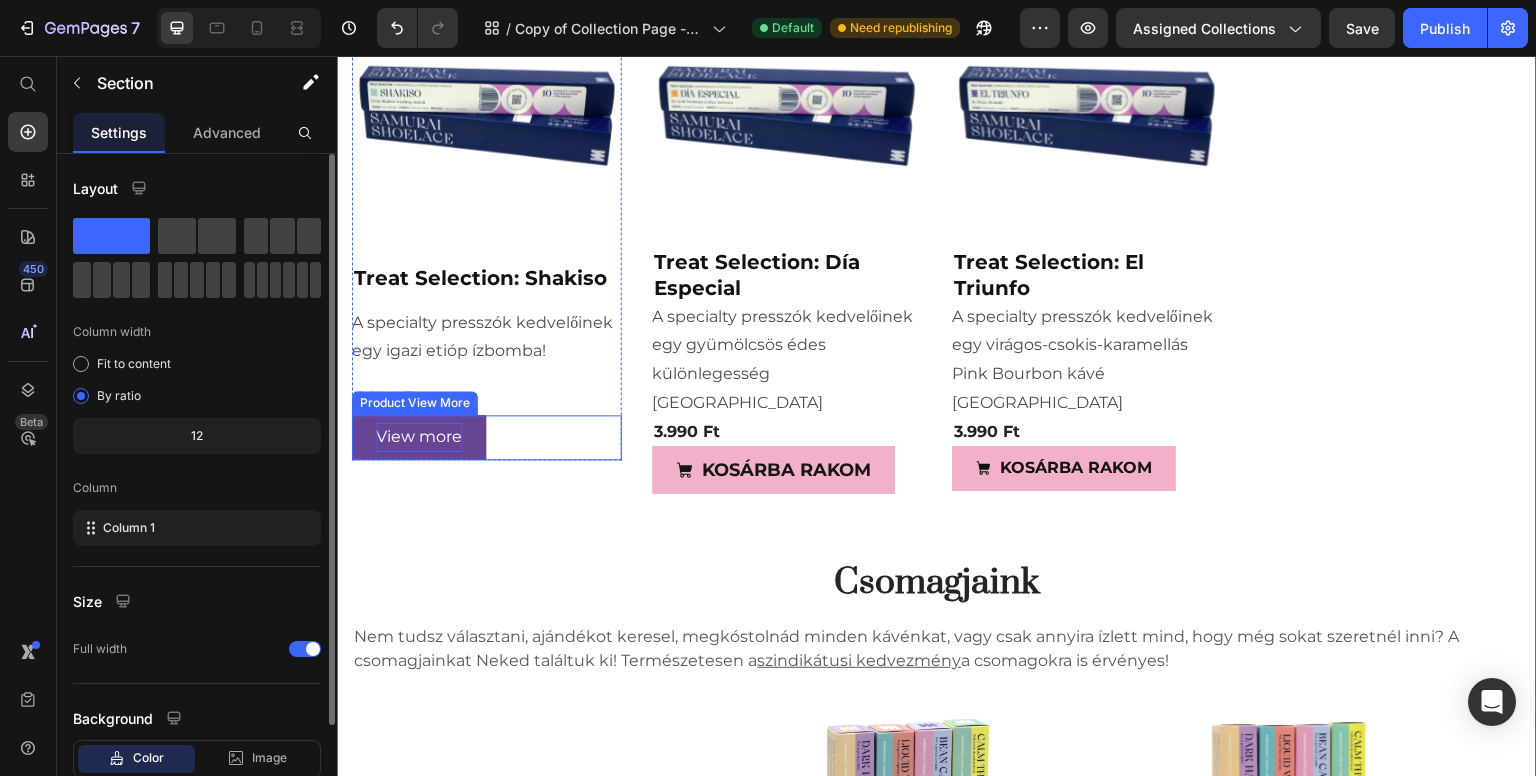 click on "View more" at bounding box center [419, 437] 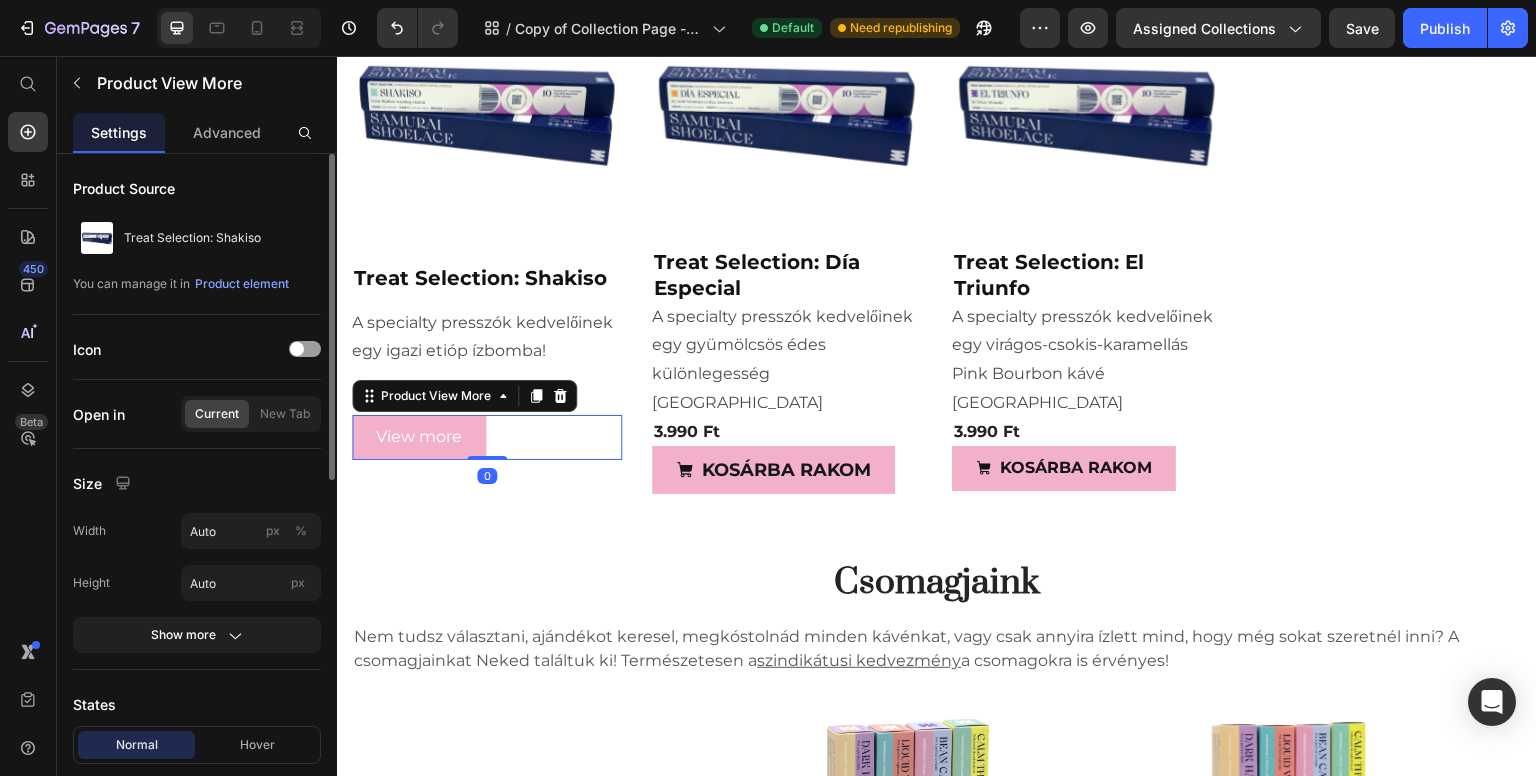 scroll, scrollTop: 200, scrollLeft: 0, axis: vertical 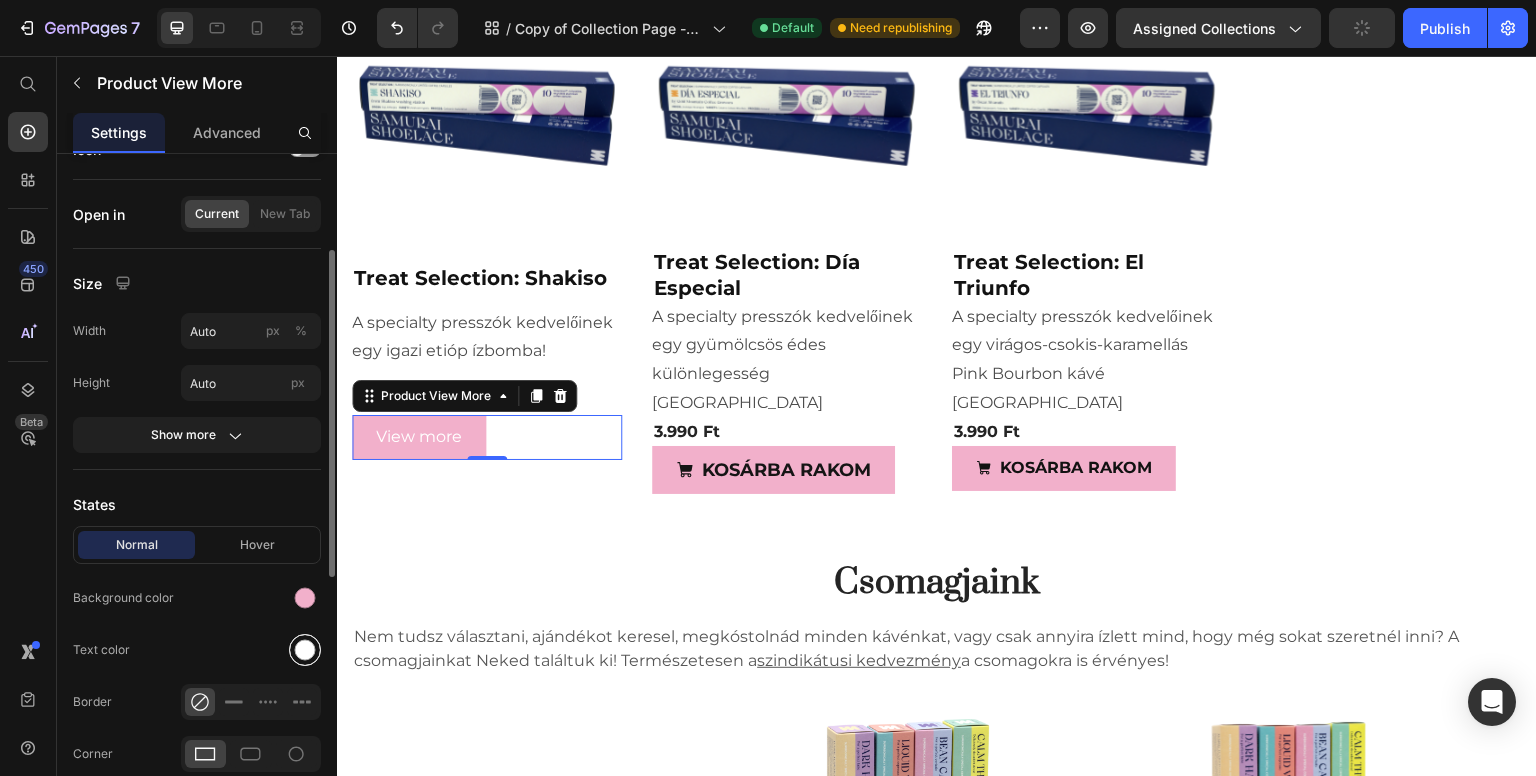 click at bounding box center (305, 650) 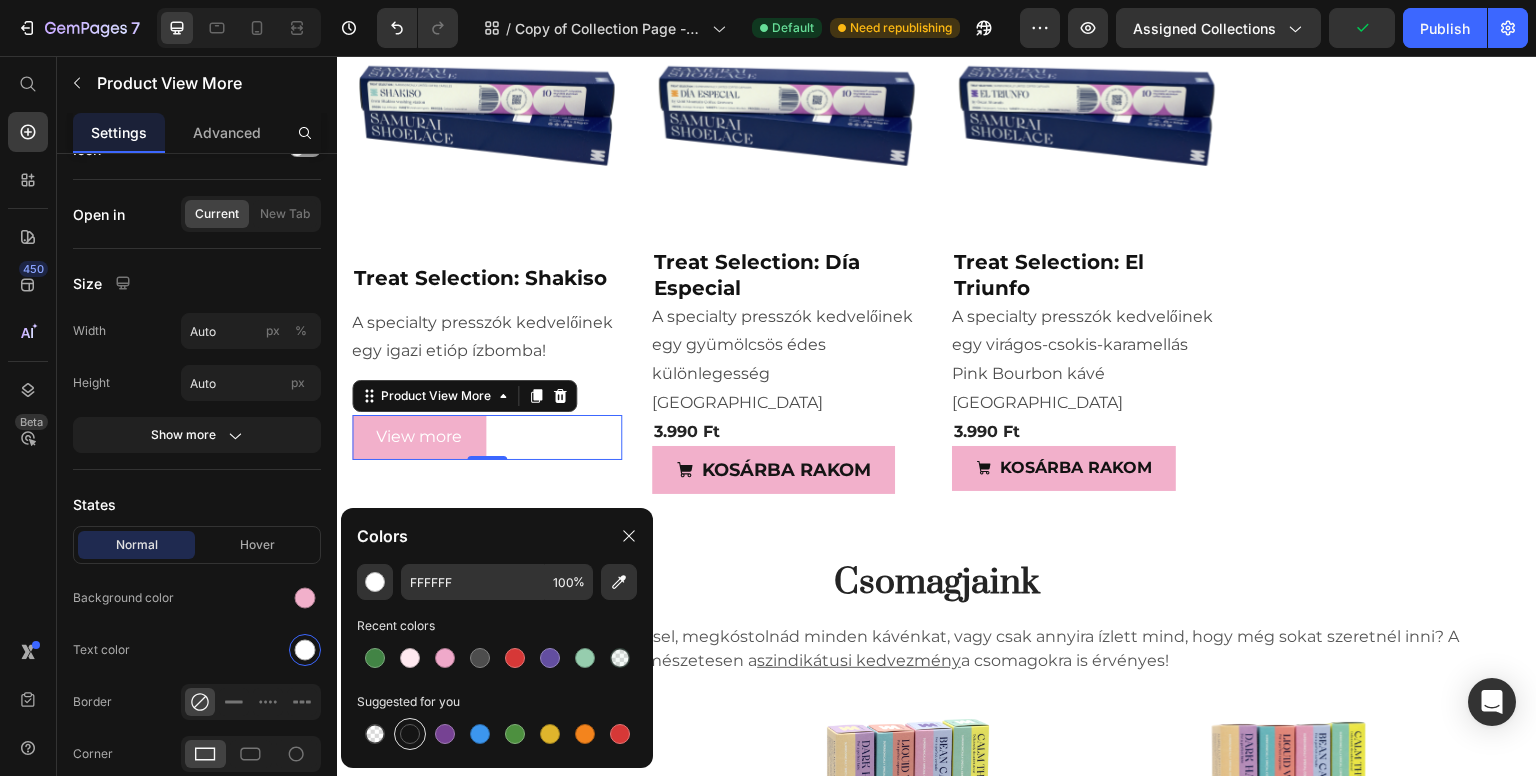 click at bounding box center [410, 734] 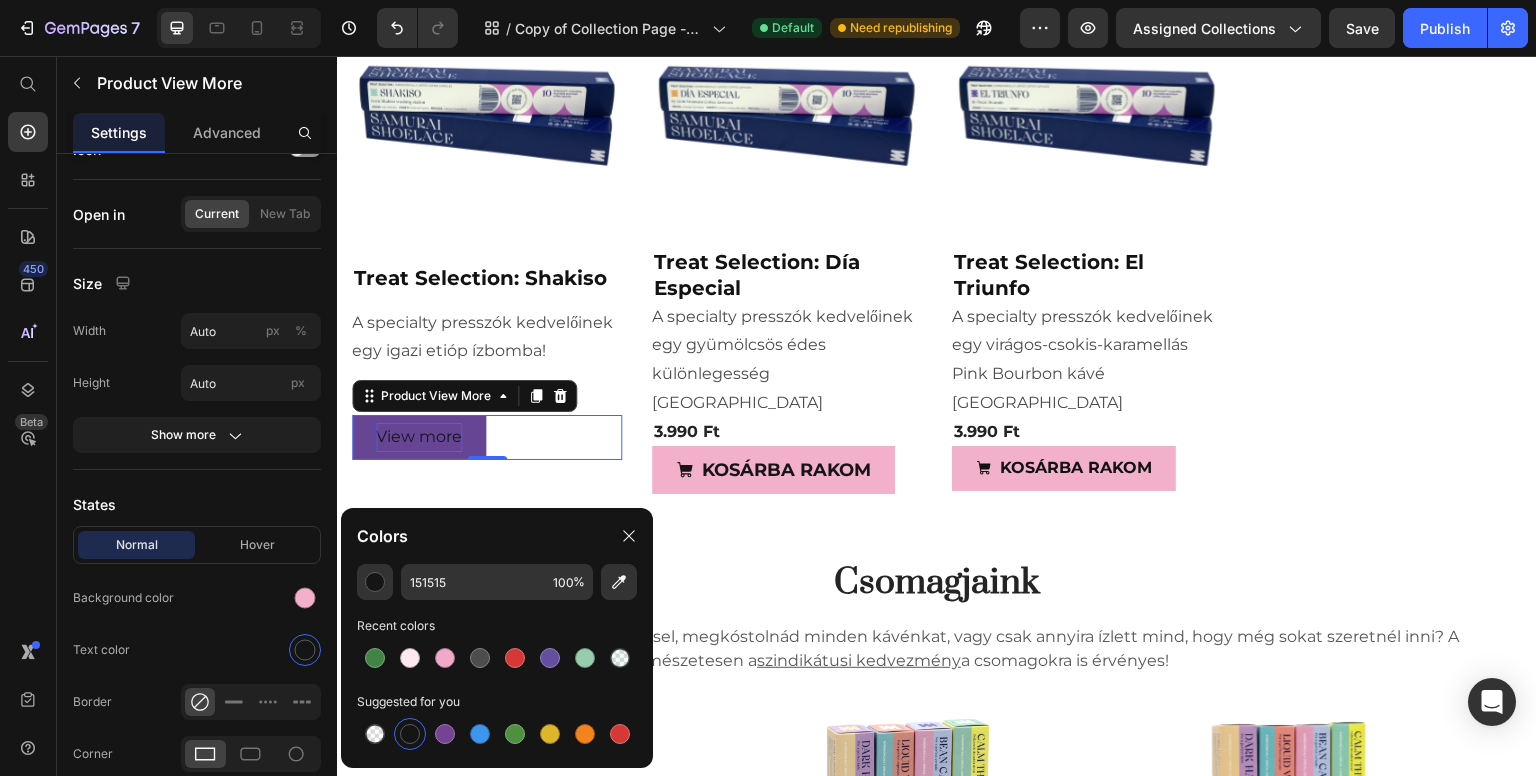 click on "View more" at bounding box center [419, 437] 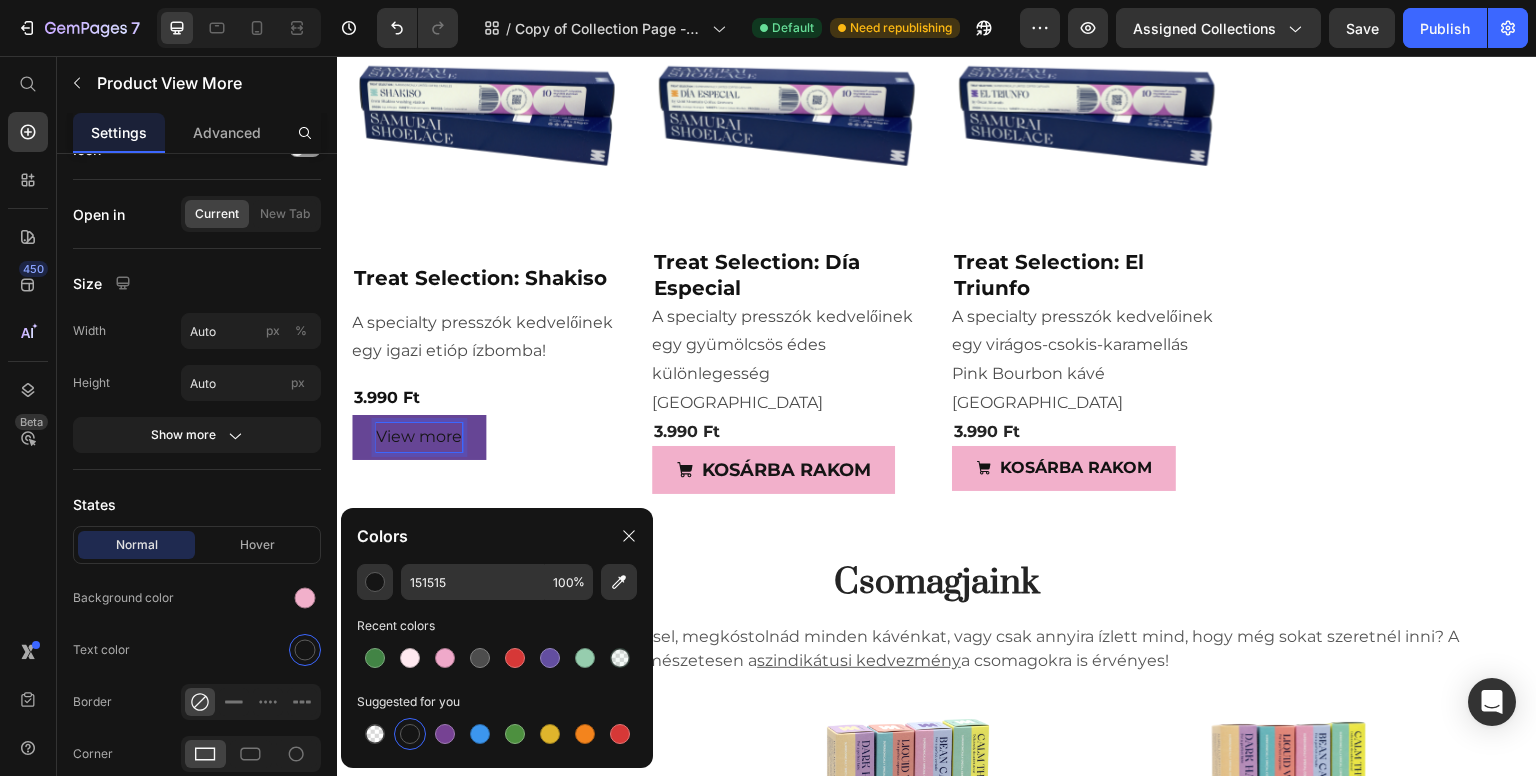 click on "View more" at bounding box center [419, 437] 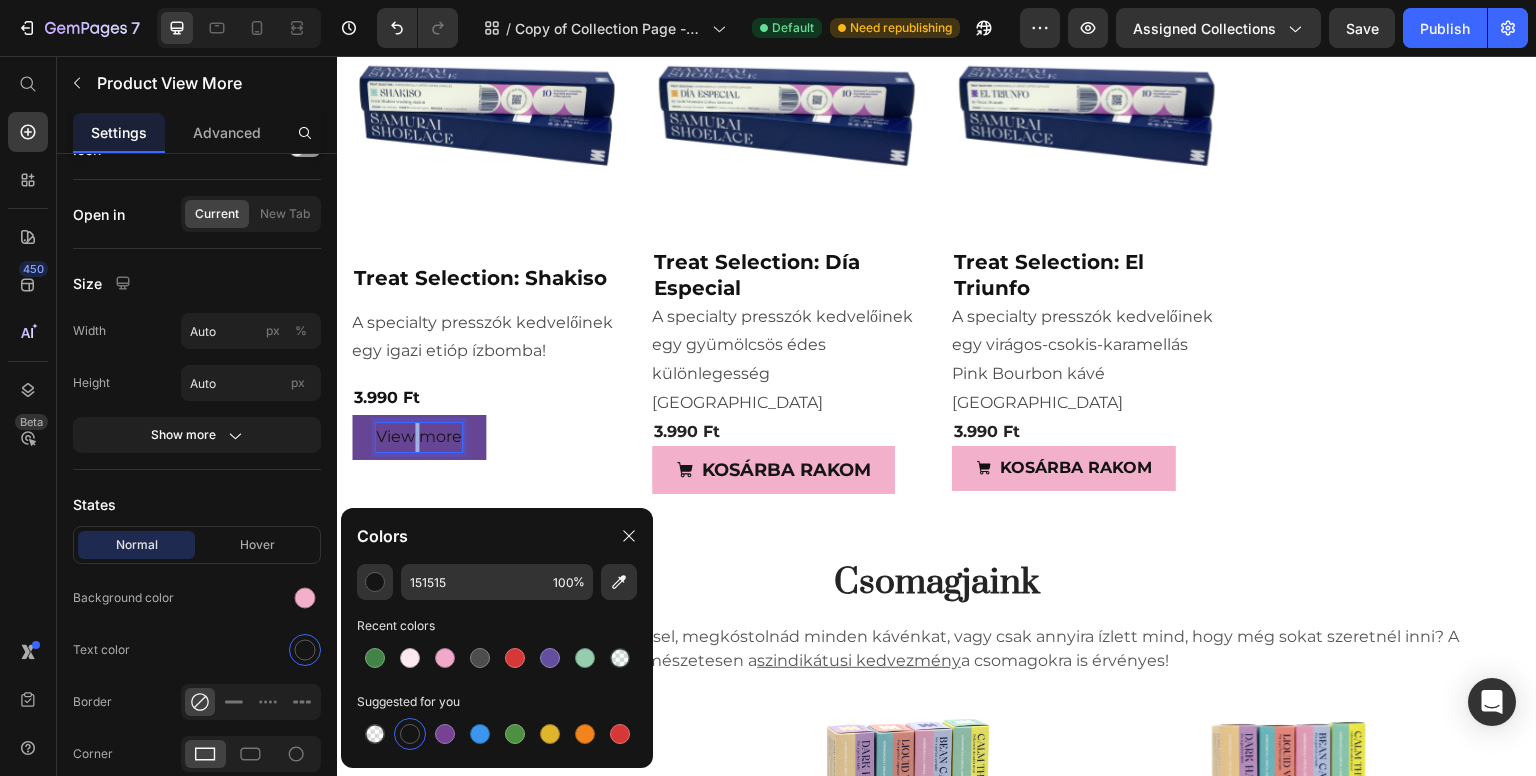 click on "View more" at bounding box center [419, 437] 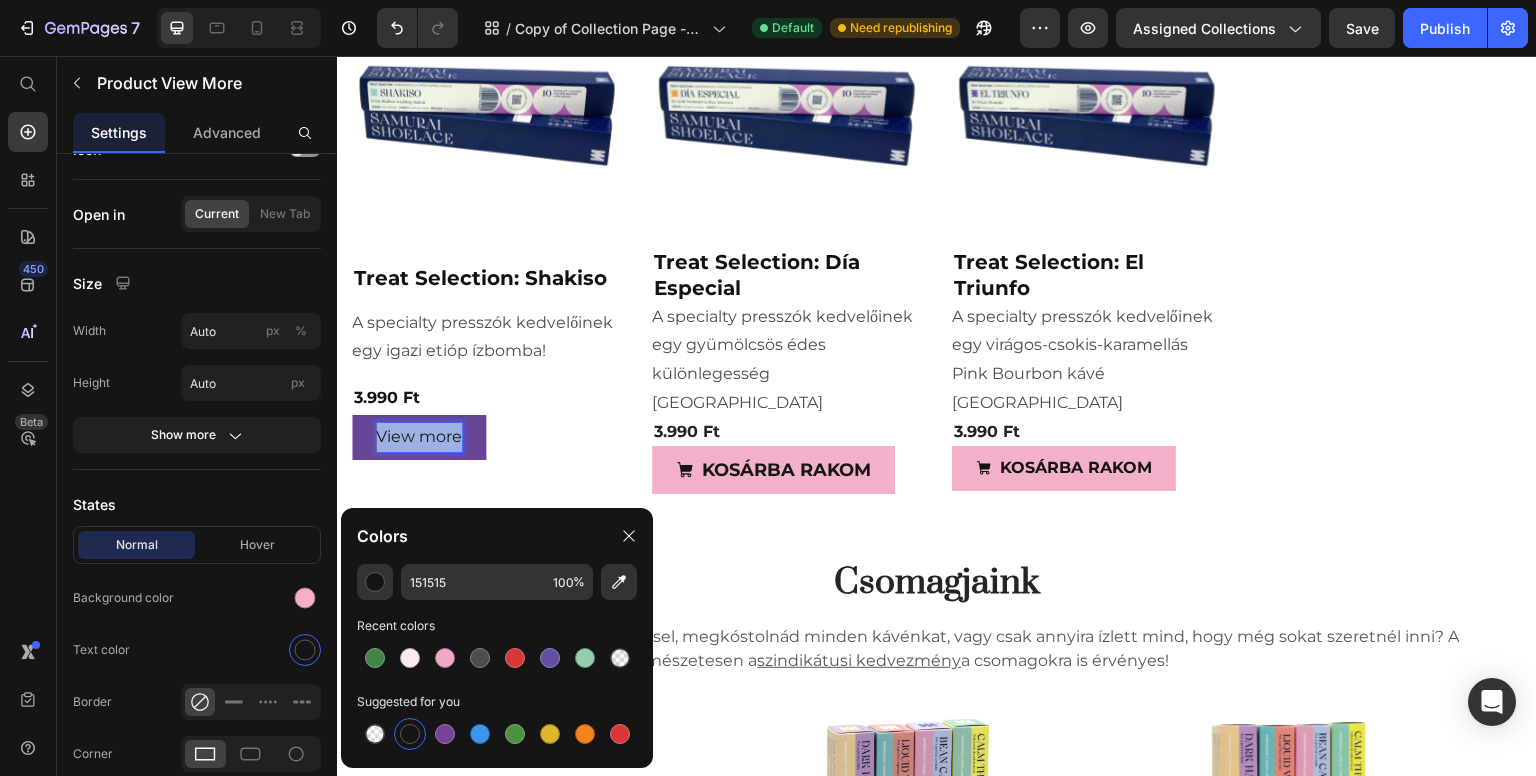 click on "View more" at bounding box center [419, 437] 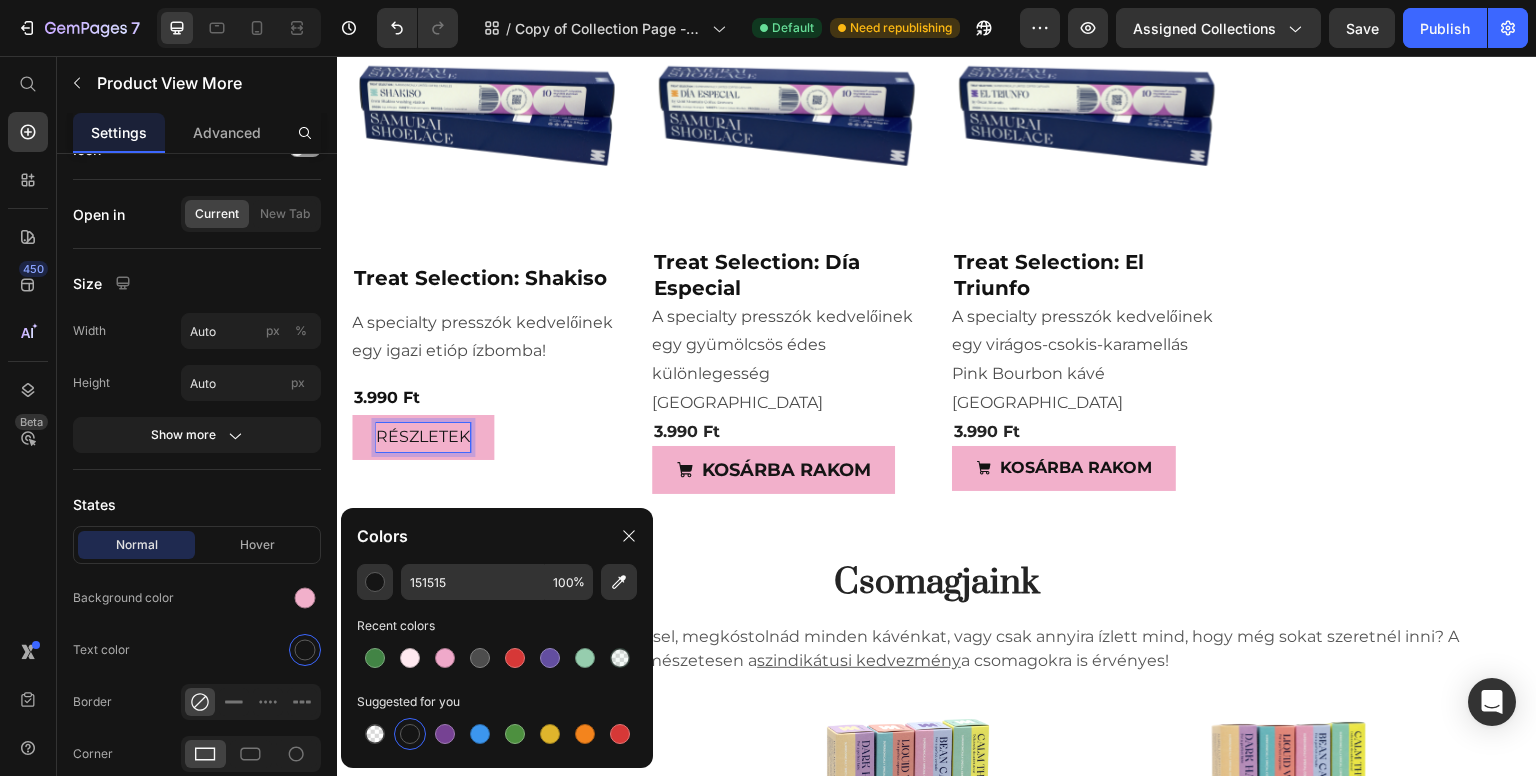 click on "Treat Selection Heading Kezdjük talán azzal, miért Treat Selection a neve ennek a termékvonalnak. Ide gyűjtjük a különleges kávékat, amik igazi "jutalomfalatok", a specialty kávék rajongóinak. Farm-, néha dűlőszelektált kávék, közvetlen kapcsolat a termelőkkel, kísérleti feldolgozási módszerek: azaz minden, ami még egy specialty kávét is különlegessé tesz. Büszkék vagyunk arra, hogy ezek a kávék (amik többnyire máshol nem elérhetőek), olyan élményt tudnak nyújtani egy gombnyomásra bárki konyhájában, amire csak a legprofibb baristák képesek a legjobb kávézókban! Ezek a kávék csak limitált mennyiségben állnak rendelkezésünkre, mindig adott mennyiségből dolgozunk, egyszeri gyártással. Ha innen elfogyott, mi magunk sem tudunk már többet inni! Természetesen a  szindikátusi kedvezmény  ezekre a kávékra is érvényes! Text block
Drop element here Product 0% (P) Tag Product Product Images Treat Selection: El Triunfo Product Title" at bounding box center (937, 760) 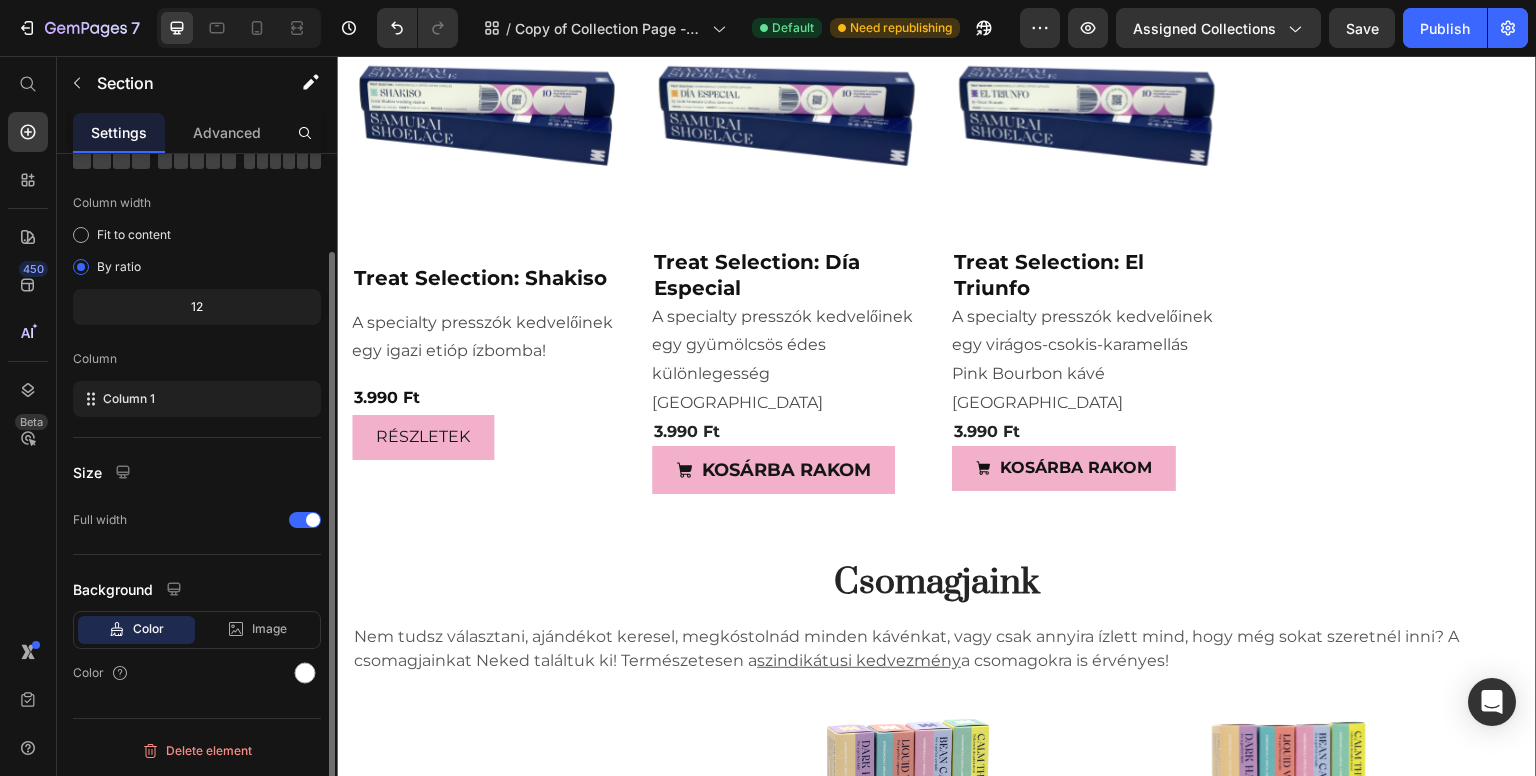 scroll, scrollTop: 0, scrollLeft: 0, axis: both 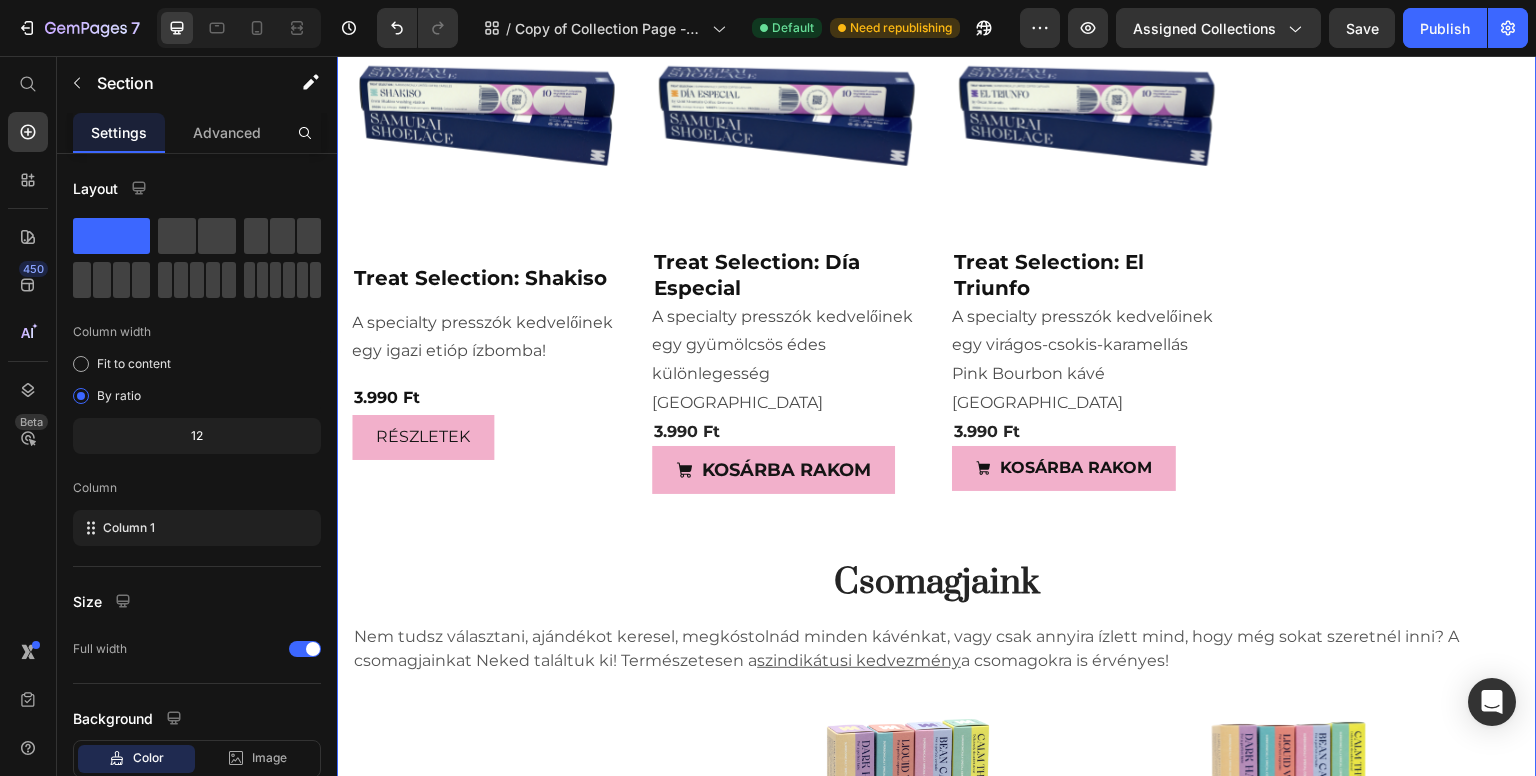 click on "KOSÁRBA RAKOM" at bounding box center [773, 470] 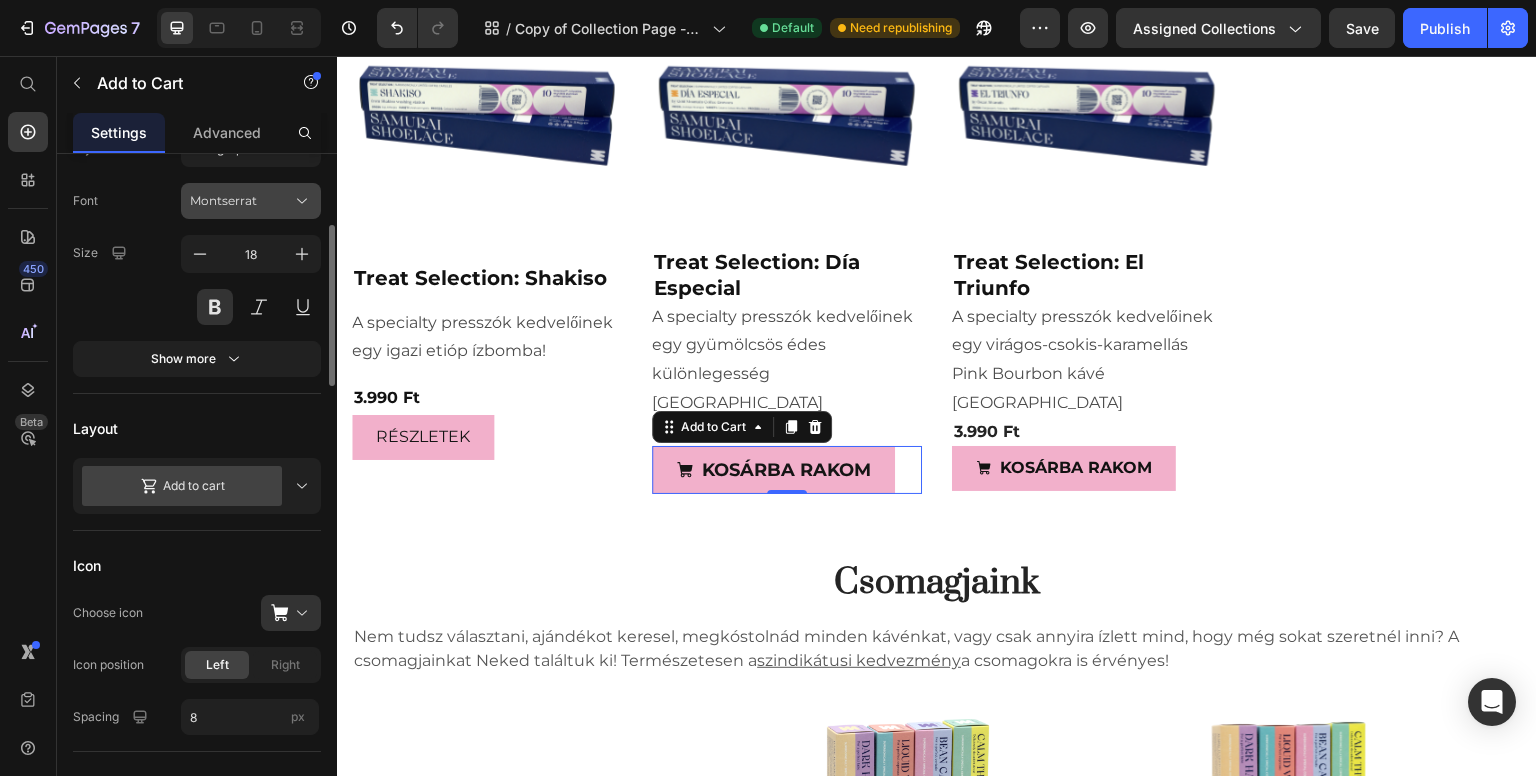 scroll, scrollTop: 500, scrollLeft: 0, axis: vertical 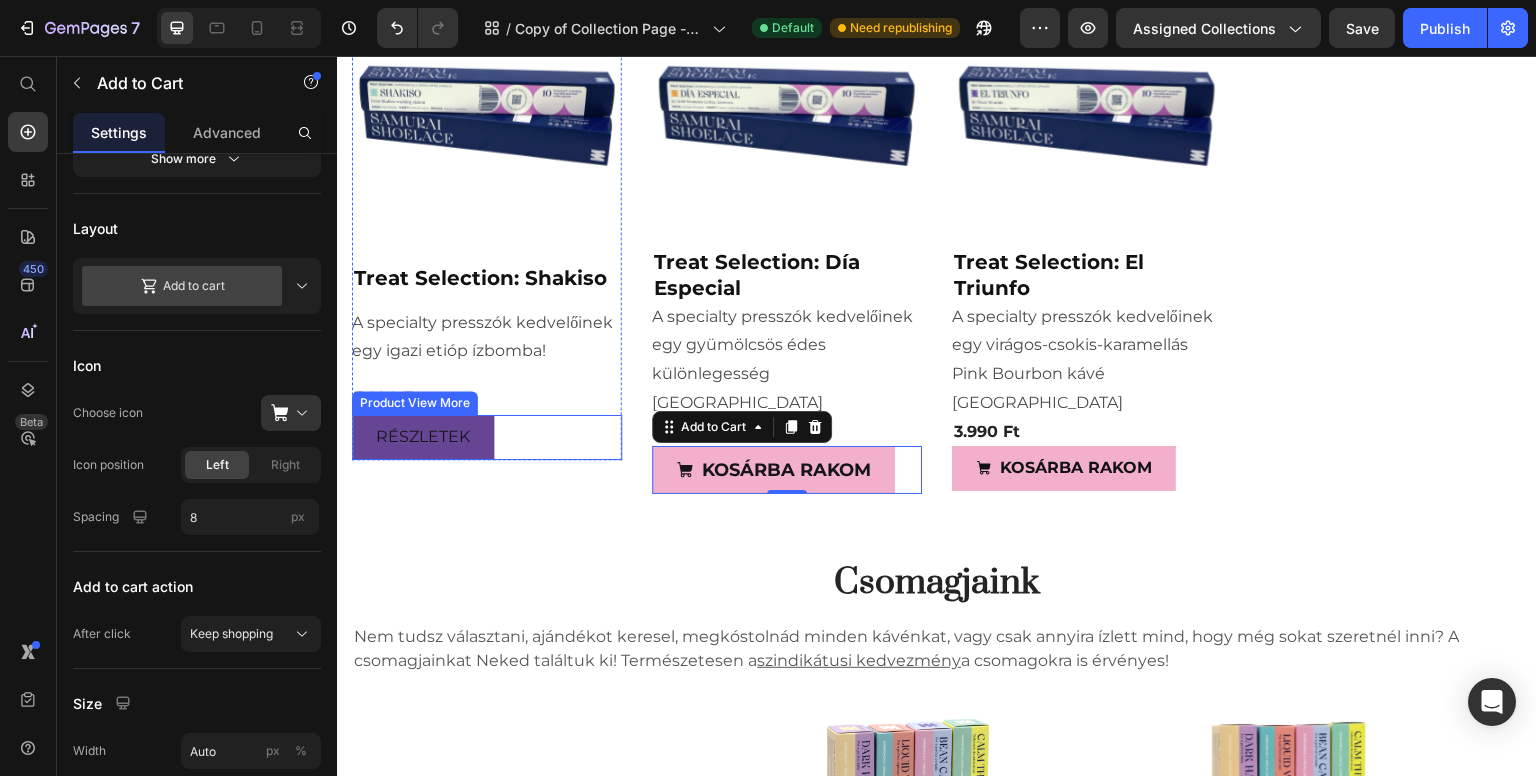 click on "RÉSZLETEK" at bounding box center [423, 437] 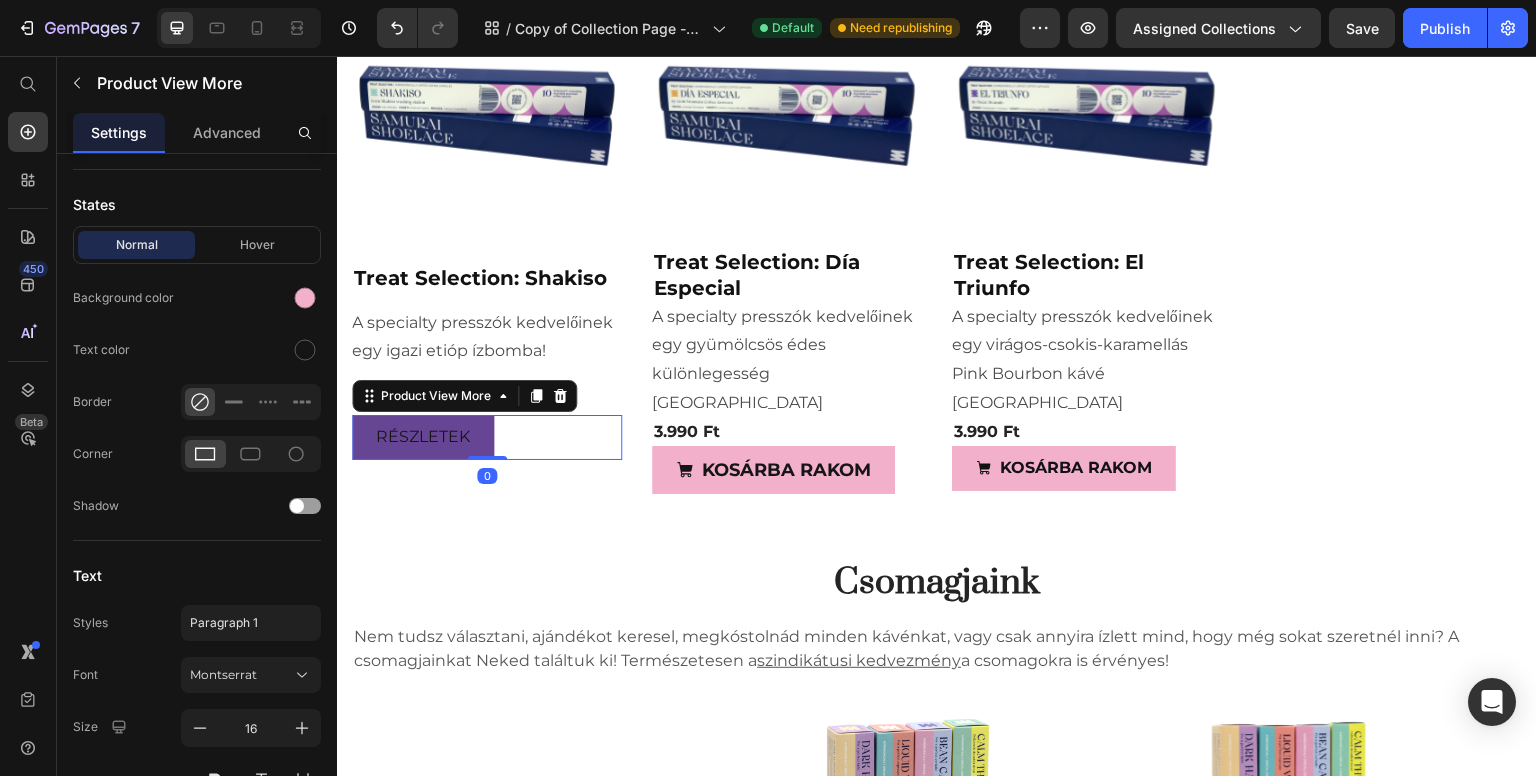 scroll, scrollTop: 0, scrollLeft: 0, axis: both 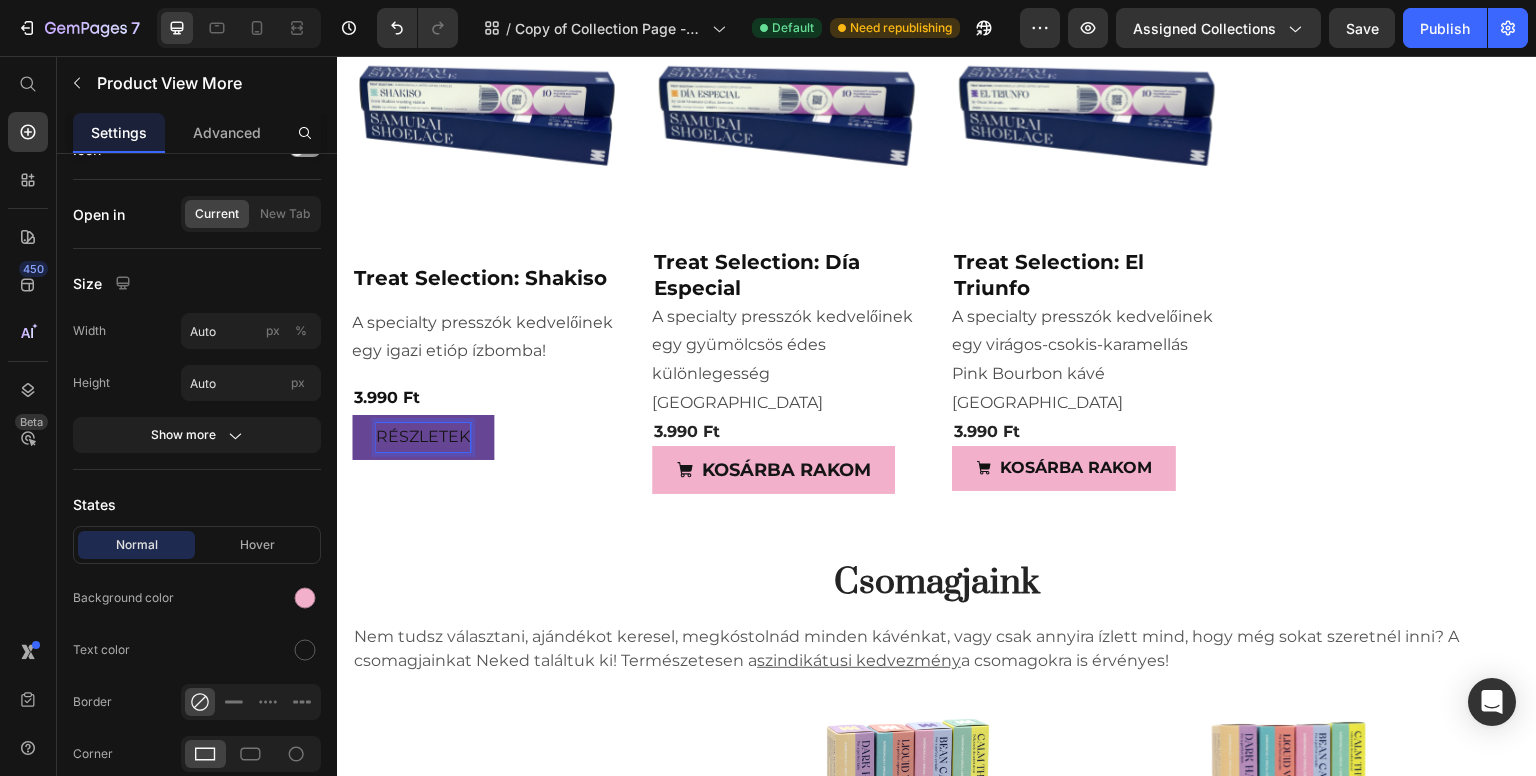 click on "RÉSZLETEK" at bounding box center (423, 437) 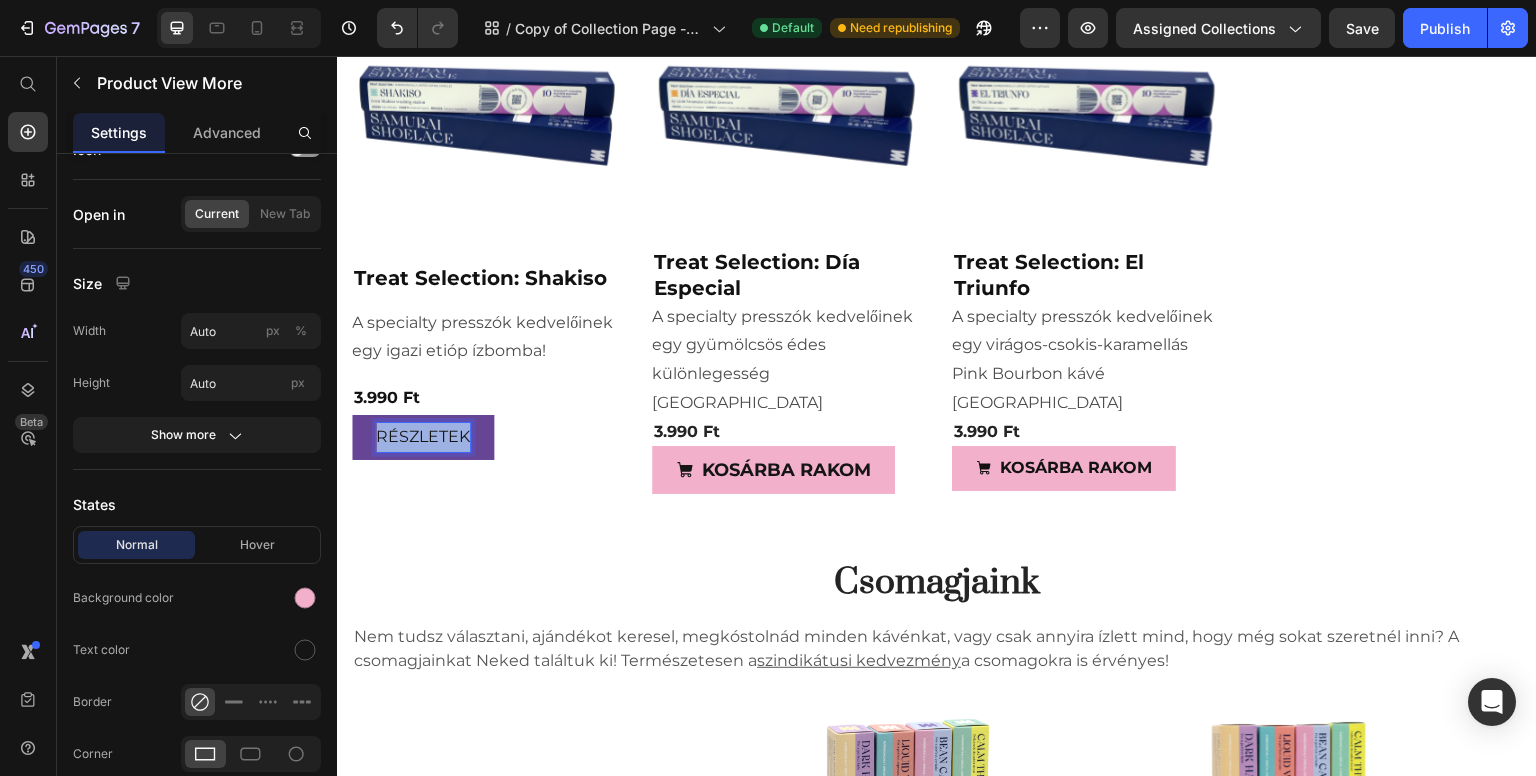 click on "RÉSZLETEK" at bounding box center (423, 437) 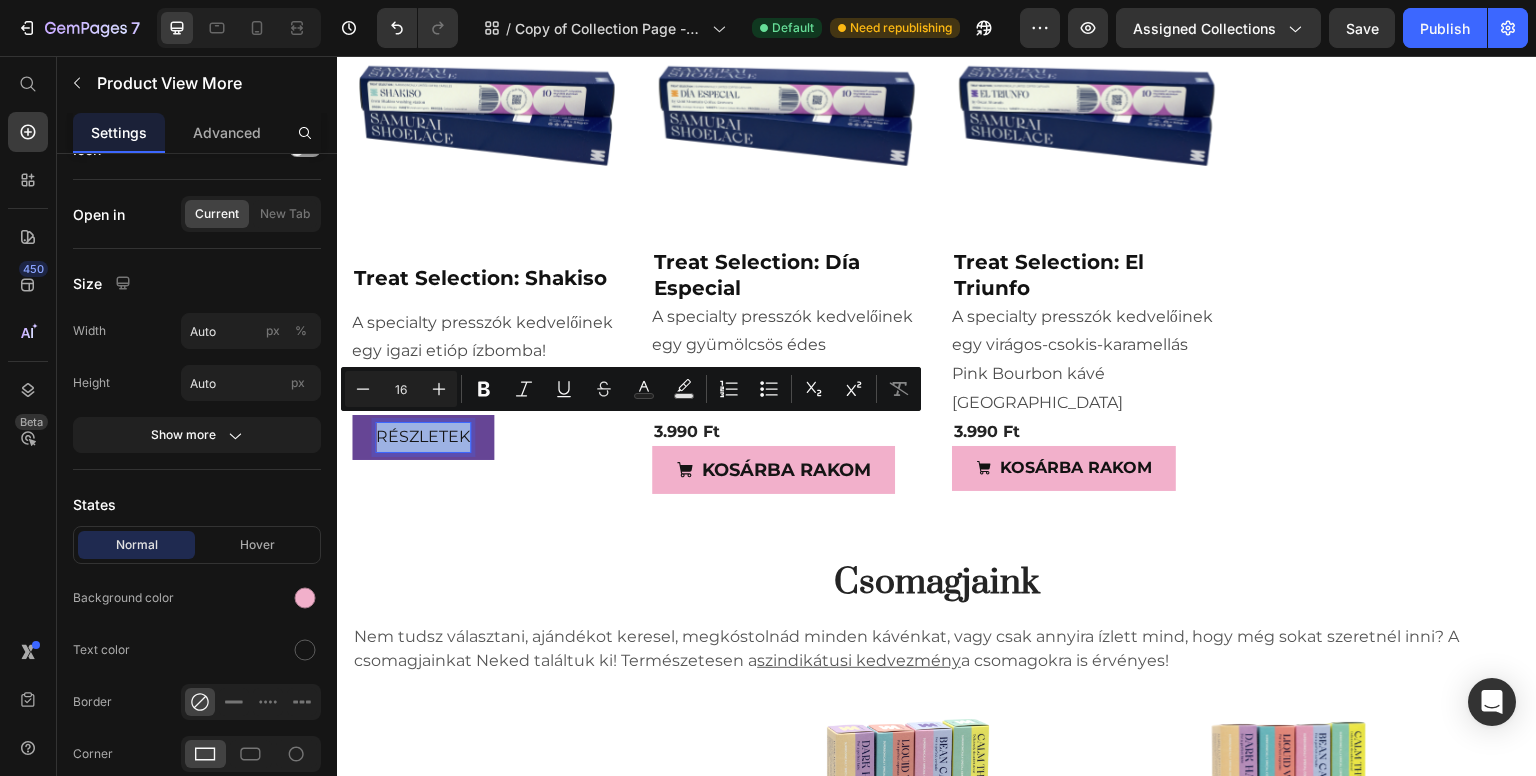 click on "RÉSZLETEK" at bounding box center (423, 437) 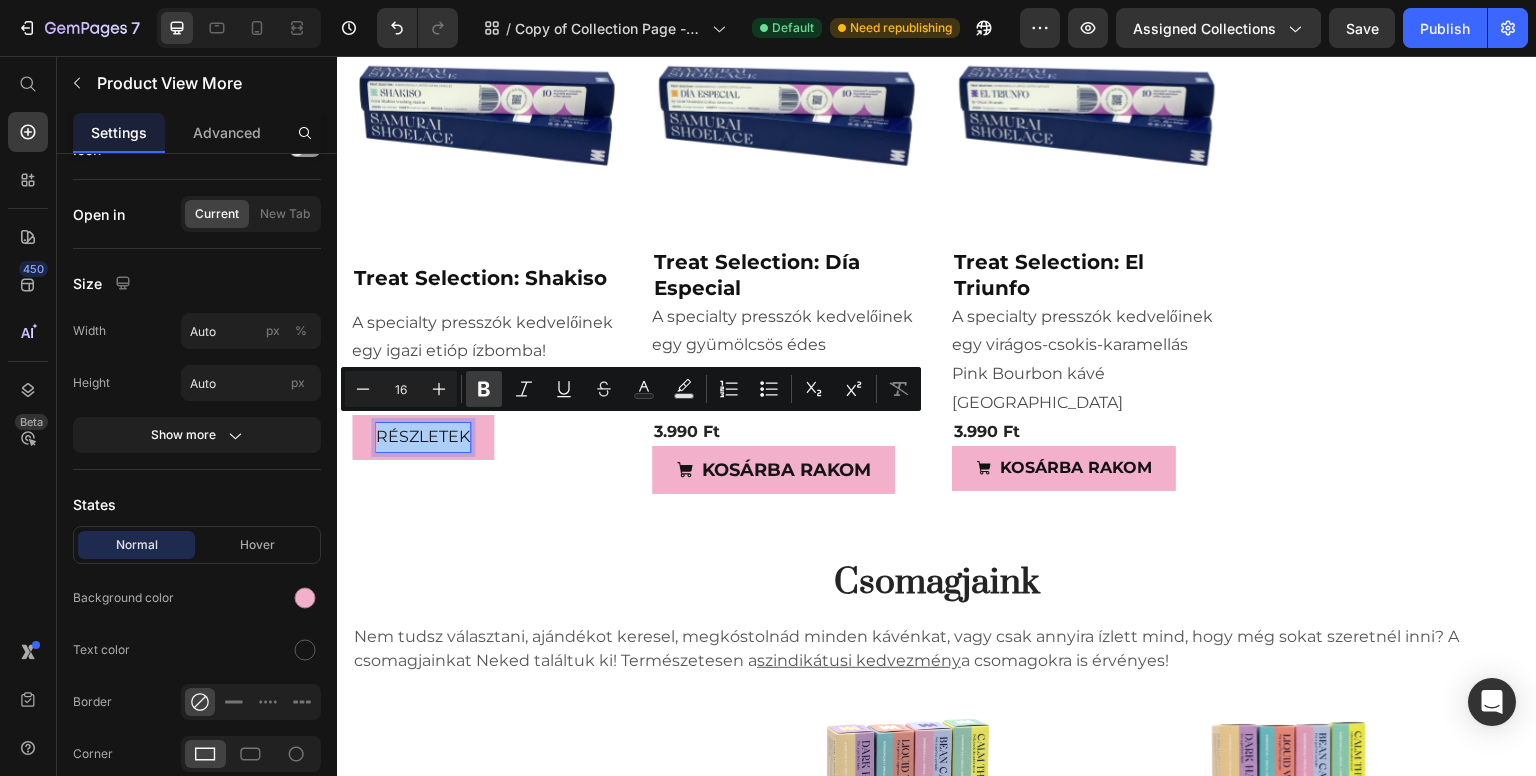 click 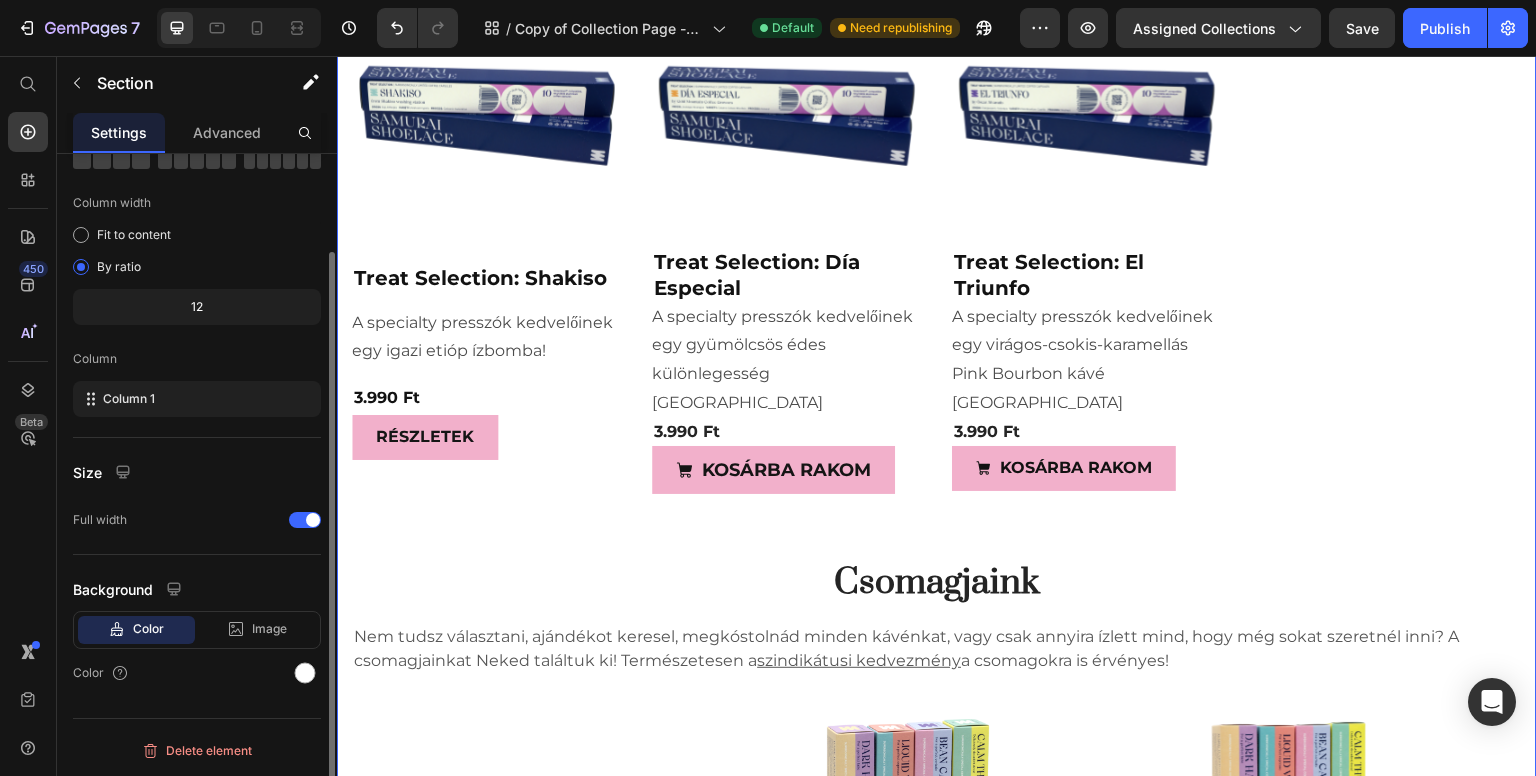click on "Treat Selection Heading Kezdjük talán azzal, miért Treat Selection a neve ennek a termékvonalnak. Ide gyűjtjük a különleges kávékat, amik igazi "jutalomfalatok", a specialty kávék rajongóinak. Farm-, néha dűlőszelektált kávék, közvetlen kapcsolat a termelőkkel, kísérleti feldolgozási módszerek: azaz minden, ami még egy specialty kávét is különlegessé tesz. Büszkék vagyunk arra, hogy ezek a kávék (amik többnyire máshol nem elérhetőek), olyan élményt tudnak nyújtani egy gombnyomásra bárki konyhájában, amire csak a legprofibb baristák képesek a legjobb kávézókban! Ezek a kávék csak limitált mennyiségben állnak rendelkezésünkre, mindig adott mennyiségből dolgozunk, egyszeri gyártással. Ha innen elfogyott, mi magunk sem tudunk már többet inni! Természetesen a  szindikátusi kedvezmény  ezekre a kávékra is érvényes! Text block
Drop element here Product 0% (P) Tag Product Product Images Treat Selection: El Triunfo Product Title y" at bounding box center [937, 760] 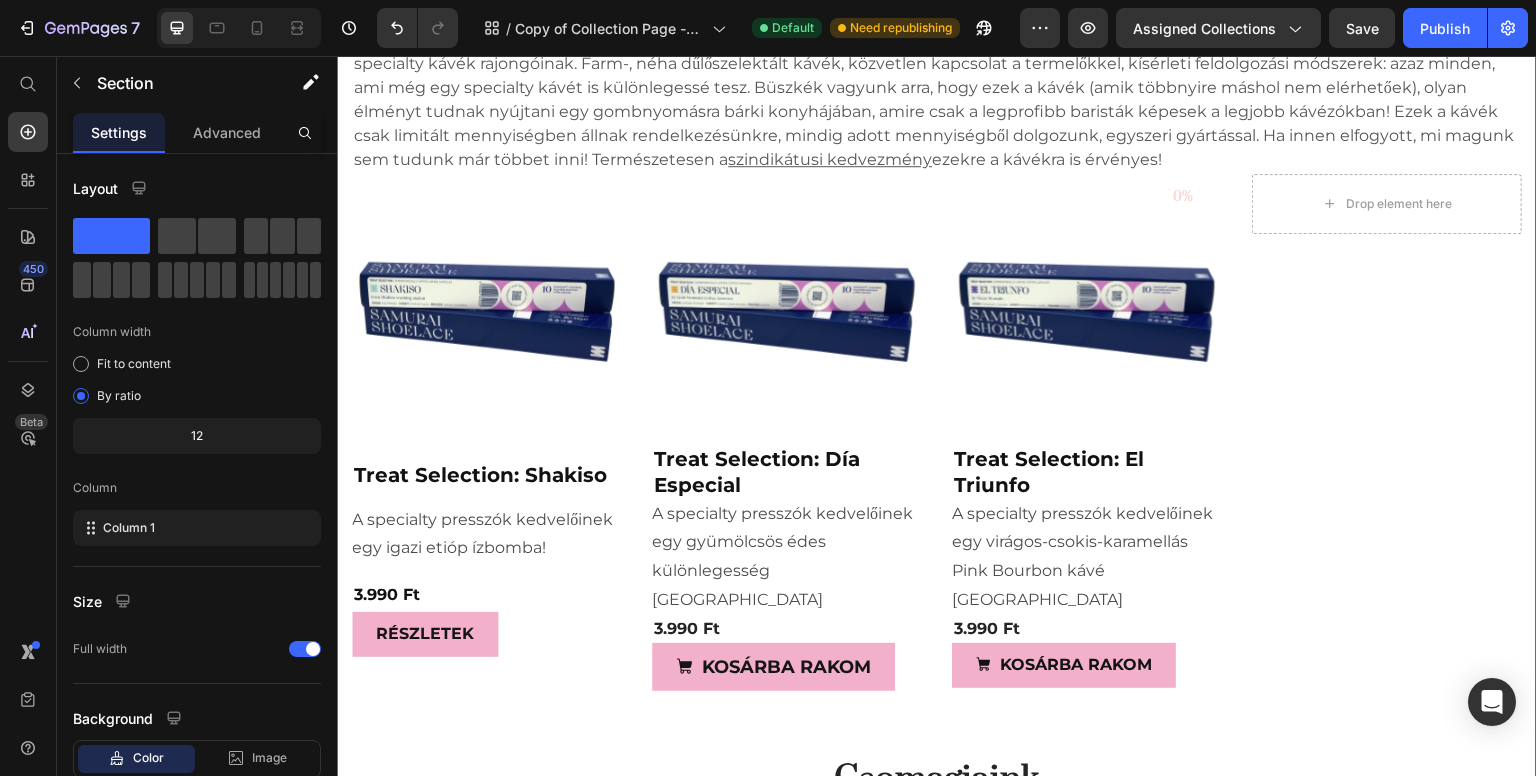 scroll, scrollTop: 1400, scrollLeft: 0, axis: vertical 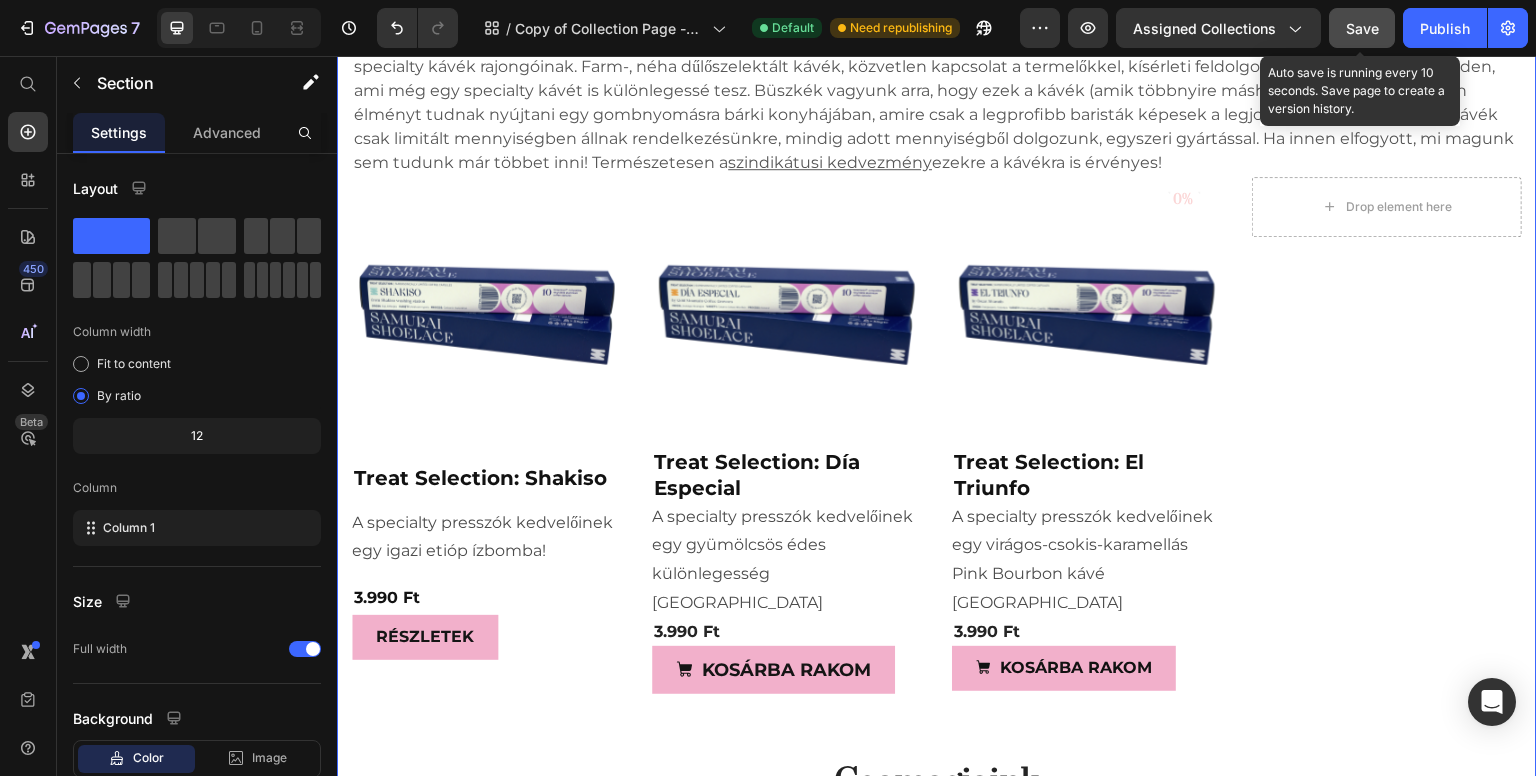 click on "Save" at bounding box center [1362, 28] 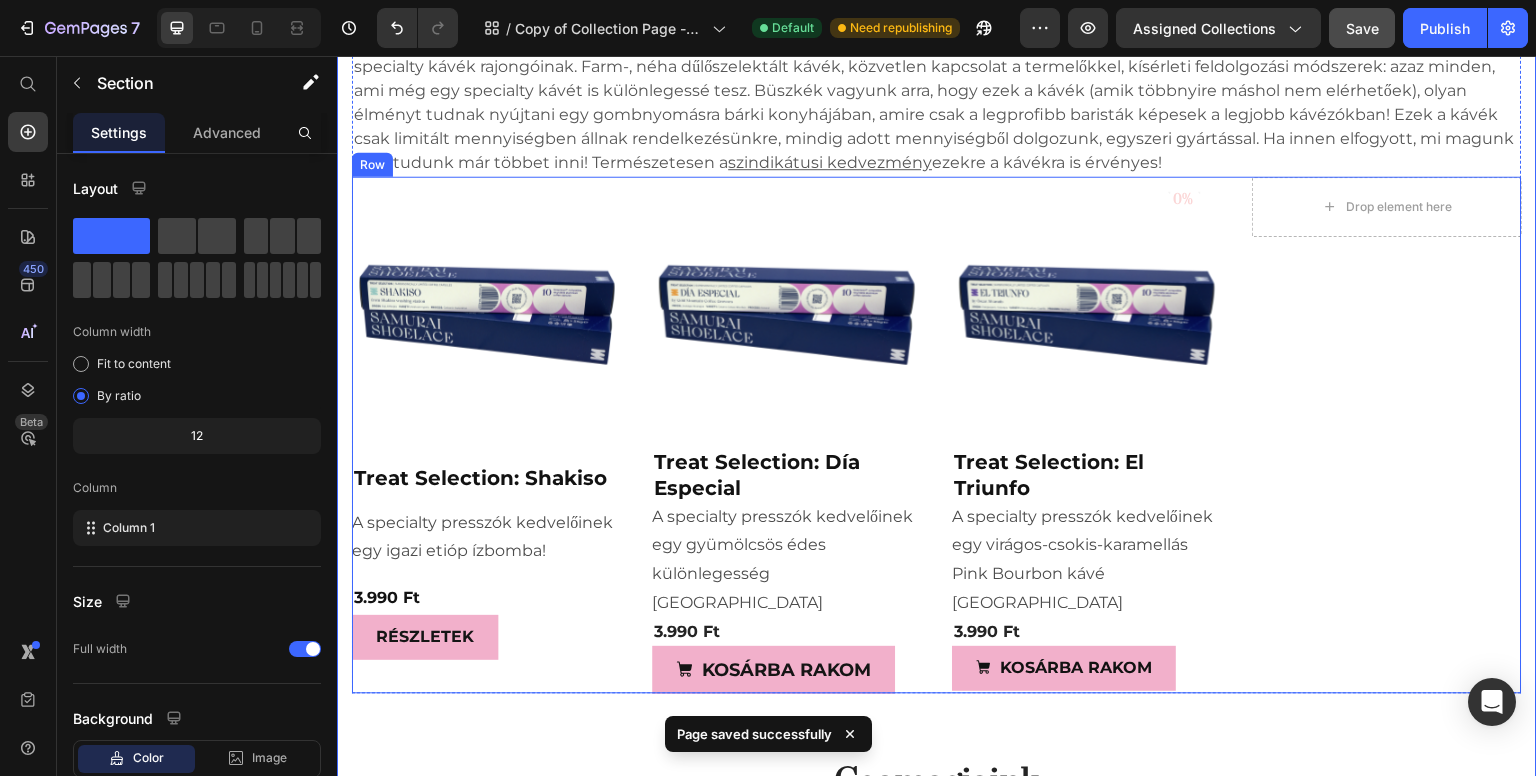 click on "Drop element here Product 0% (P) Tag Product Product Images Treat Selection: El Triunfo Product Title A specialty presszók kedvelőinek egy virágos-csokis-karamellás Pink Bourbon kávé Kolumbiából Product Description 3.990 Ft (P) Price
KOSÁRBA RAKOM Add to Cart Product Product Images Treat Selection: Día Especial Product Title A specialty presszók kedvelőinek egy gyümölcsös édes különlegesség Nicaraguából Product Description 3.990 Ft (P) Price
KOSÁRBA RAKOM Add to Cart Product Product Images Treat Selection: Shakiso Product Title A specialty presszók kedvelőinek egy igazi etióp ízbomba! Product Description 3.990 Ft Product Price RÉSZLETEK Product View More Product Row" at bounding box center (937, 436) 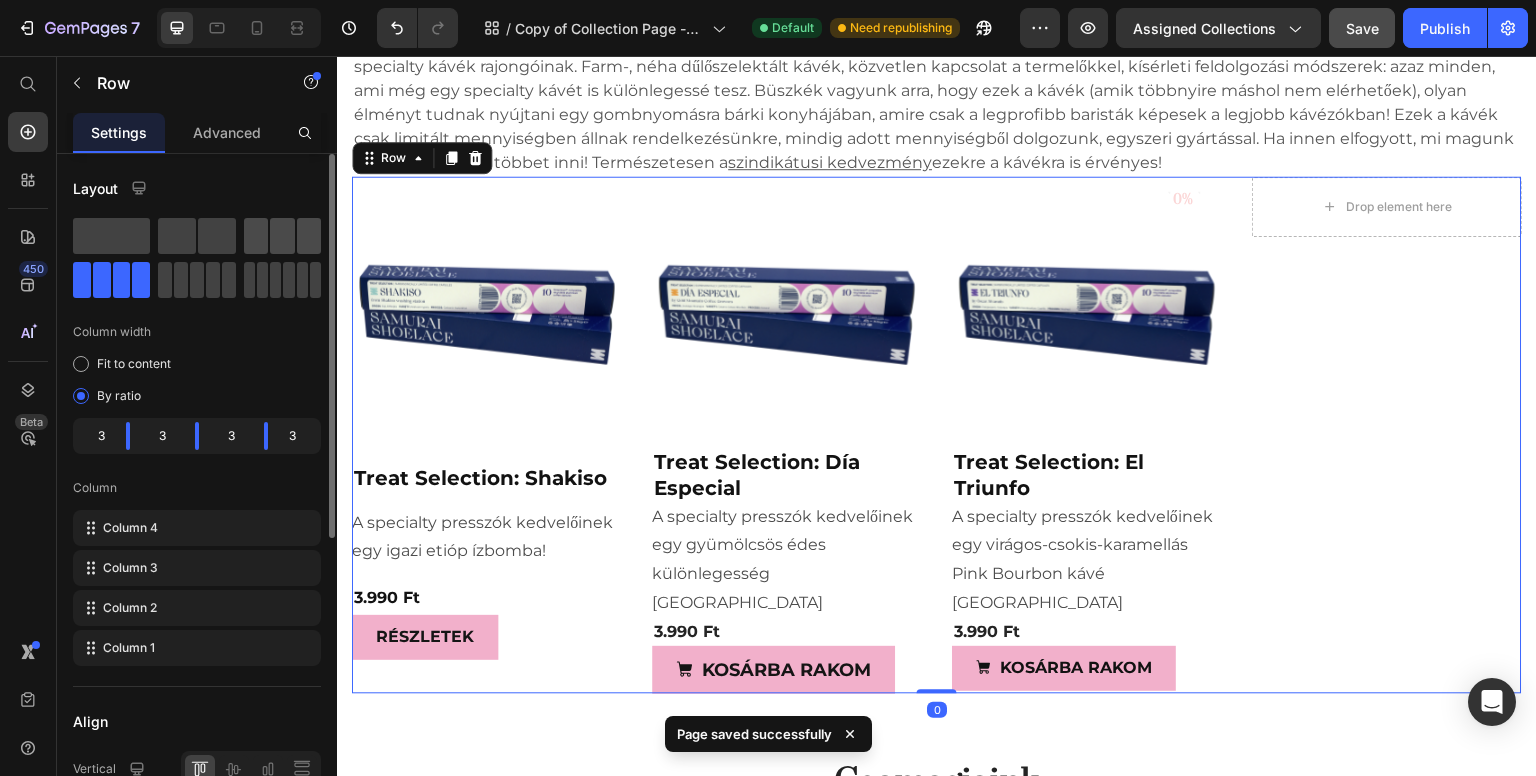 click 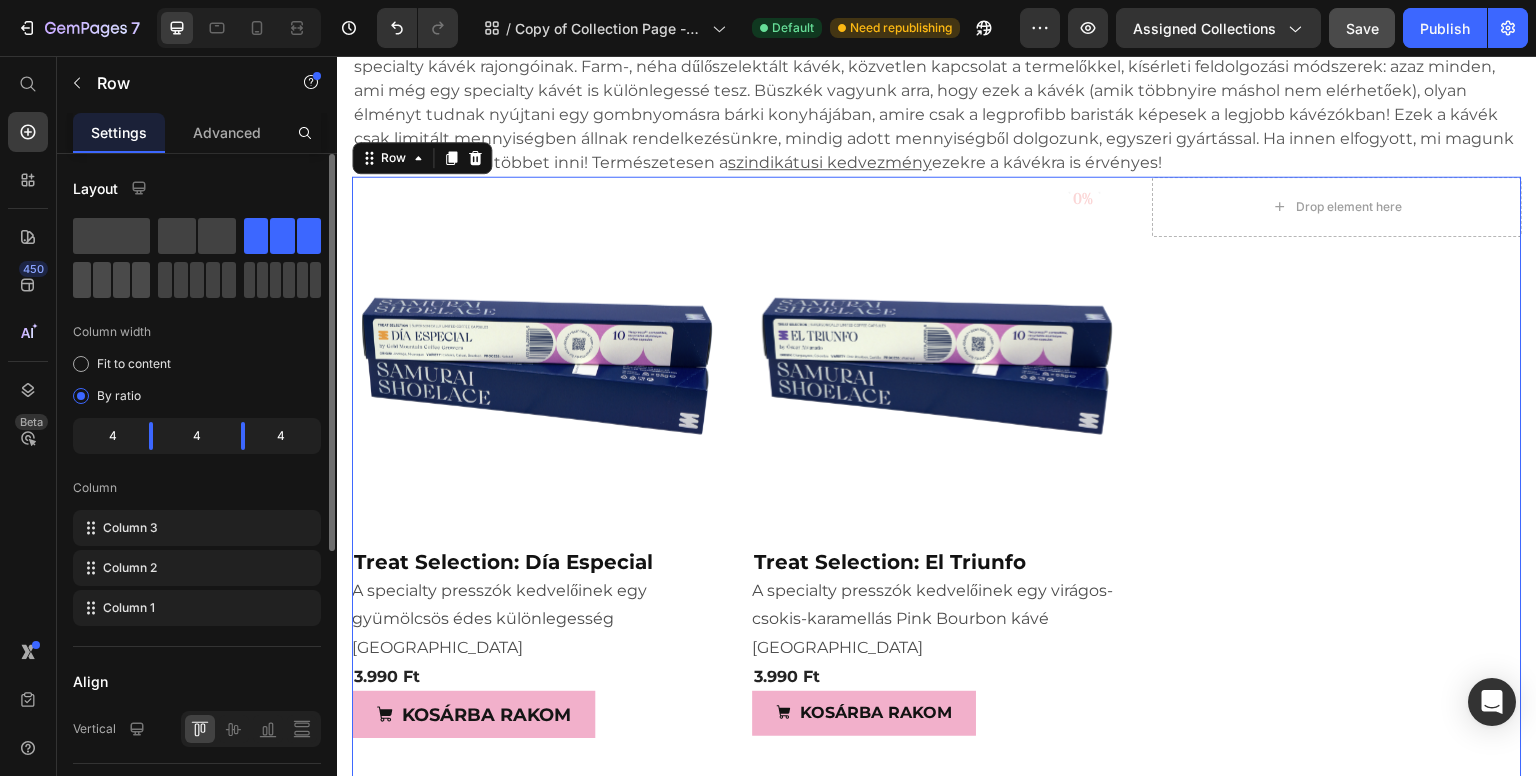 click 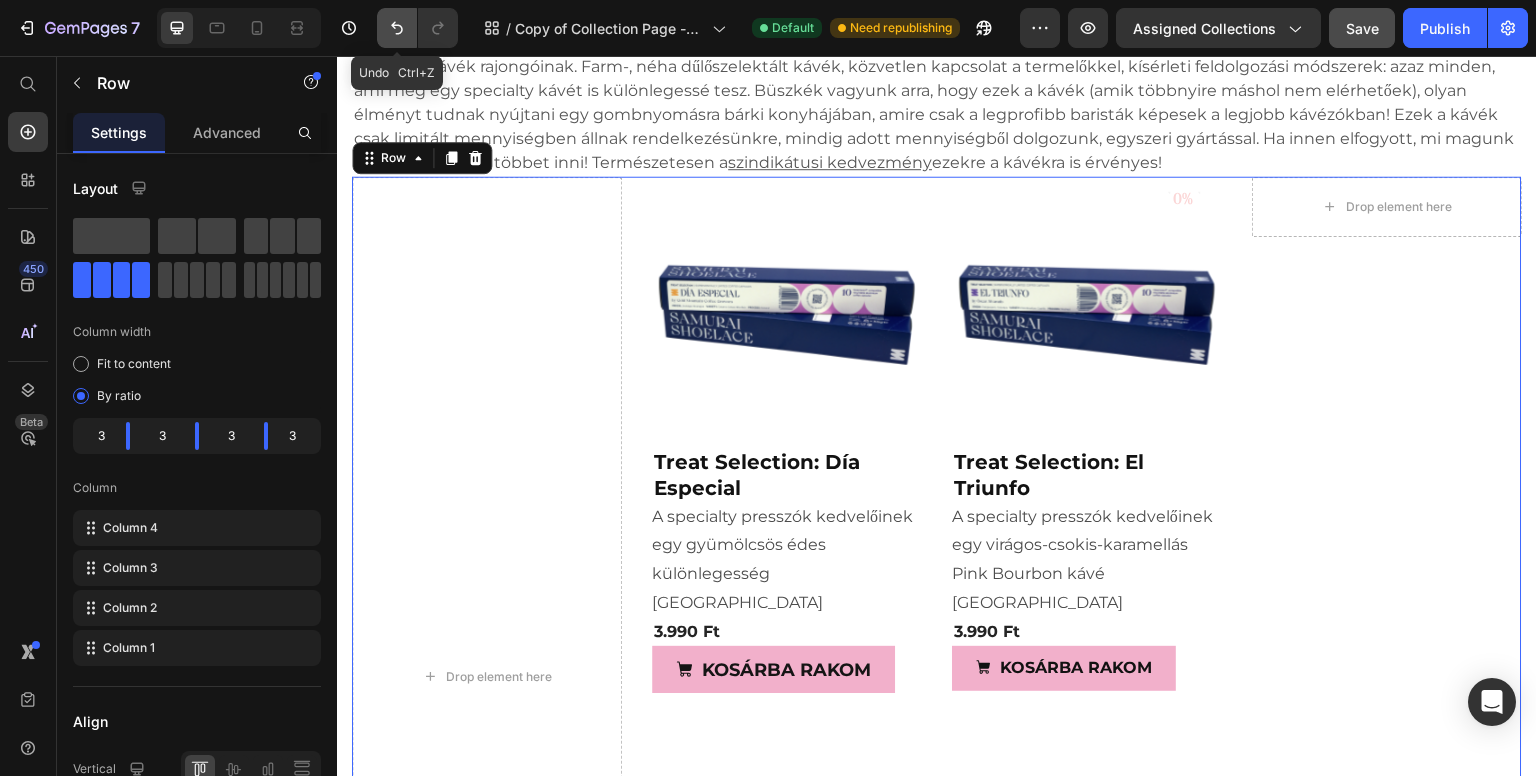 click 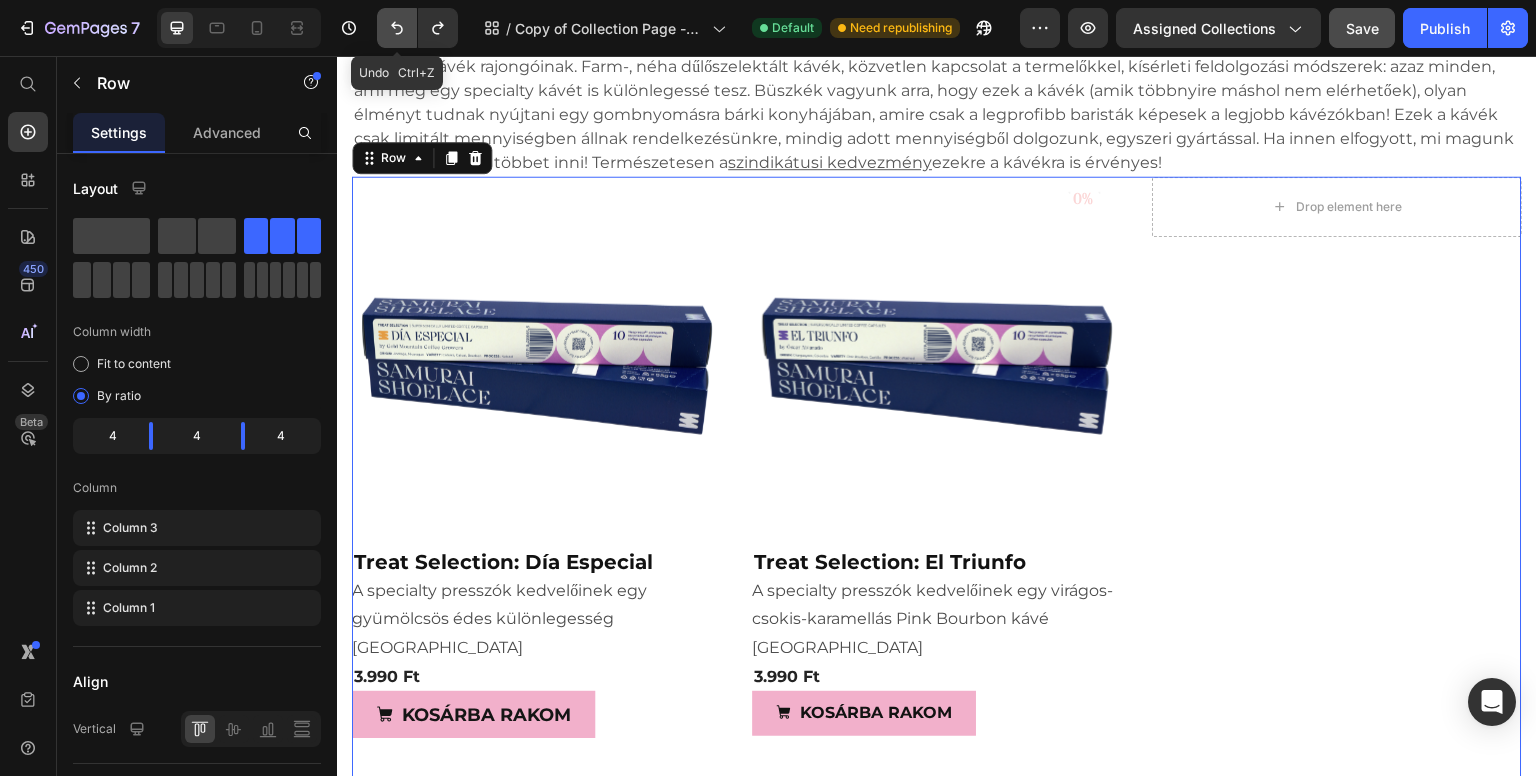 click 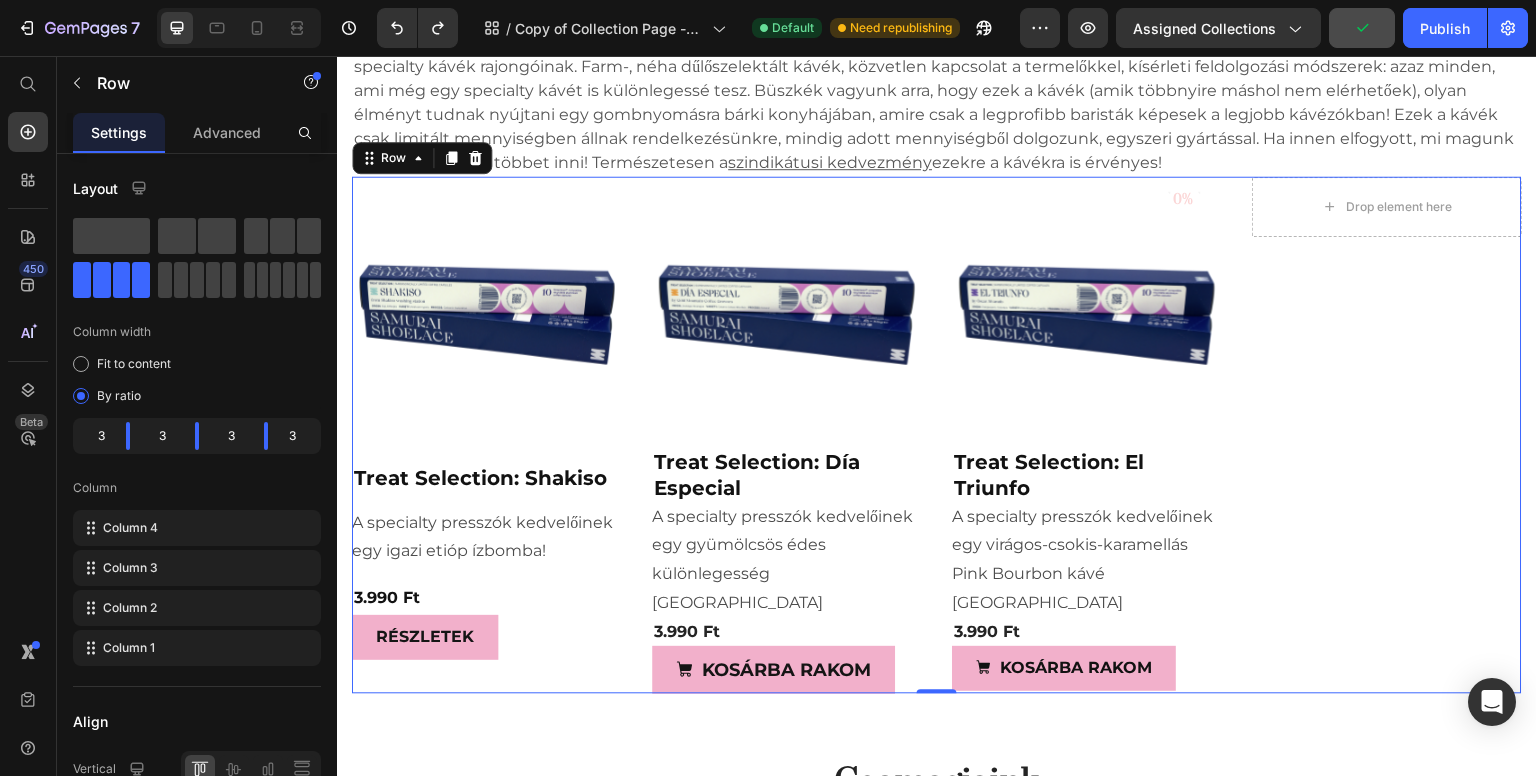 click on "Drop element here Product" at bounding box center (1387, 436) 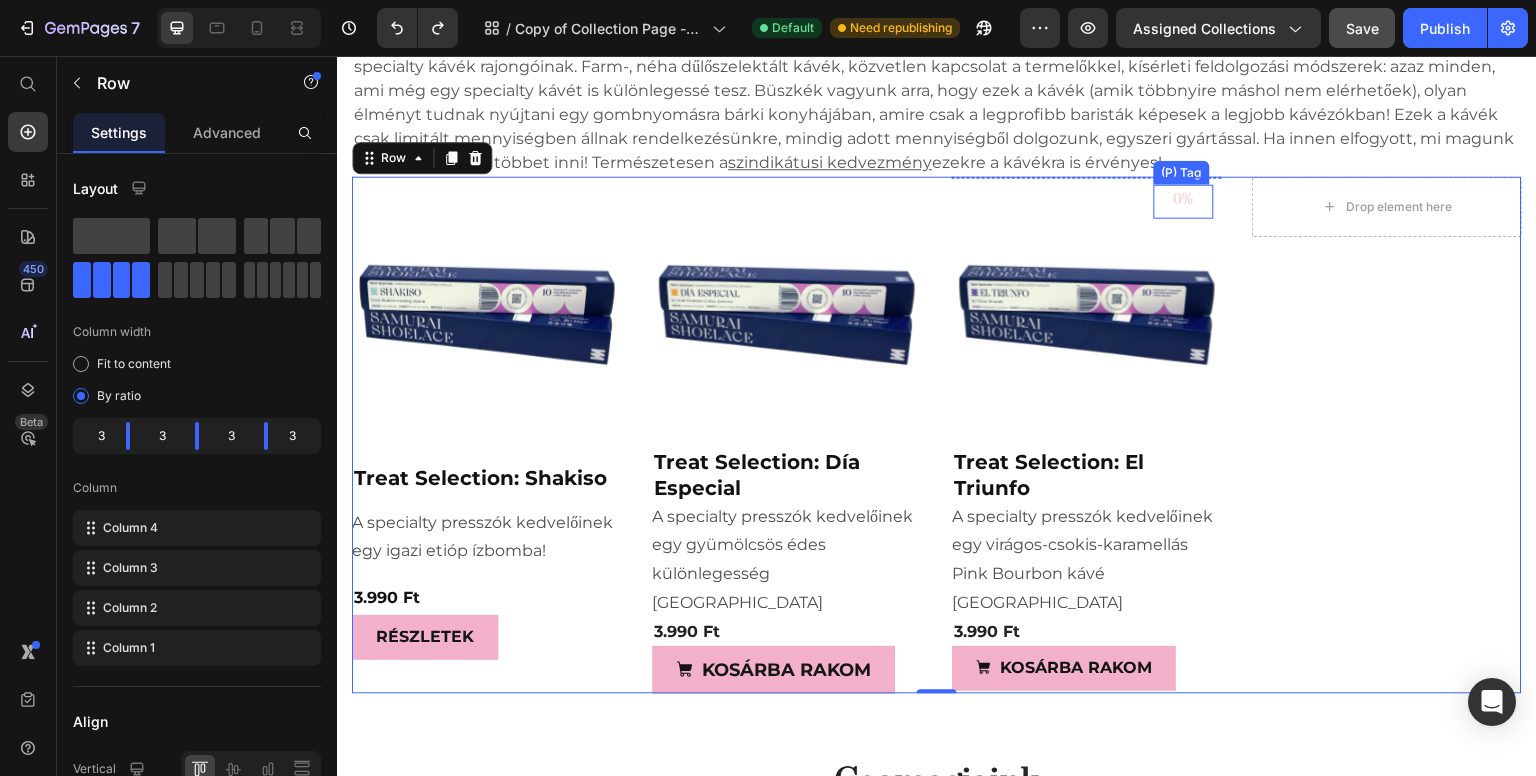 click on "0%" at bounding box center (1184, 201) 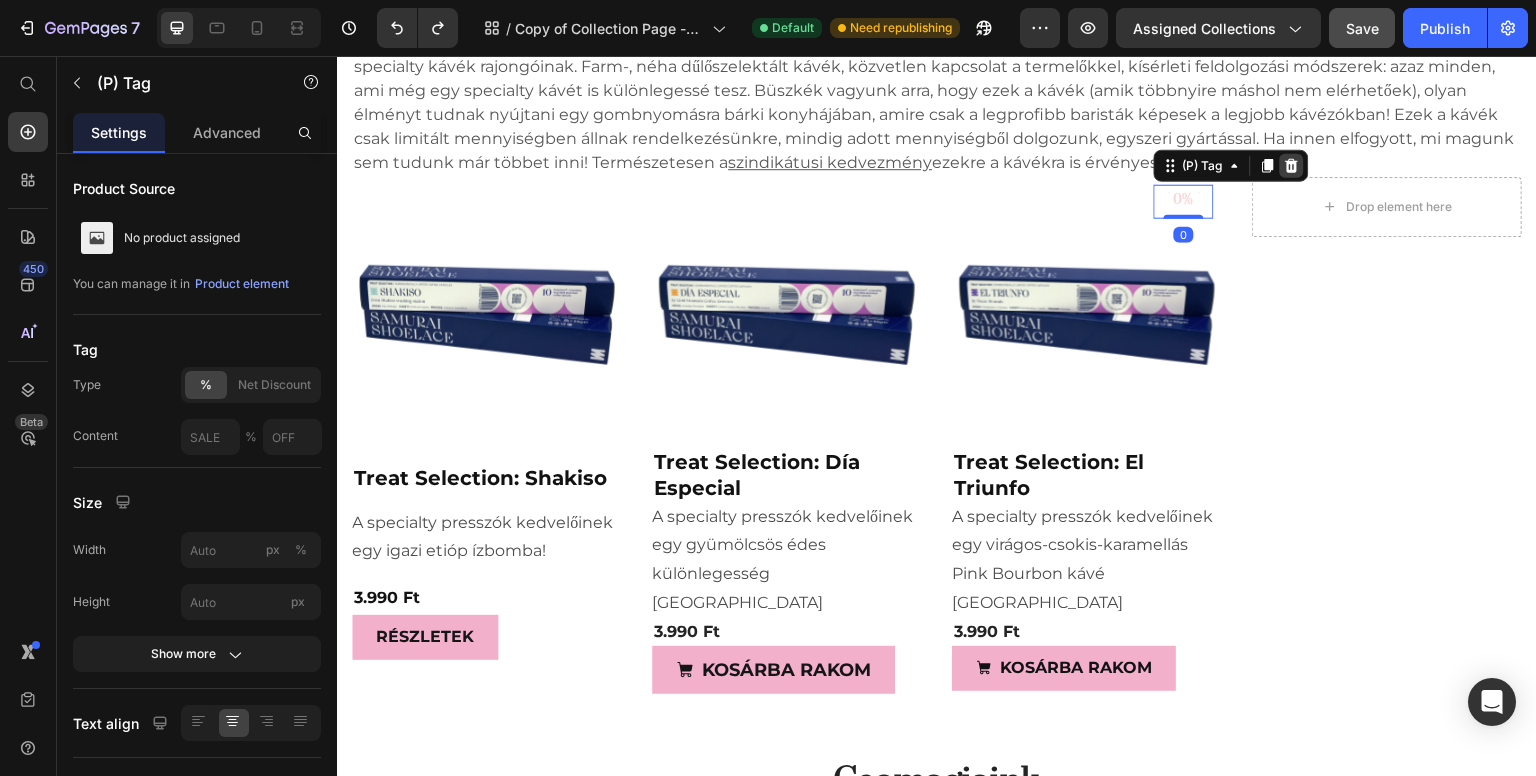 click 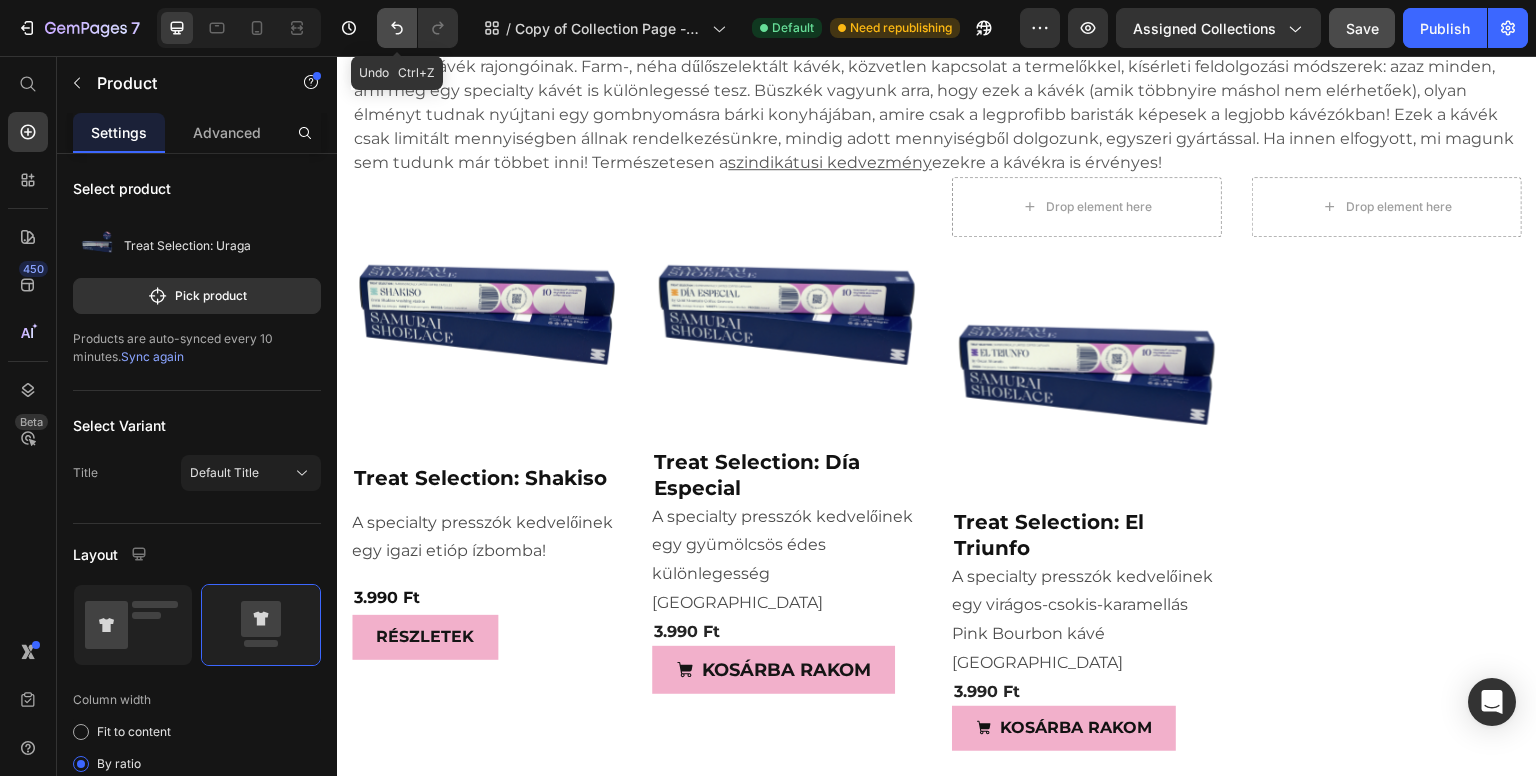 click 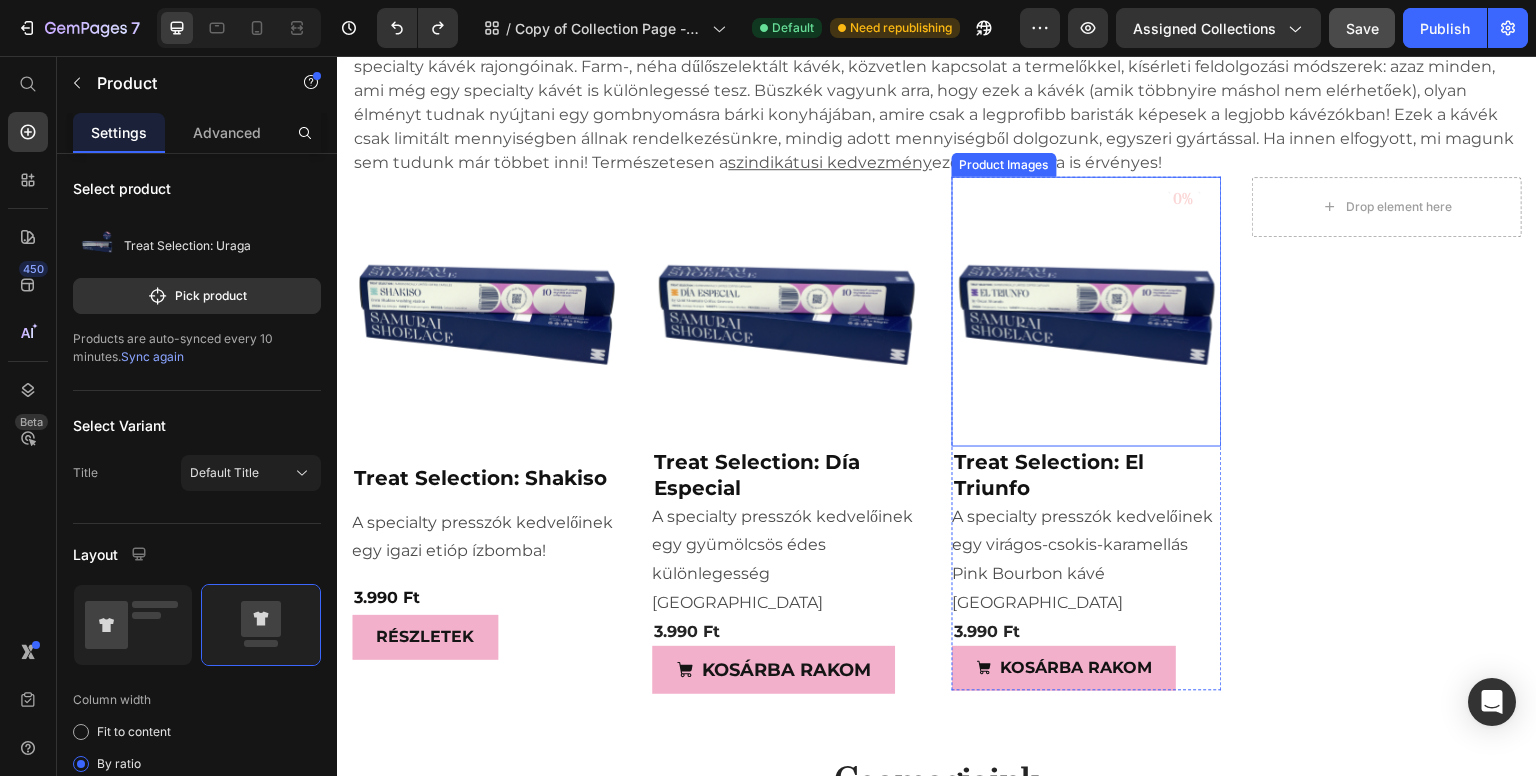 click at bounding box center [1087, 312] 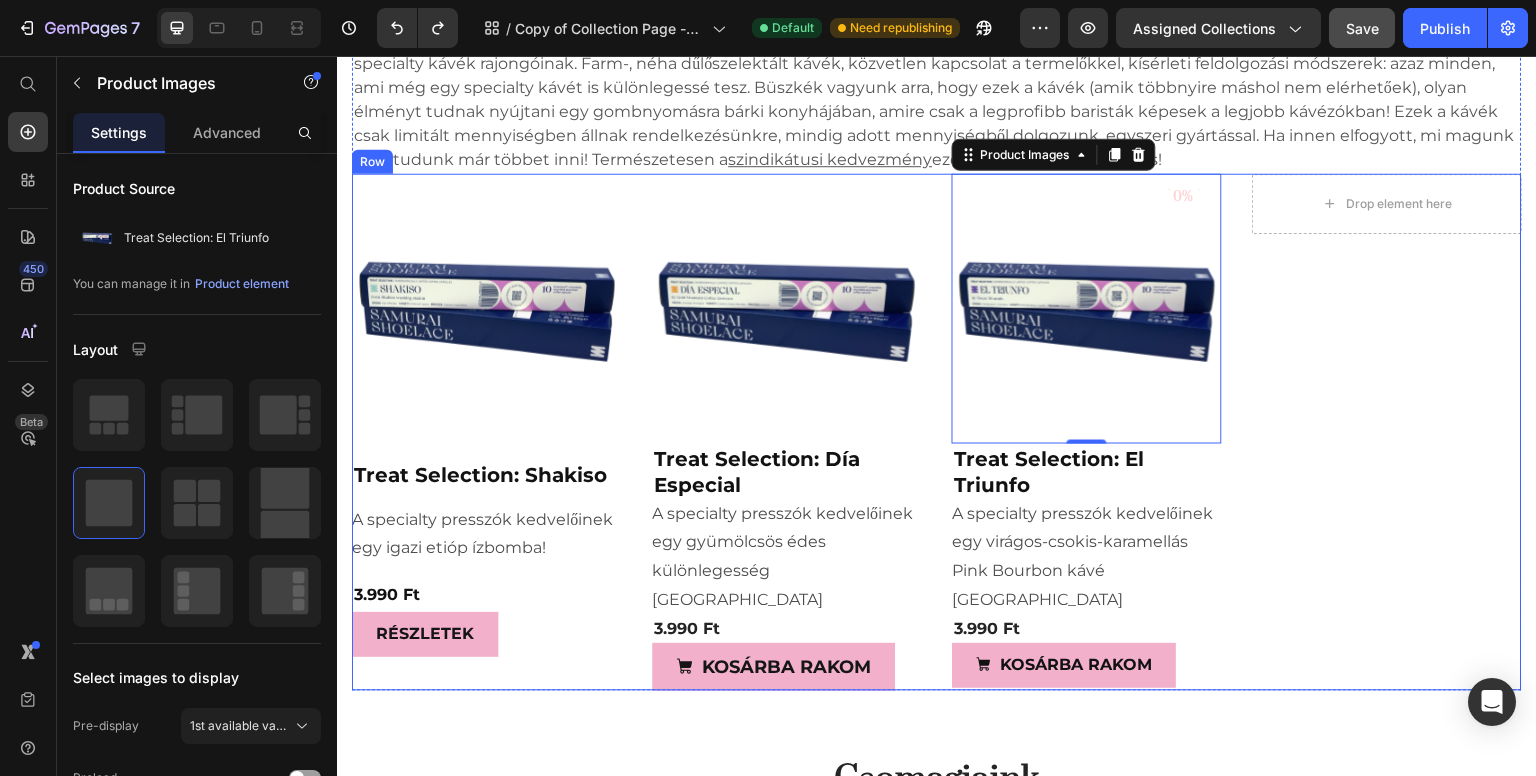 scroll, scrollTop: 1400, scrollLeft: 0, axis: vertical 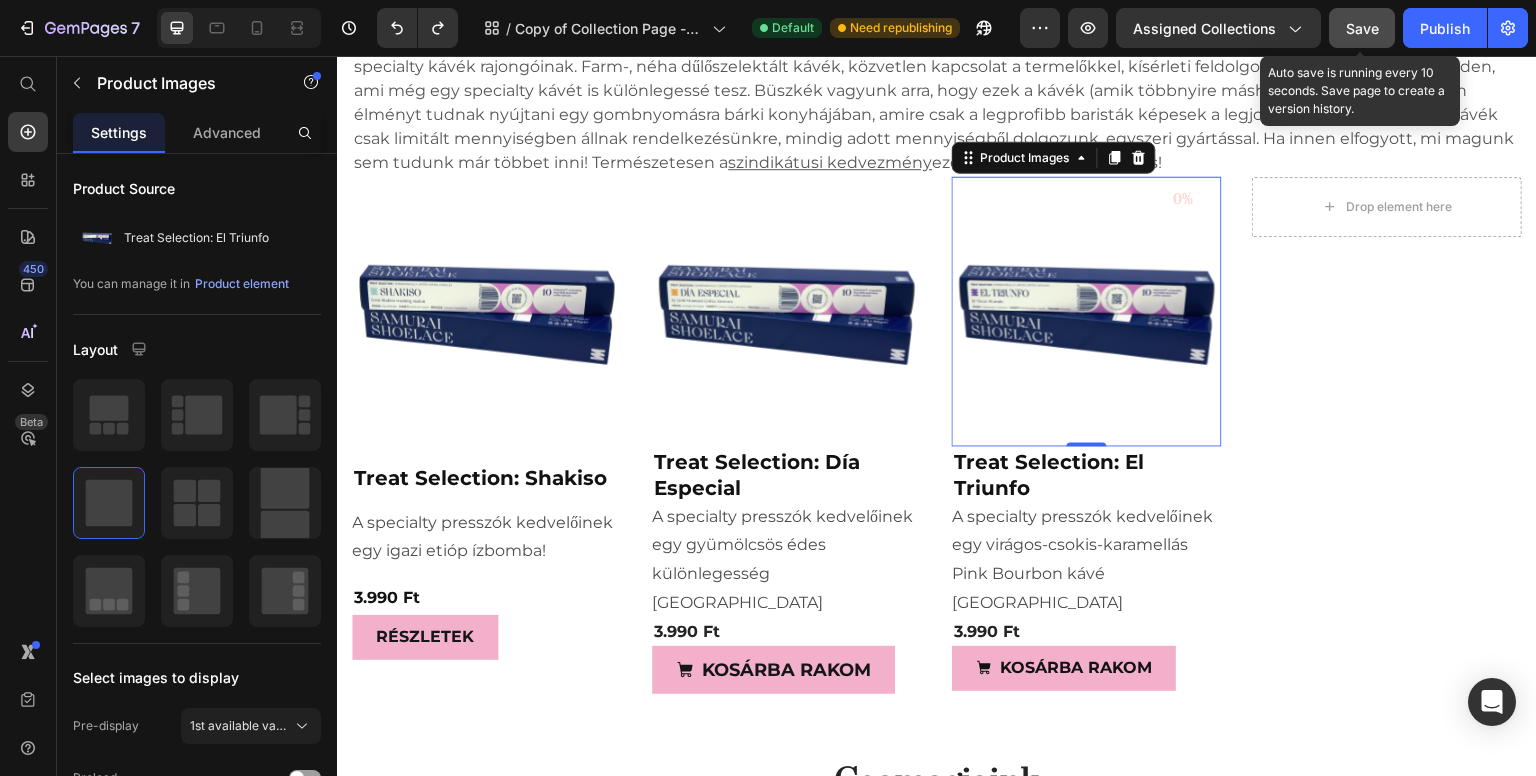 click on "Save" at bounding box center [1362, 28] 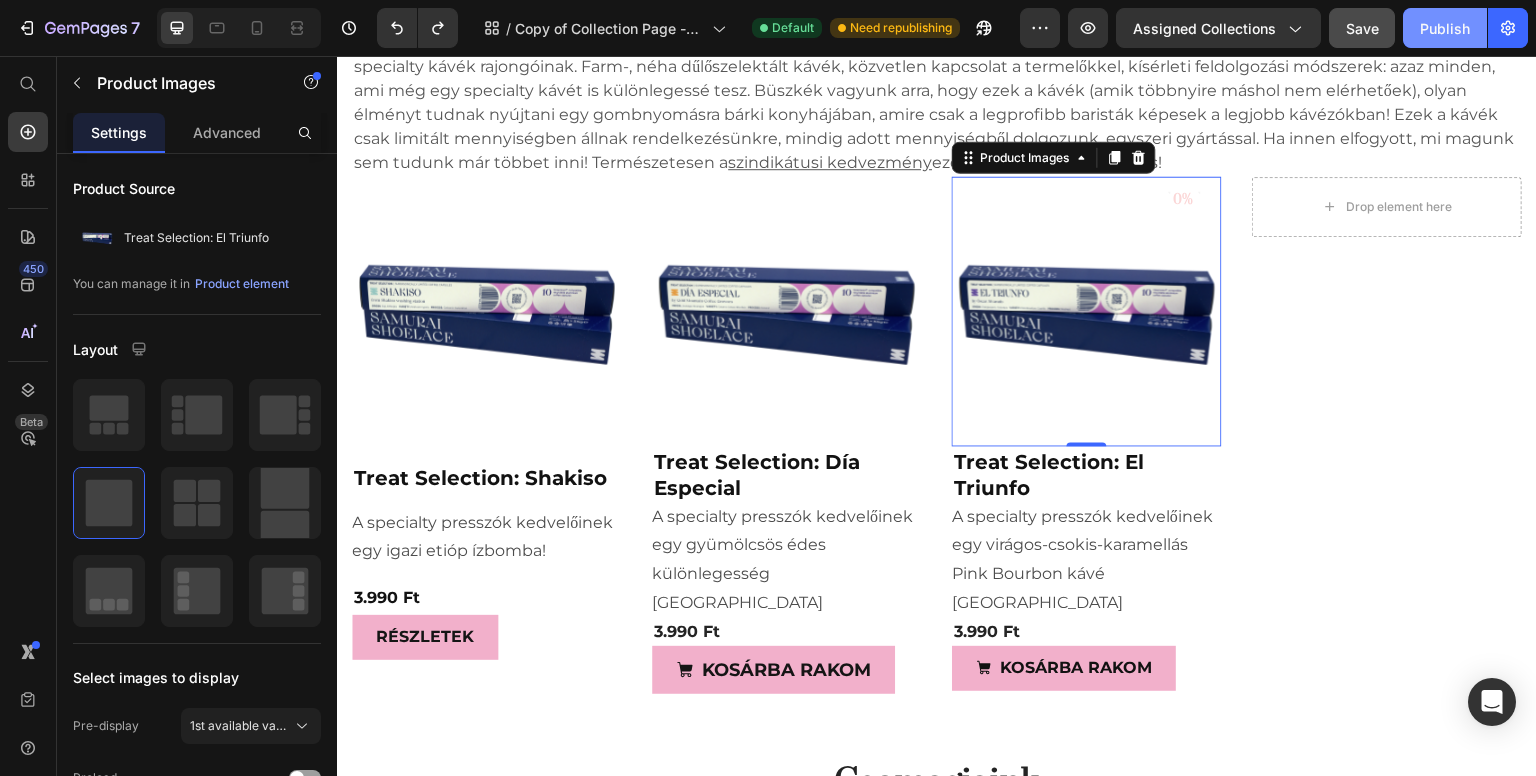 click on "Publish" at bounding box center [1445, 28] 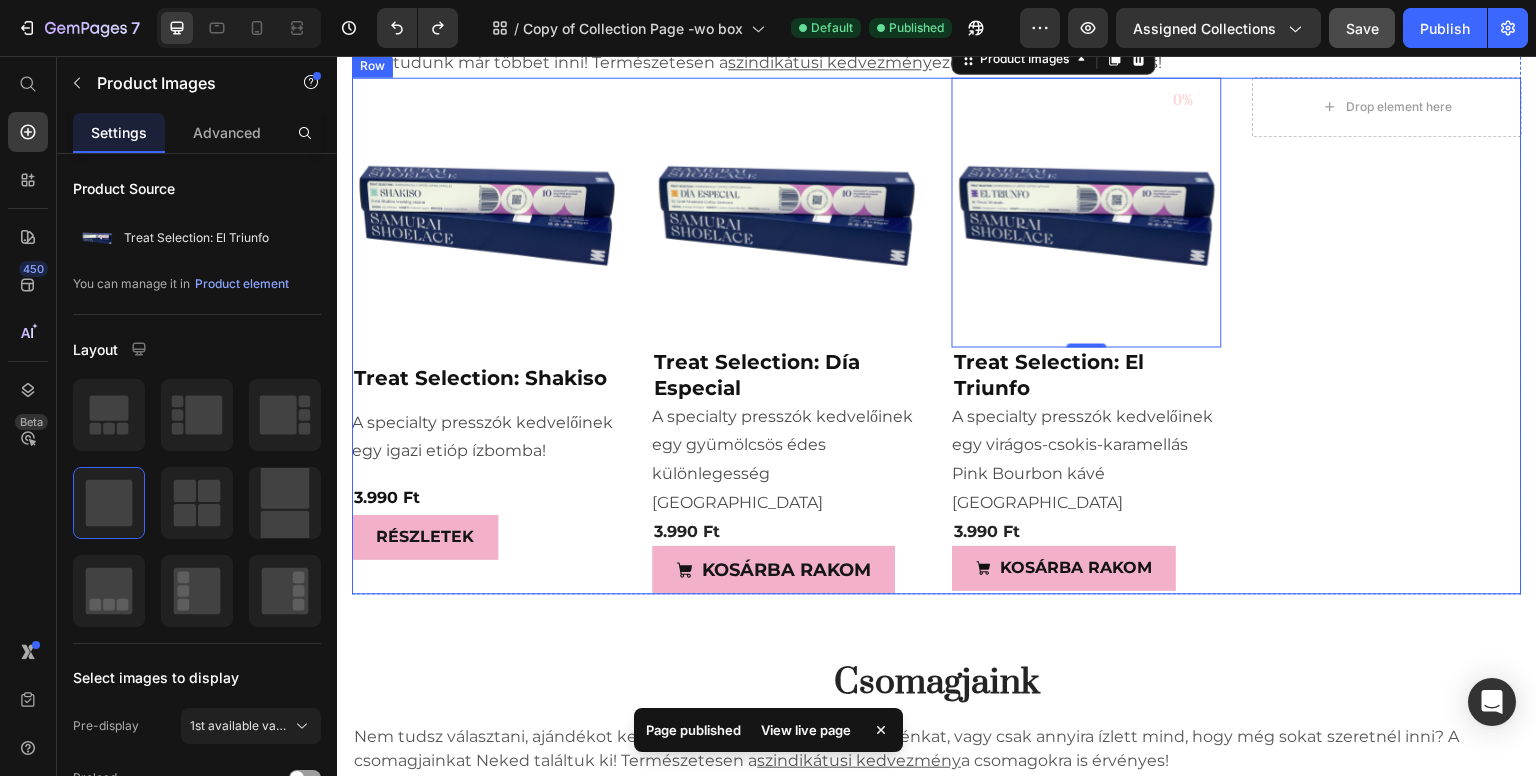 scroll, scrollTop: 1700, scrollLeft: 0, axis: vertical 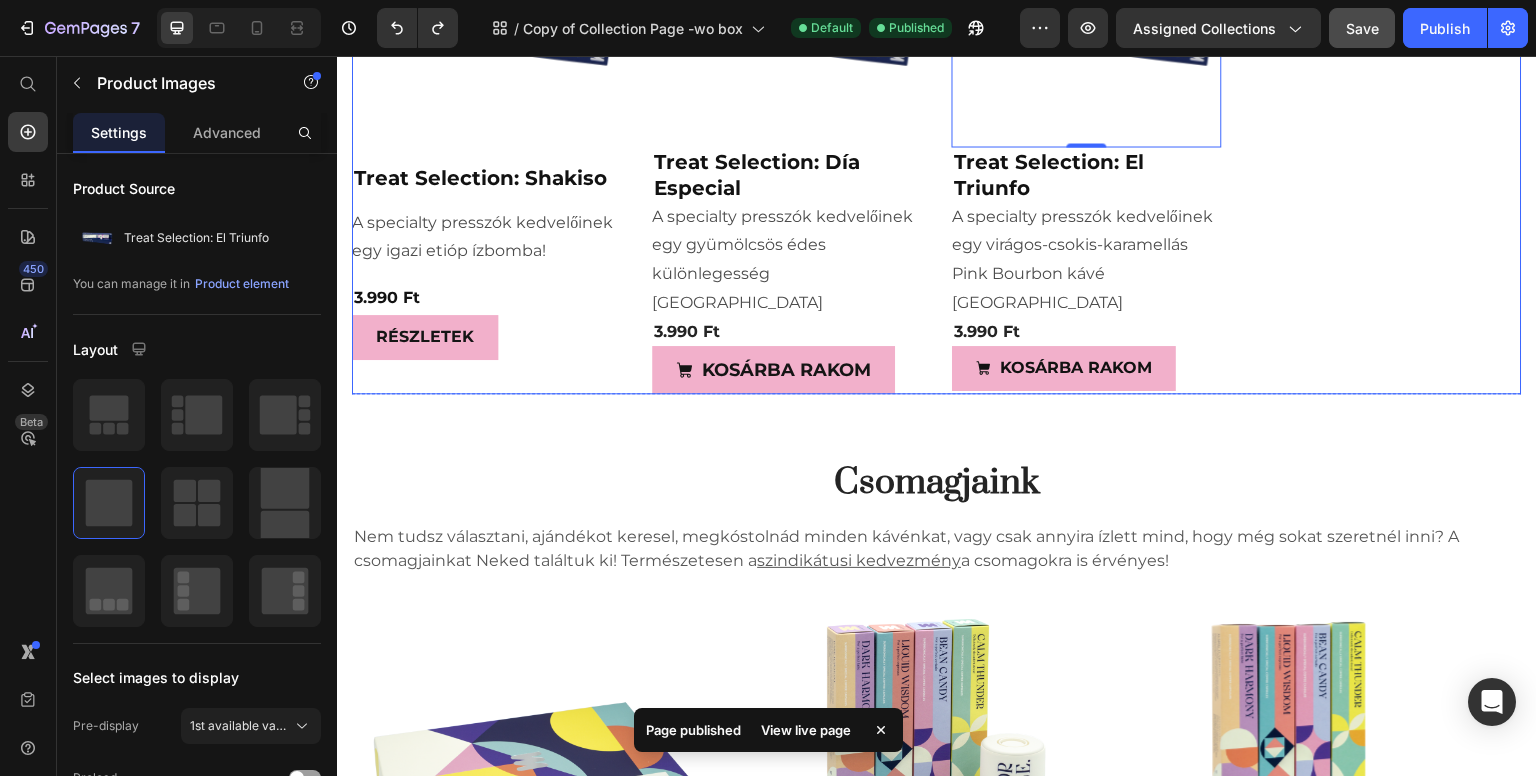 type 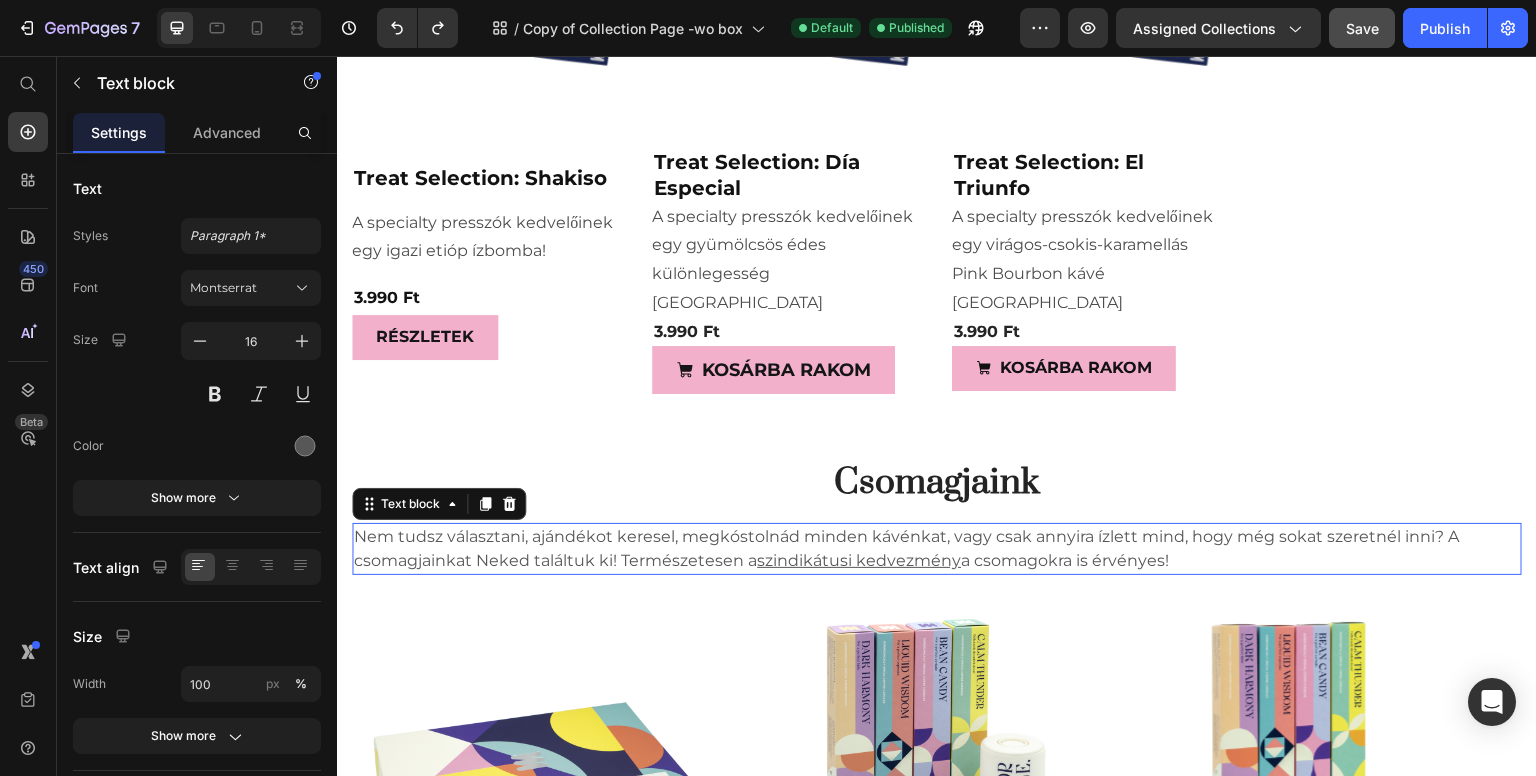 click on "Nem tudsz választani, ajándékot keresel, megkóstolnád minden kávénkat, vagy csak annyira ízlett mind, hogy még sokat szeretnél inni? A csomagjainkat Neked találtuk ki! Természetesen a  szindikátusi kedvezmény  a csomagokra is érvényes!" at bounding box center (937, 549) 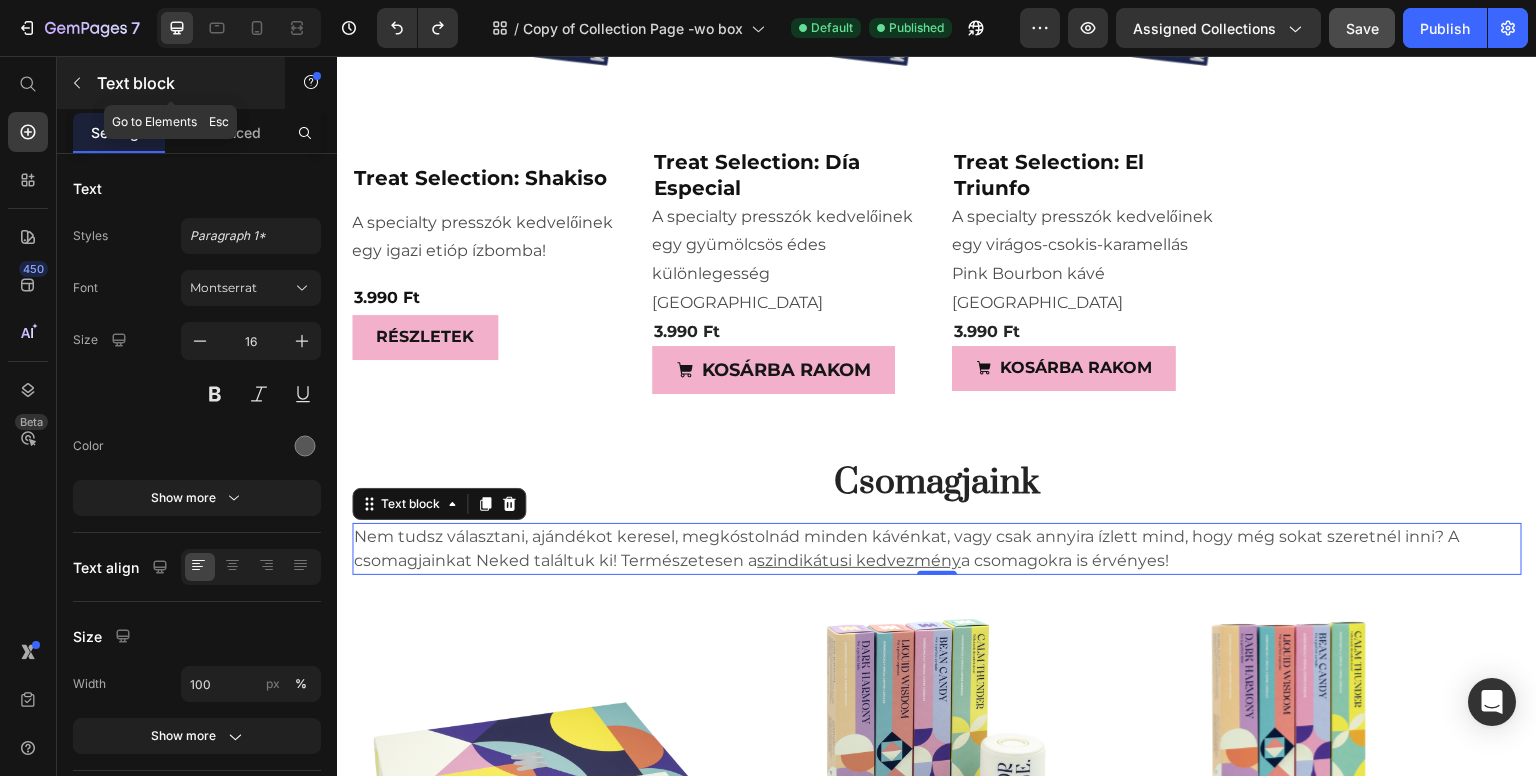 click on "Text block" at bounding box center (182, 83) 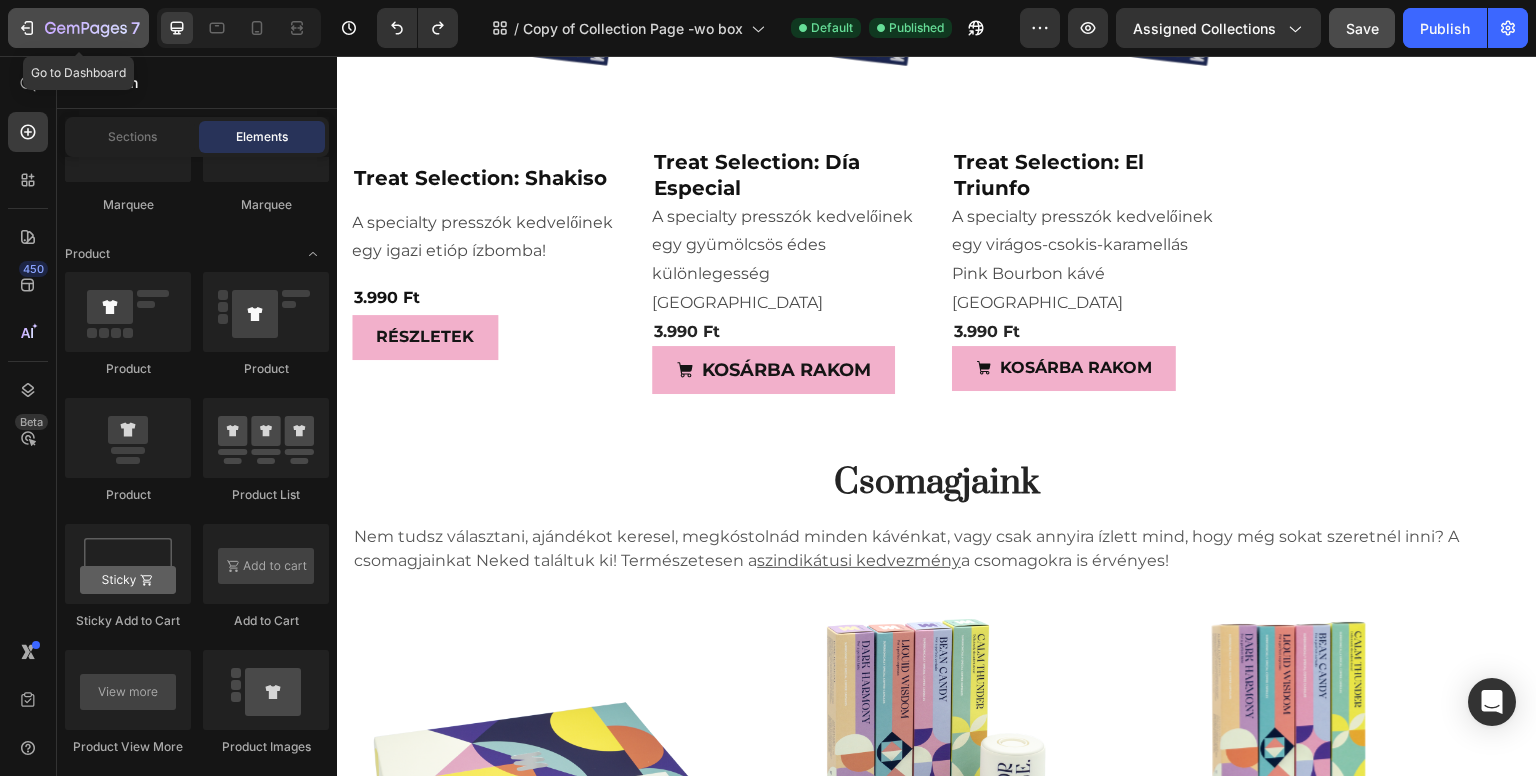 click 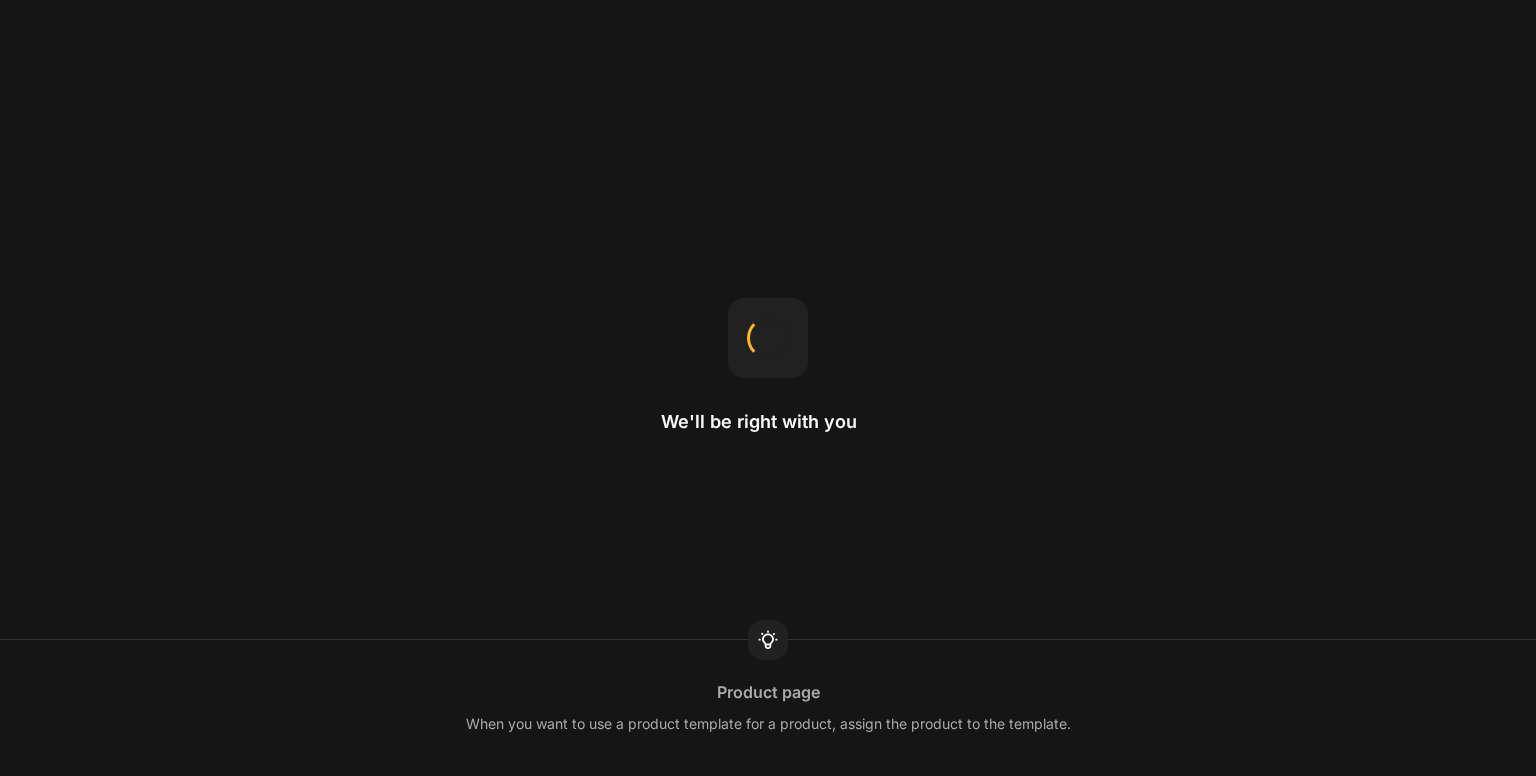 scroll, scrollTop: 0, scrollLeft: 0, axis: both 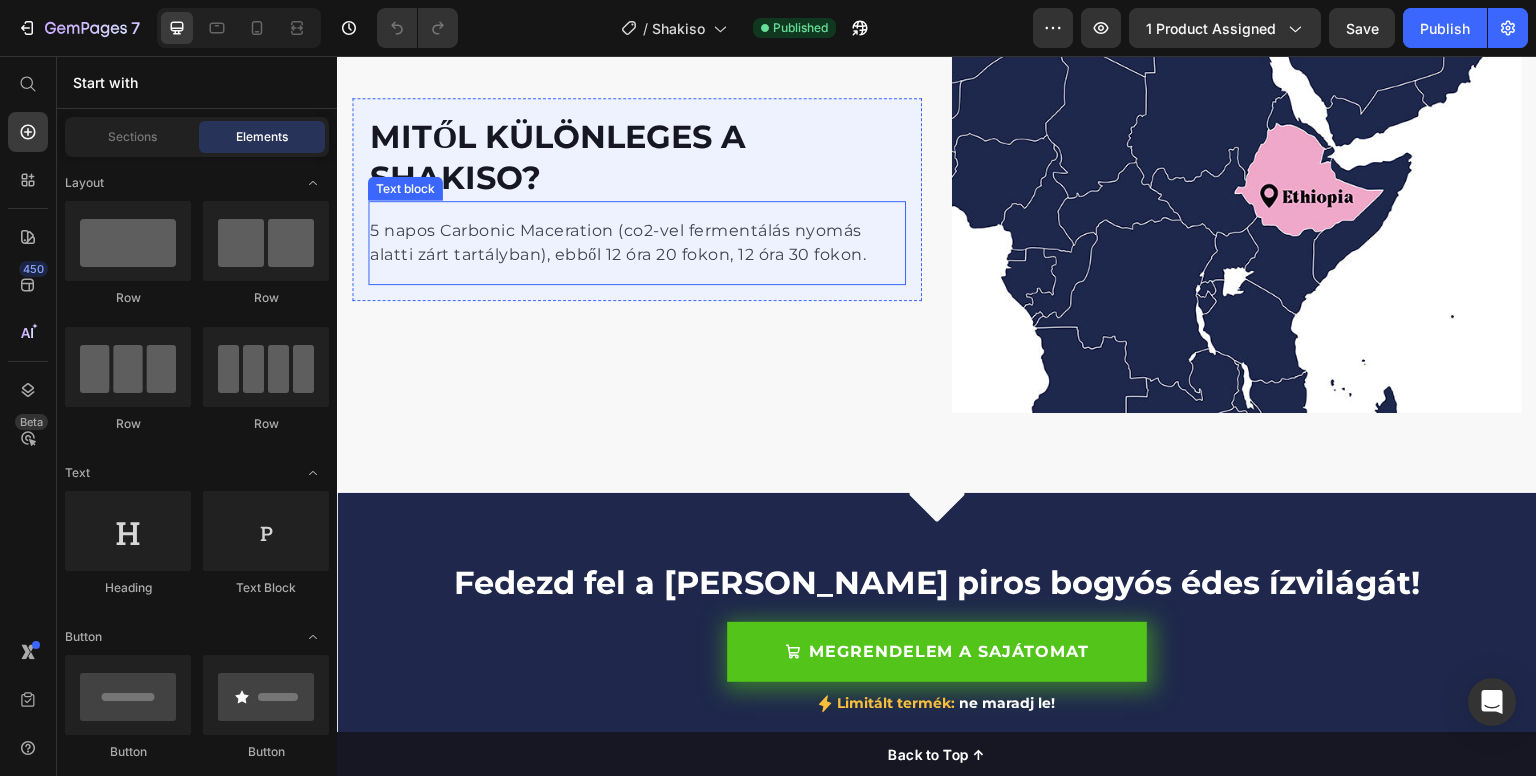 click on "5 napos Carbonic Maceration (co2-vel fermentálás nyomás alatti zárt tartályban), ebből 12 óra 20 fokon, 12 óra 30 fokon." at bounding box center (637, 243) 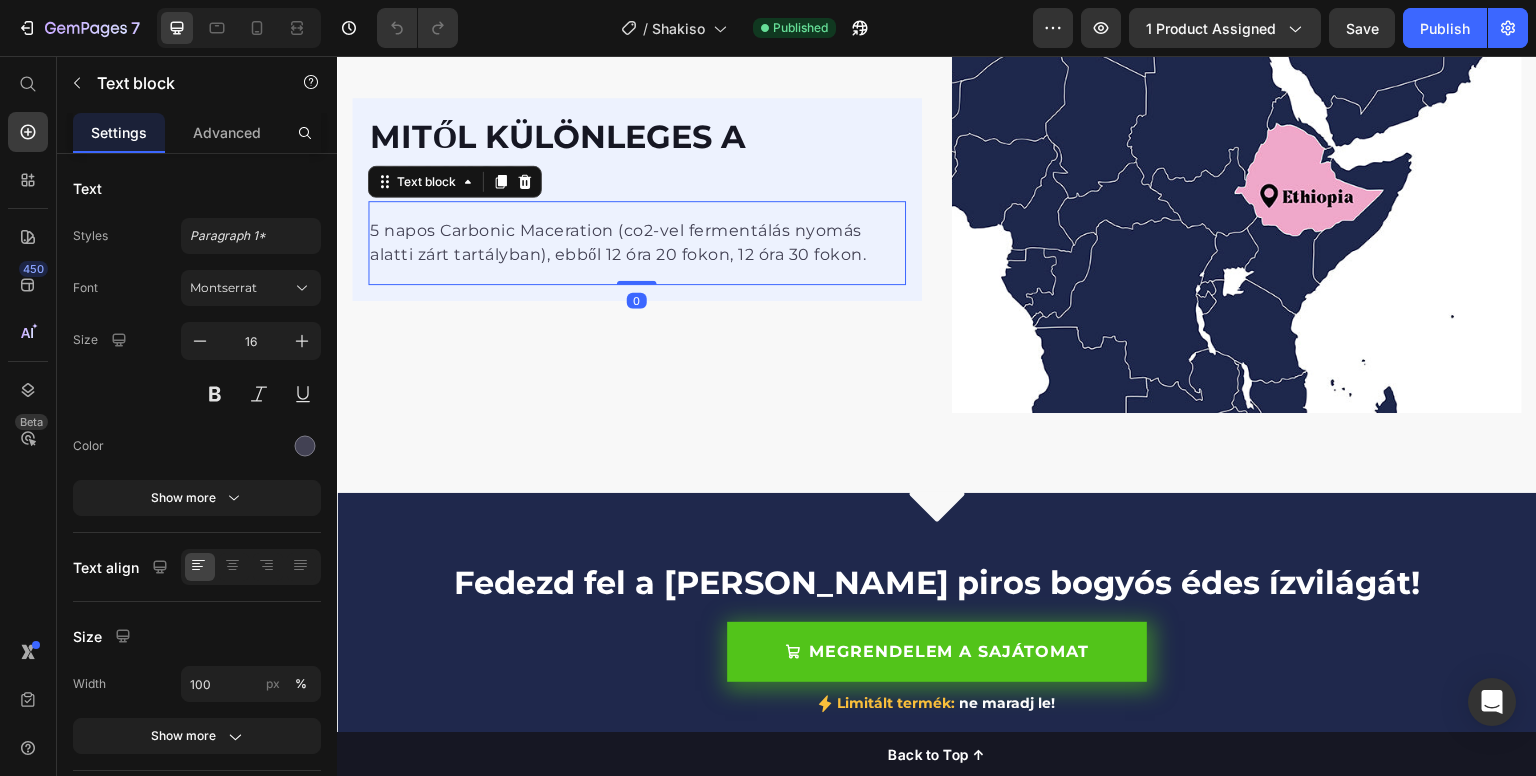 click on "5 napos Carbonic Maceration (co2-vel fermentálás nyomás alatti zárt tartályban), ebből 12 óra 20 fokon, 12 óra 30 fokon." at bounding box center [637, 243] 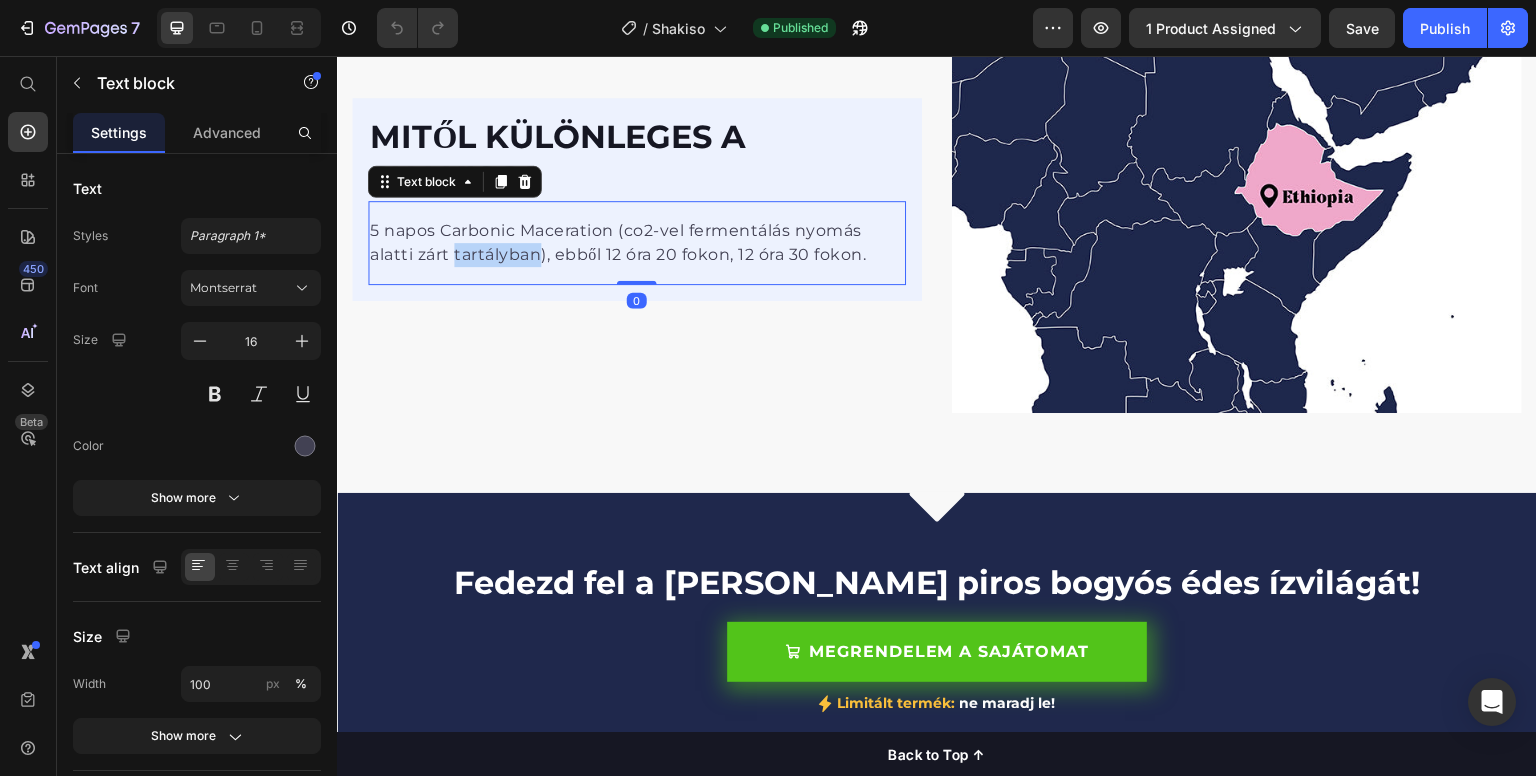 click on "5 napos Carbonic Maceration (co2-vel fermentálás nyomás alatti zárt tartályban), ebből 12 óra 20 fokon, 12 óra 30 fokon." at bounding box center [637, 243] 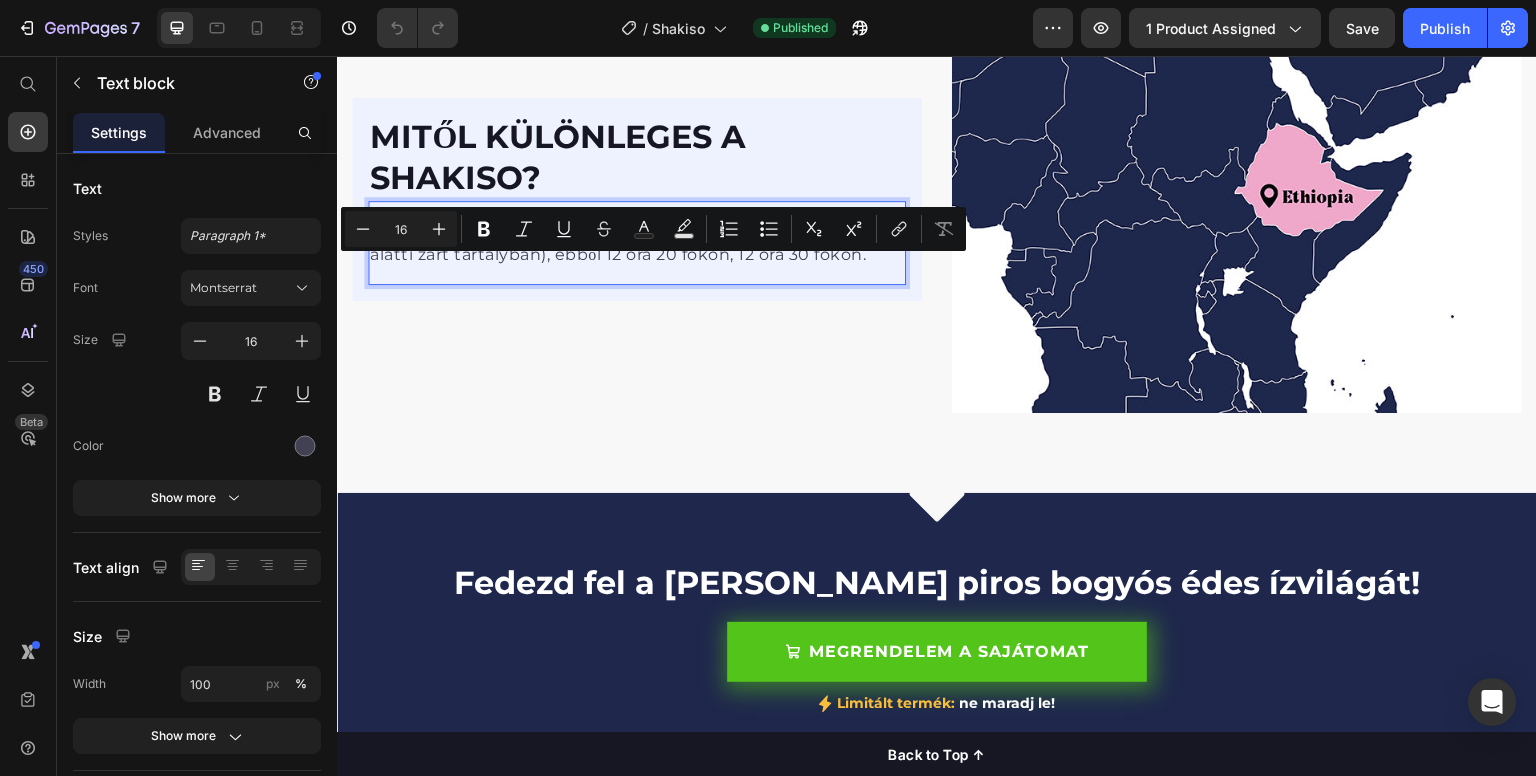 click on "5 napos Carbonic Maceration (co2-vel fermentálás nyomás alatti zárt tartályban), ebből 12 óra 20 fokon, 12 óra 30 fokon." at bounding box center (637, 243) 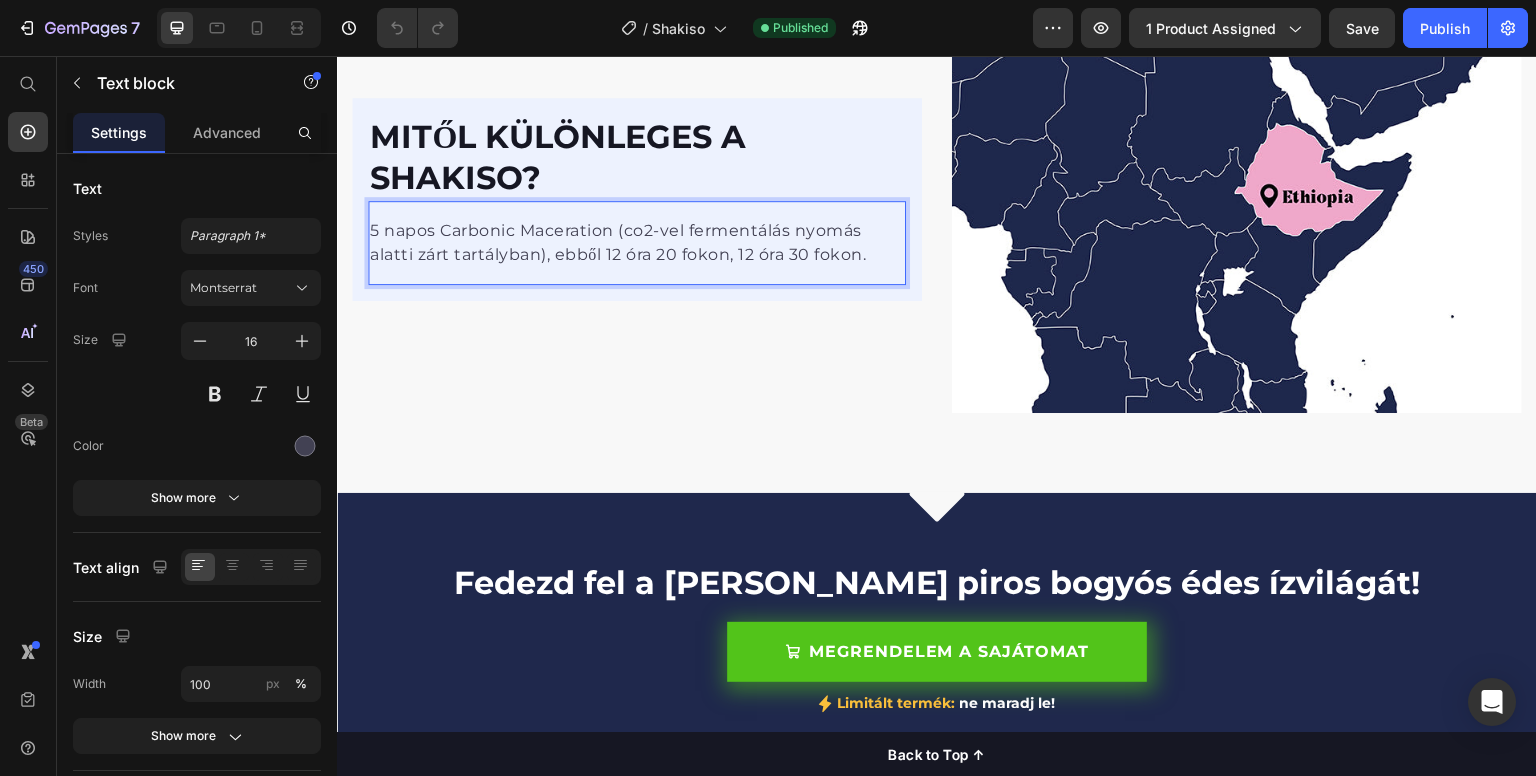 click on "5 napos Carbonic Maceration (co2-vel fermentálás nyomás alatti zárt tartályban), ebből 12 óra 20 fokon, 12 óra 30 fokon." at bounding box center [637, 243] 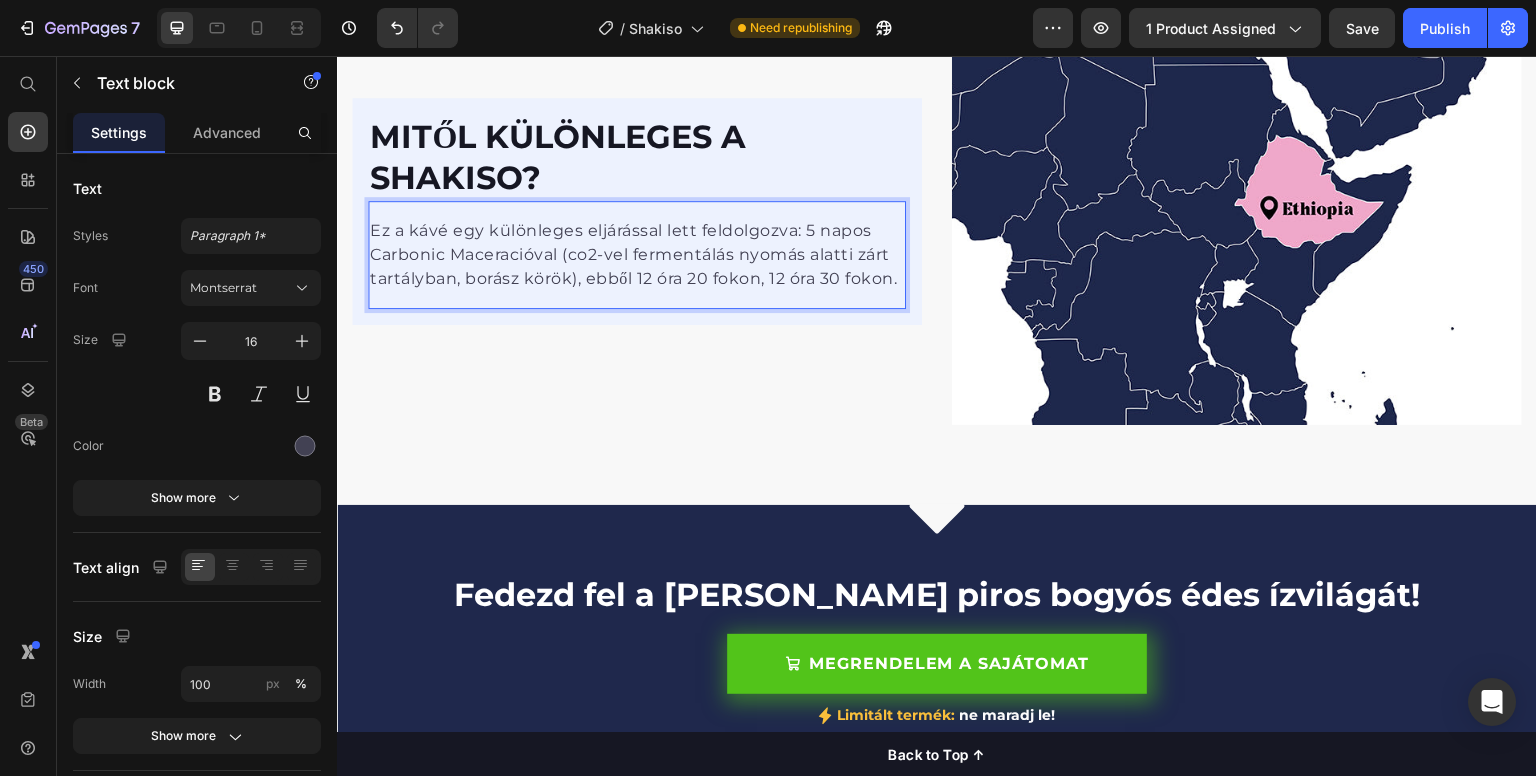 scroll, scrollTop: 2476, scrollLeft: 0, axis: vertical 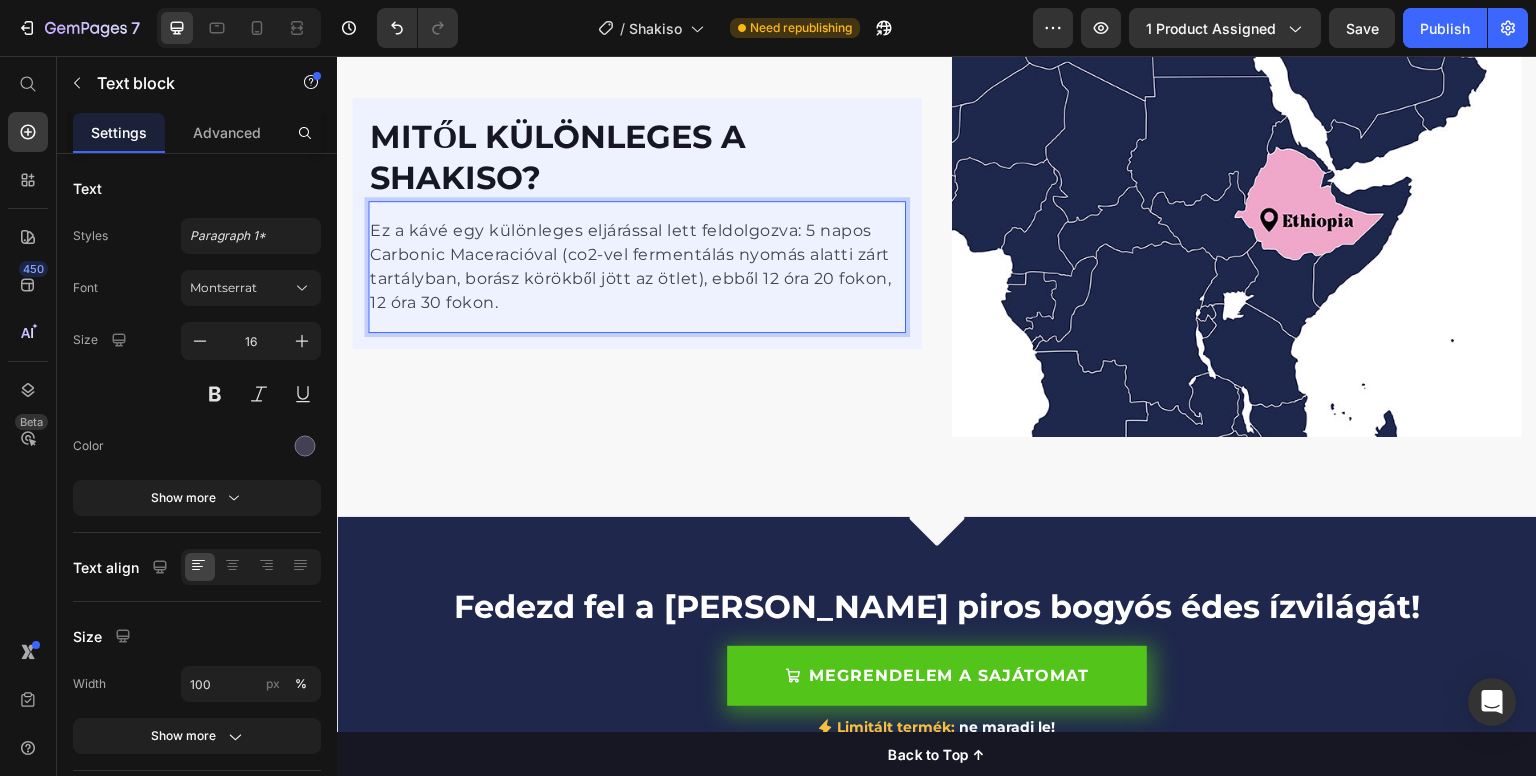 click on "Ez a kávé egy különleges eljárással lett feldolgozva: 5 napos Carbonic Maceracióval (co2-vel fermentálás nyomás alatti zárt tartályban, borász körökből jött az ötlet), ebből 12 óra 20 fokon, 12 óra 30 fokon." at bounding box center [637, 267] 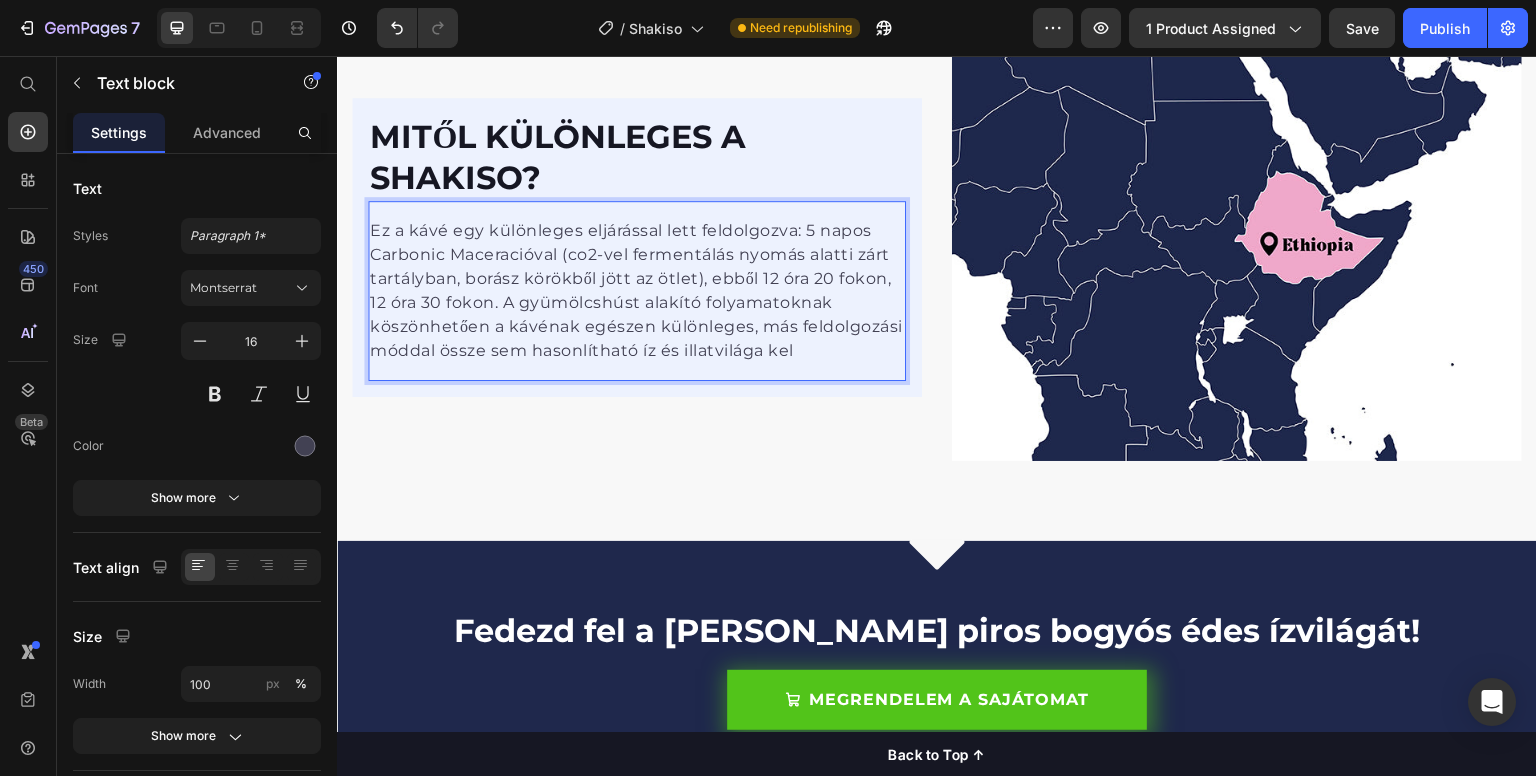 scroll, scrollTop: 2440, scrollLeft: 0, axis: vertical 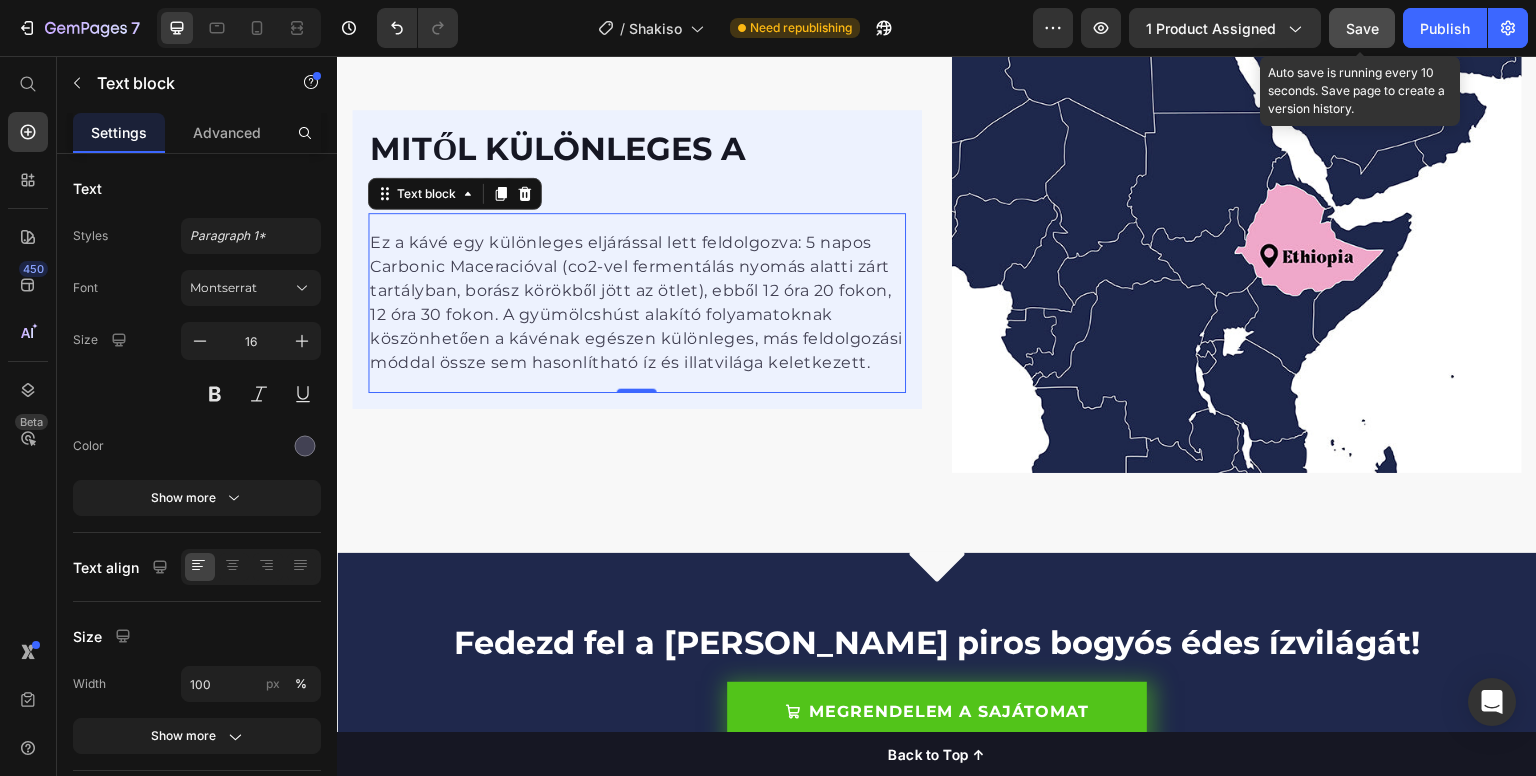 click on "Save" 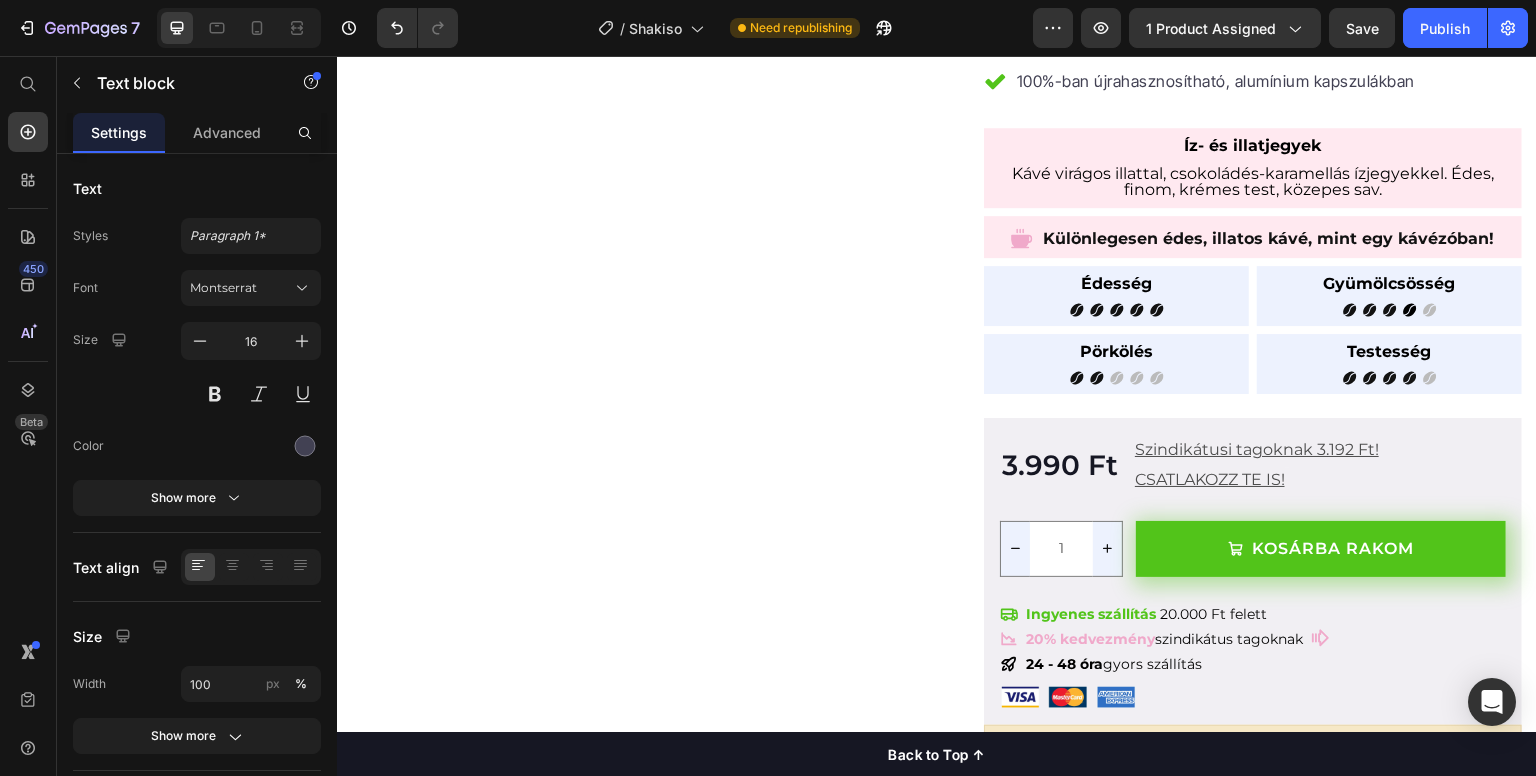 scroll, scrollTop: 1240, scrollLeft: 0, axis: vertical 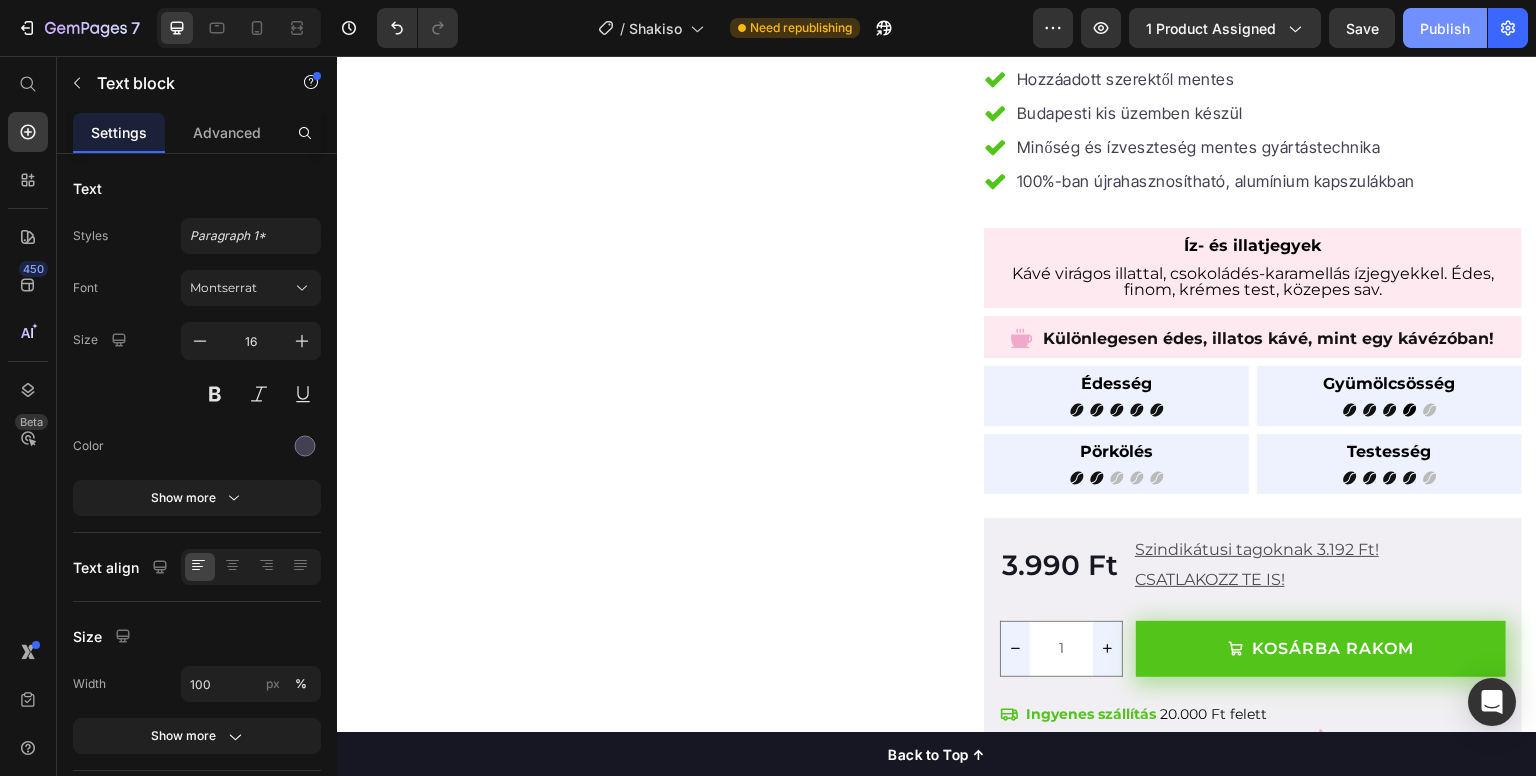 click on "Publish" at bounding box center (1445, 28) 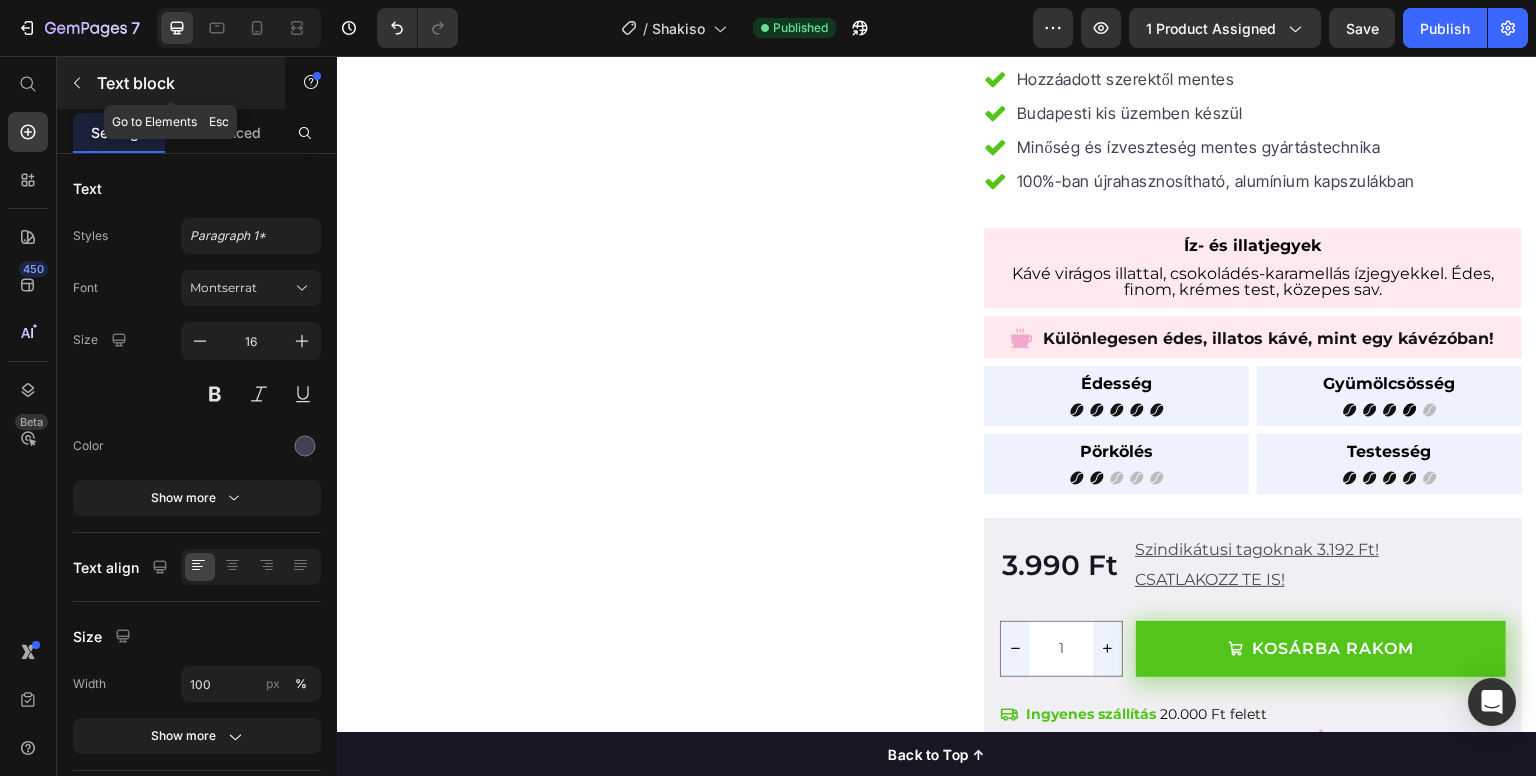 click on "Text block" at bounding box center [182, 83] 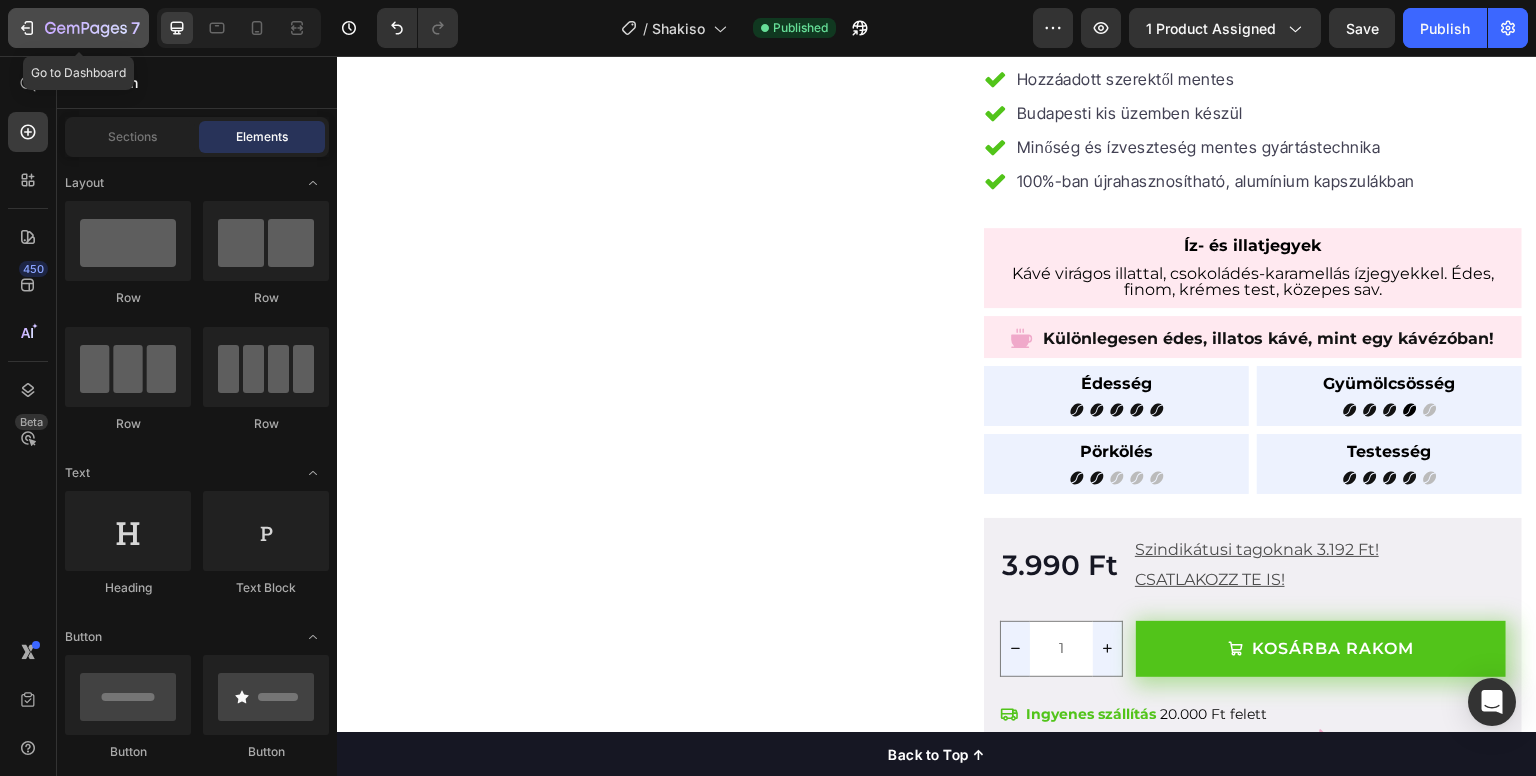 click on "7" 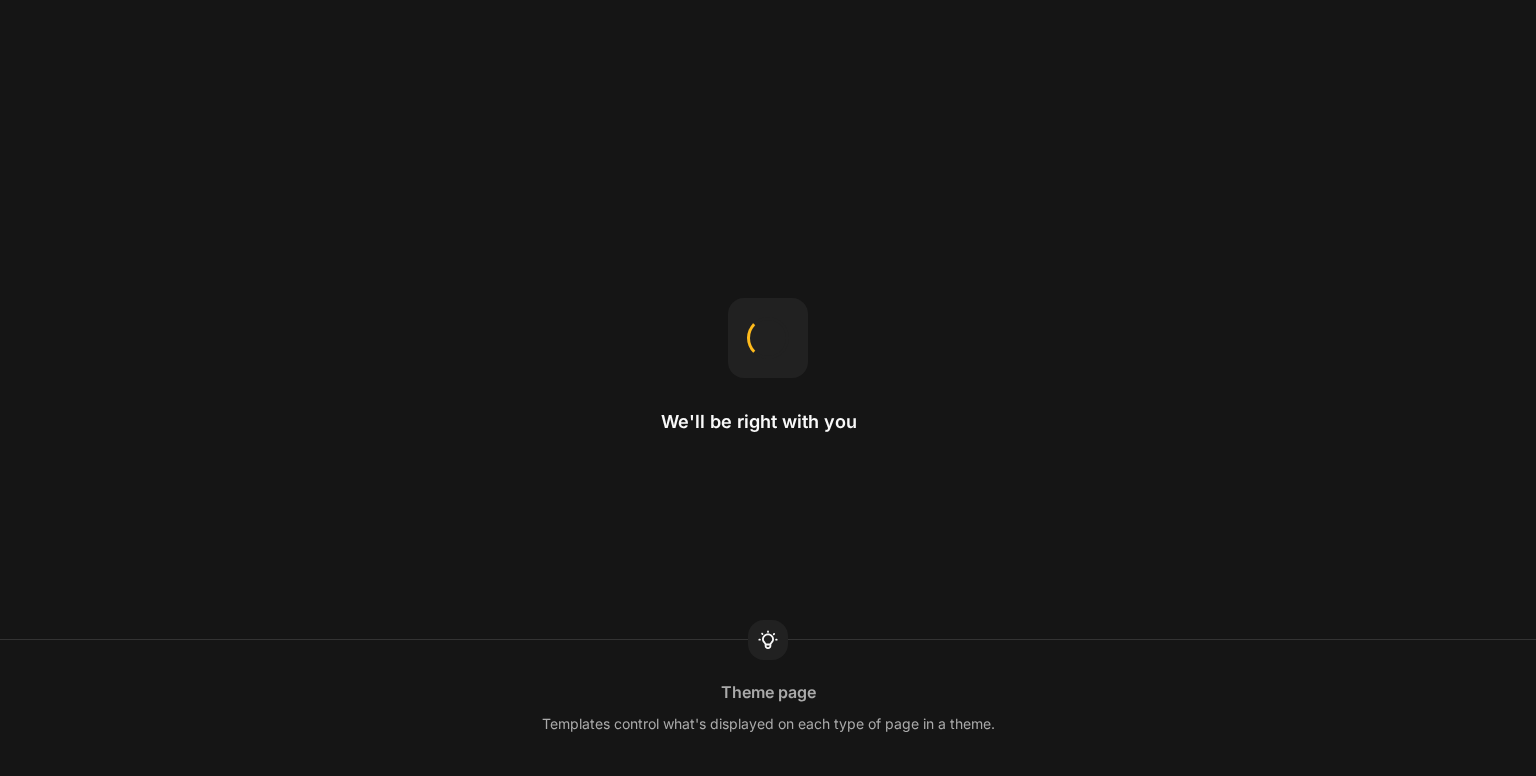scroll, scrollTop: 0, scrollLeft: 0, axis: both 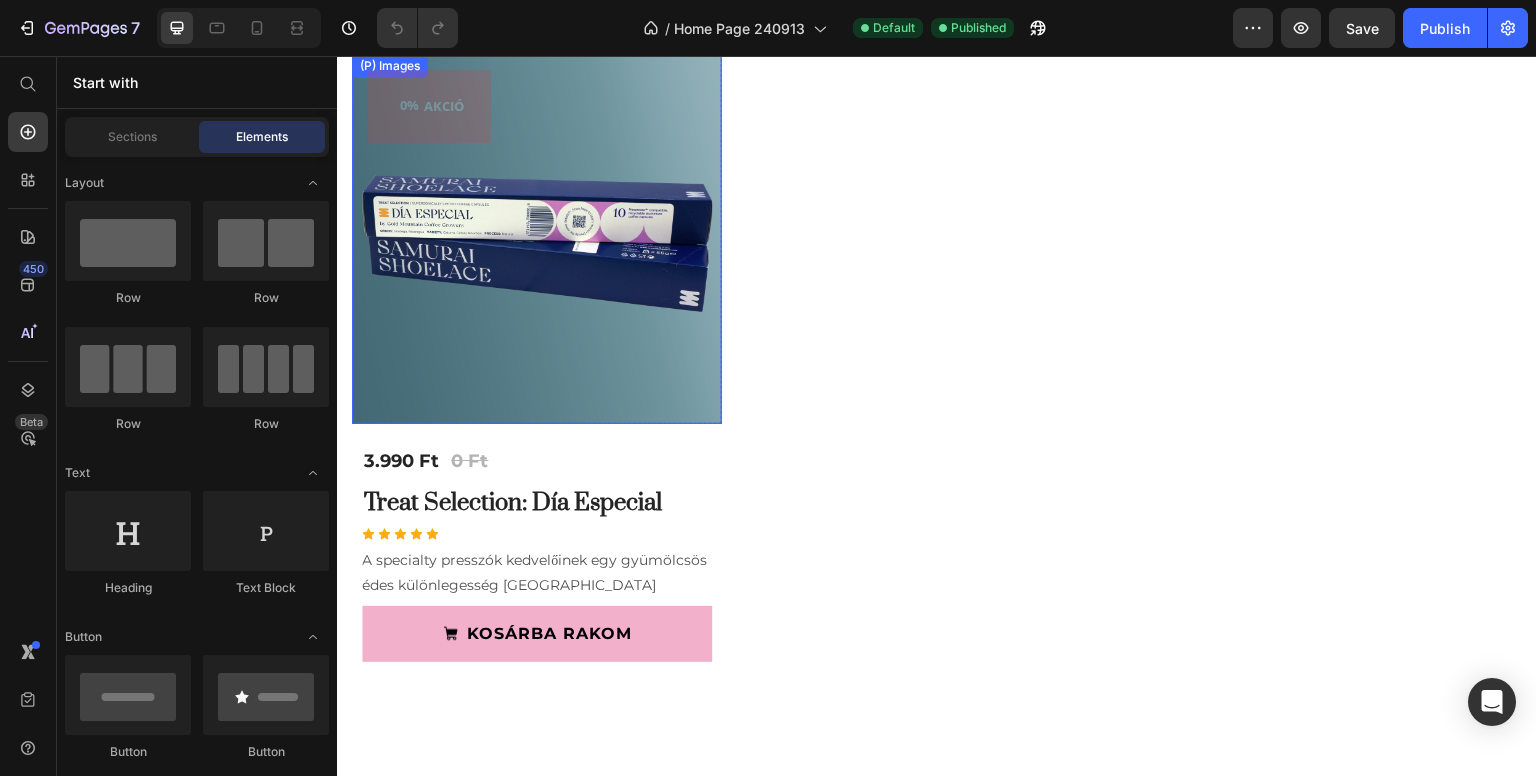 click at bounding box center [537, 239] 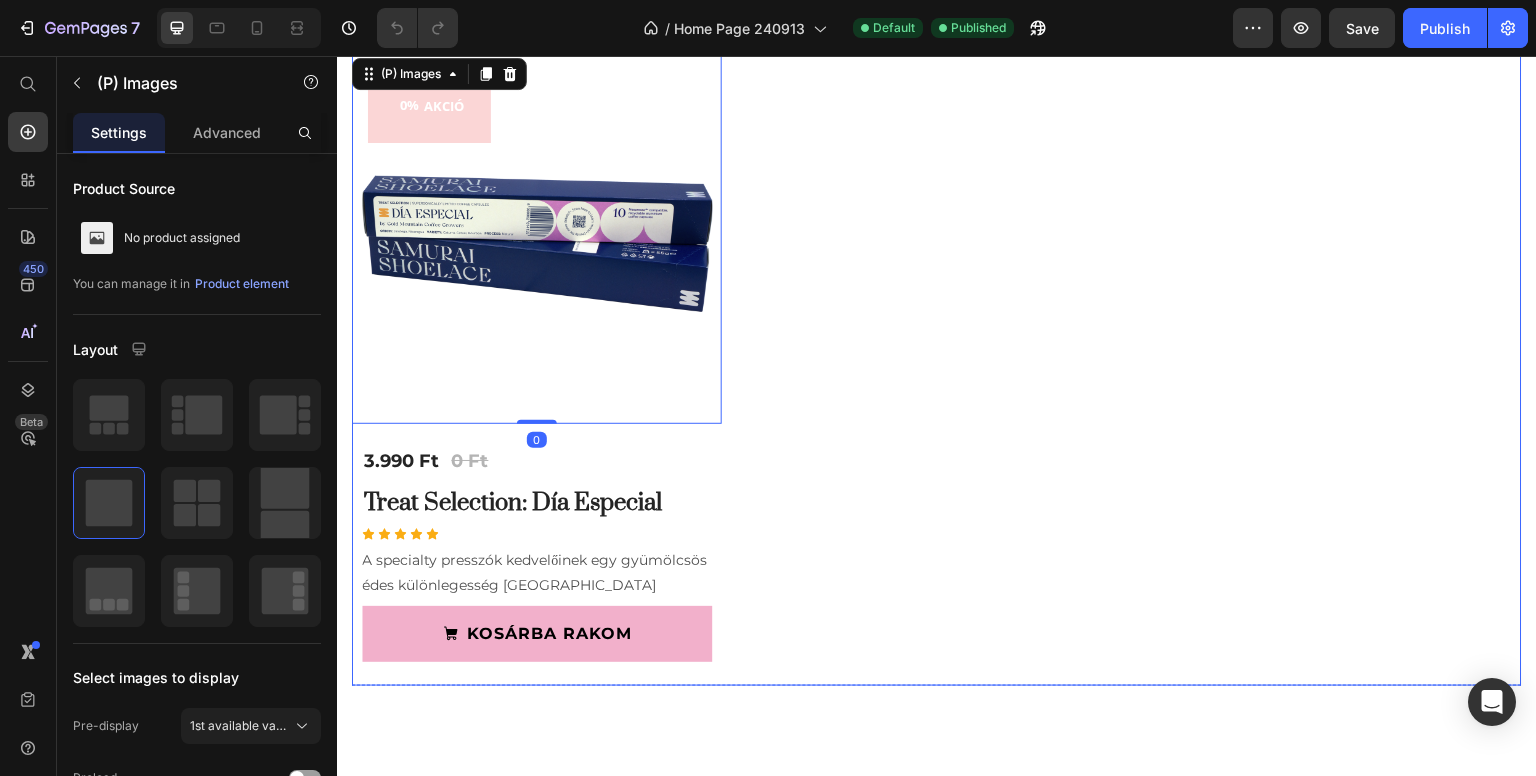 click on "0% AKCIÓ (P) Tag (P) Images   0 Row 2.490 Ft (P) Price 0 Ft (P) Price Row Row Dark Harmony (P) Title Icon Icon Icon Icon Icon Row Az intenzív presszók és a klasszikus tejeskávék kedvelőinek Product Description
KOSÁRBA RAKOM (P) Cart Button Row 0% AKCIÓ (P) Tag (P) Images   0 Row 2.490 Ft (P) Price 0 Ft (P) Price Row Row Calm Thunder Decaf (koffeinmentes) (P) Title Icon Icon Icon Icon Icon Row Koffeinmentes specialty kávé a büntetlen esti kávézásokhoz Product Description
KOSÁRBA RAKOM (P) Cart Button Row 0% AKCIÓ (P) Tag (P) Images   0 Row 10.360 Ft (P) Price 0 Ft (P) Price Row Row Serious Coffee kóstolócsomag (P) Title Icon Icon Icon Icon Icon Row Mi lehet jobb egy doboz kávénál?  Négy doboz kávé!  Kóstold meg a Serious Coffee sorozatunk mind a négy féle kávéját, rendeld meg egy csomagban! Product Description
KOSÁRBA RAKOM (P) Cart Button Row 0% AKCIÓ (P) Tag (P) Images   0 Row 20.990 Ft (P) Price 0 Ft (P) Price Row Row (P) Title" at bounding box center (937, -343) 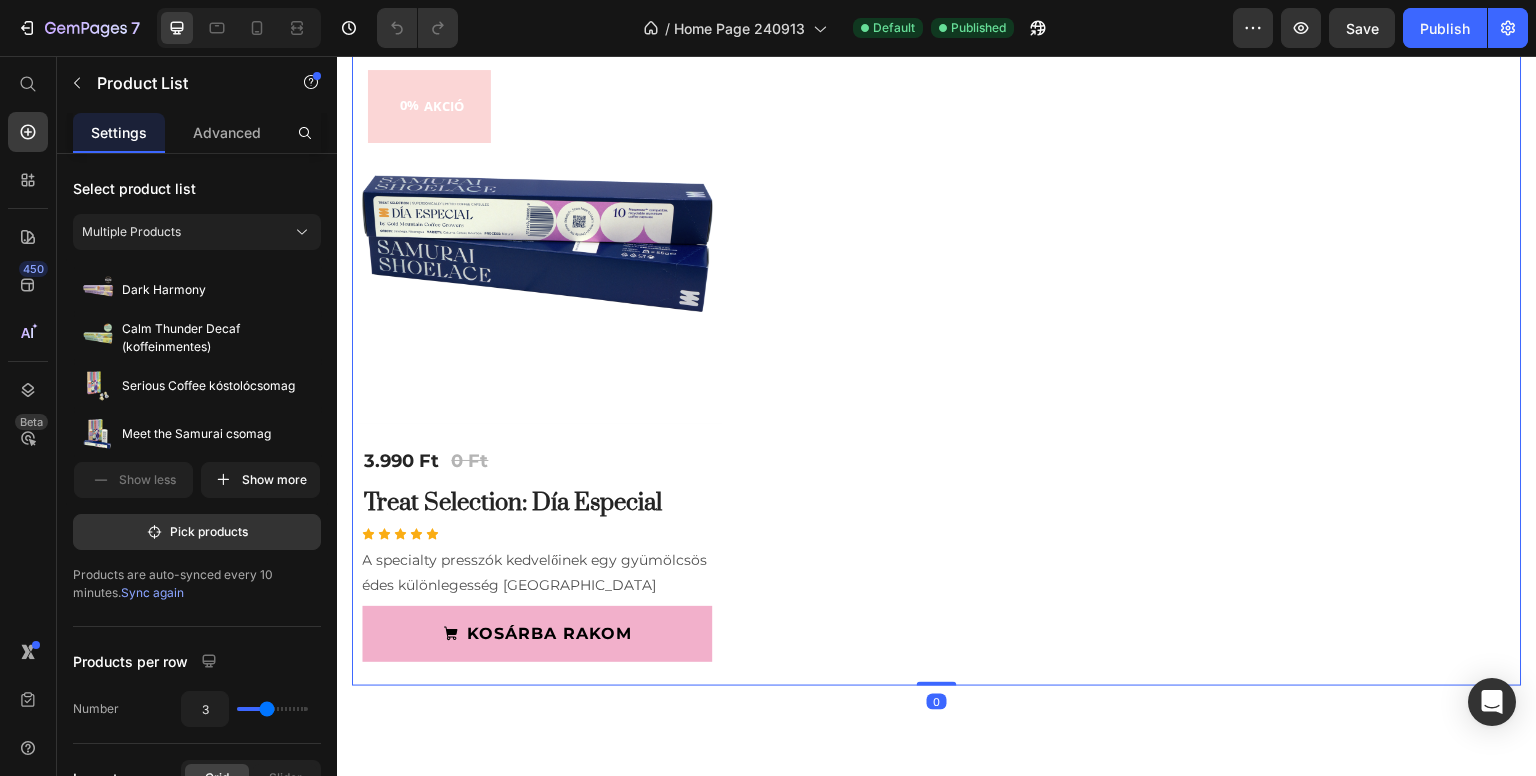 scroll, scrollTop: 4400, scrollLeft: 0, axis: vertical 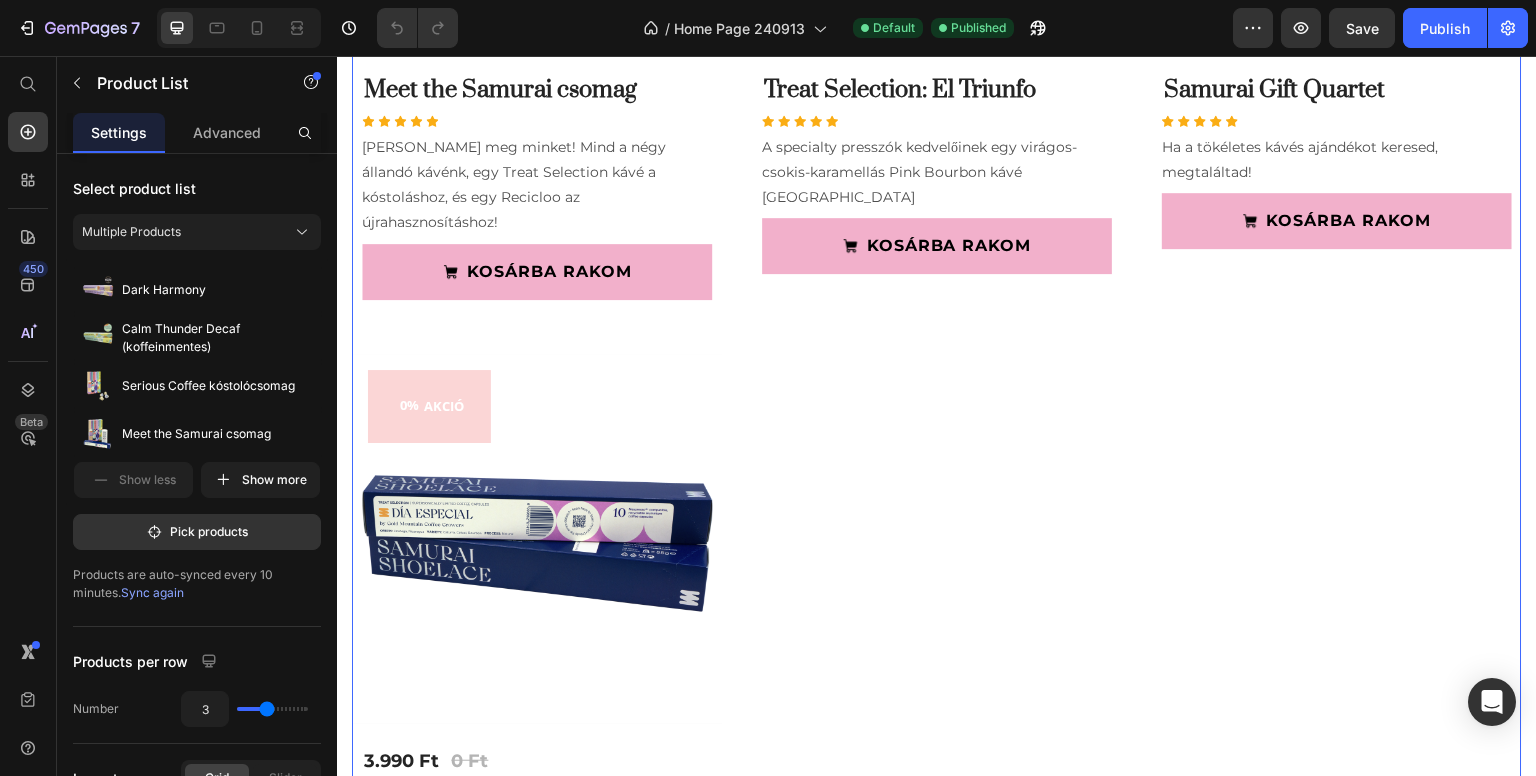 click on "0% AKCIÓ (P) Tag (P) Images Row 2.490 Ft (P) Price 0 Ft (P) Price Row Row Dark Harmony (P) Title Icon Icon Icon Icon Icon Row Az intenzív presszók és a klasszikus tejeskávék kedvelőinek Product Description
KOSÁRBA RAKOM (P) Cart Button Row 0% AKCIÓ (P) Tag (P) Images Row 2.490 Ft (P) Price 0 Ft (P) Price Row Row Calm Thunder Decaf (koffeinmentes) (P) Title Icon Icon Icon Icon Icon Row Koffeinmentes specialty kávé a büntetlen esti kávézásokhoz Product Description
KOSÁRBA RAKOM (P) Cart Button Row 0% AKCIÓ (P) Tag (P) Images Row 10.360 Ft (P) Price 0 Ft (P) Price Row Row Serious Coffee kóstolócsomag (P) Title Icon Icon Icon Icon Icon Row Mi lehet jobb egy doboz kávénál?  Négy doboz kávé!  Kóstold meg a Serious Coffee sorozatunk mind a négy féle kávéját, rendeld meg egy csomagban! Product Description
KOSÁRBA RAKOM (P) Cart Button Row 0% AKCIÓ (P) Tag (P) Images Row 20.990 Ft (P) Price 0 Ft (P) Price Row Row Meet the Samurai csomag" at bounding box center (937, -43) 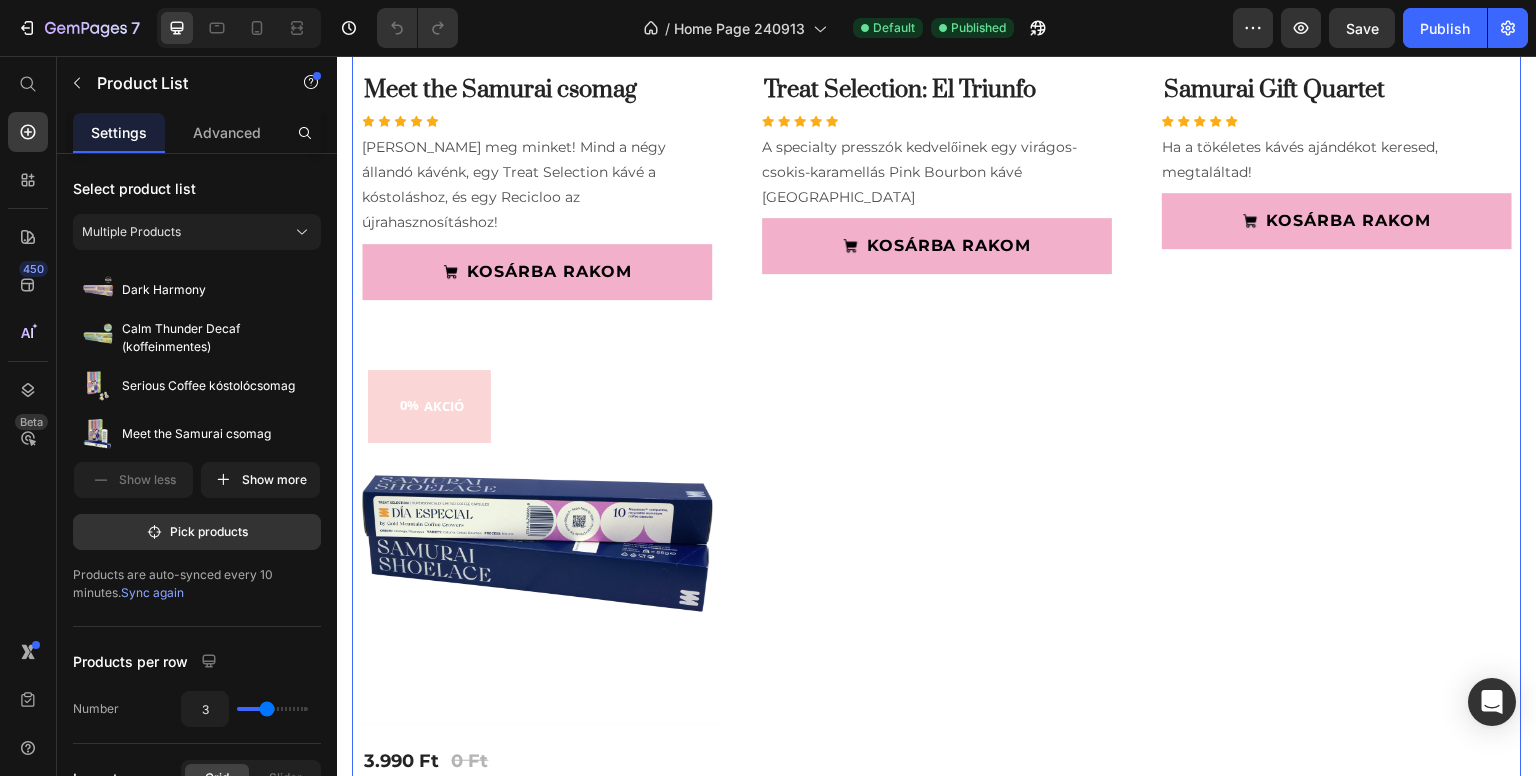 click on "0% AKCIÓ (P) Tag (P) Images Row 2.490 Ft (P) Price 0 Ft (P) Price Row Row Dark Harmony (P) Title Icon Icon Icon Icon Icon Row Az intenzív presszók és a klasszikus tejeskávék kedvelőinek Product Description
KOSÁRBA RAKOM (P) Cart Button Row 0% AKCIÓ (P) Tag (P) Images Row 2.490 Ft (P) Price 0 Ft (P) Price Row Row Calm Thunder Decaf (koffeinmentes) (P) Title Icon Icon Icon Icon Icon Row Koffeinmentes specialty kávé a büntetlen esti kávézásokhoz Product Description
KOSÁRBA RAKOM (P) Cart Button Row 0% AKCIÓ (P) Tag (P) Images Row 10.360 Ft (P) Price 0 Ft (P) Price Row Row Serious Coffee kóstolócsomag (P) Title Icon Icon Icon Icon Icon Row Mi lehet jobb egy doboz kávénál?  Négy doboz kávé!  Kóstold meg a Serious Coffee sorozatunk mind a négy féle kávéját, rendeld meg egy csomagban! Product Description
KOSÁRBA RAKOM (P) Cart Button Row 0% AKCIÓ (P) Tag (P) Images Row 20.990 Ft (P) Price 0 Ft (P) Price Row Row Meet the Samurai csomag" at bounding box center (937, -43) 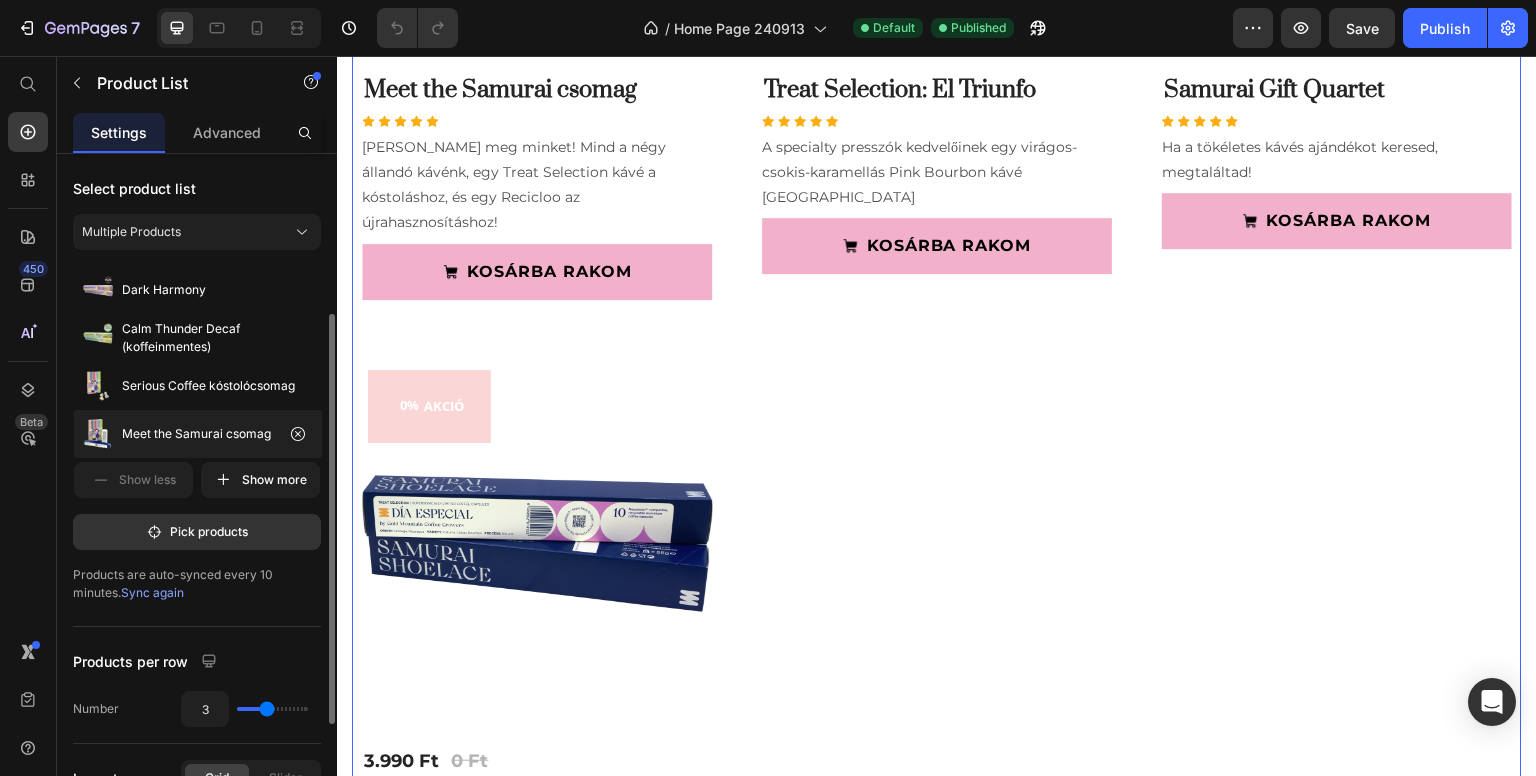scroll, scrollTop: 200, scrollLeft: 0, axis: vertical 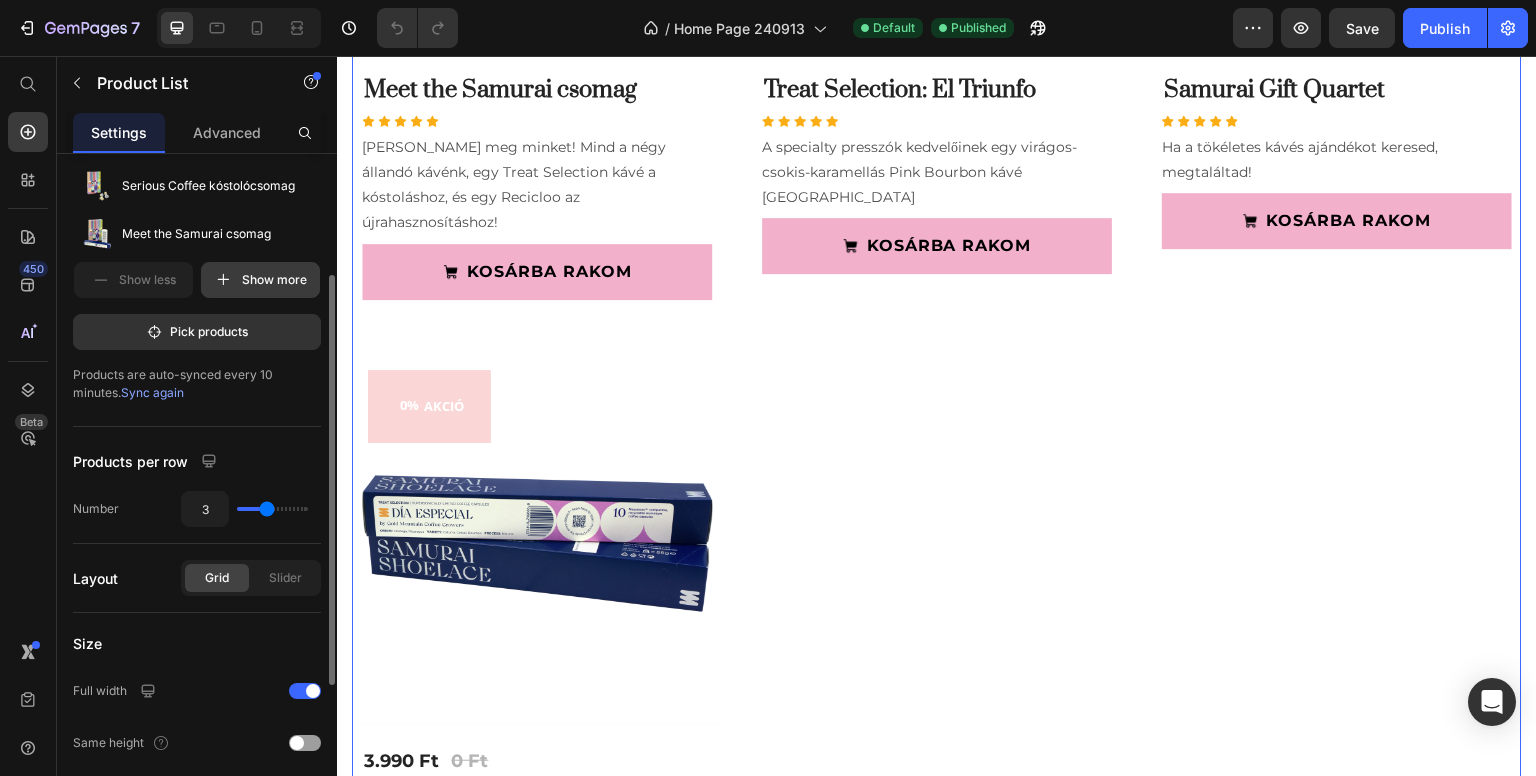 click on "Show more" at bounding box center [260, 280] 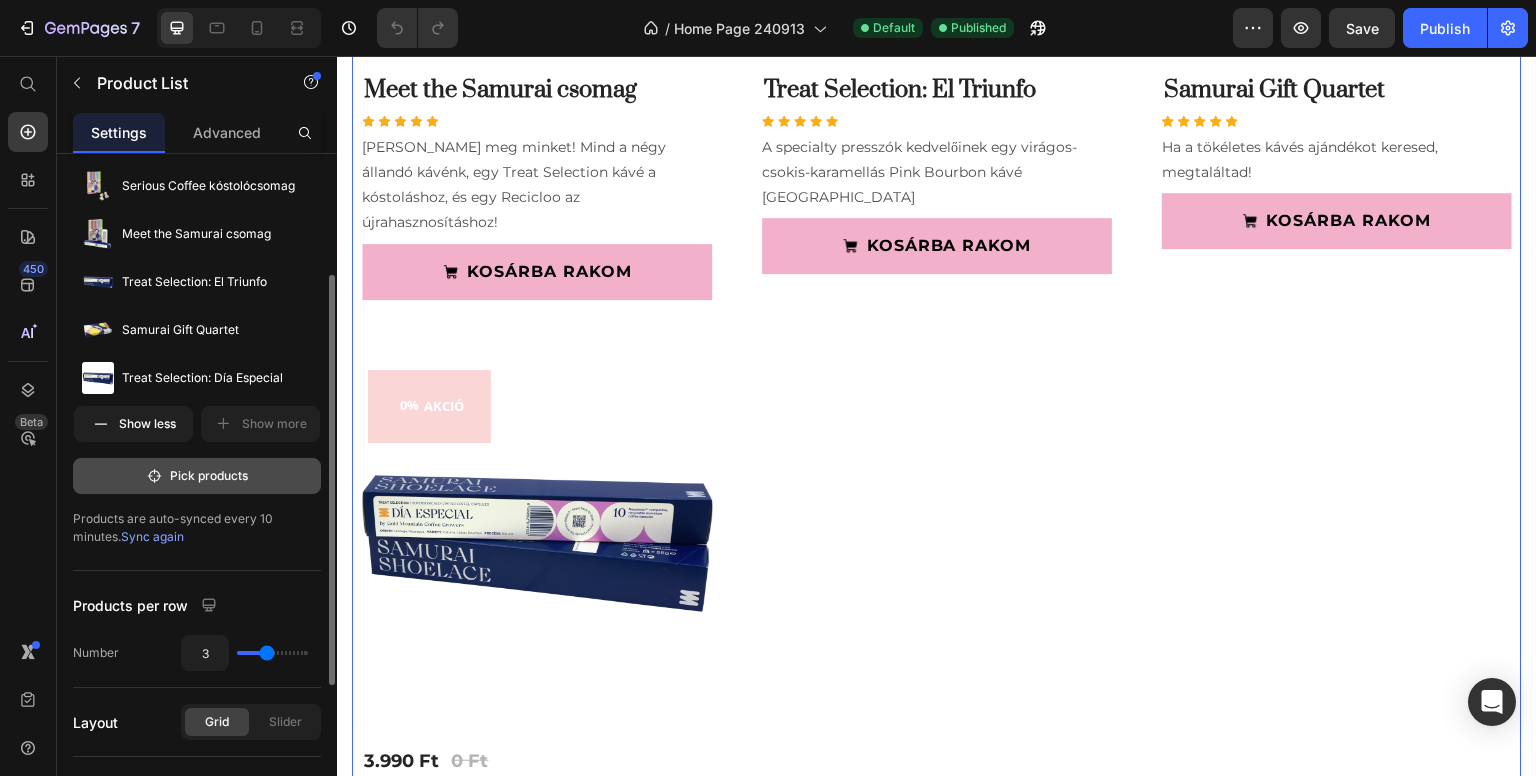 click on "Pick products" at bounding box center [197, 476] 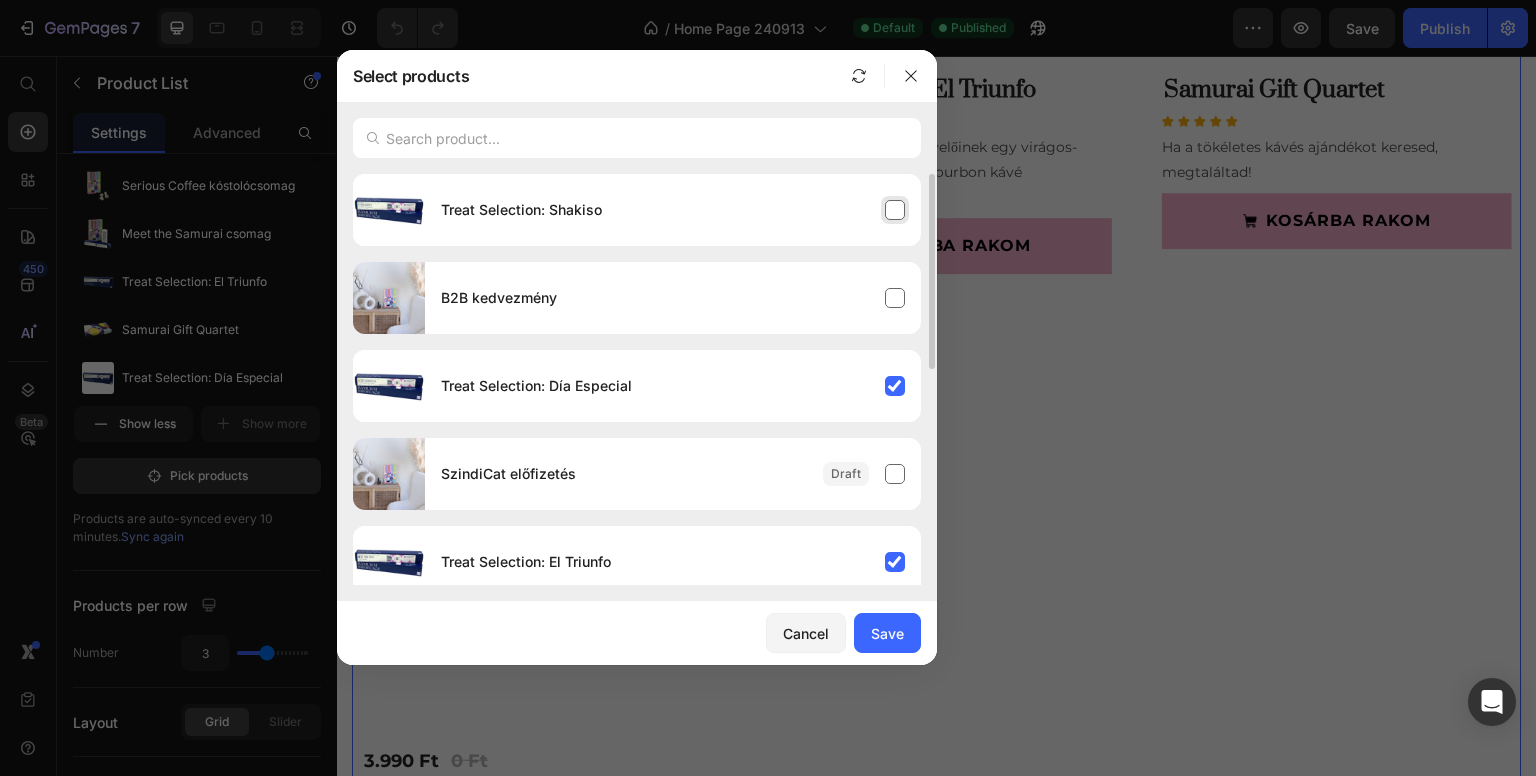 click on "Treat Selection: Shakiso" at bounding box center (673, 210) 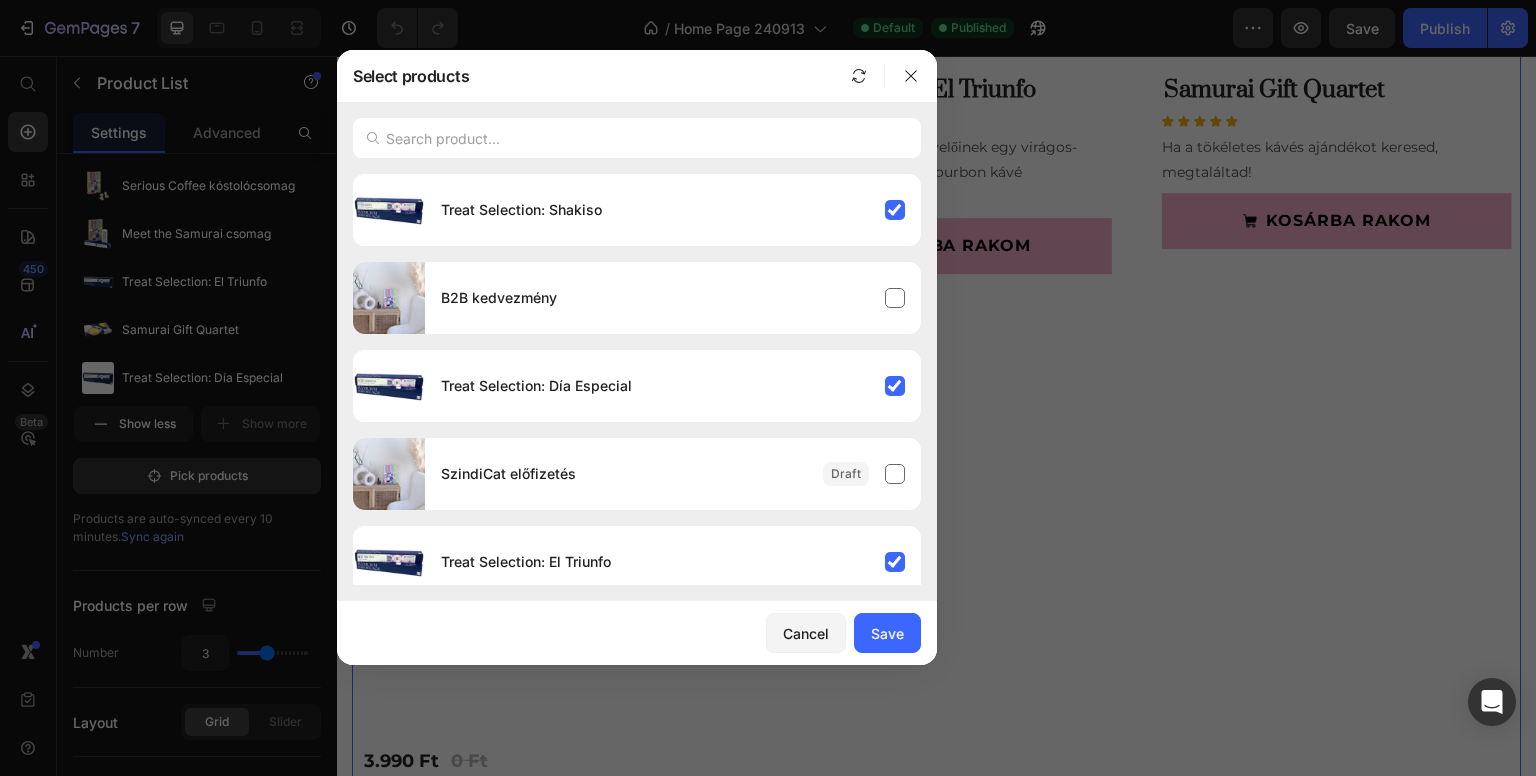 drag, startPoint x: 888, startPoint y: 628, endPoint x: 968, endPoint y: 549, distance: 112.432205 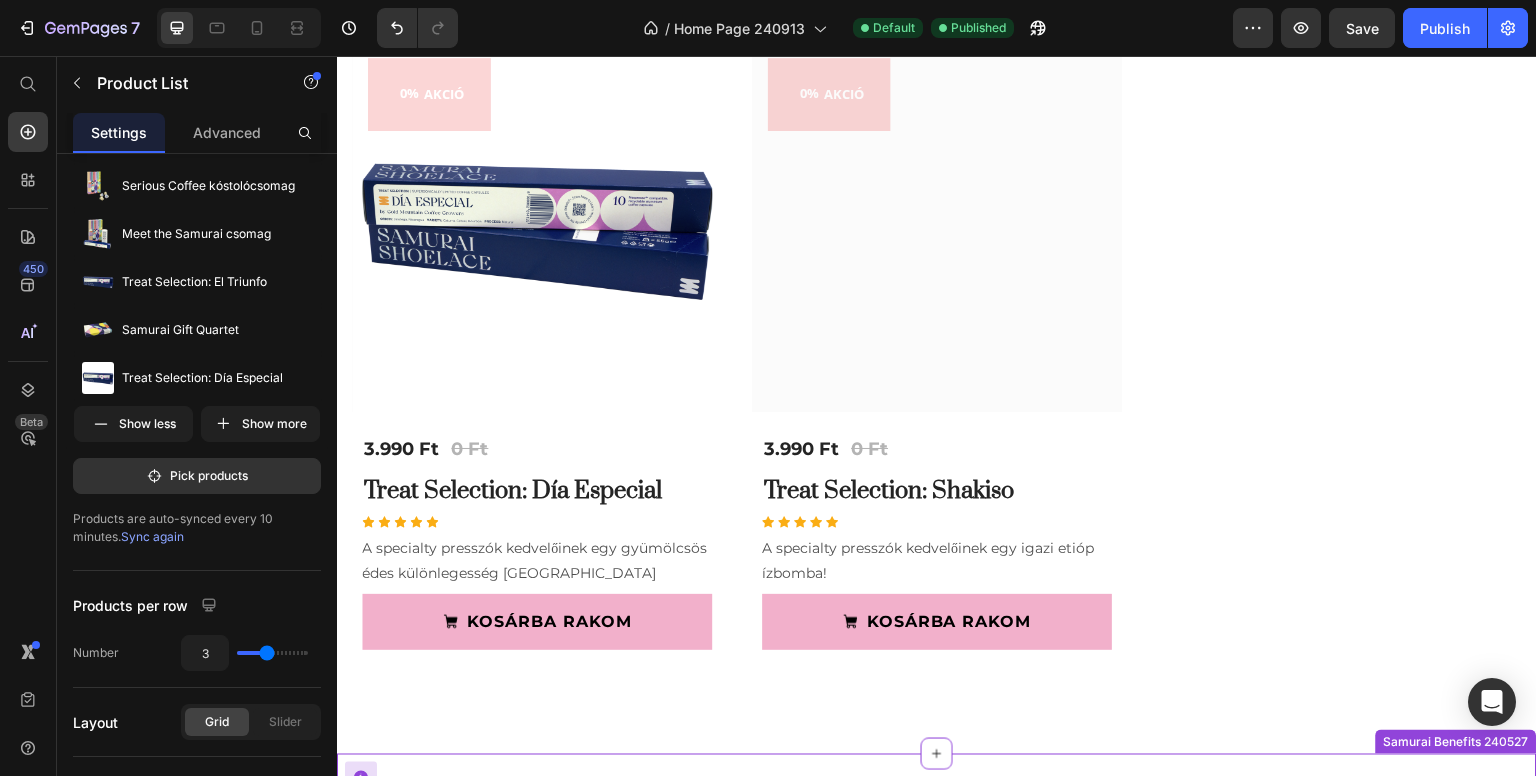 scroll, scrollTop: 4701, scrollLeft: 0, axis: vertical 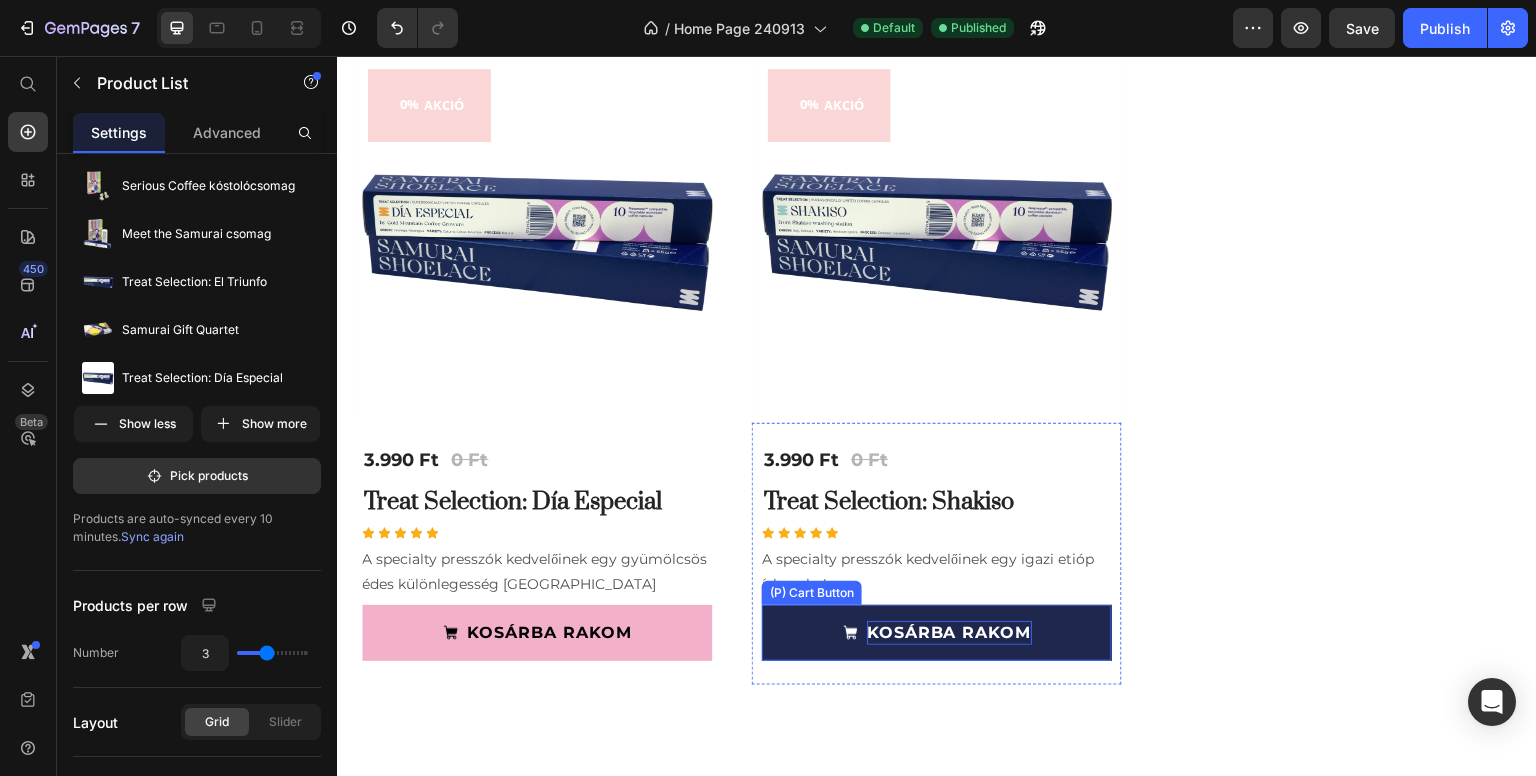 click on "KOSÁRBA RAKOM" at bounding box center [549, -793] 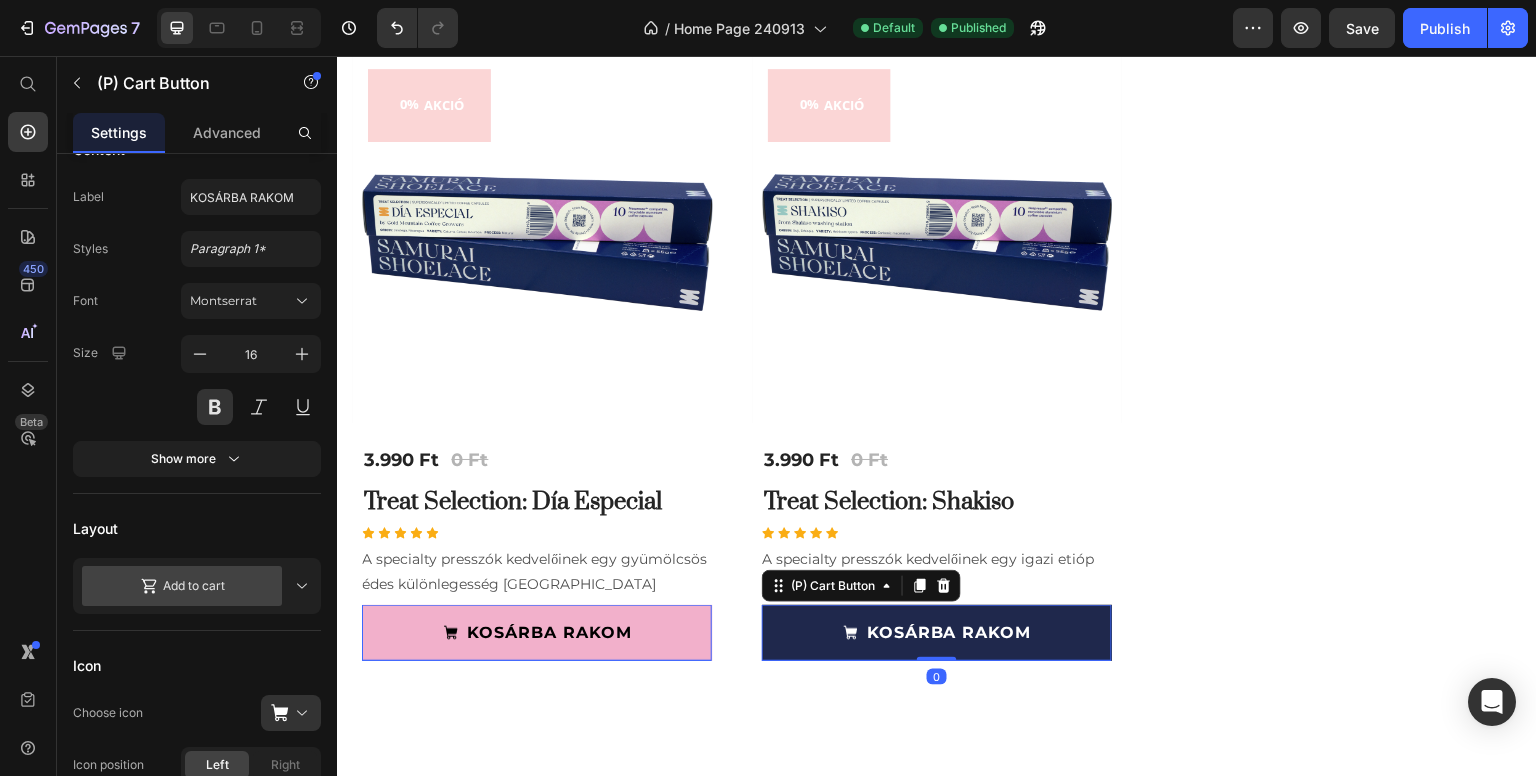 scroll, scrollTop: 0, scrollLeft: 0, axis: both 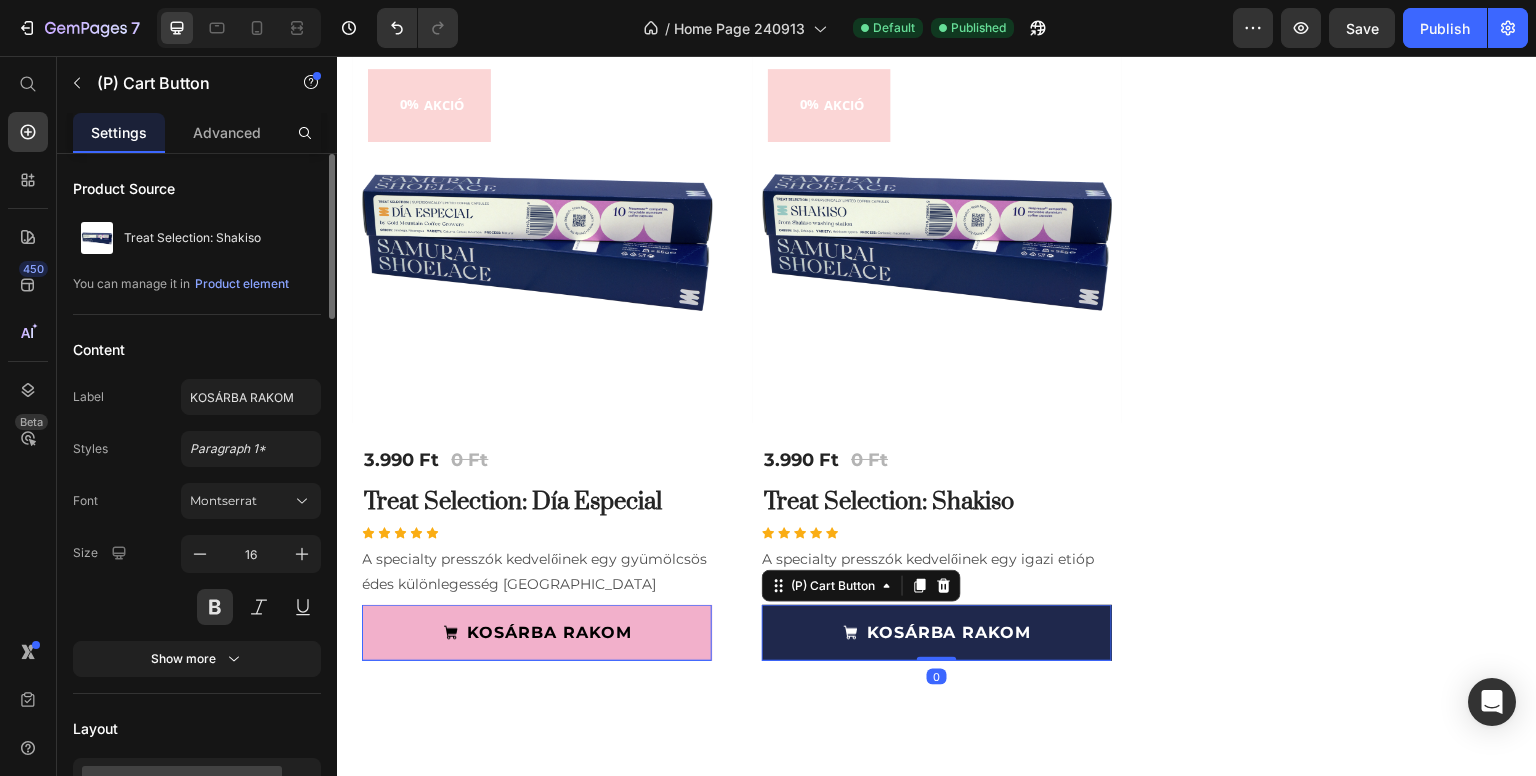click on "KOSÁRBA RAKOM" at bounding box center [537, -793] 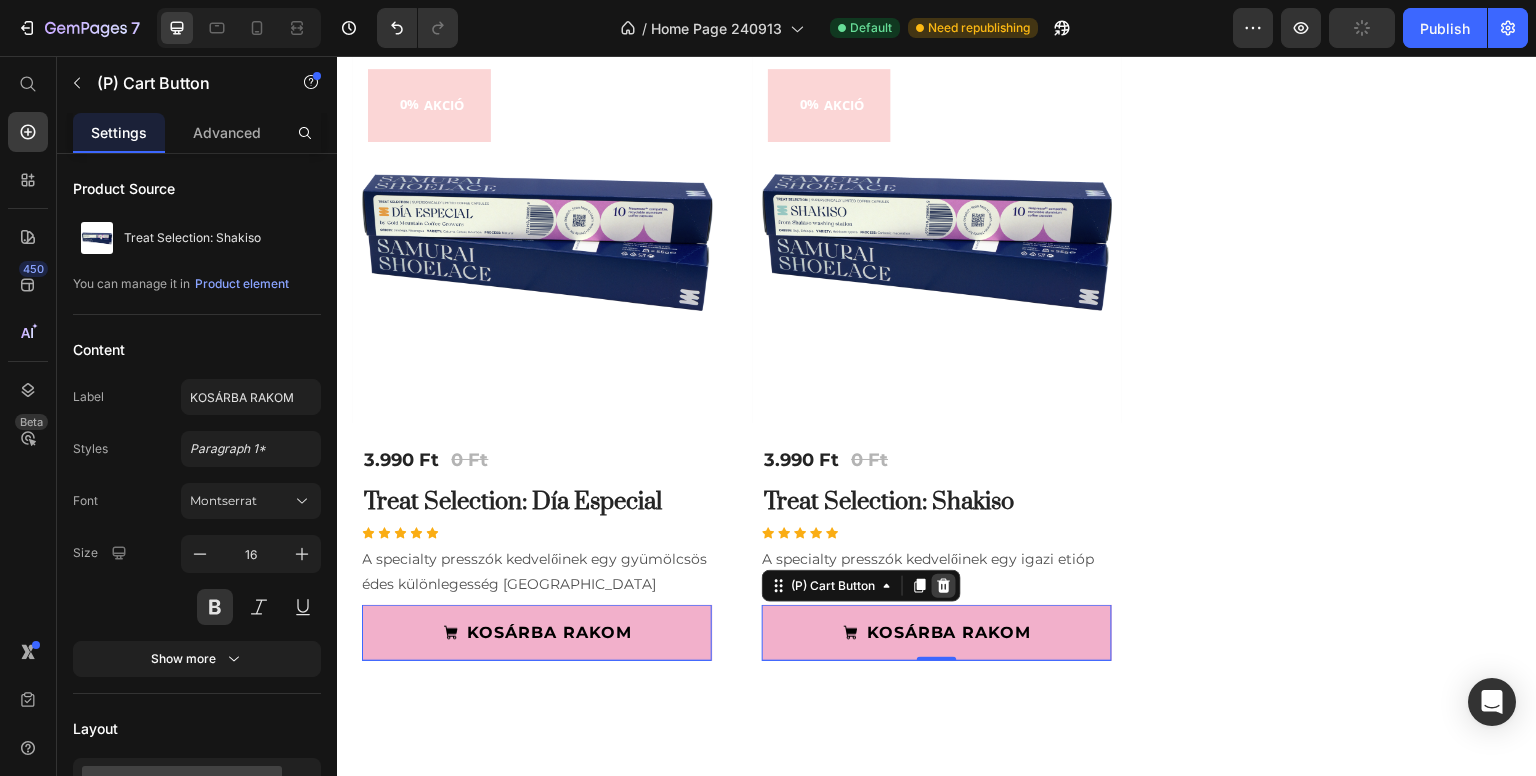 click 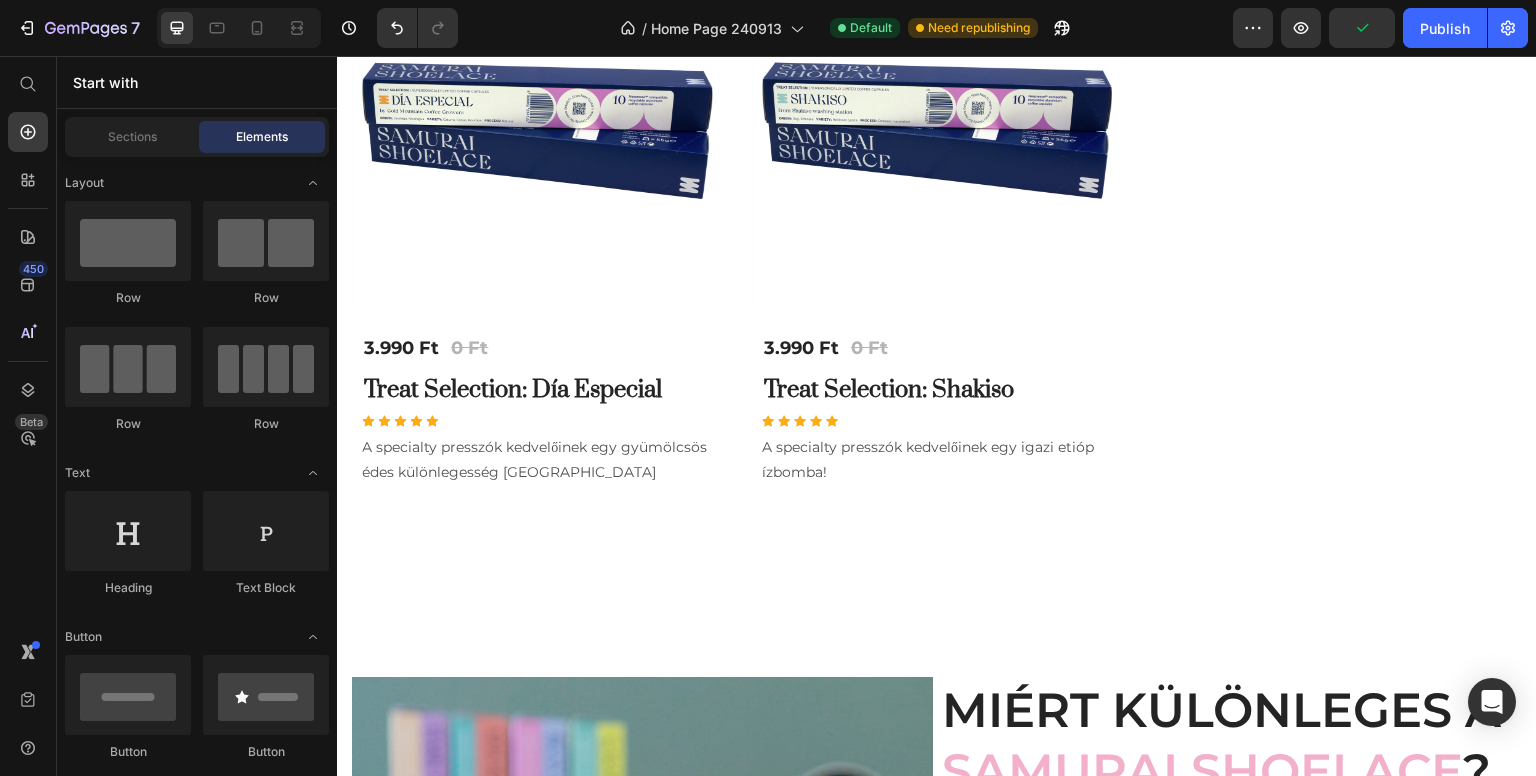 scroll, scrollTop: 4589, scrollLeft: 0, axis: vertical 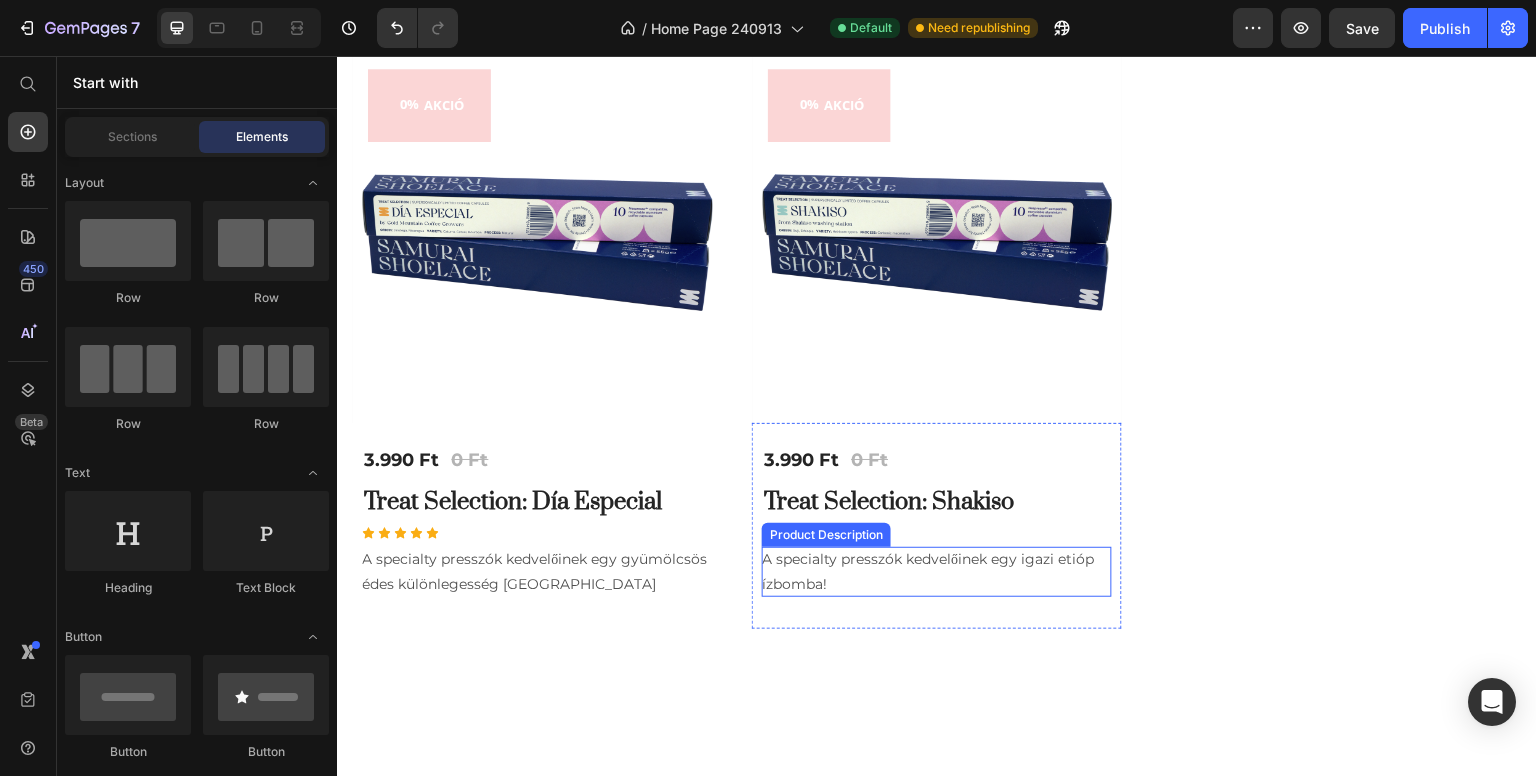 click on "A specialty presszók kedvelőinek egy igazi etióp ízbomba!" at bounding box center (523, -743) 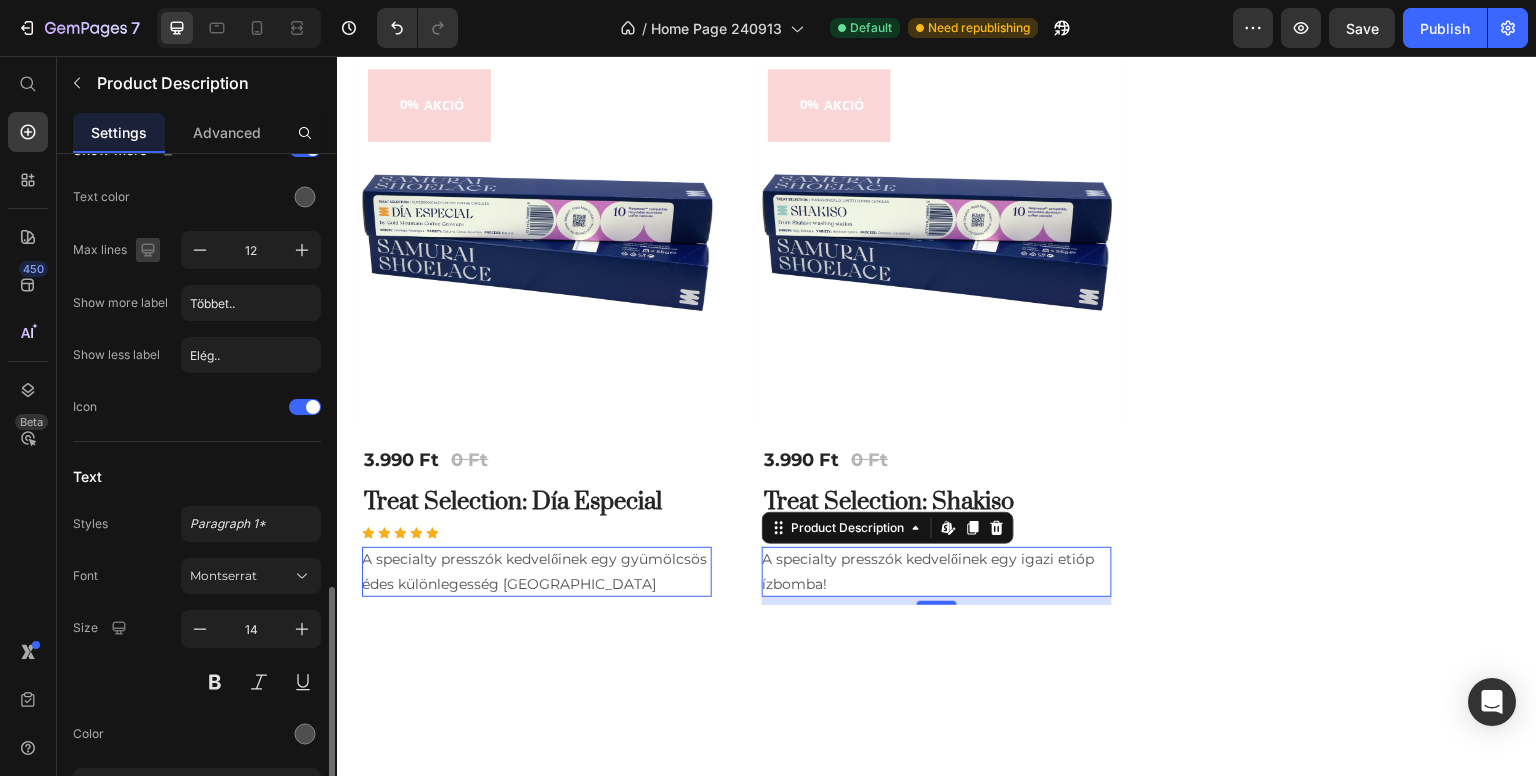 scroll, scrollTop: 386, scrollLeft: 0, axis: vertical 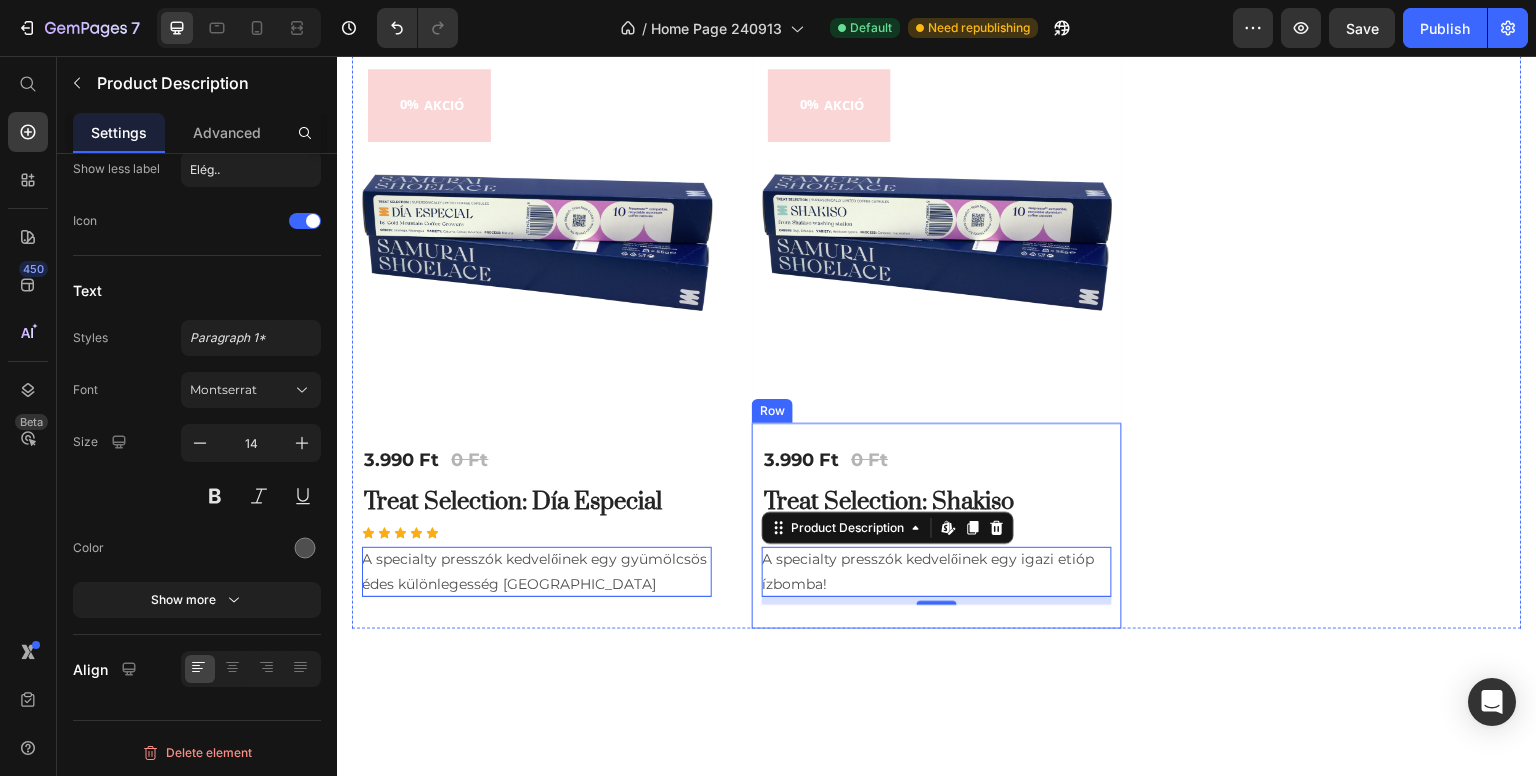click on "3.990 Ft (P) Price 0 Ft (P) Price Row Row Treat Selection: Shakiso (P) Title Icon Icon Icon Icon Icon Row A specialty presszók kedvelőinek egy igazi etióp ízbomba! Product Description   Edit content in Shopify 8 Row" at bounding box center [537, -788] 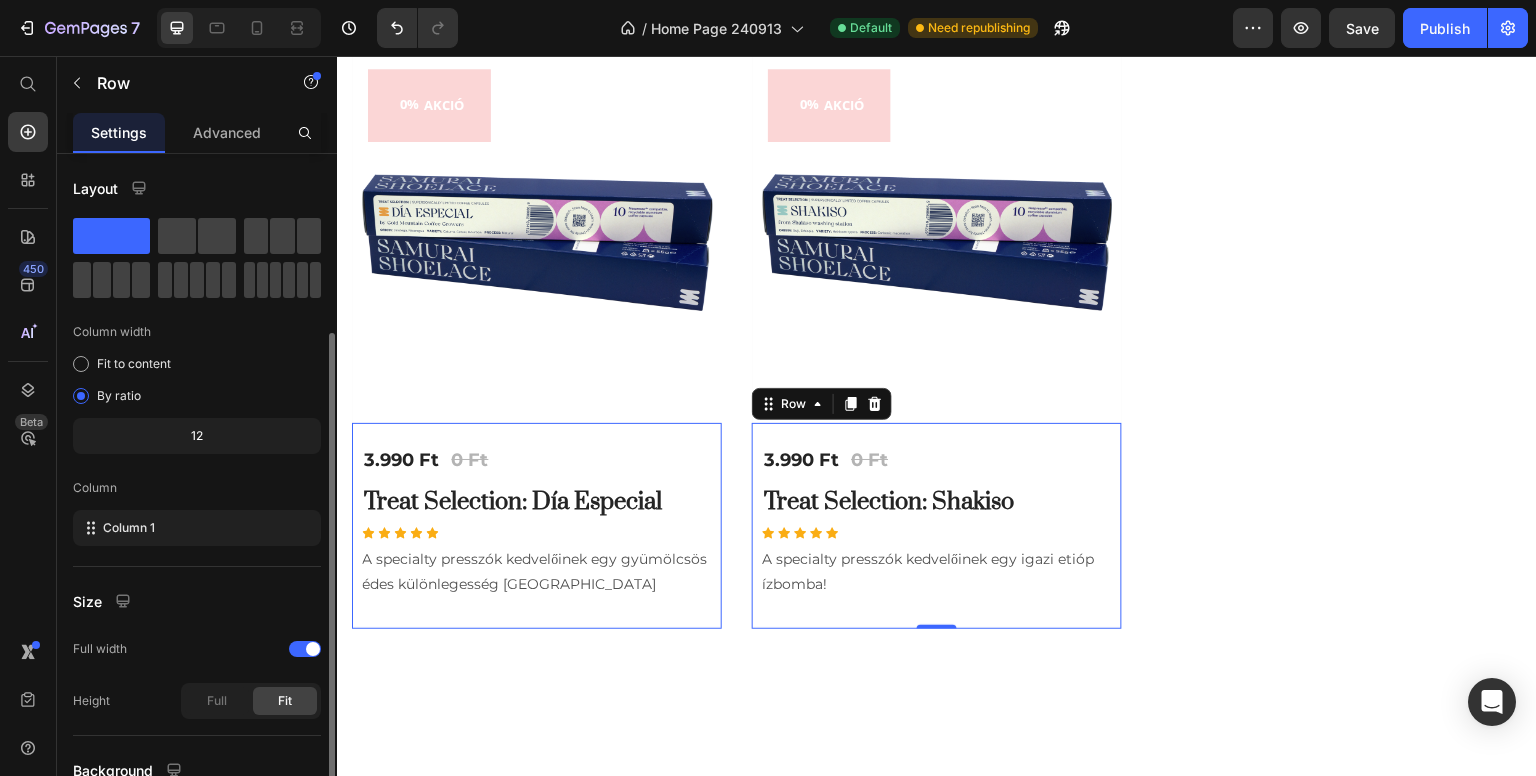 scroll, scrollTop: 179, scrollLeft: 0, axis: vertical 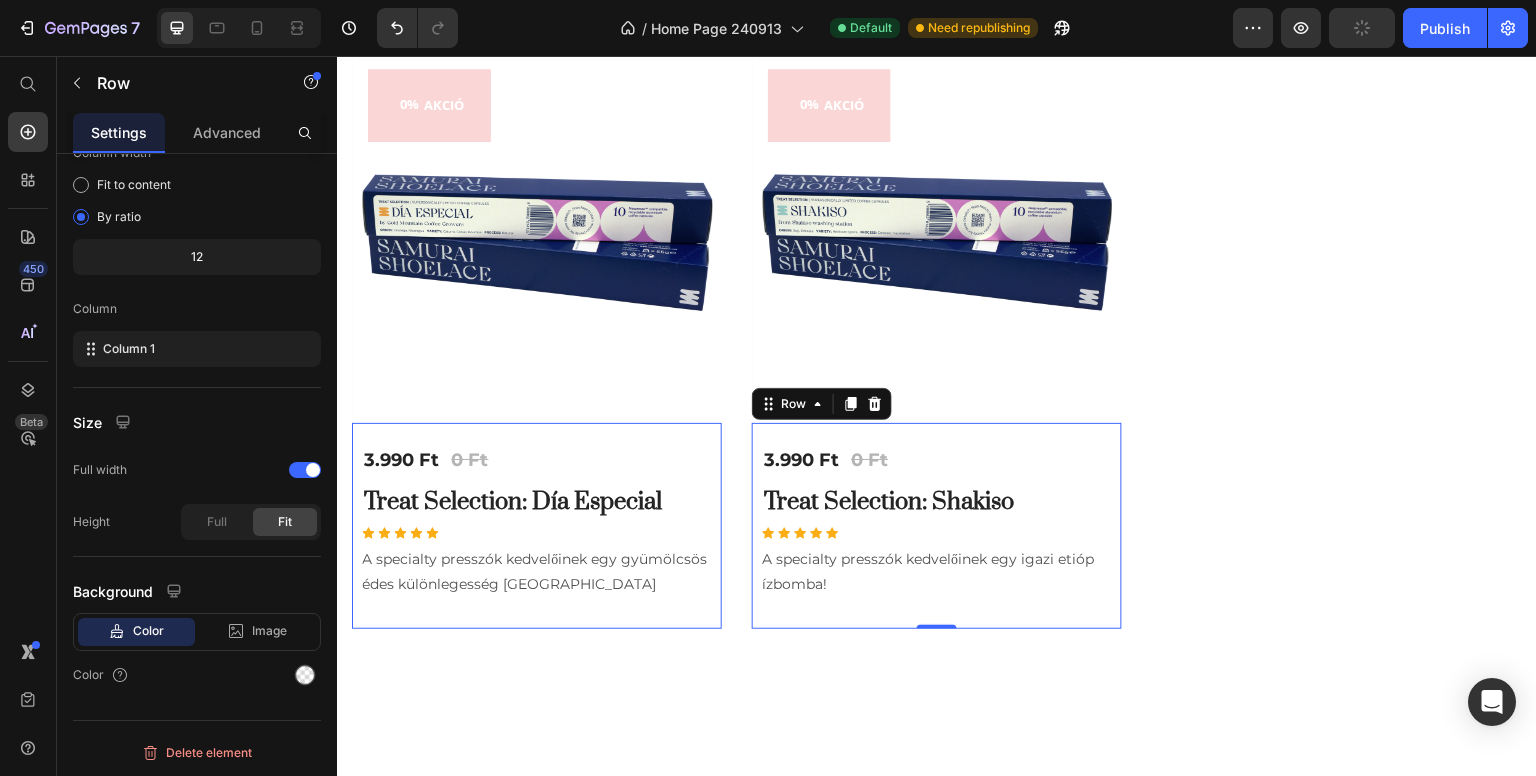 click on "3.990 Ft (P) Price 0 Ft (P) Price Row Row Treat Selection: Shakiso (P) Title Icon Icon Icon Icon Icon Row A specialty presszók kedvelőinek egy igazi etióp ízbomba! Product Description Row   0" at bounding box center (537, -788) 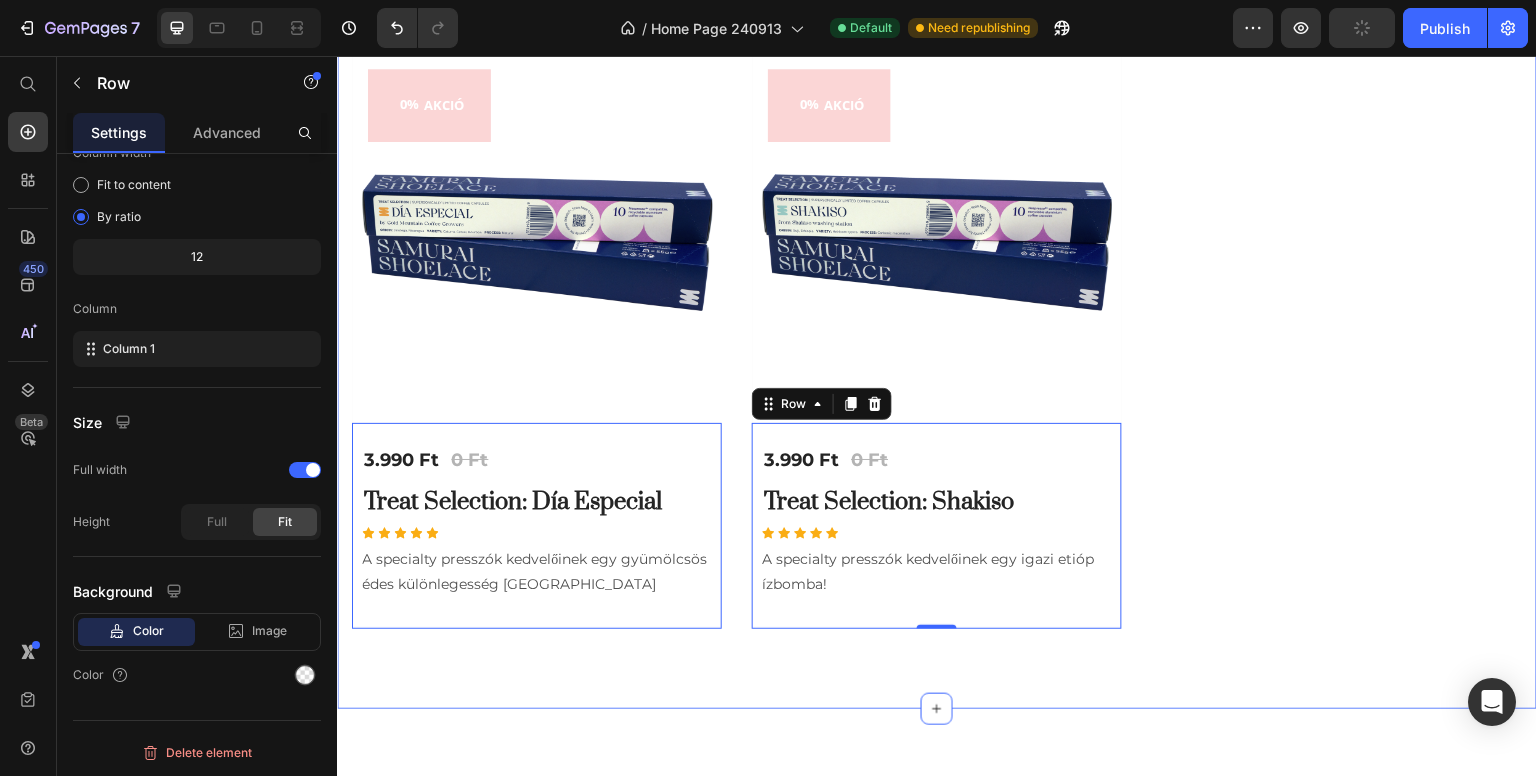 click on "MÉG TÖBB SAMURAI KÁVÉ Heading A világ legnemesebb termőterületeinek egyedi ízei kapszulába zárva, aromamentesen Text block Row 0% AKCIÓ (P) Tag (P) Images Row 2.490 Ft (P) Price 0 Ft (P) Price Row Row Dark Harmony (P) Title Icon Icon Icon Icon Icon Row Az intenzív presszók és a klasszikus tejeskávék kedvelőinek Product Description Row   0 0% AKCIÓ (P) Tag (P) Images Row 2.490 Ft (P) Price 0 Ft (P) Price Row Row Calm Thunder Decaf (koffeinmentes) (P) Title Icon Icon Icon Icon Icon Row Koffeinmentes specialty kávé a büntetlen esti kávézásokhoz Product Description Row   0 0% AKCIÓ (P) Tag (P) Images Row 10.360 Ft (P) Price 0 Ft (P) Price Row Row Serious Coffee kóstolócsomag (P) Title Icon Icon Icon Icon Icon Row Mi lehet jobb egy doboz kávénál?  Négy doboz kávé!  Kóstold meg a Serious Coffee sorozatunk mind a négy féle kávéját, rendeld meg egy csomagban! Product Description Row   0 0% AKCIÓ (P) Tag (P) Images Row 20.990 Ft (P) Price 0 Ft (P) Price Row Row (P) Title Icon" at bounding box center (937, -382) 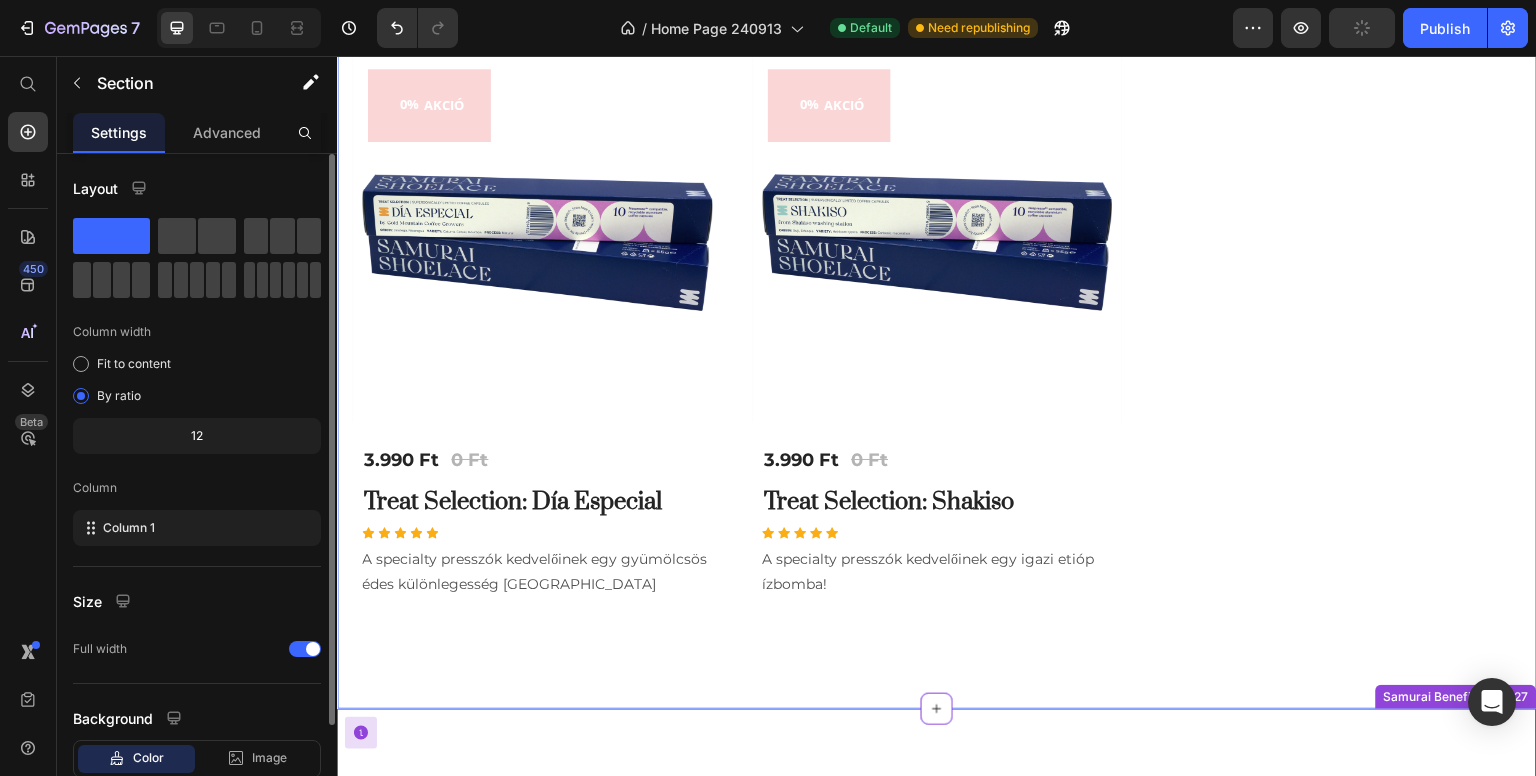 click on "MIÉRT KÜLÖNLEGES A SAMURAI SHOELACE ? Heading
Icon 100% Specialty Kávéból Készül  Heading Row Csak az ellenőrzötten legjobb minőségű Arabica kávék érhetik el a specialty minősítést Text block Row
Icon Tiszta Kávéból Heading Row Kávéinkat a legtisztább kávékból készítjük, hozzáadott mesterséges anyagok és aromák nélkül Text block Row Row
Icon Organikus Farmokról Heading Row S e rovarírtó, se műtrágya nem éri a kávét. Kizárólag organikus farmokról szerezzük be a legjobb, ellenőrzött kávékat Text block Row
Icon Fenntartható és Nyomon Követhető Heading Row Beazonosítható forrású, termőterület és farmszelektált kávékat használunk a környezetért és a minőségért Text block Row Row
Icon Tökéletesített Őrlés Heading Row A kávéital minősége és íze az őrléstől is függ. Speciálisan kapszulákhoz gyártott őrlőt használunk Text block Row Icon Prémium" at bounding box center (937, 1645) 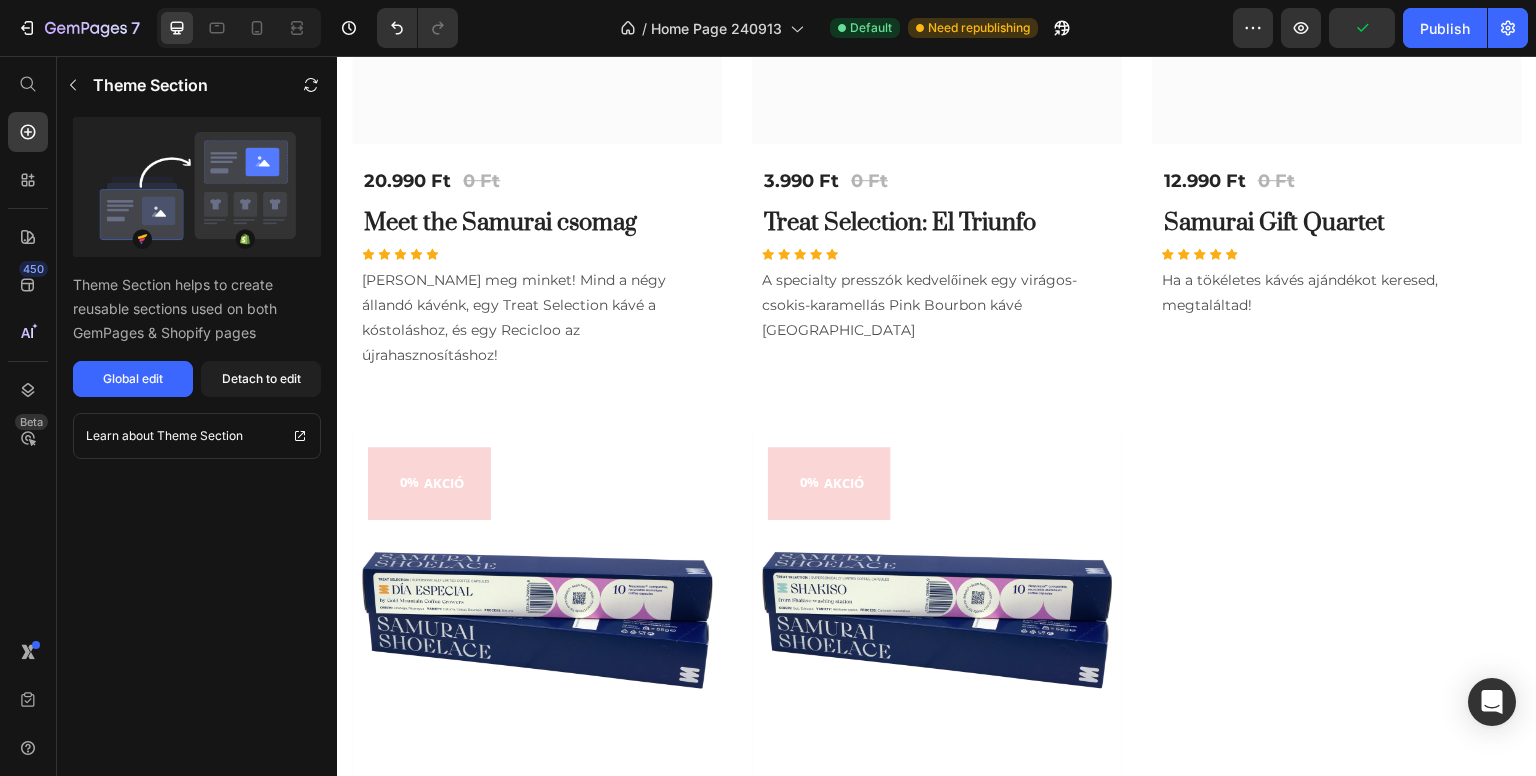 scroll, scrollTop: 4089, scrollLeft: 0, axis: vertical 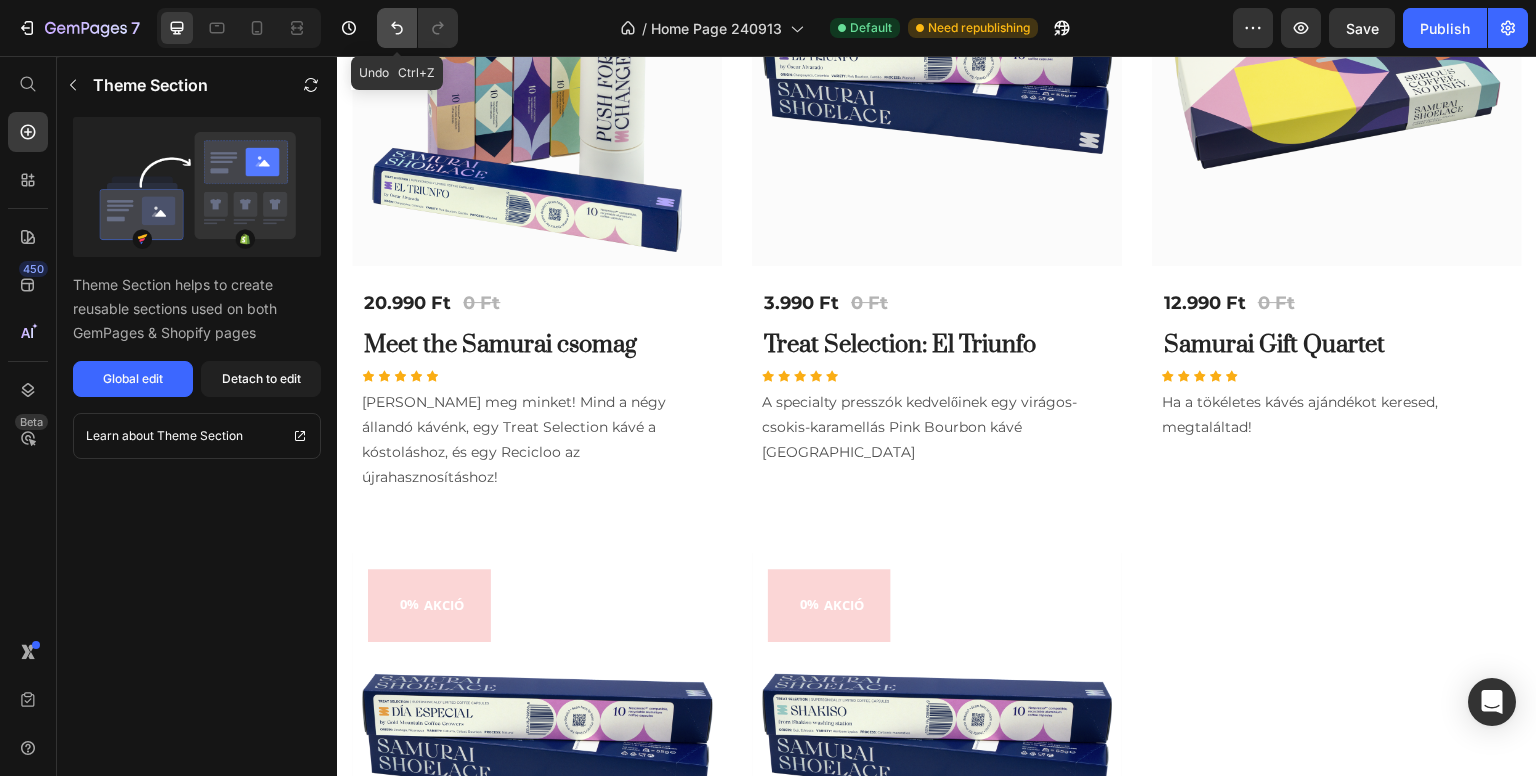 click 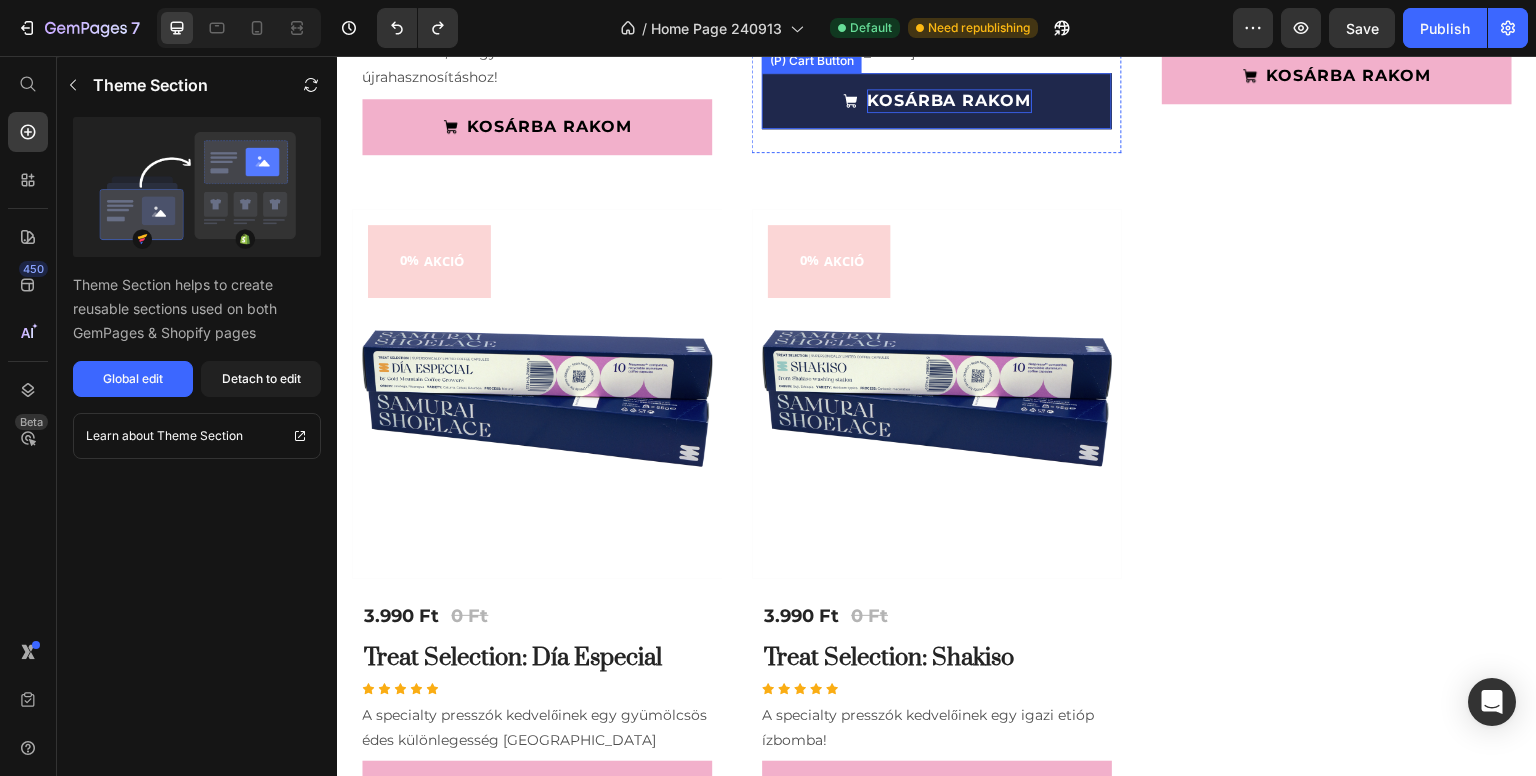 scroll, scrollTop: 4745, scrollLeft: 0, axis: vertical 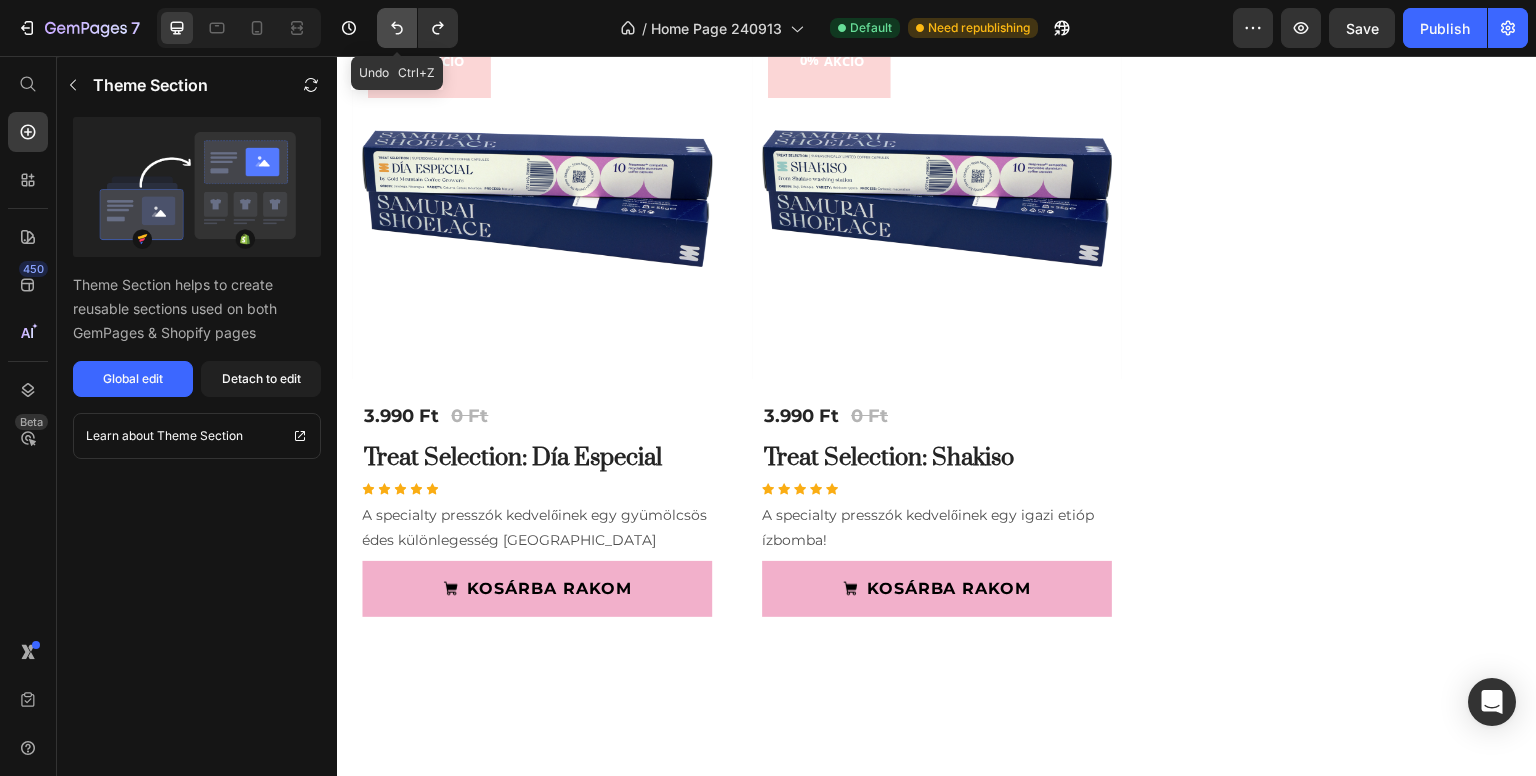 click 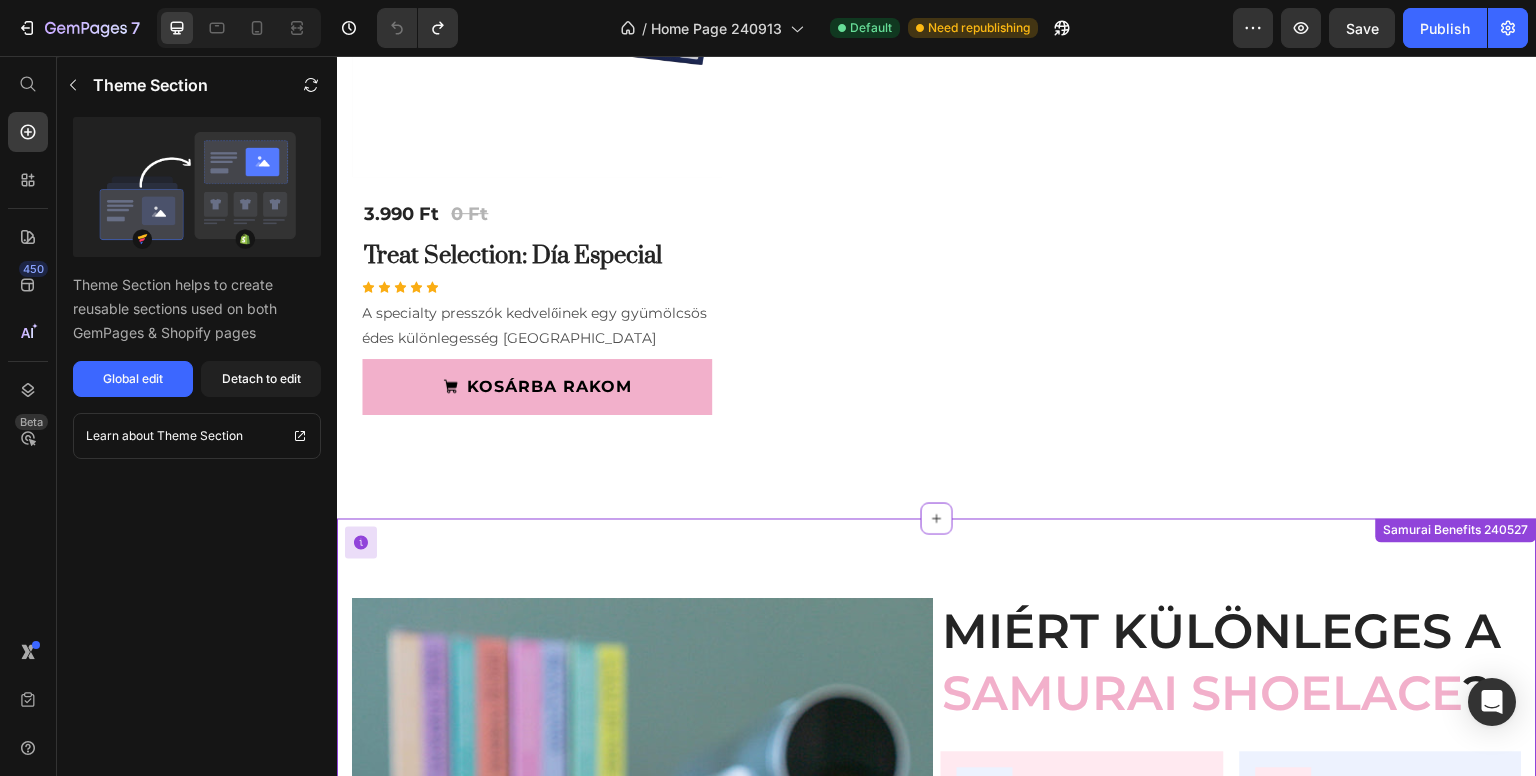 scroll, scrollTop: 4447, scrollLeft: 0, axis: vertical 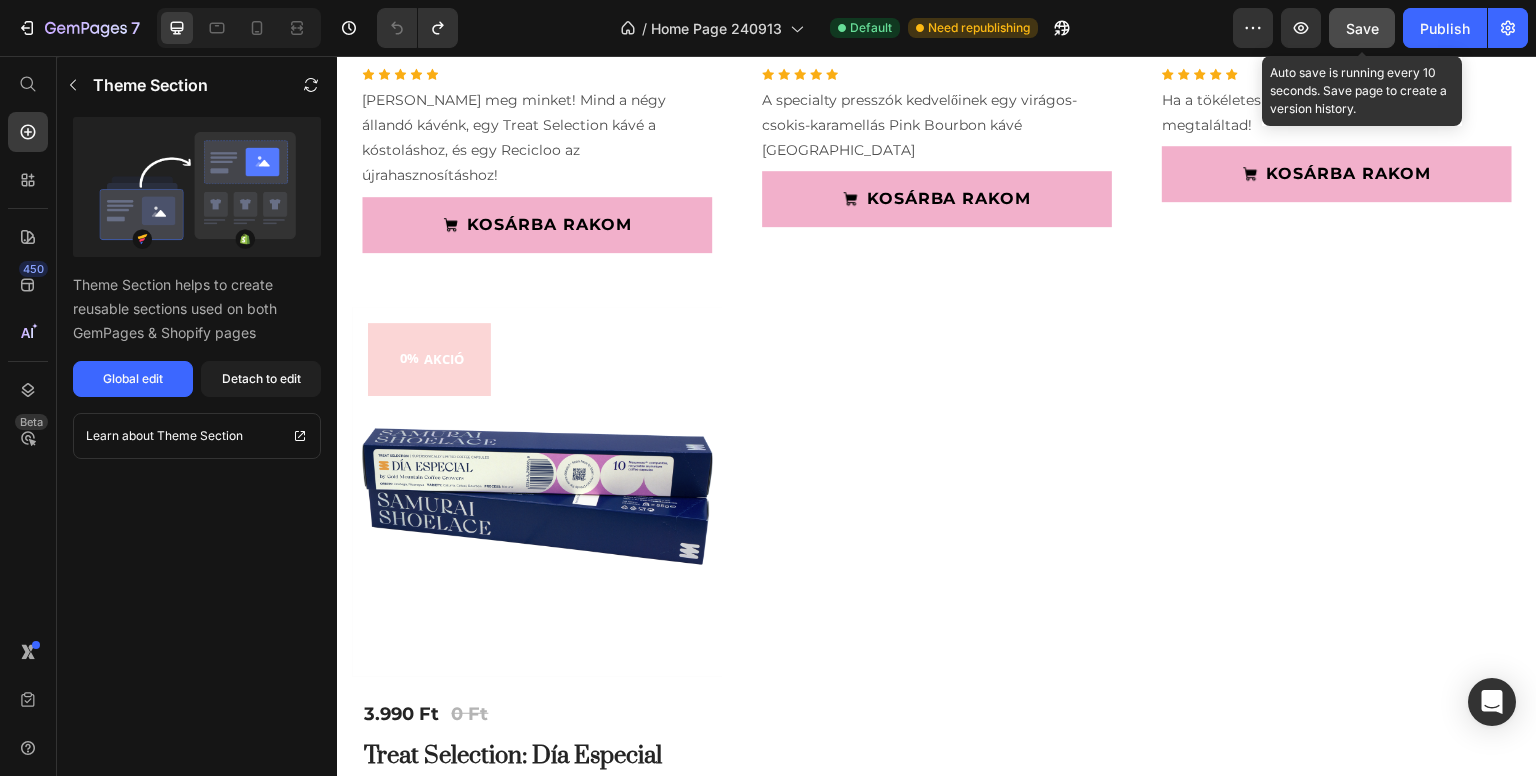 click on "Save" at bounding box center [1362, 28] 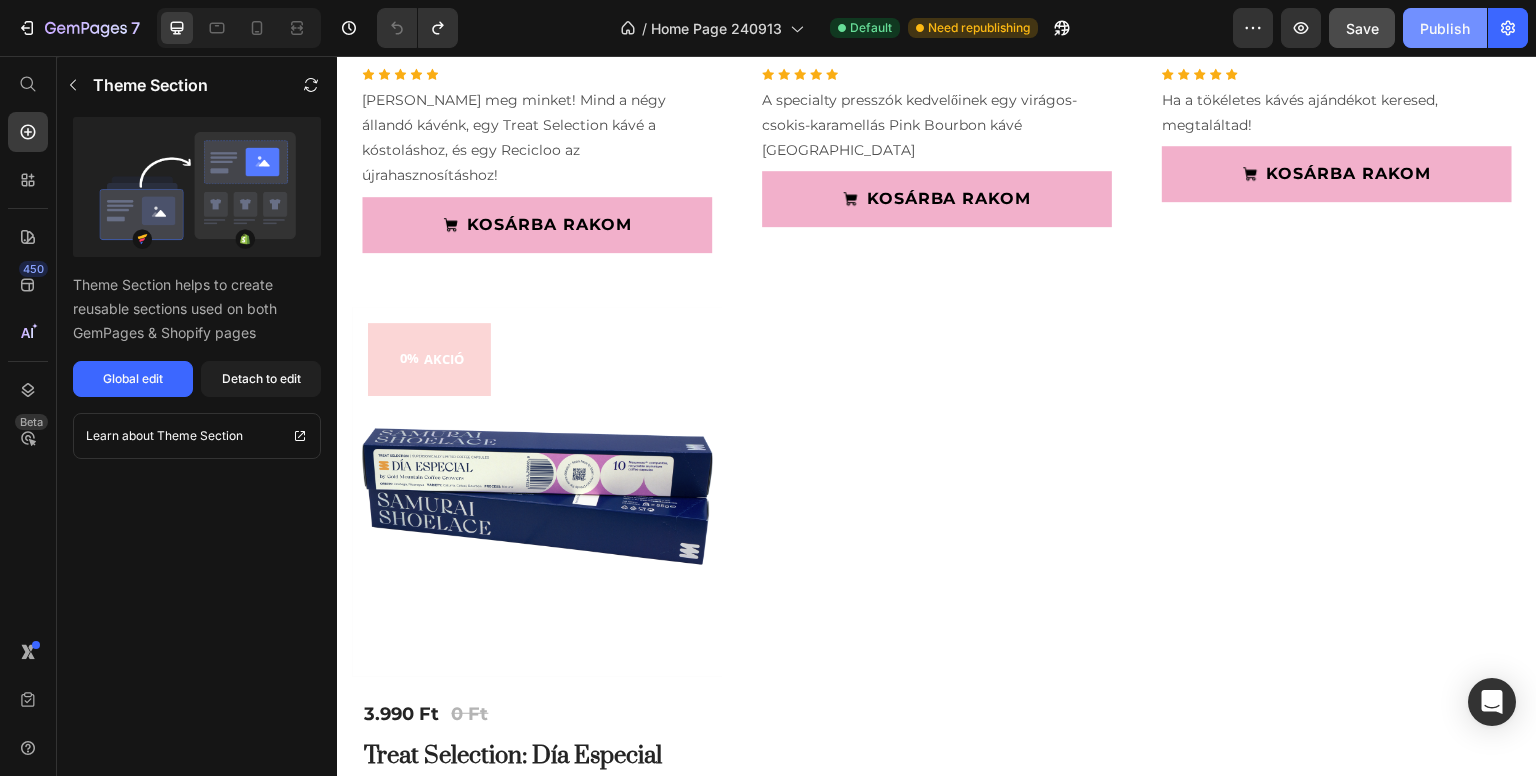 click on "Publish" at bounding box center [1445, 28] 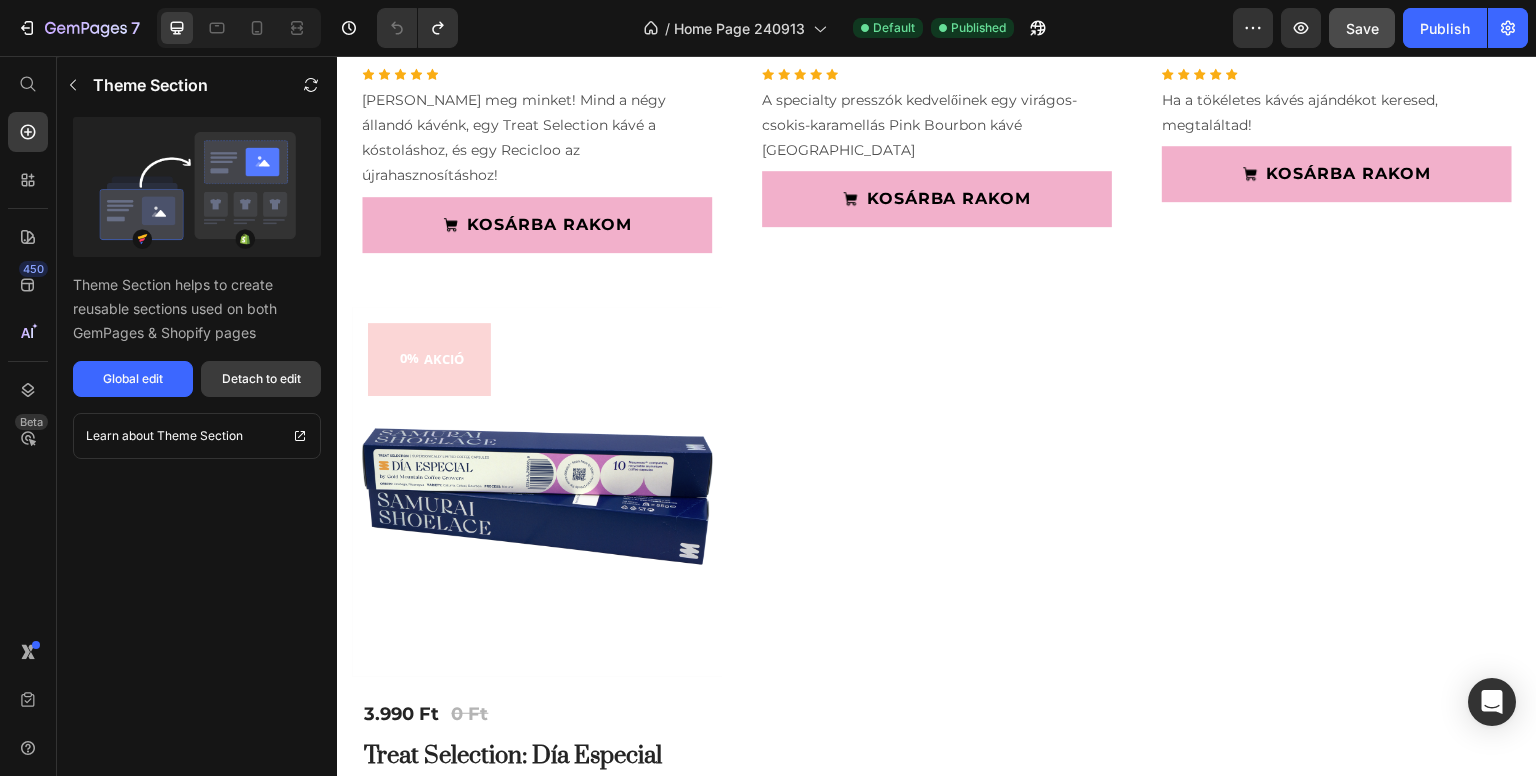 click on "Detach to edit" at bounding box center (261, 379) 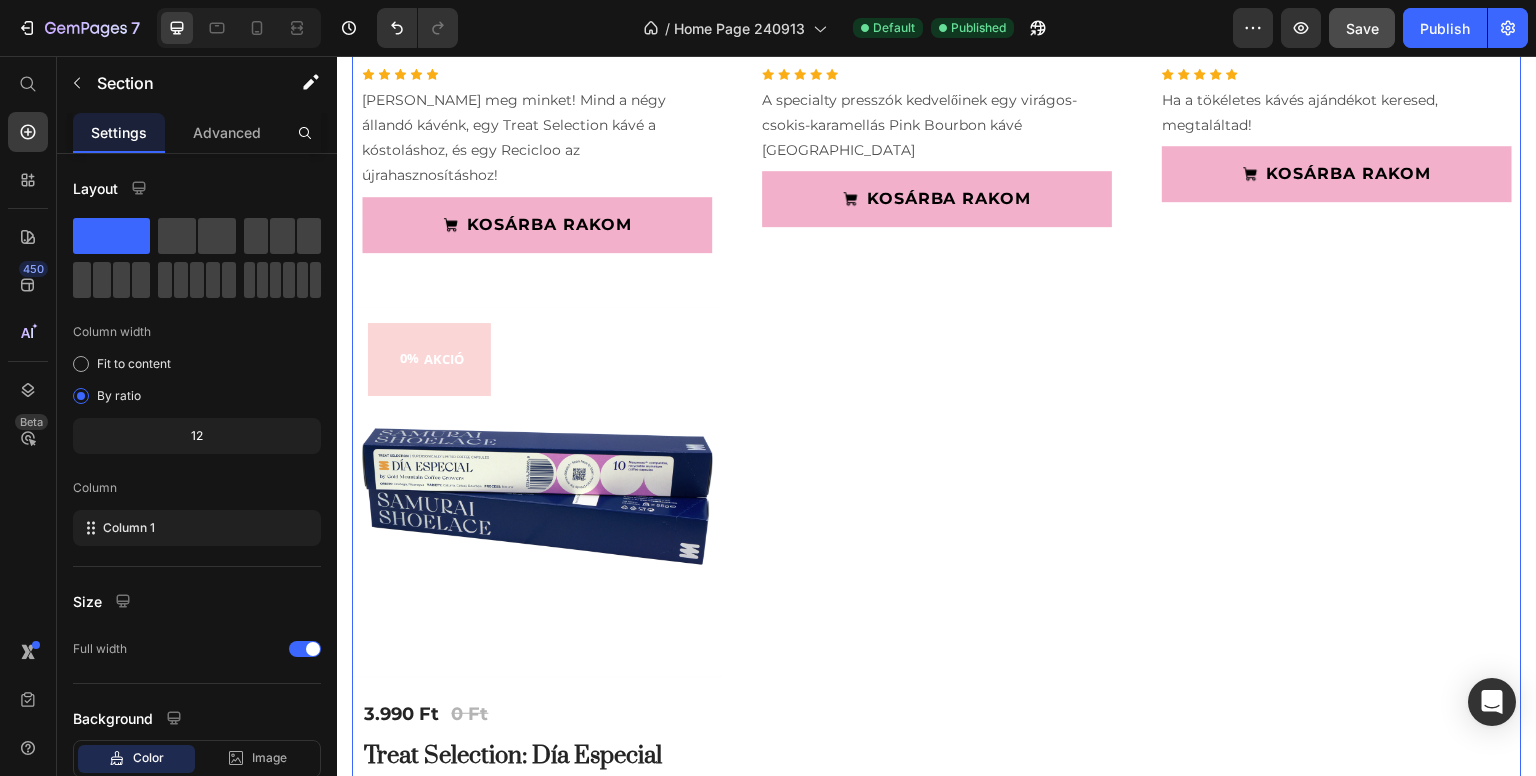 click on "0% AKCIÓ (P) Tag (P) Images Row 2.490 Ft (P) Price 0 Ft (P) Price Row Row Dark Harmony (P) Title Icon Icon Icon Icon Icon Row Az intenzív presszók és a klasszikus tejeskávék kedvelőinek Product Description
KOSÁRBA RAKOM (P) Cart Button Row 0% AKCIÓ (P) Tag (P) Images Row 2.490 Ft (P) Price 0 Ft (P) Price Row Row Calm Thunder Decaf (koffeinmentes) (P) Title Icon Icon Icon Icon Icon Row Koffeinmentes specialty kávé a büntetlen esti kávézásokhoz Product Description
KOSÁRBA RAKOM (P) Cart Button Row 0% AKCIÓ (P) Tag (P) Images Row 10.360 Ft (P) Price 0 Ft (P) Price Row Row Serious Coffee kóstolócsomag (P) Title Icon Icon Icon Icon Icon Row Mi lehet jobb egy doboz kávénál?  Négy doboz kávé!  Kóstold meg a Serious Coffee sorozatunk mind a négy féle kávéját, rendeld meg egy csomagban! Product Description
KOSÁRBA RAKOM (P) Cart Button Row 0% AKCIÓ (P) Tag (P) Images Row 20.990 Ft (P) Price 0 Ft (P) Price Row Row Meet the Samurai csomag" at bounding box center (937, -90) 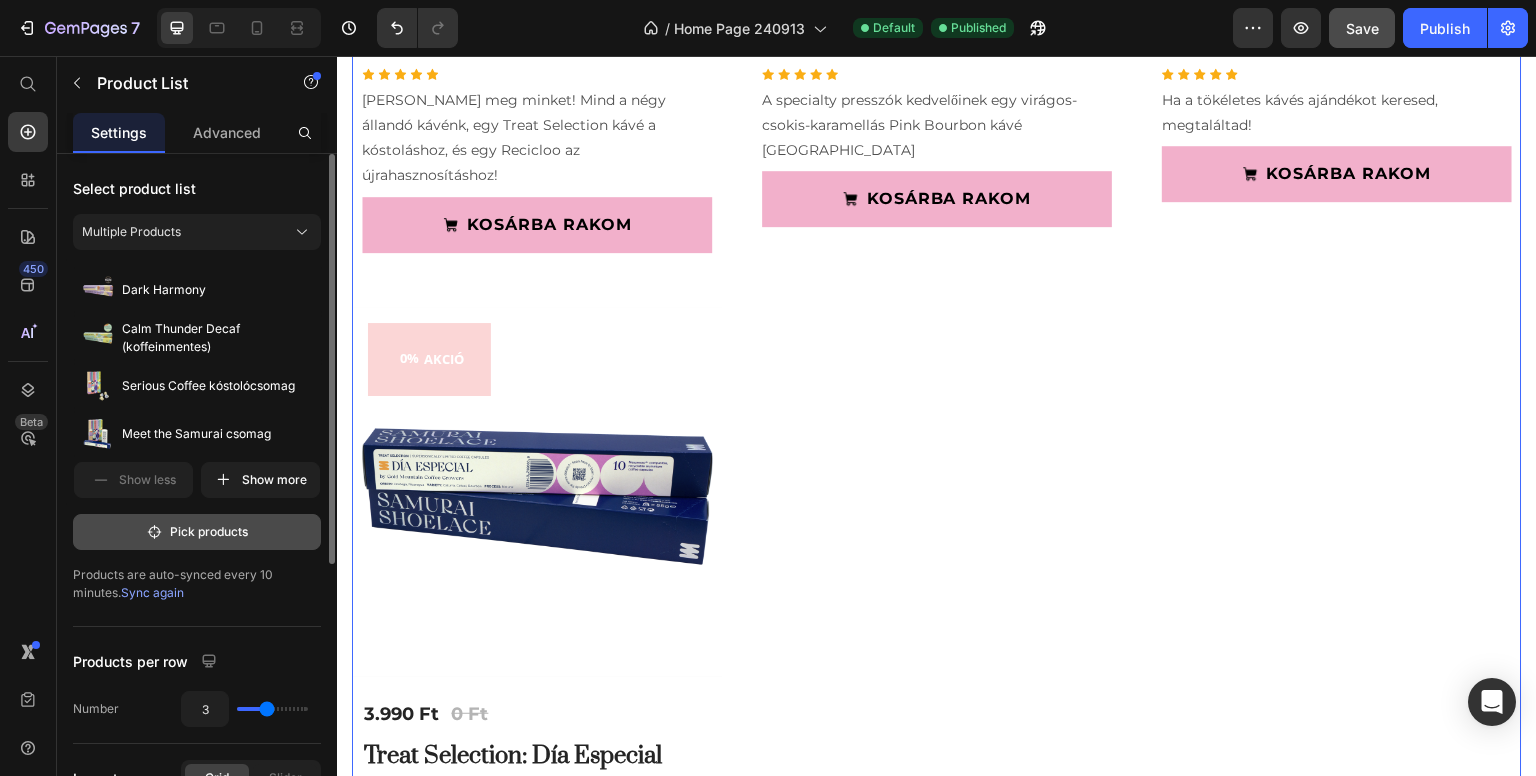 click on "Pick products" at bounding box center (197, 532) 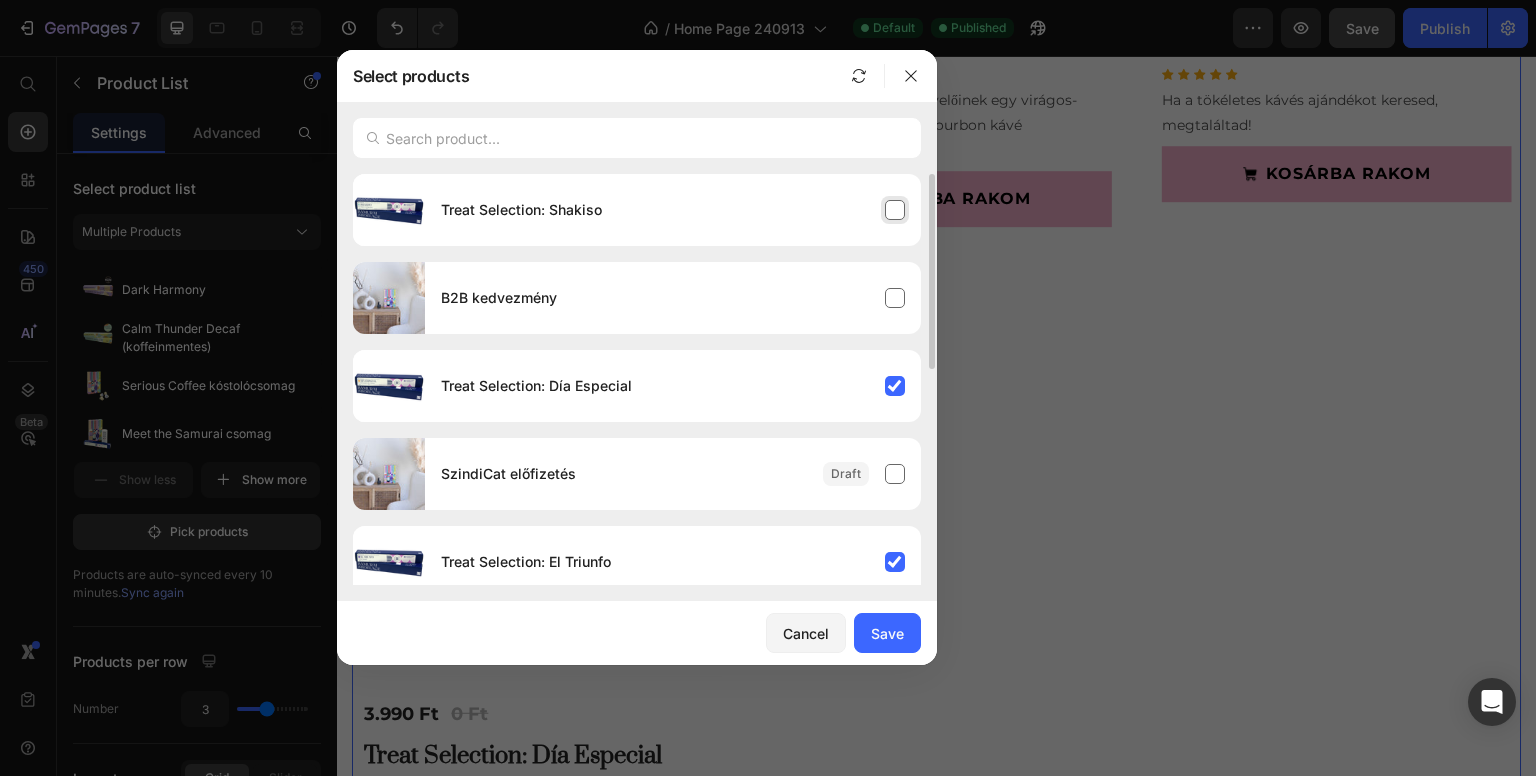 click on "Treat Selection: Shakiso" at bounding box center (521, 210) 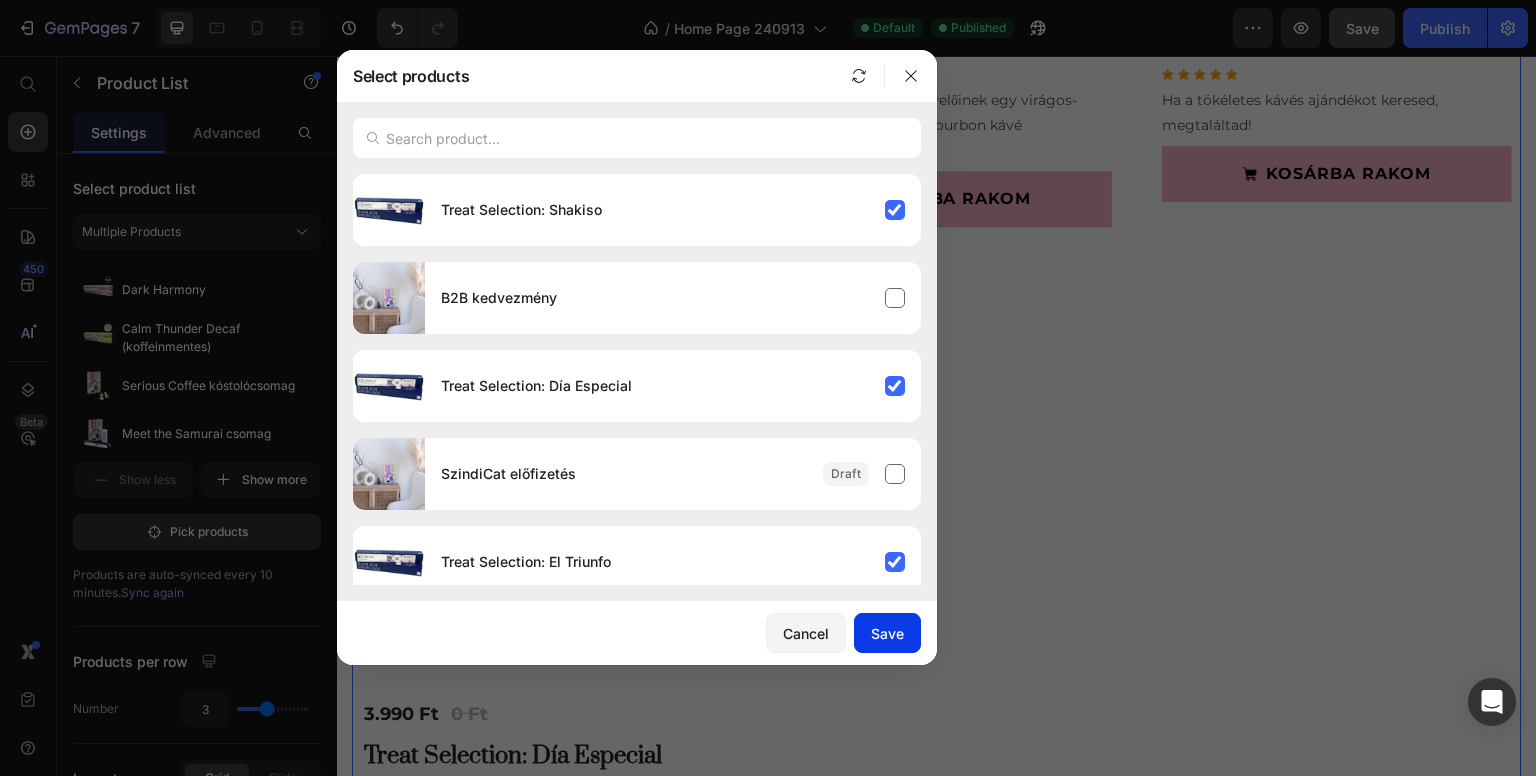 drag, startPoint x: 900, startPoint y: 646, endPoint x: 891, endPoint y: 651, distance: 10.29563 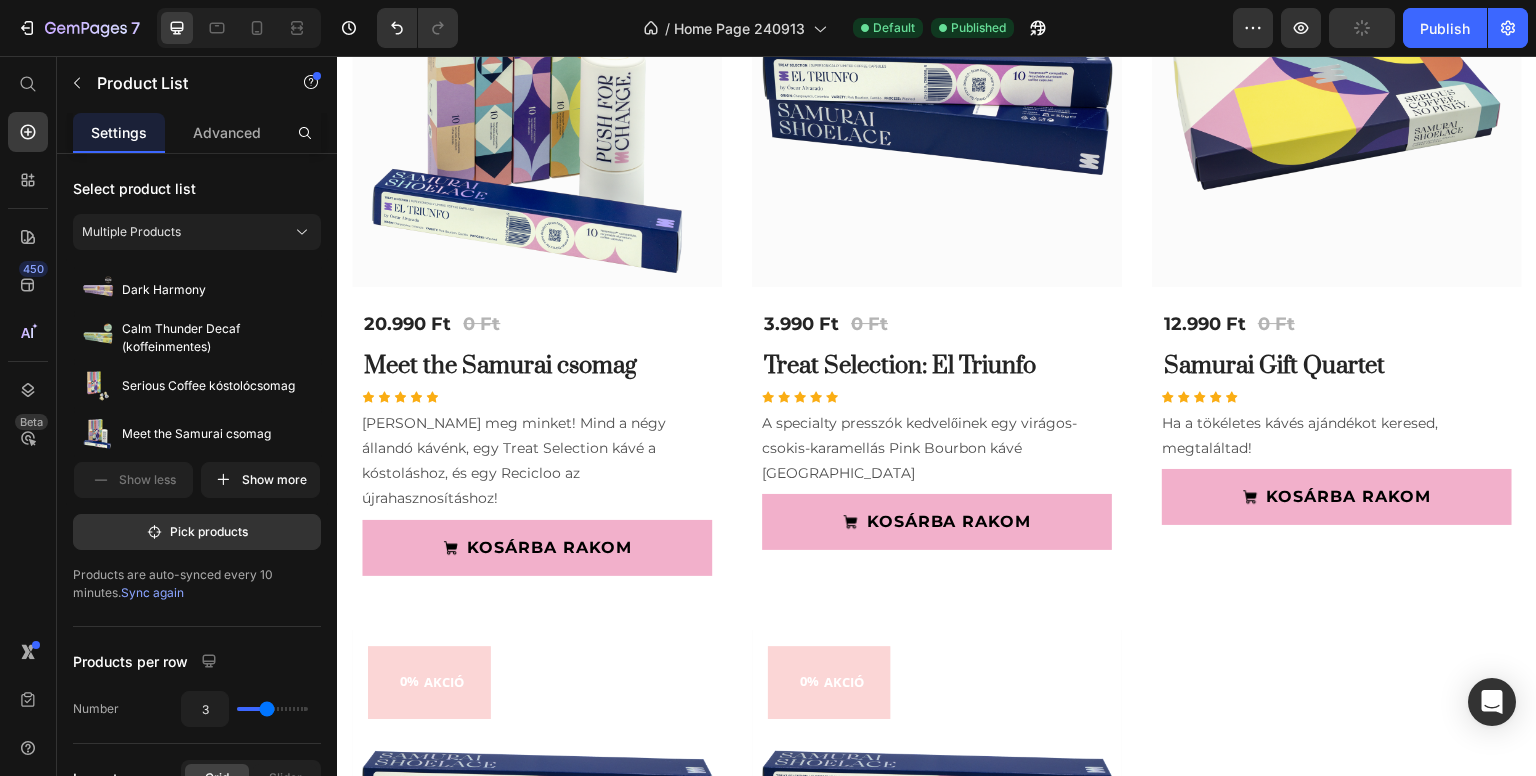 scroll, scrollTop: 4724, scrollLeft: 0, axis: vertical 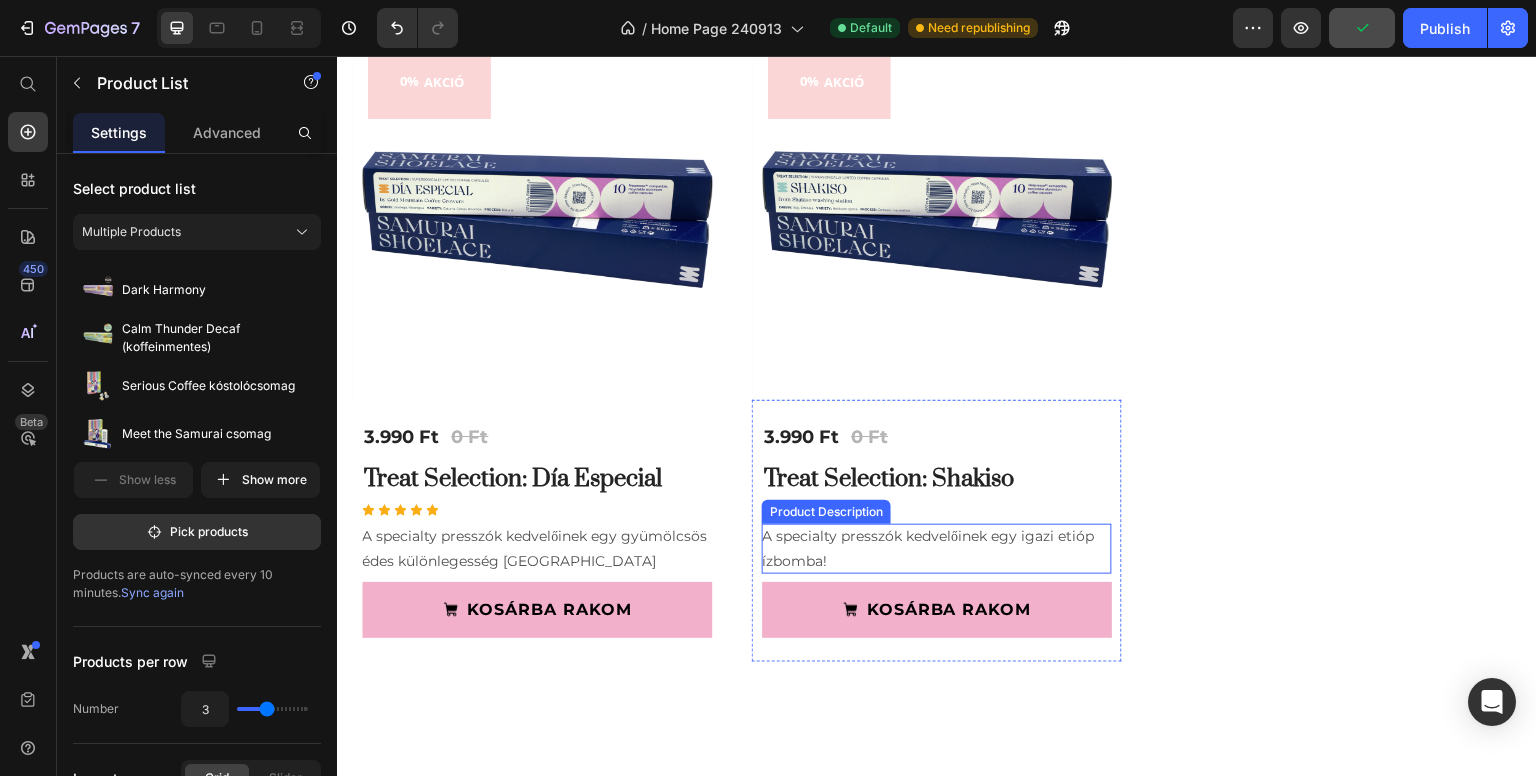 click on "A specialty presszók kedvelőinek egy igazi etióp ízbomba!" at bounding box center (537, -877) 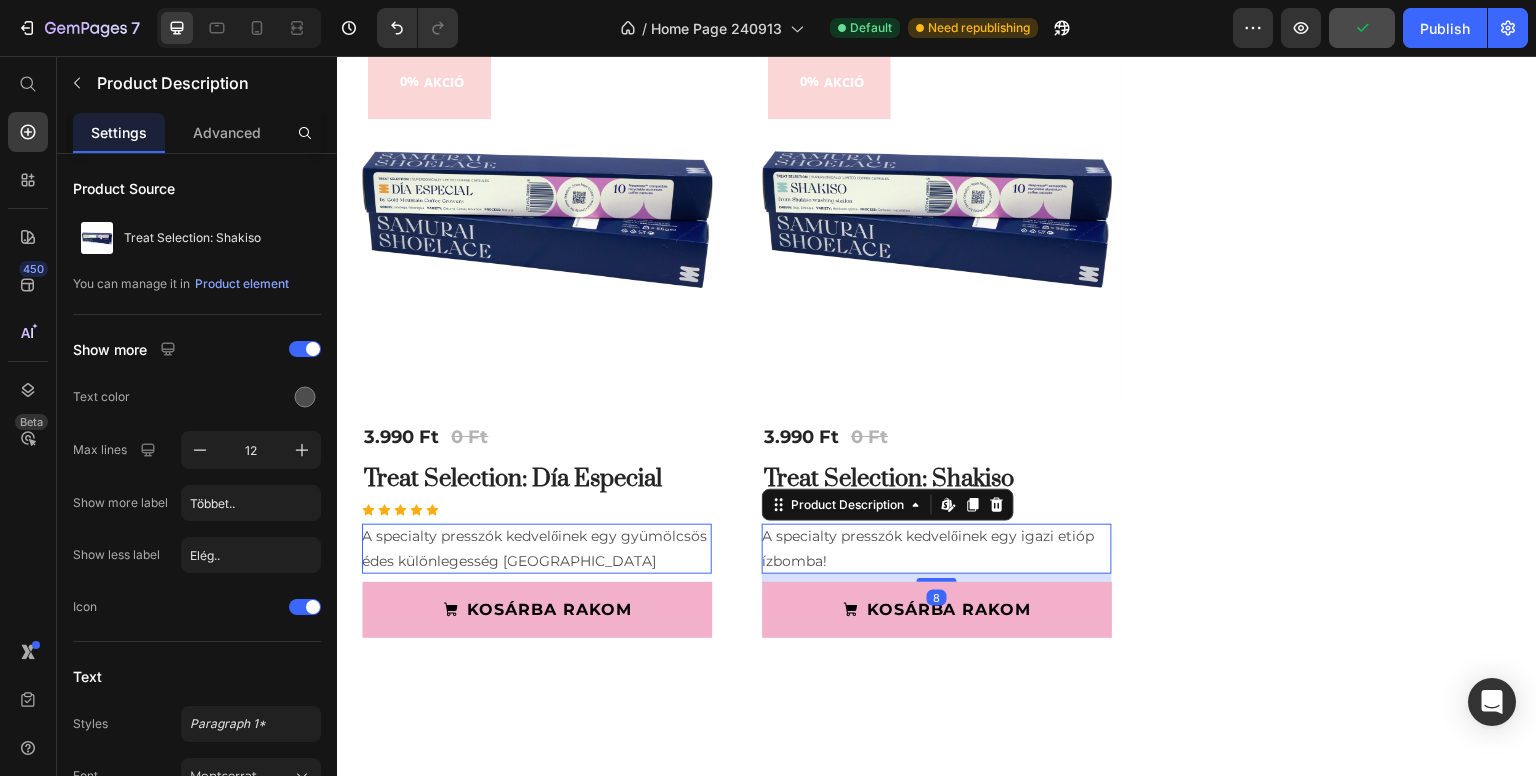 click on "8" at bounding box center [337, 56] 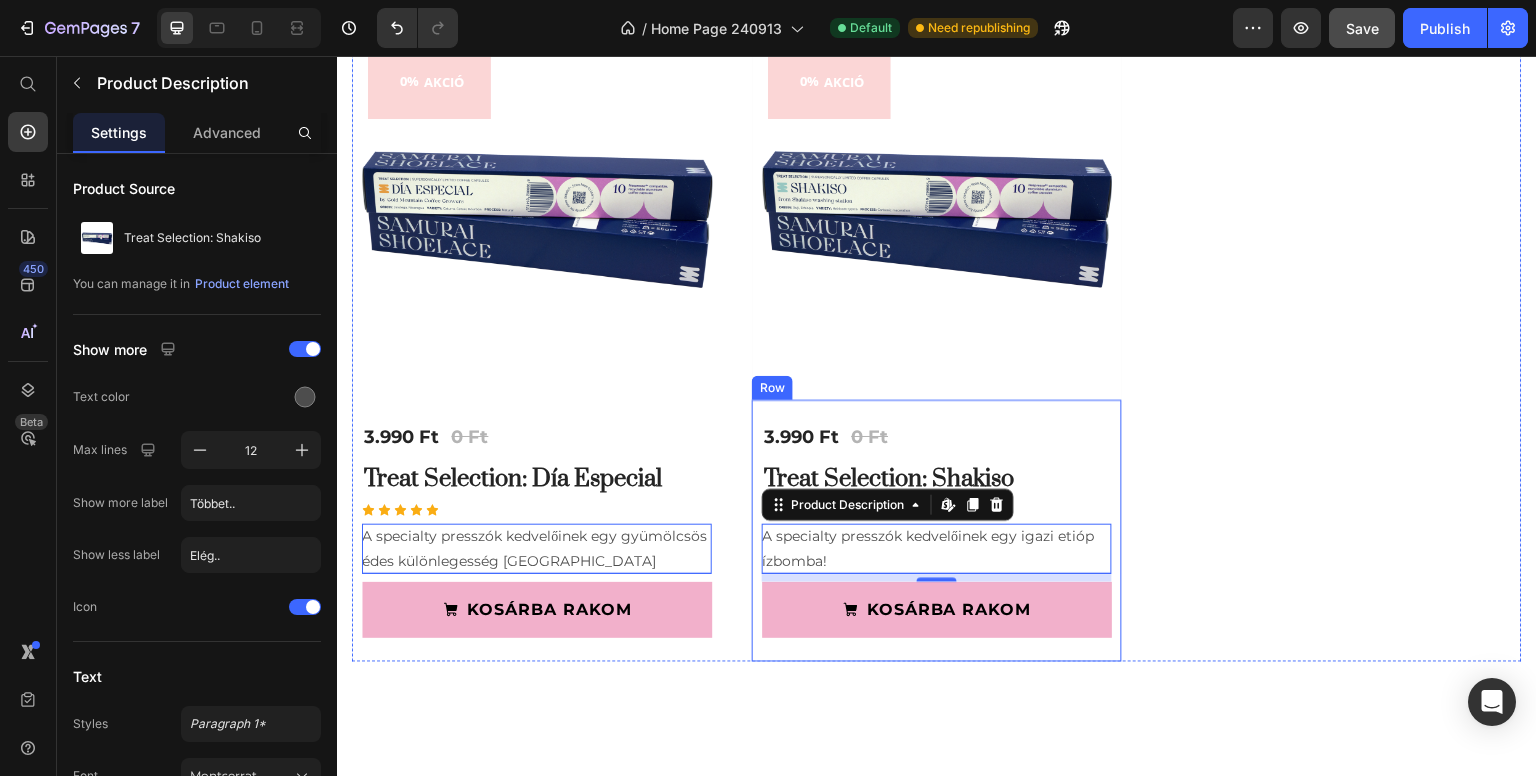 click on "3.990 Ft (P) Price 0 Ft (P) Price Row Row Treat Selection: Shakiso (P) Title Icon Icon Icon Icon Icon Row A specialty presszók kedvelőinek egy igazi etióp ízbomba! Product Description   Edit content in Shopify 8
KOSÁRBA RAKOM (P) Cart Button Row" at bounding box center [537, -895] 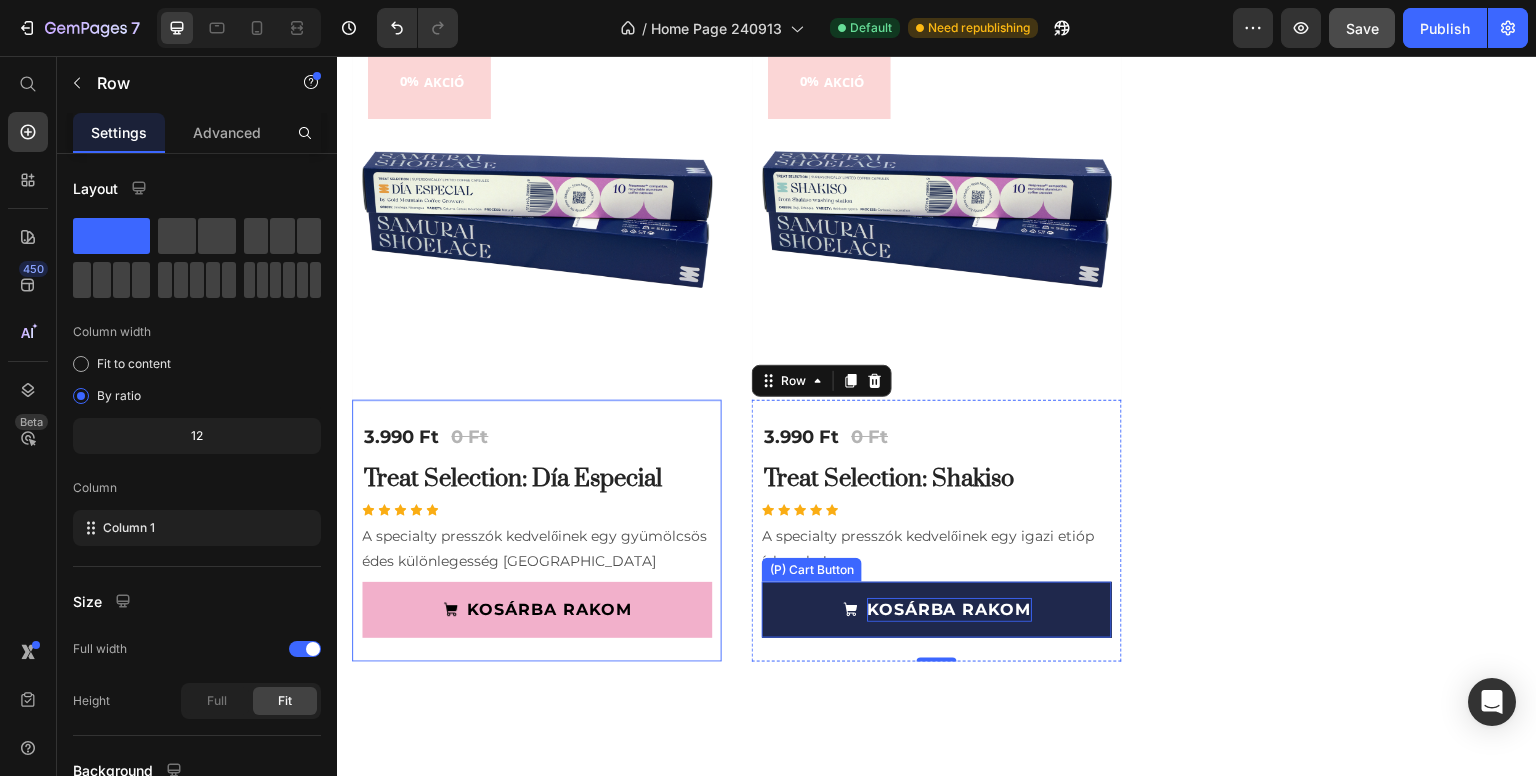 click on "KOSÁRBA RAKOM" at bounding box center [549, -816] 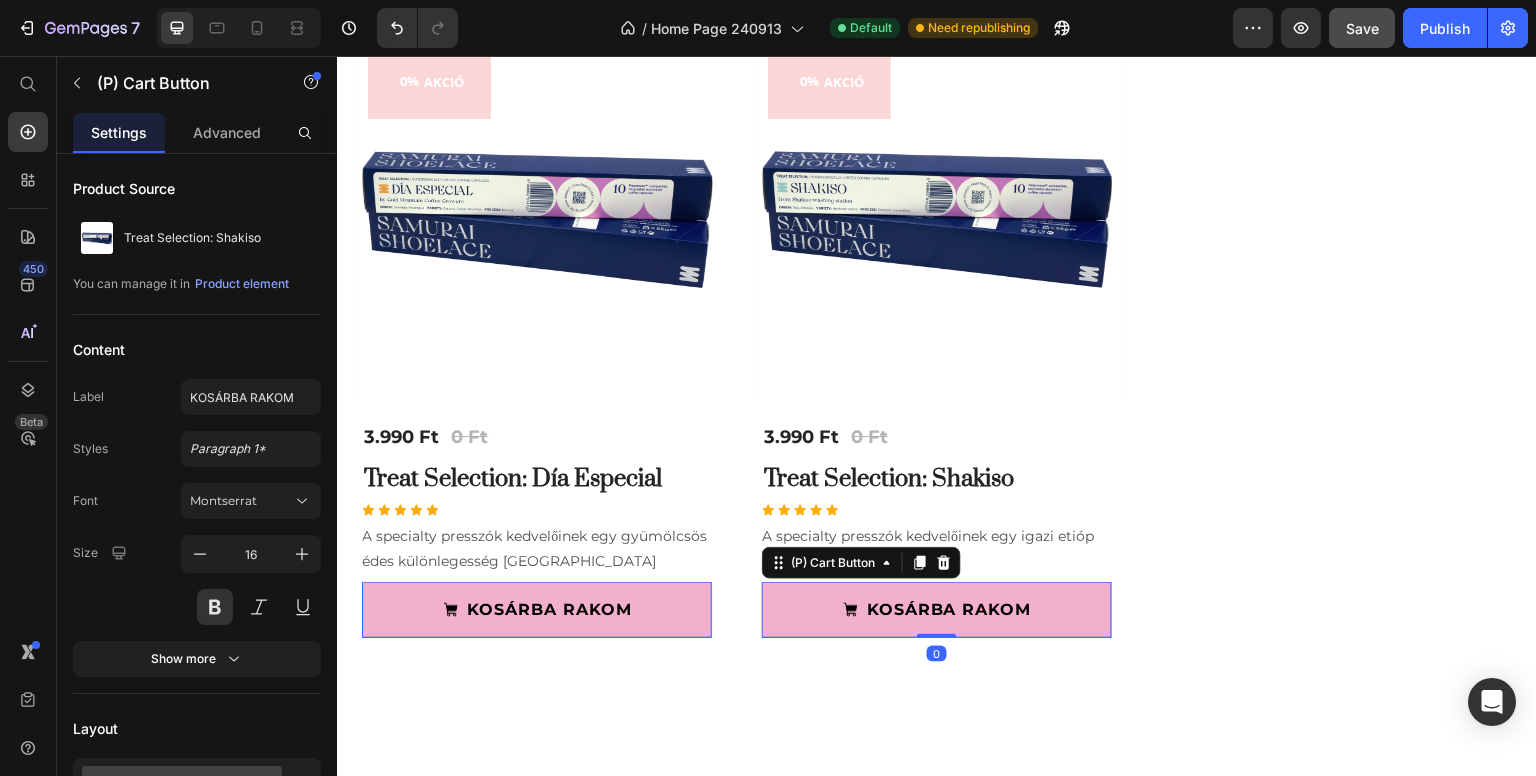 click 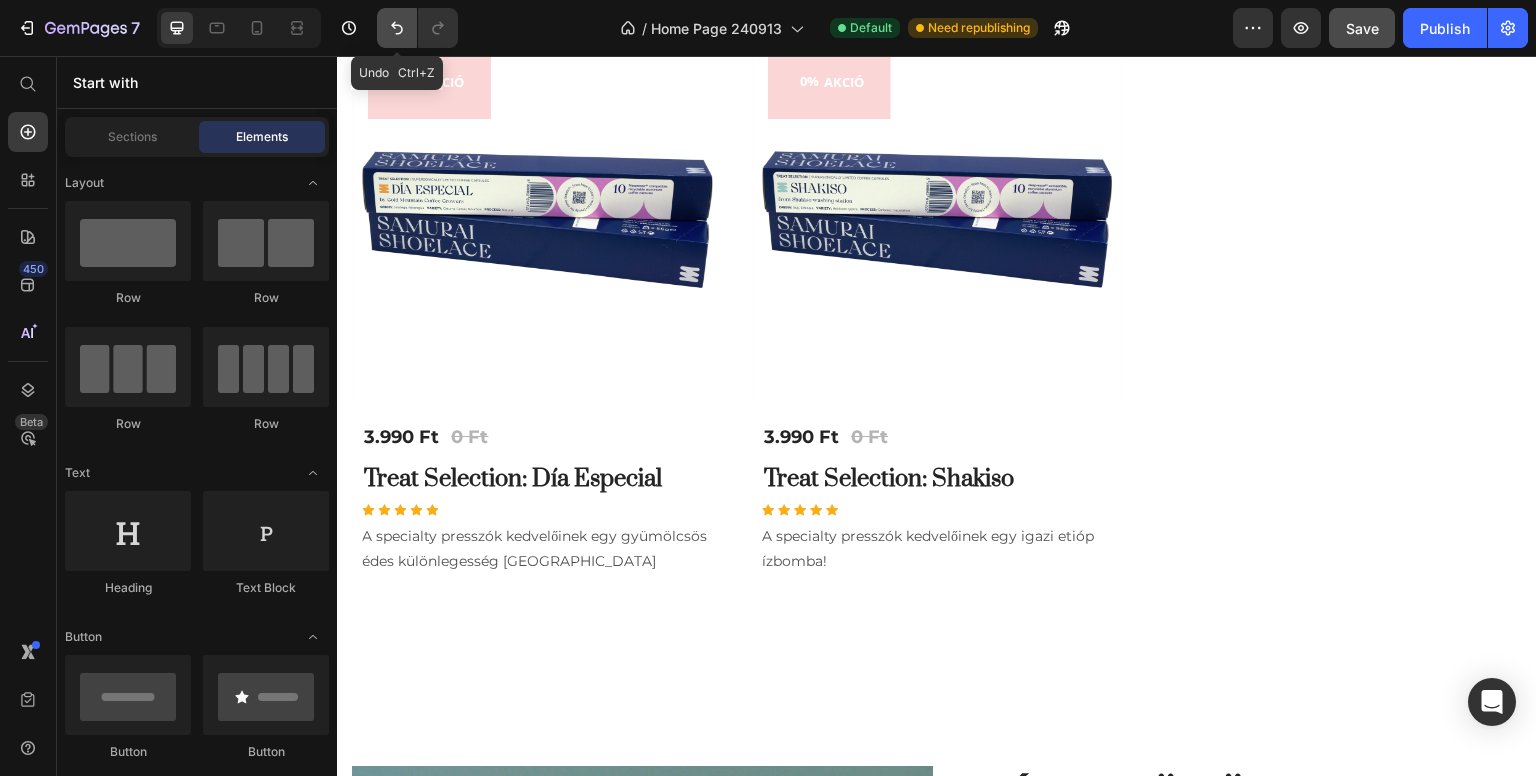 click 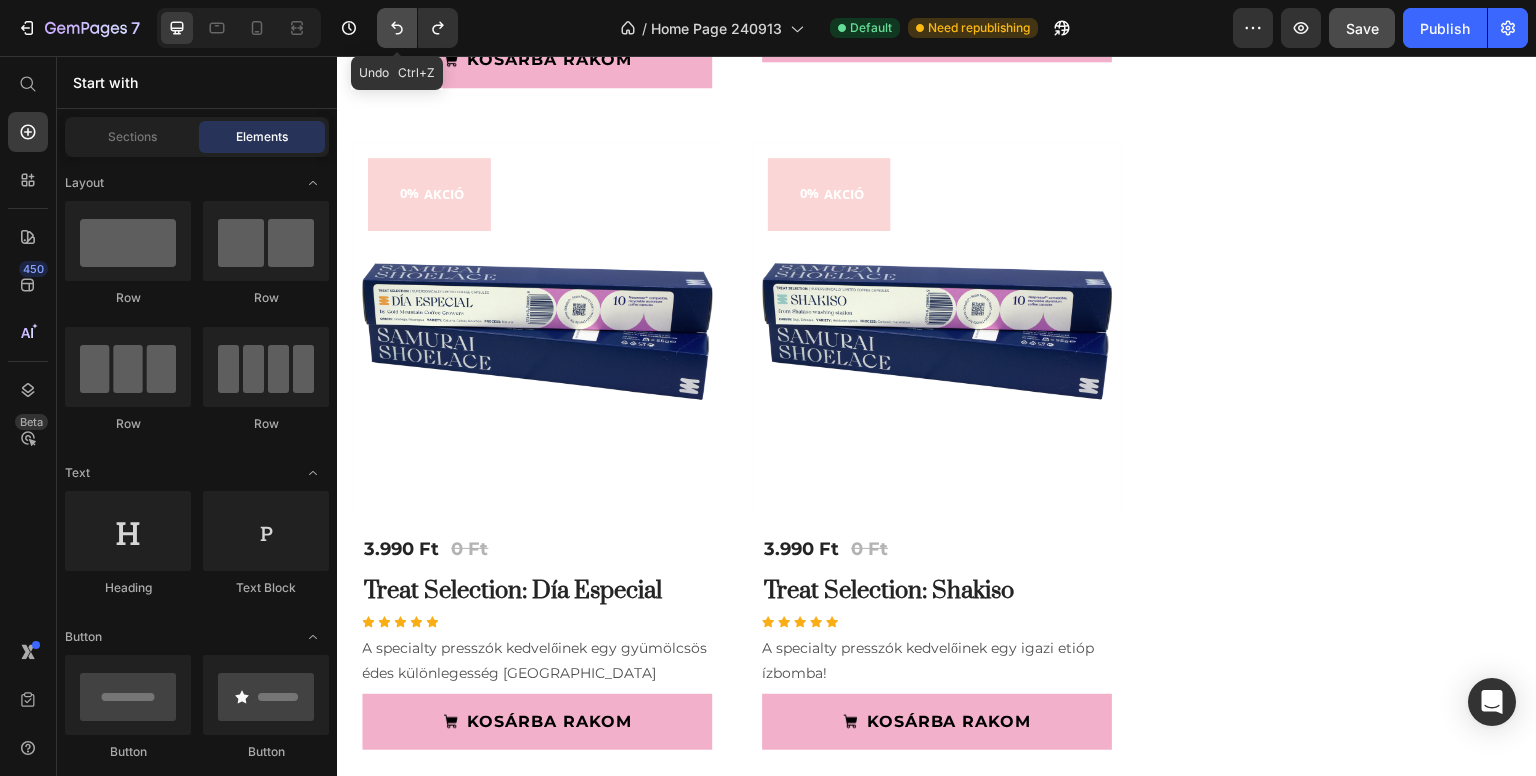 scroll, scrollTop: 4724, scrollLeft: 0, axis: vertical 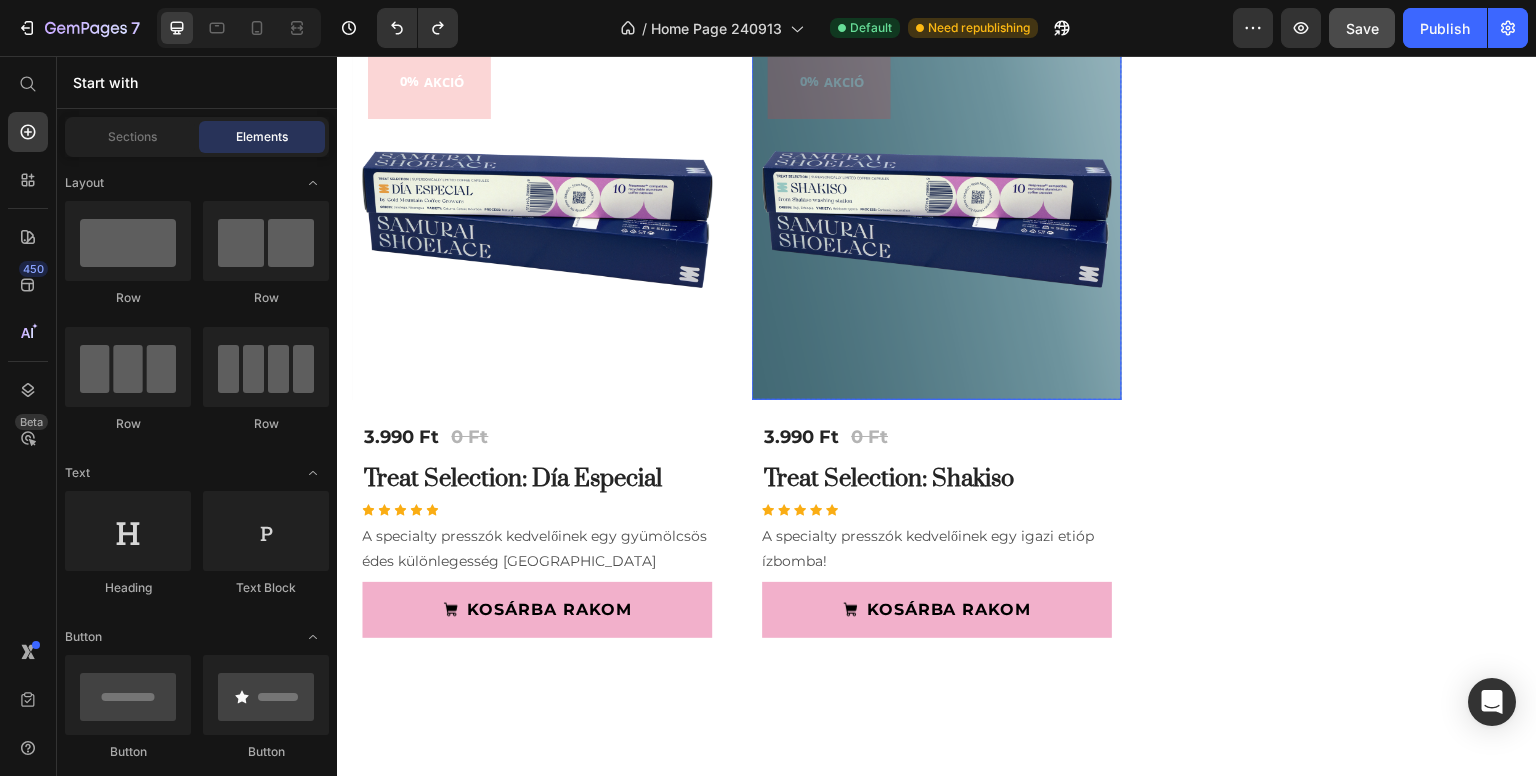 click at bounding box center [937, 215] 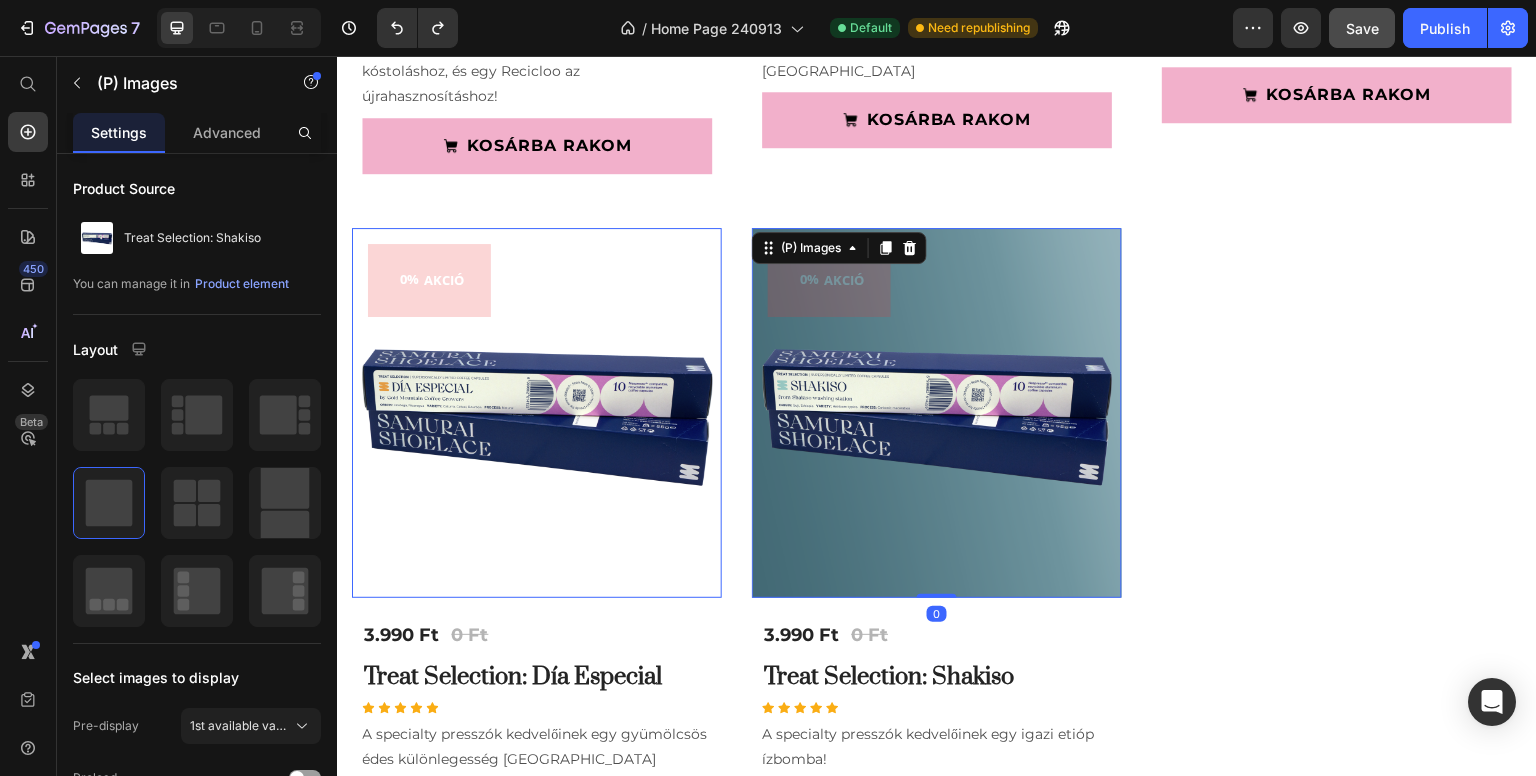 scroll, scrollTop: 4324, scrollLeft: 0, axis: vertical 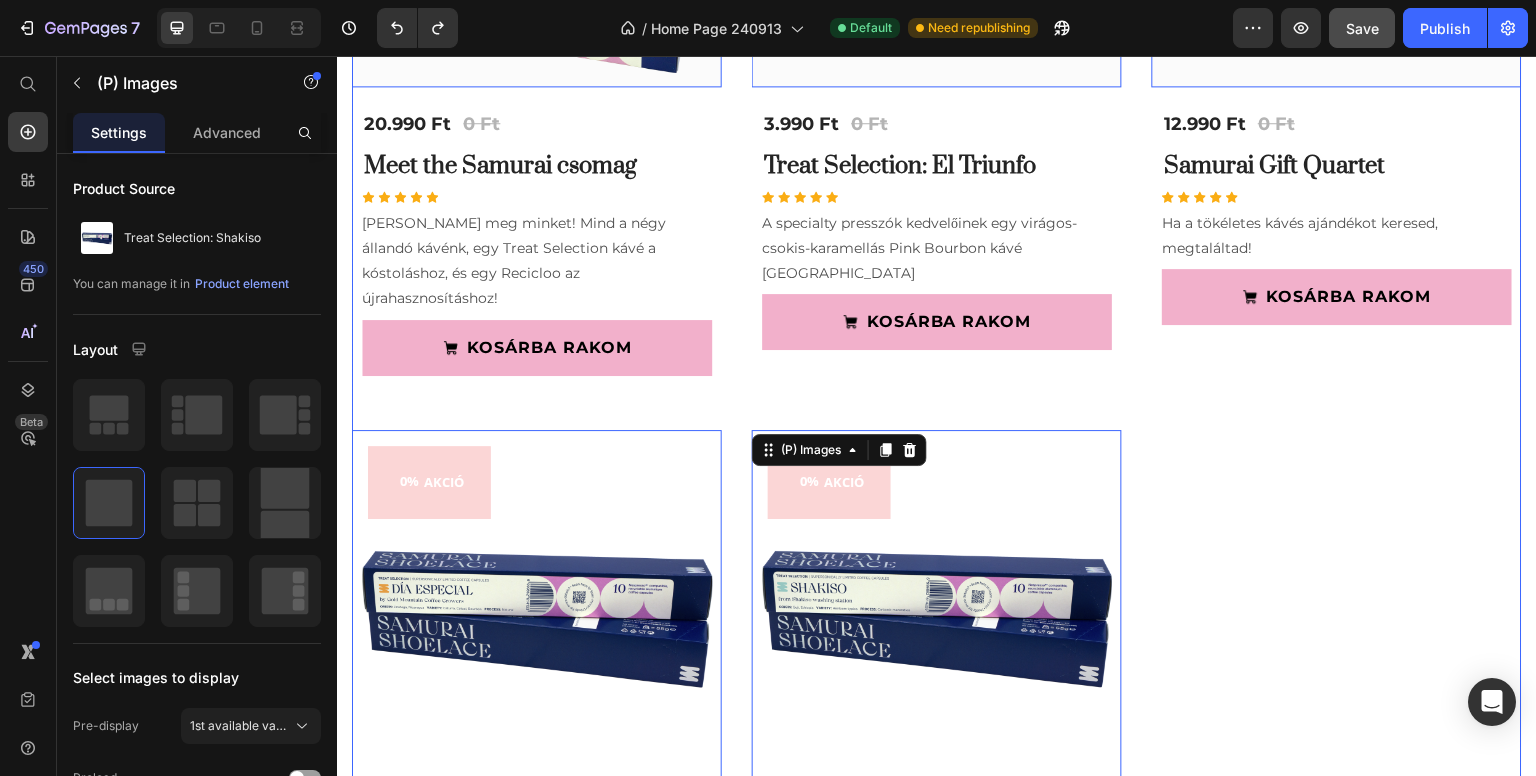click on "0% AKCIÓ (P) Tag (P) Images   0 Row 2.490 Ft (P) Price 0 Ft (P) Price Row Row Dark Harmony (P) Title Icon Icon Icon Icon Icon Row Az intenzív presszók és a klasszikus tejeskávék kedvelőinek Product Description
KOSÁRBA RAKOM (P) Cart Button Row 0% AKCIÓ (P) Tag (P) Images   0 Row 2.490 Ft (P) Price 0 Ft (P) Price Row Row Calm Thunder Decaf (koffeinmentes) (P) Title Icon Icon Icon Icon Icon Row Koffeinmentes specialty kávé a büntetlen esti kávézásokhoz Product Description
KOSÁRBA RAKOM (P) Cart Button Row 0% AKCIÓ (P) Tag (P) Images   0 Row 10.360 Ft (P) Price 0 Ft (P) Price Row Row Serious Coffee kóstolócsomag (P) Title Icon Icon Icon Icon Icon Row Mi lehet jobb egy doboz kávénál?  Négy doboz kávé!  Kóstold meg a Serious Coffee sorozatunk mind a négy féle kávéját, rendeld meg egy csomagban! Product Description
KOSÁRBA RAKOM (P) Cart Button Row 0% AKCIÓ (P) Tag (P) Images   0 Row 20.990 Ft (P) Price 0 Ft (P) Price Row Row (P) Title" at bounding box center [937, 33] 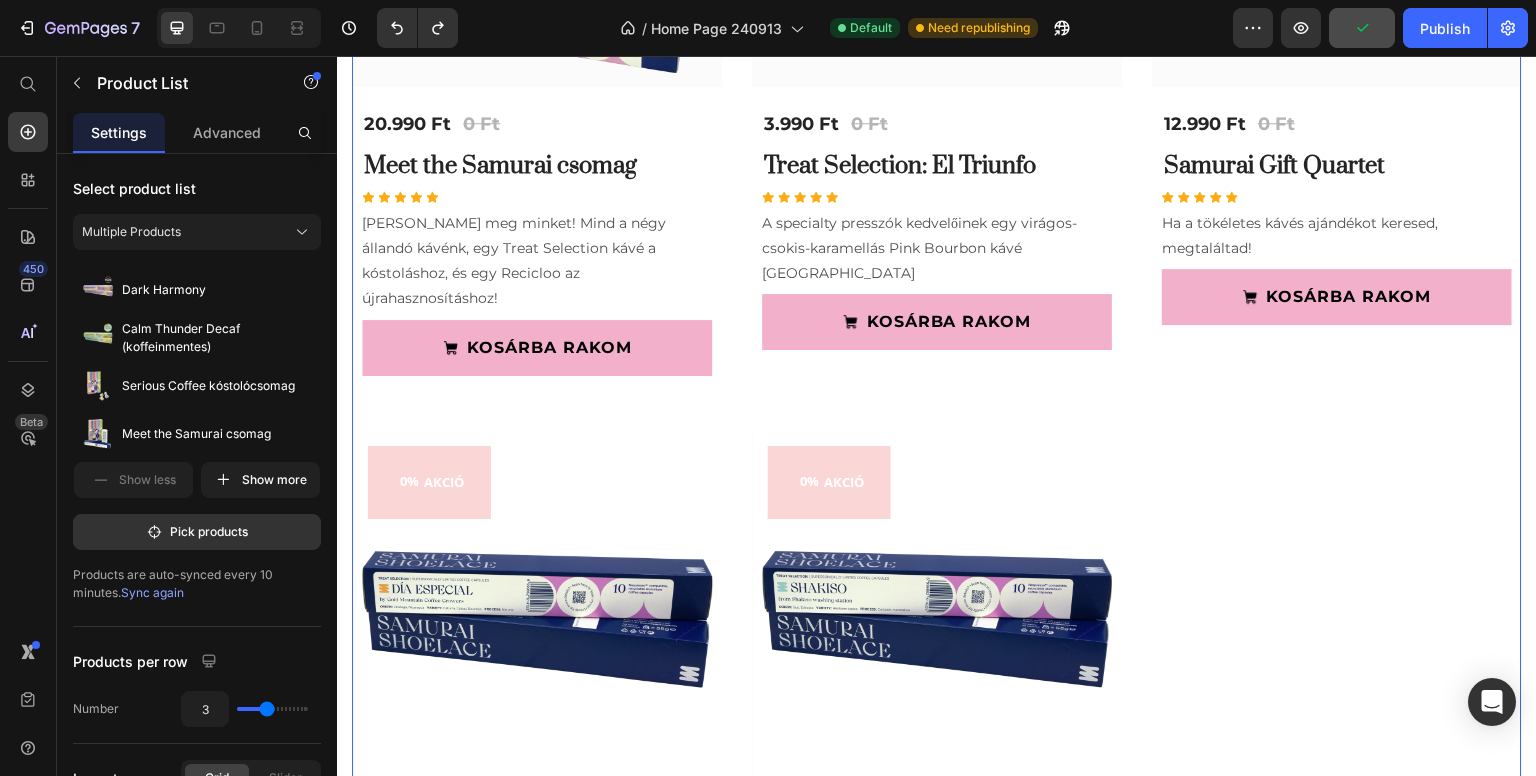 click on "0% AKCIÓ (P) Tag (P) Images Row 2.490 Ft (P) Price 0 Ft (P) Price Row Row Dark Harmony (P) Title Icon Icon Icon Icon Icon Row Az intenzív presszók és a klasszikus tejeskávék kedvelőinek Product Description
KOSÁRBA RAKOM (P) Cart Button Row 0% AKCIÓ (P) Tag (P) Images Row 2.490 Ft (P) Price 0 Ft (P) Price Row Row Calm Thunder Decaf (koffeinmentes) (P) Title Icon Icon Icon Icon Icon Row Koffeinmentes specialty kávé a büntetlen esti kávézásokhoz Product Description
KOSÁRBA RAKOM (P) Cart Button Row 0% AKCIÓ (P) Tag (P) Images Row 10.360 Ft (P) Price 0 Ft (P) Price Row Row Serious Coffee kóstolócsomag (P) Title Icon Icon Icon Icon Icon Row Mi lehet jobb egy doboz kávénál?  Négy doboz kávé!  Kóstold meg a Serious Coffee sorozatunk mind a négy féle kávéját, rendeld meg egy csomagban! Product Description
KOSÁRBA RAKOM (P) Cart Button Row 0% AKCIÓ (P) Tag (P) Images Row 20.990 Ft (P) Price 0 Ft (P) Price Row Row Meet the Samurai csomag" at bounding box center (937, 33) 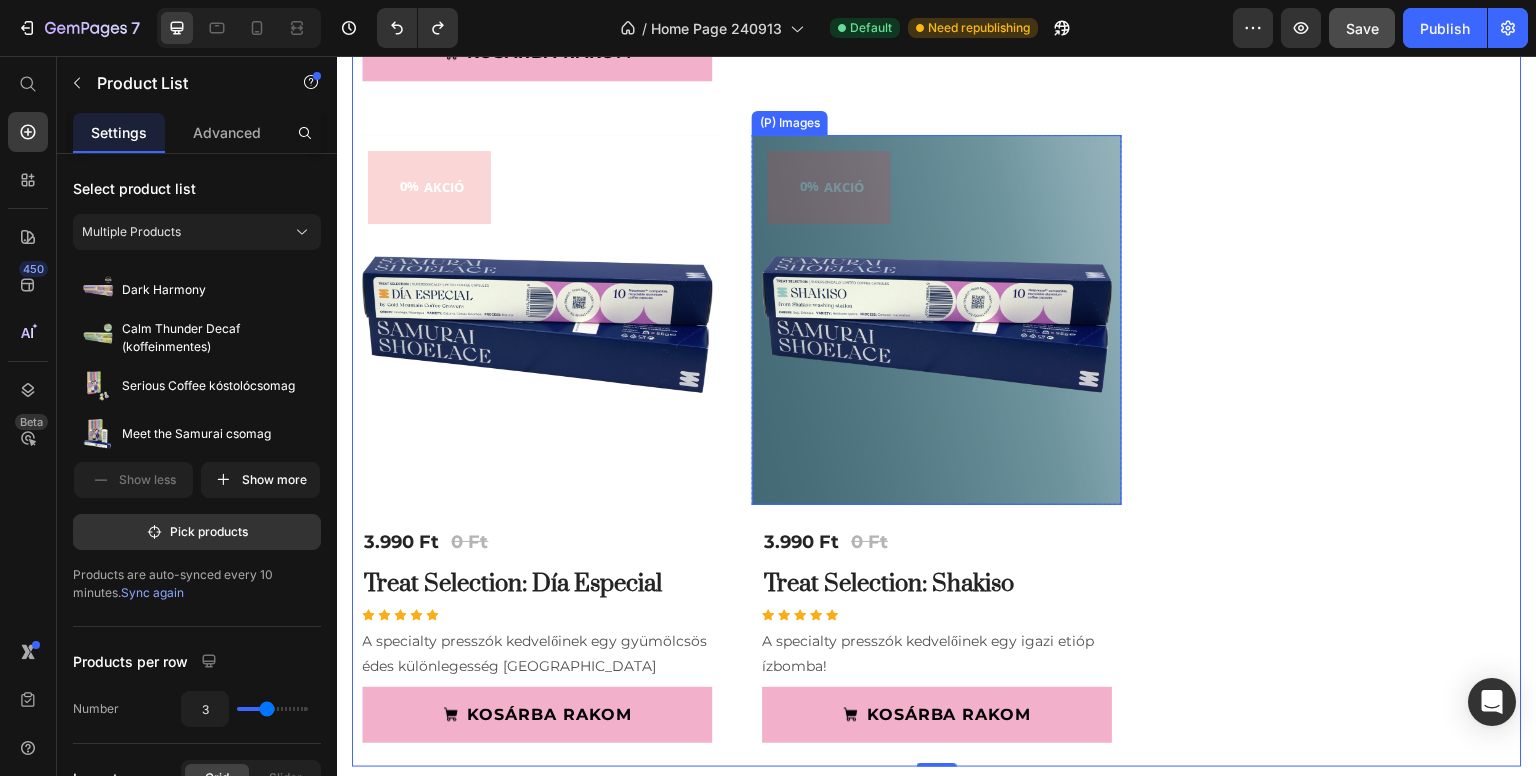 scroll, scrollTop: 4624, scrollLeft: 0, axis: vertical 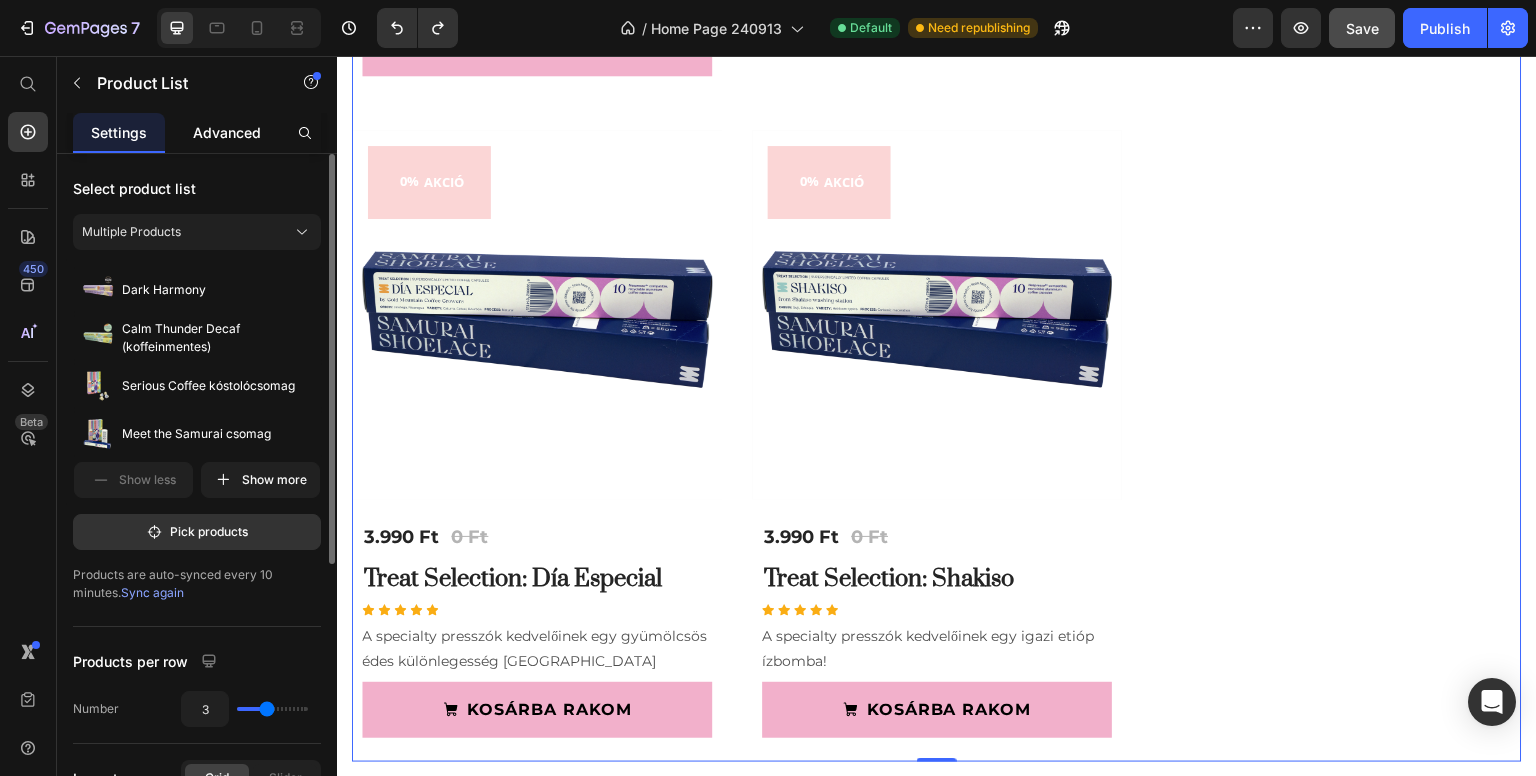 click on "Advanced" 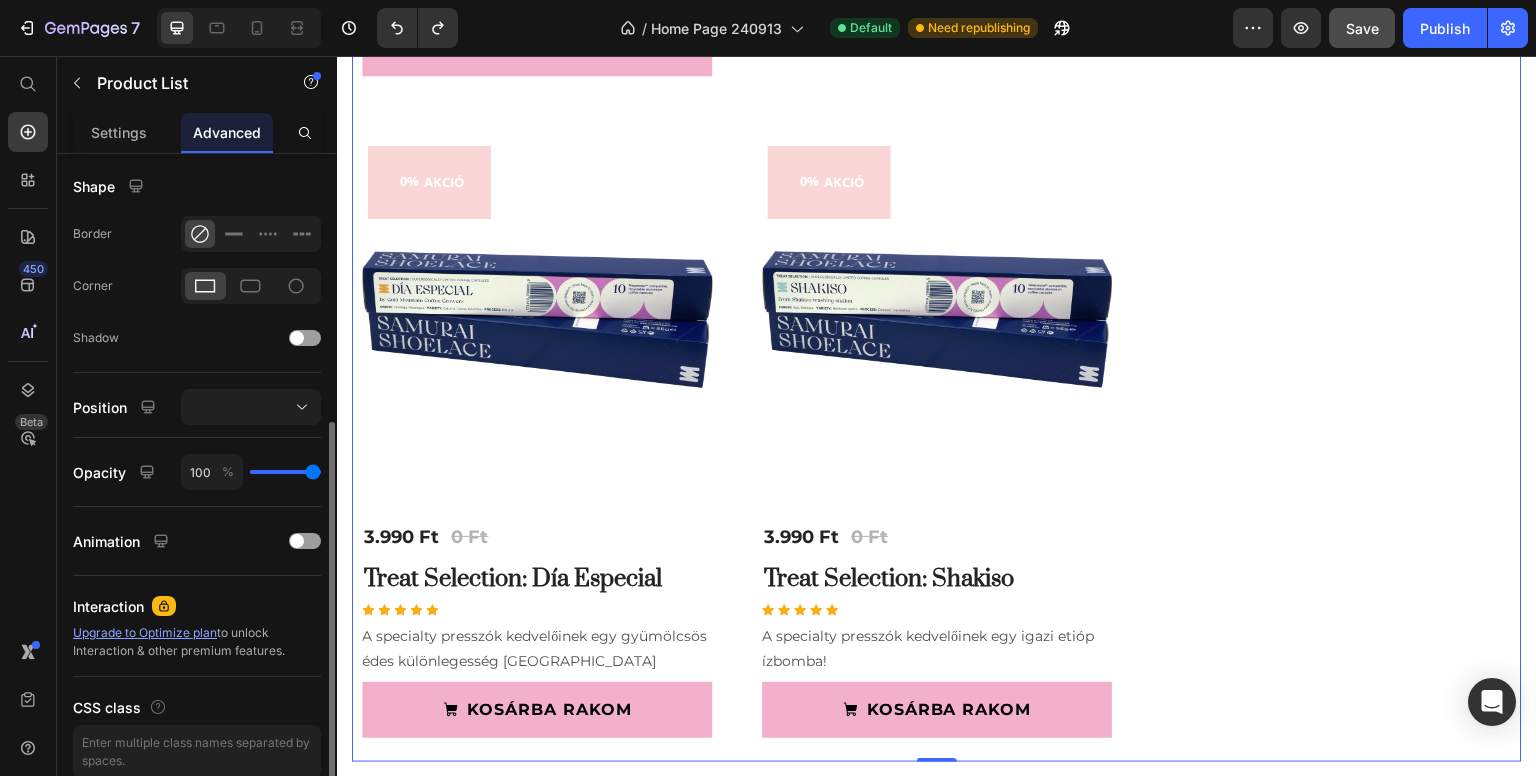scroll, scrollTop: 588, scrollLeft: 0, axis: vertical 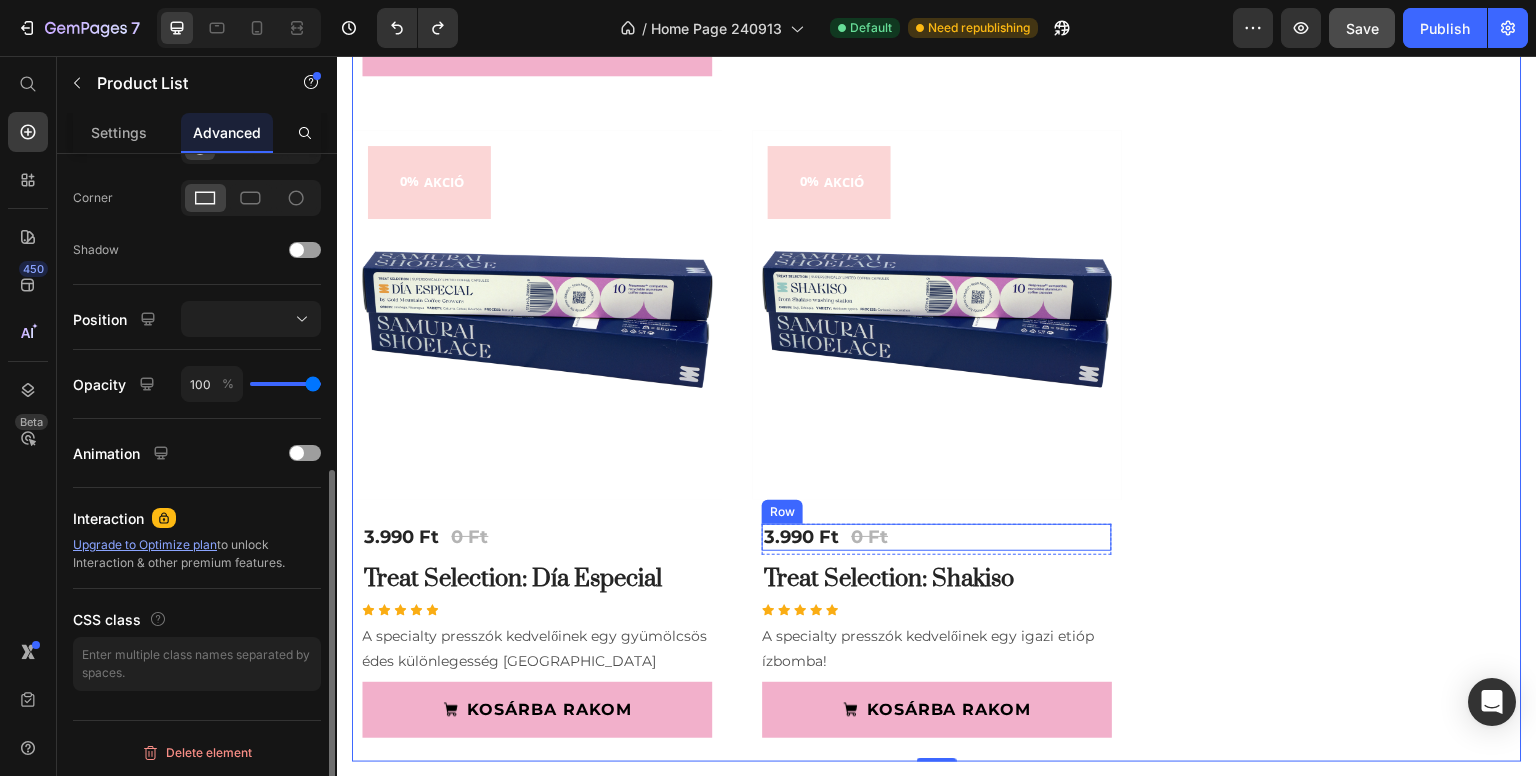 click on "3.990 Ft (P) Price 0 Ft (P) Price Row" at bounding box center (537, -889) 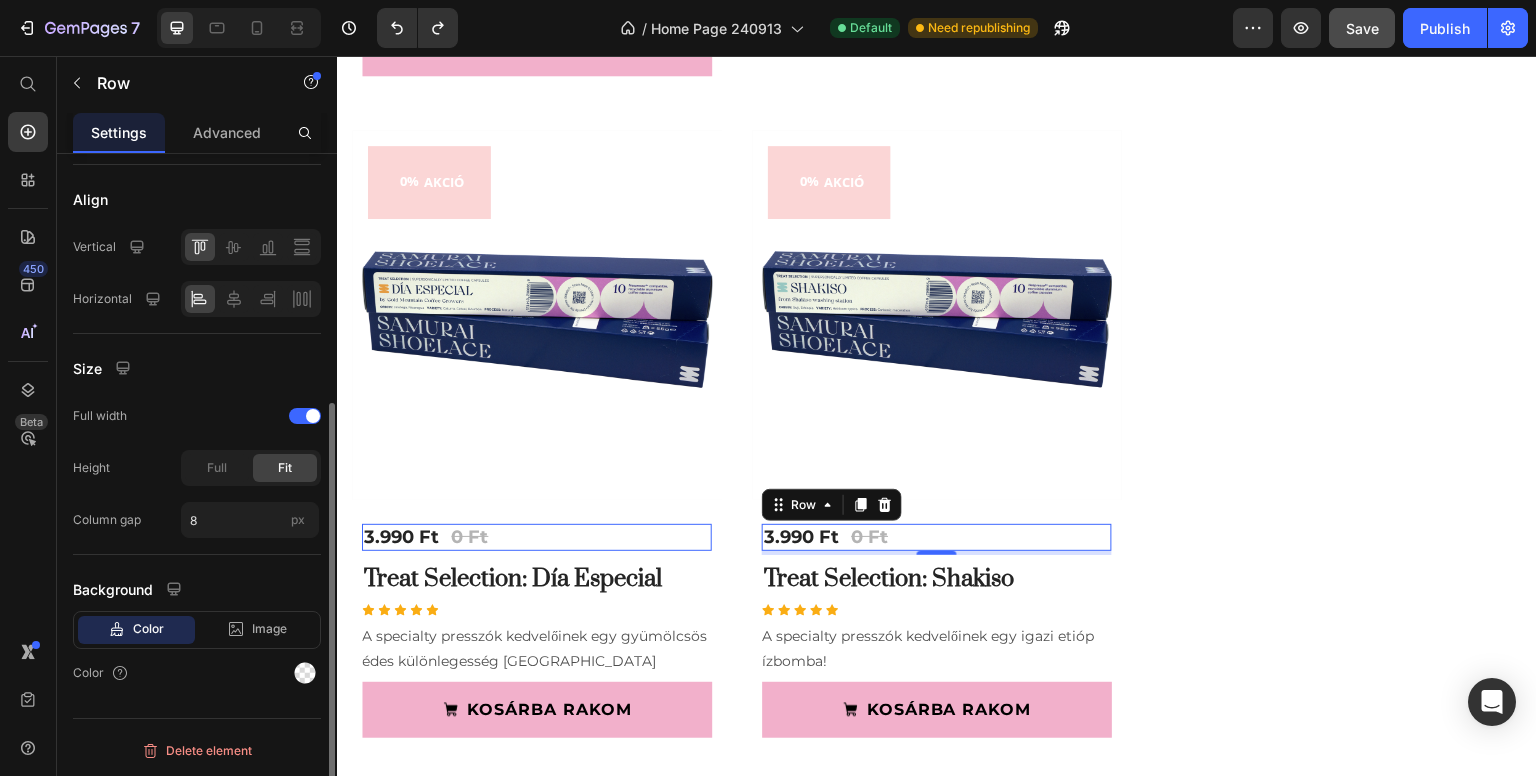 scroll, scrollTop: 0, scrollLeft: 0, axis: both 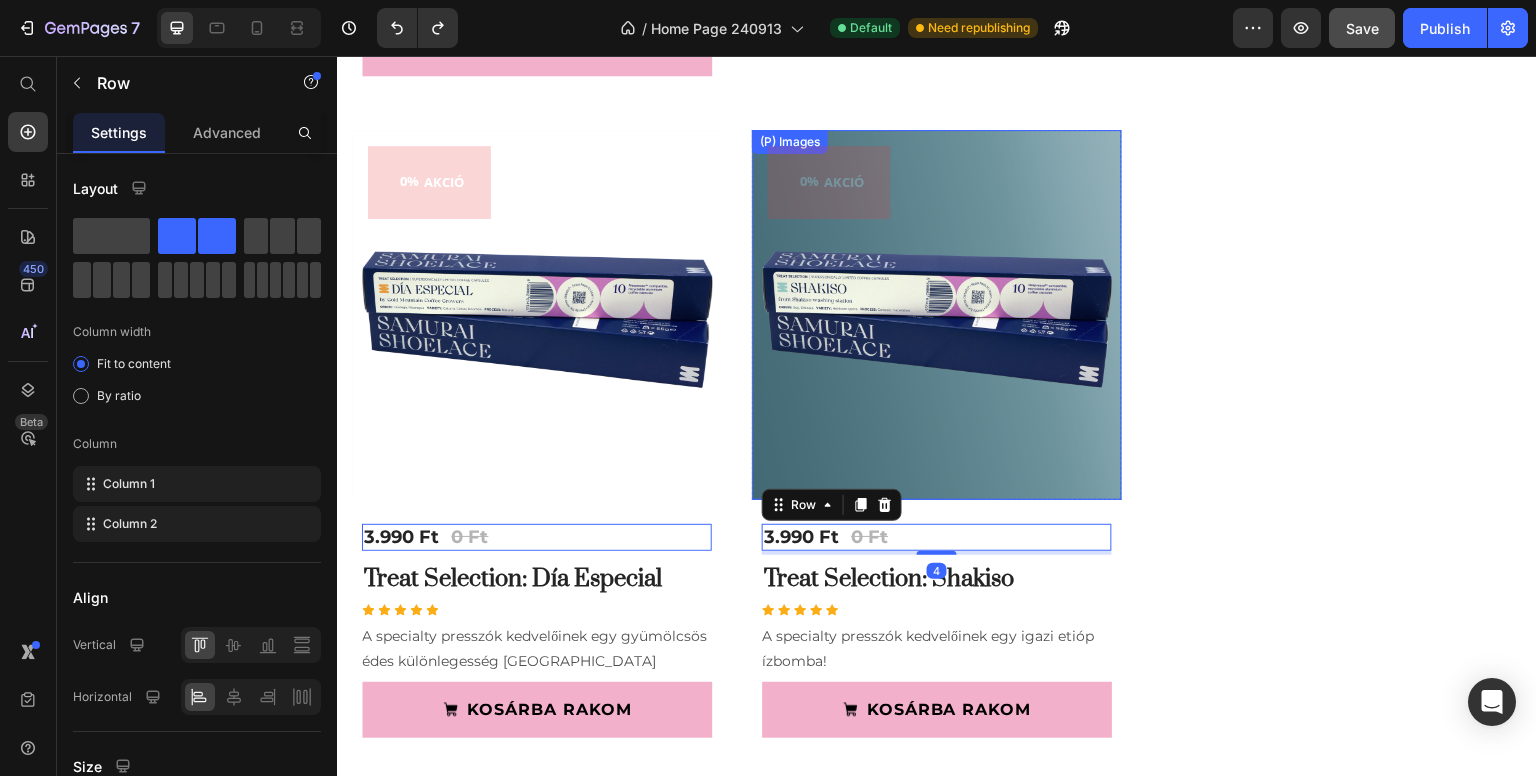 click at bounding box center [937, 315] 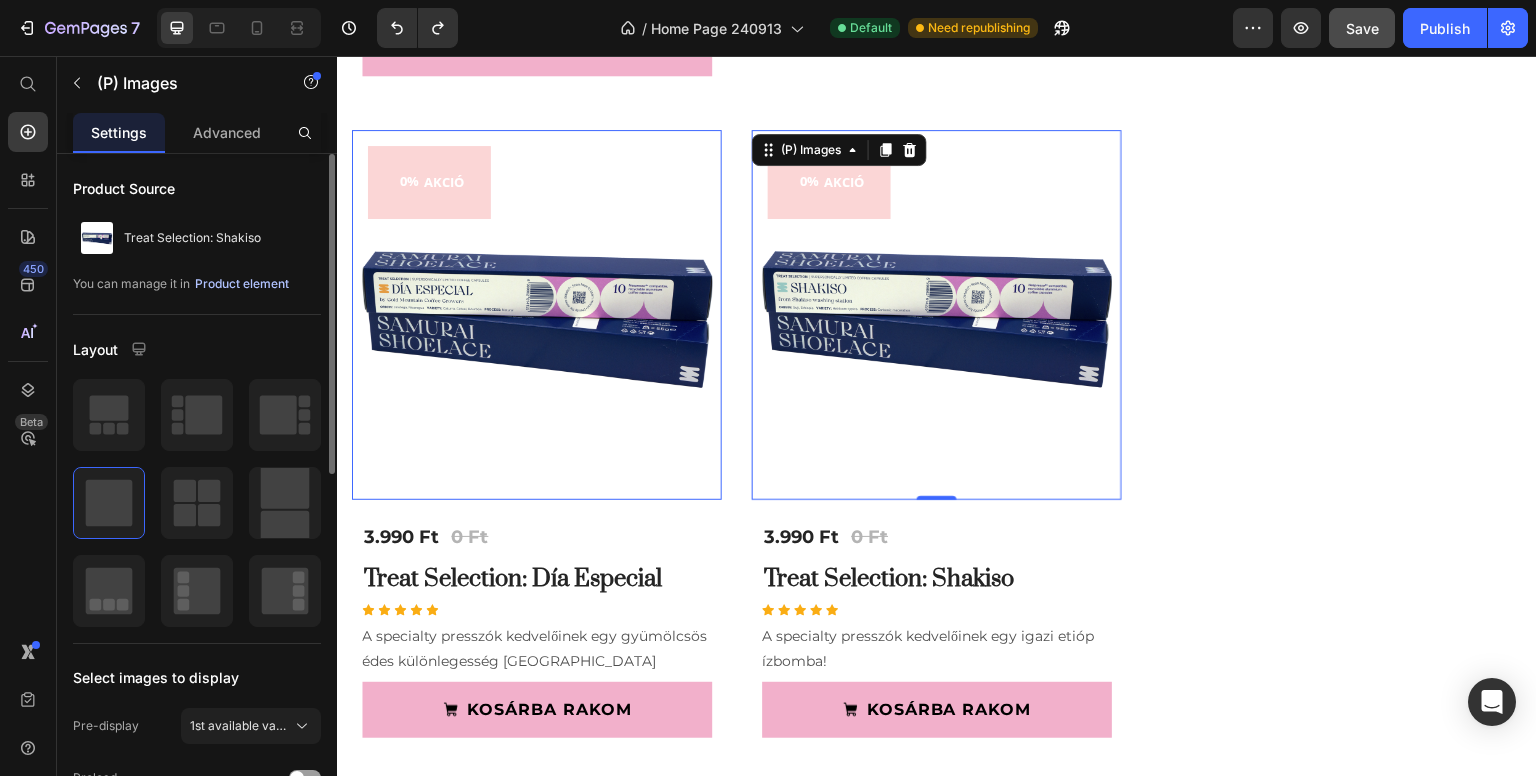 click on "Product element" at bounding box center [242, 284] 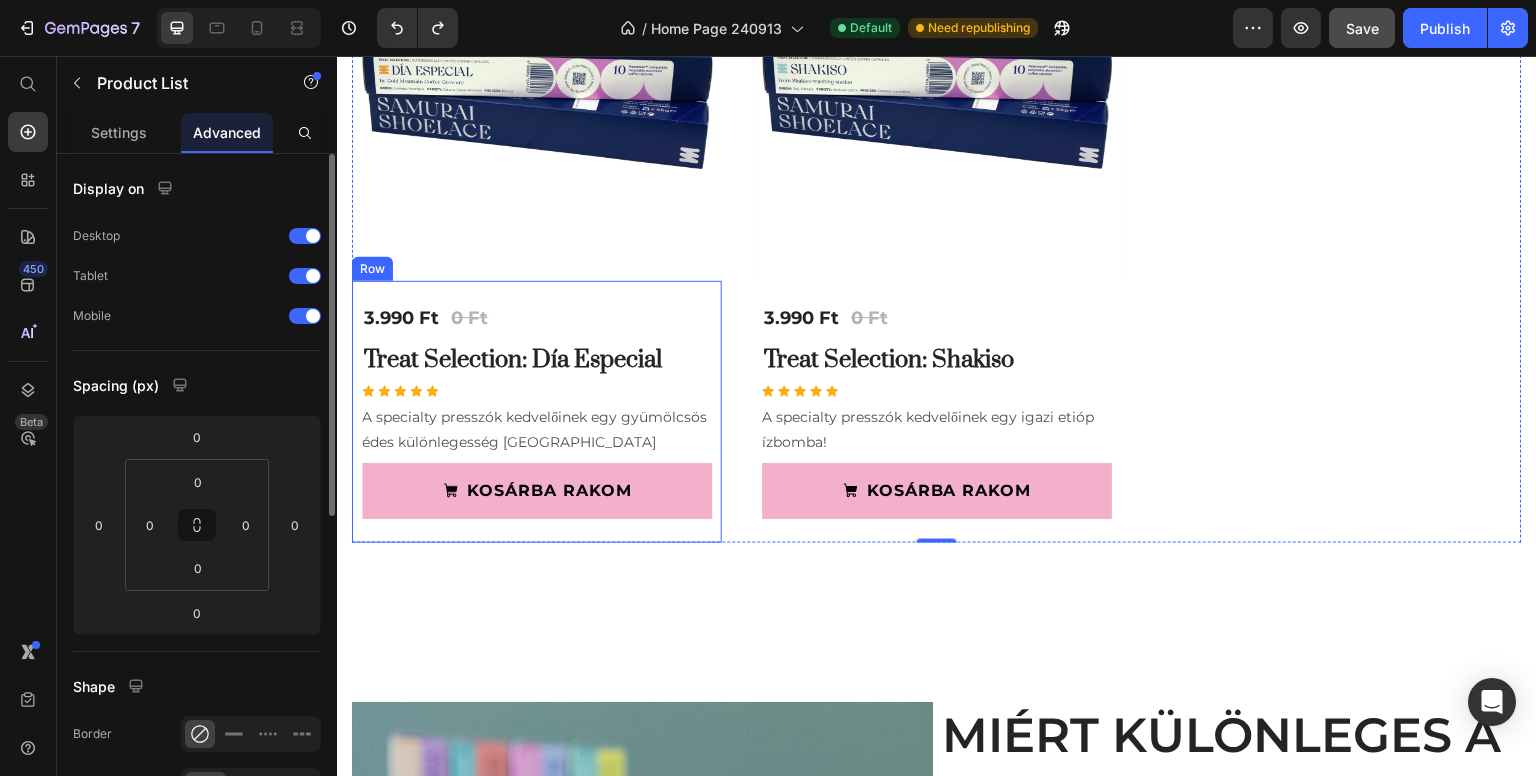 scroll, scrollTop: 5024, scrollLeft: 0, axis: vertical 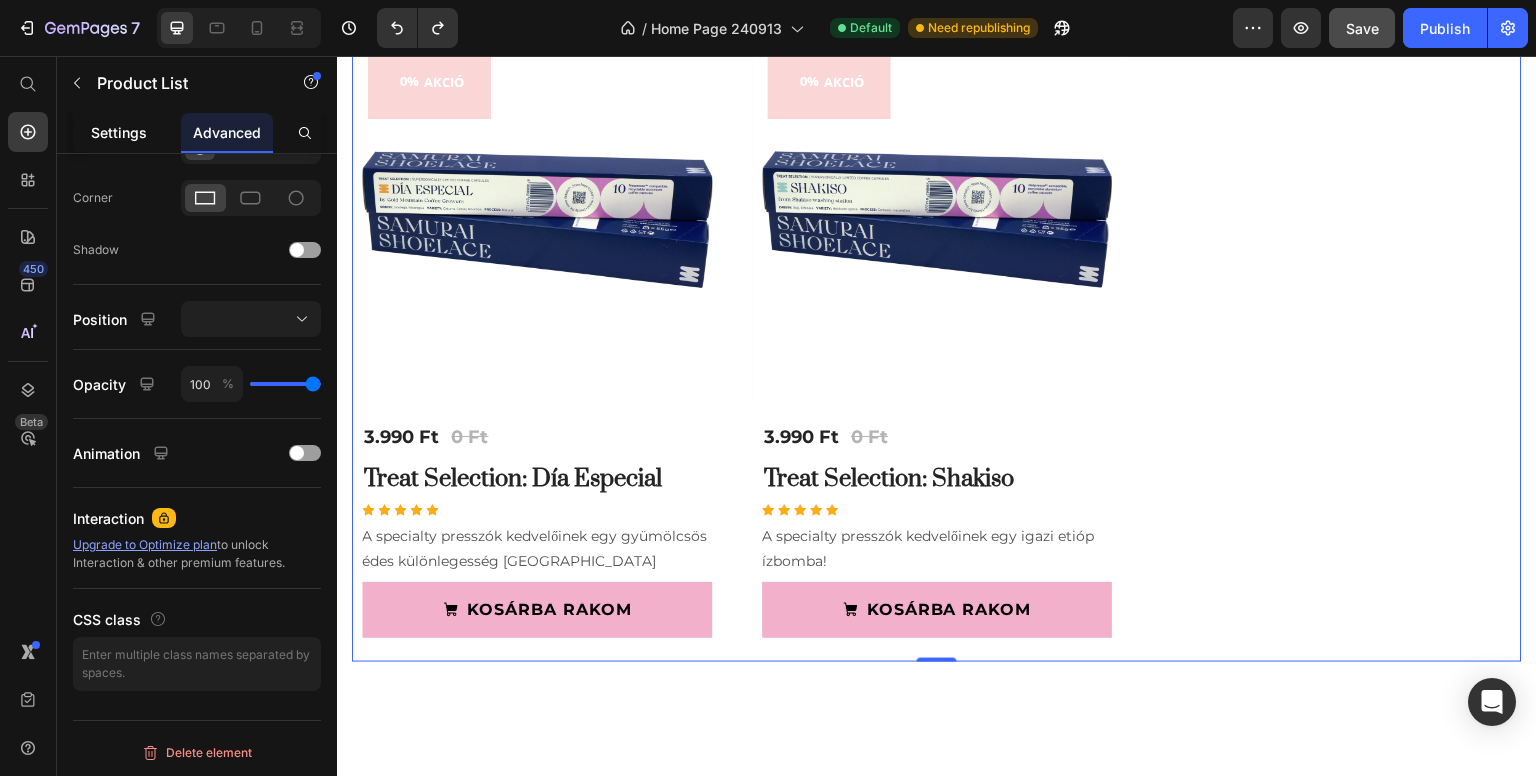 click on "Settings" at bounding box center (119, 132) 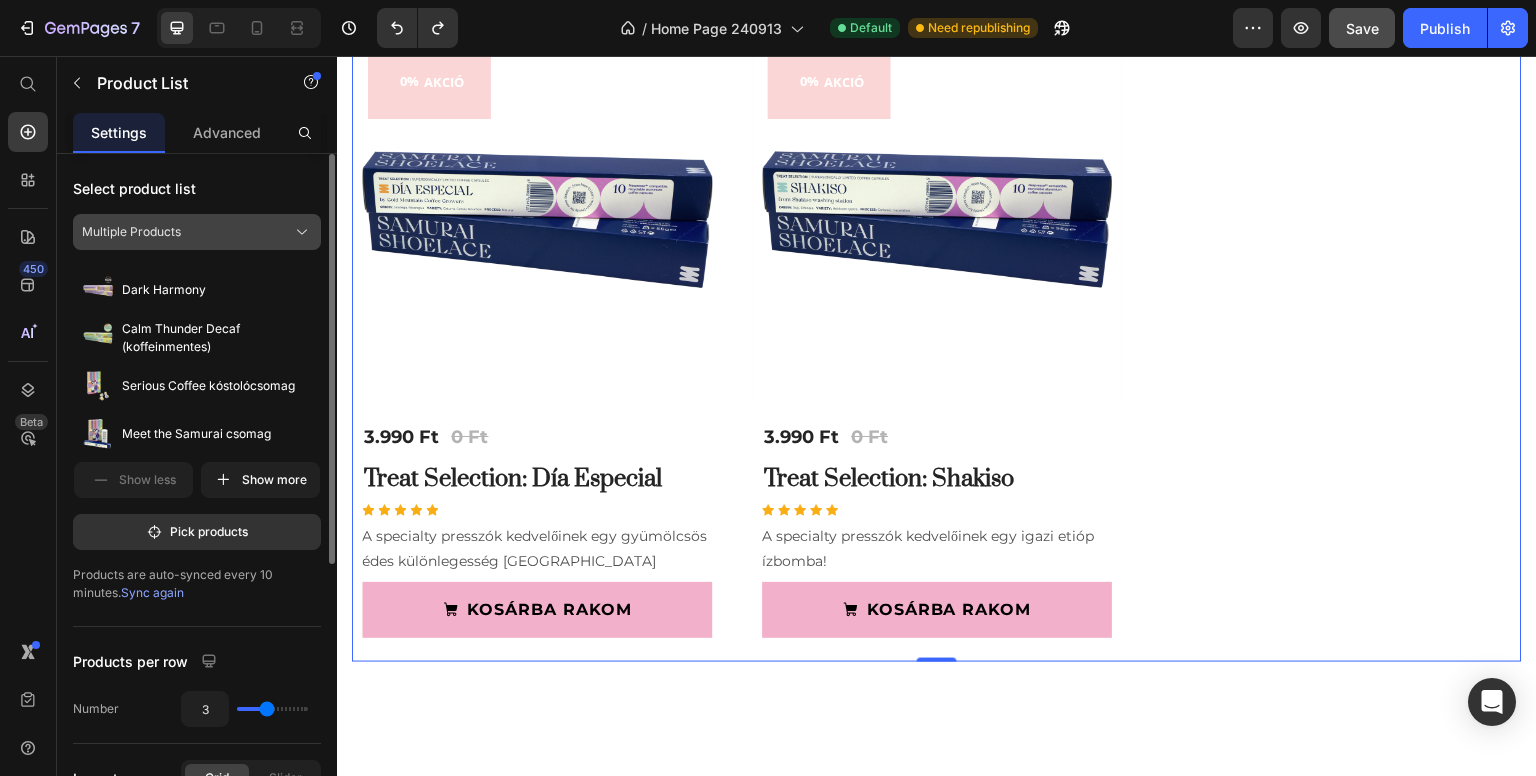 click on "Multiple Products" 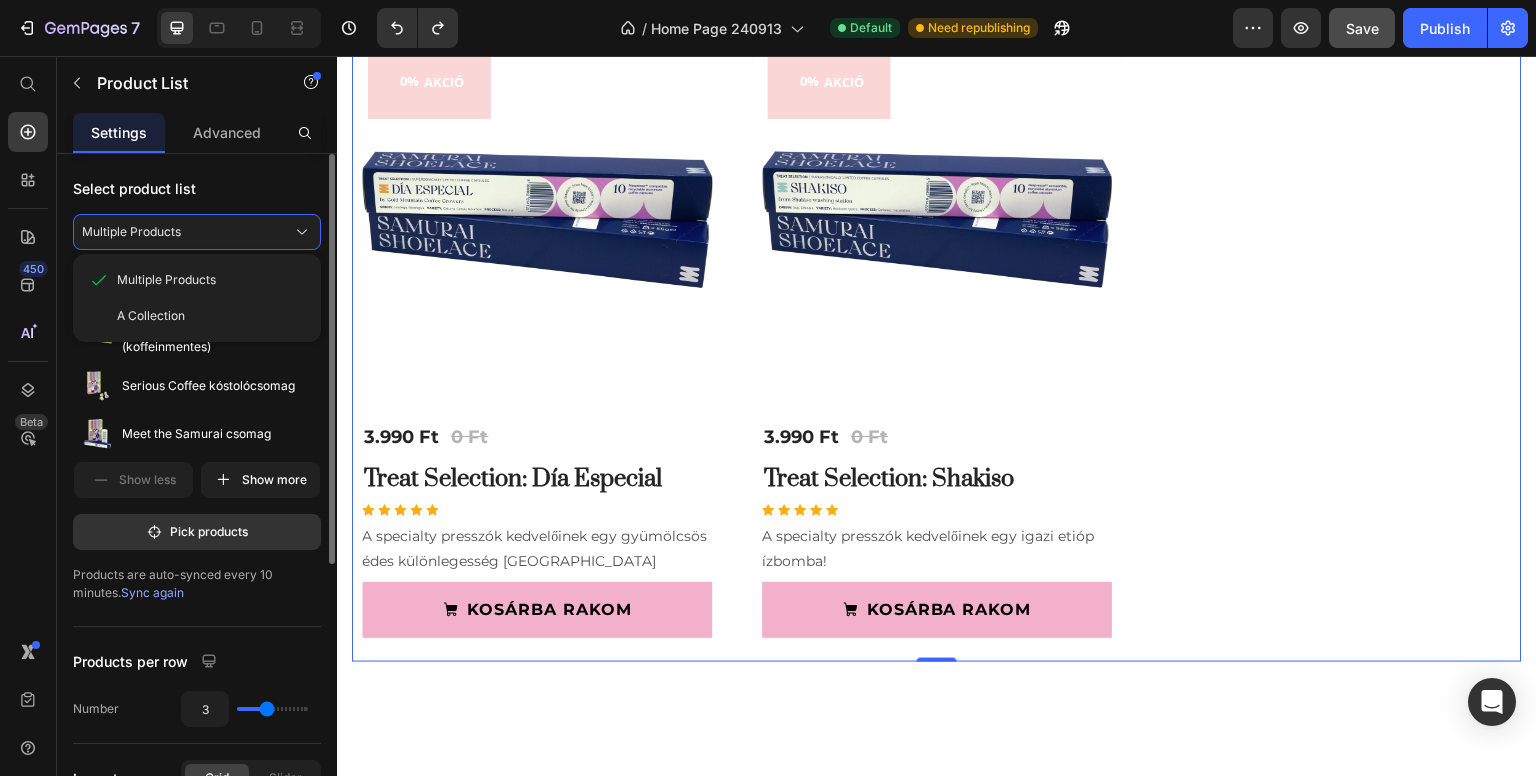 click on "Multiple Products A Collection" 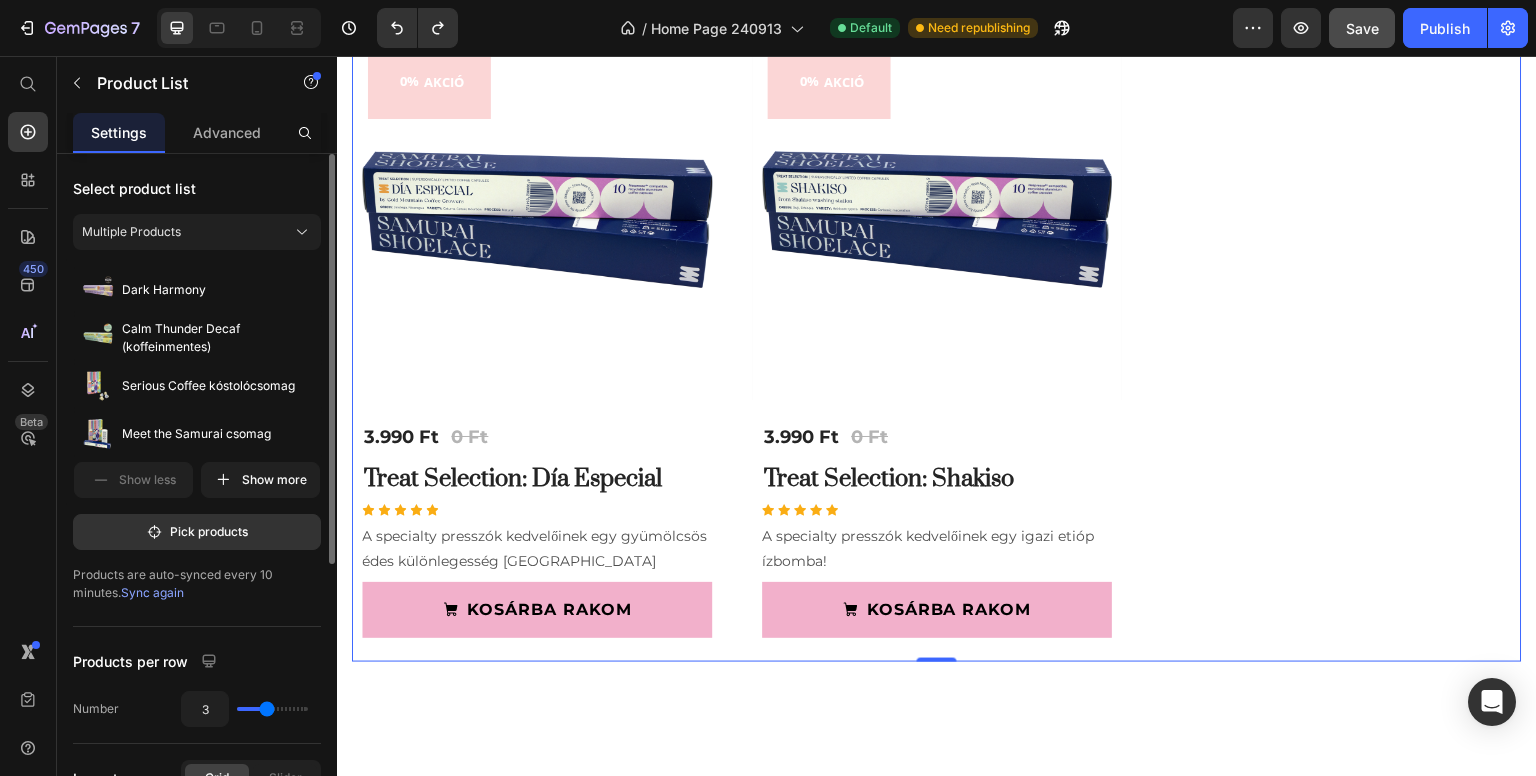 click on "Select product list" at bounding box center [197, 188] 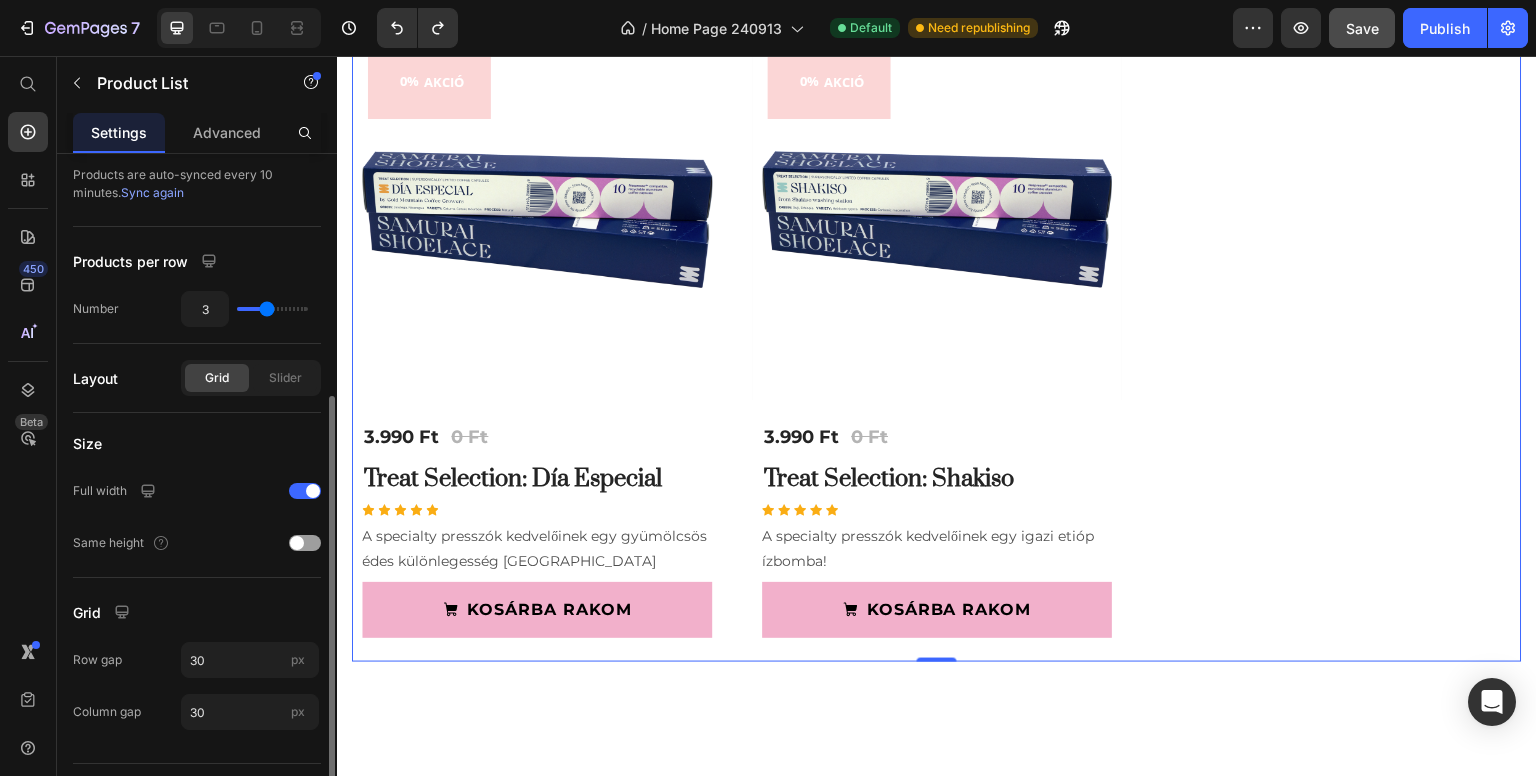 scroll, scrollTop: 0, scrollLeft: 0, axis: both 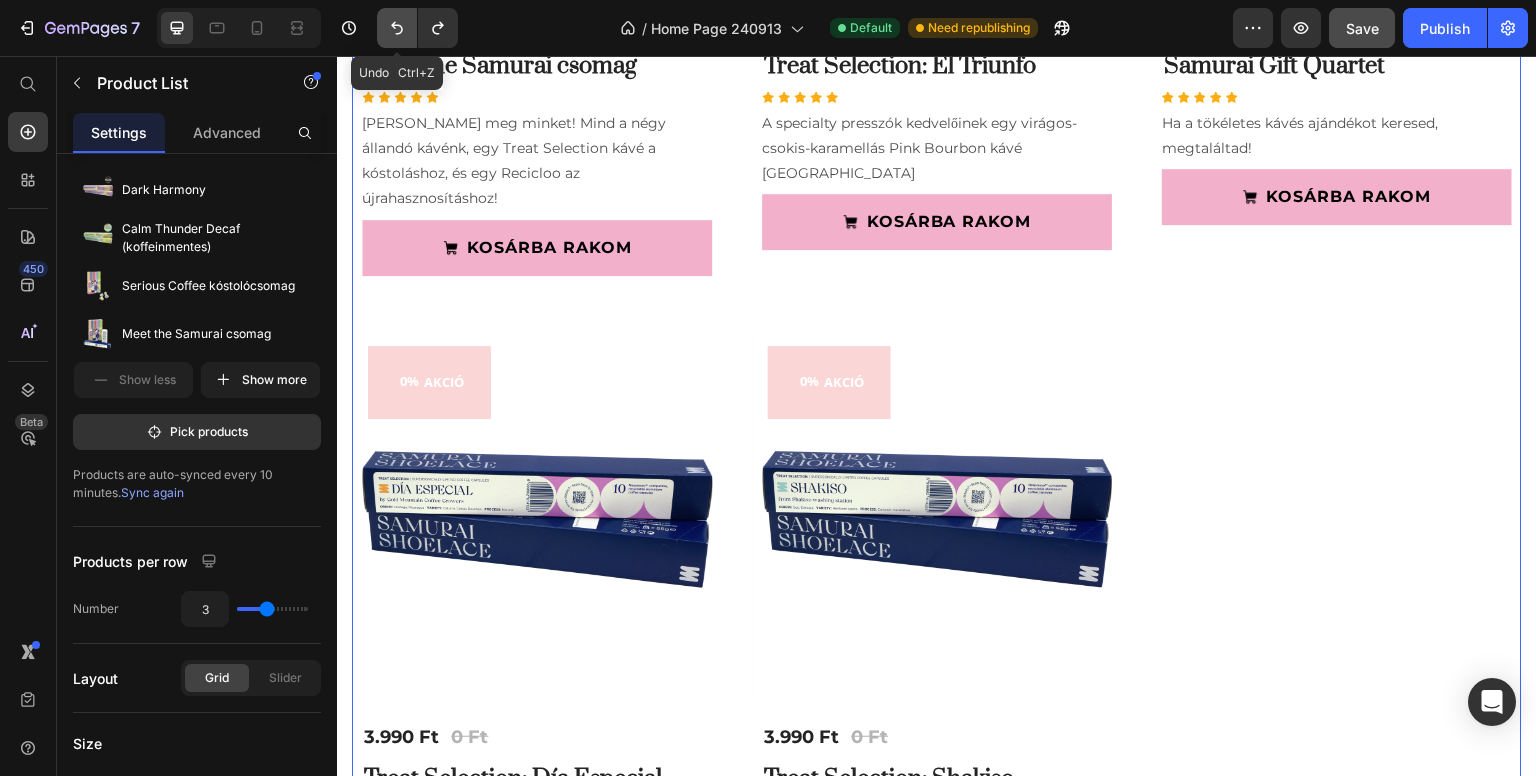 click 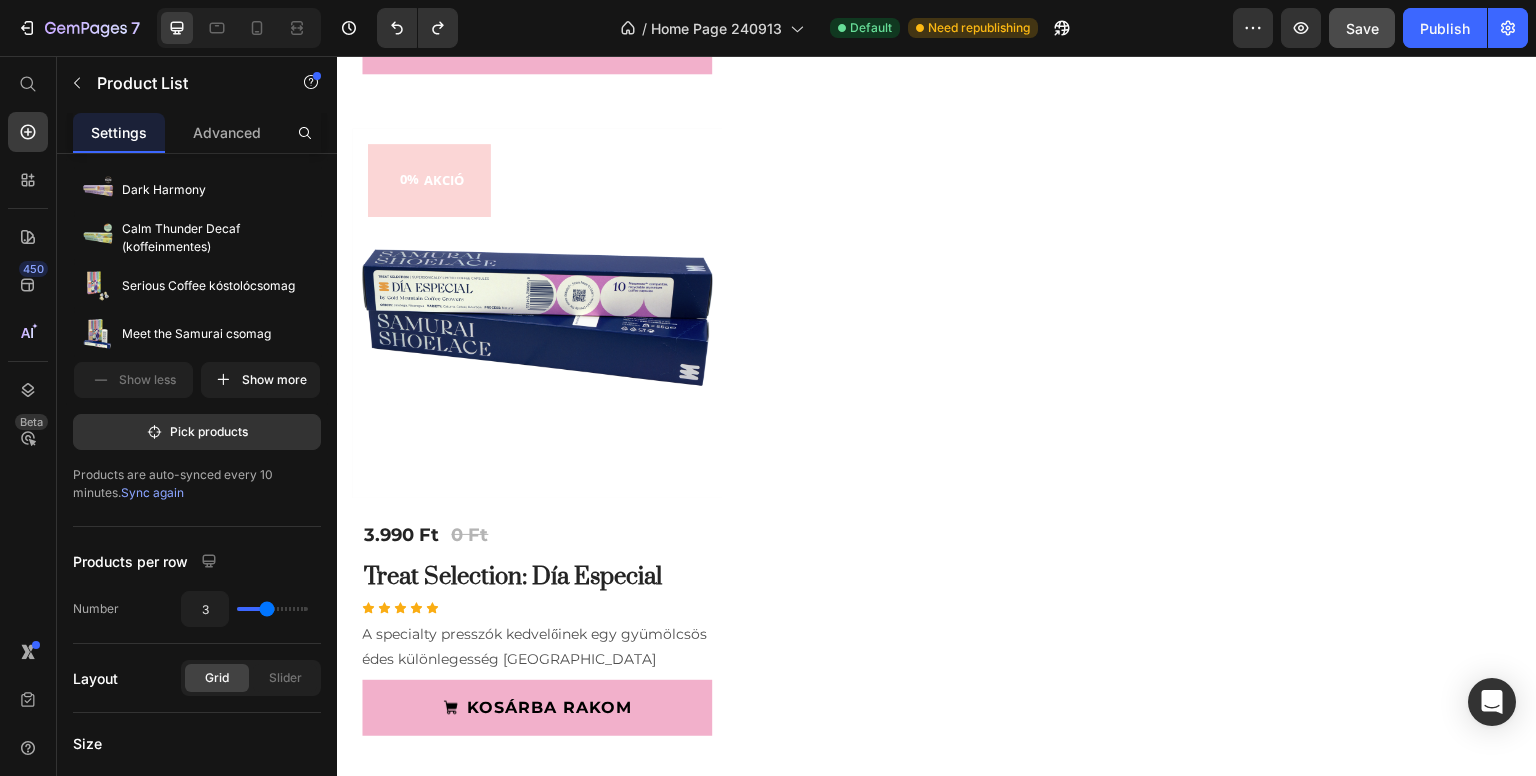 scroll, scrollTop: 4226, scrollLeft: 0, axis: vertical 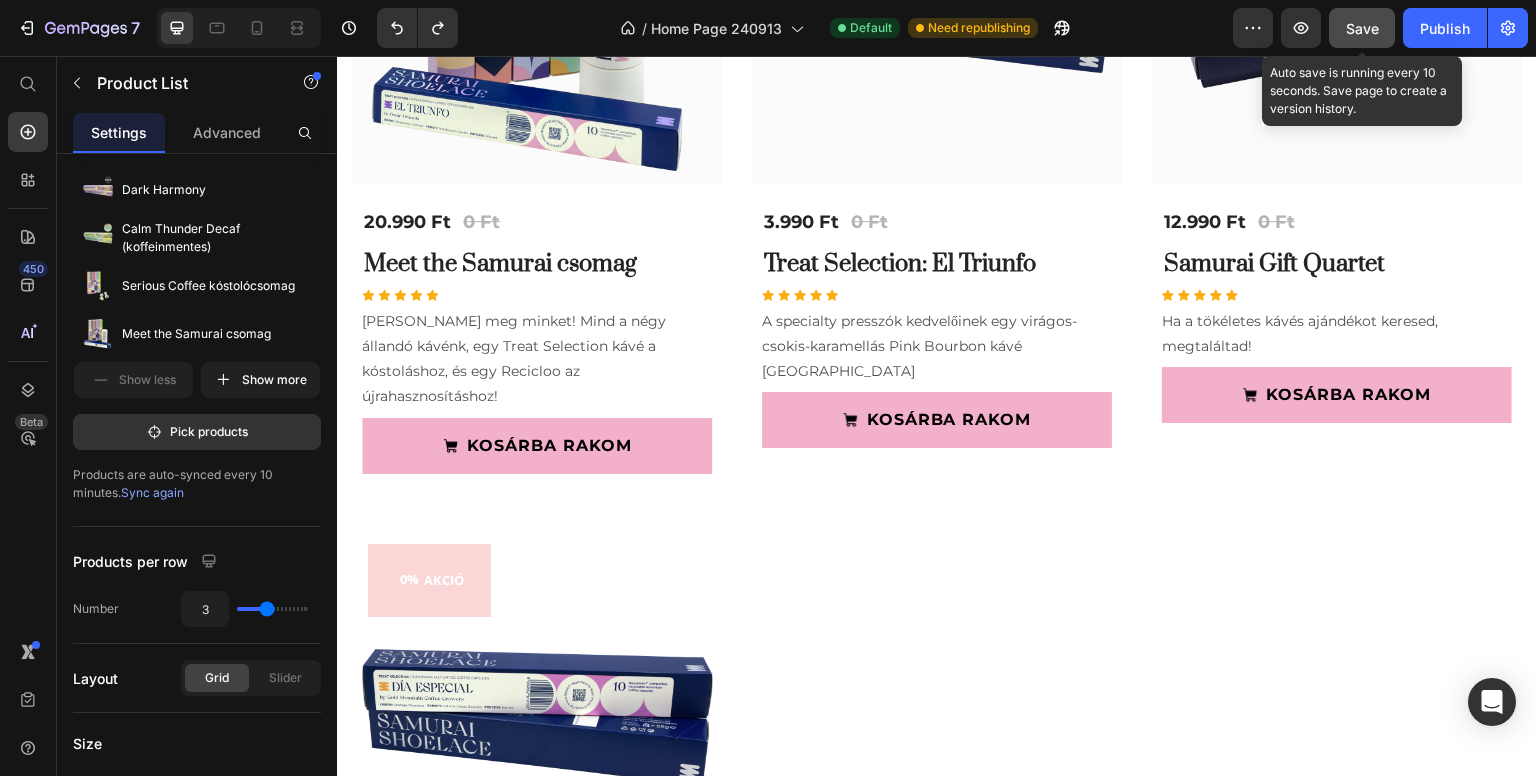 click on "Save" at bounding box center [1362, 28] 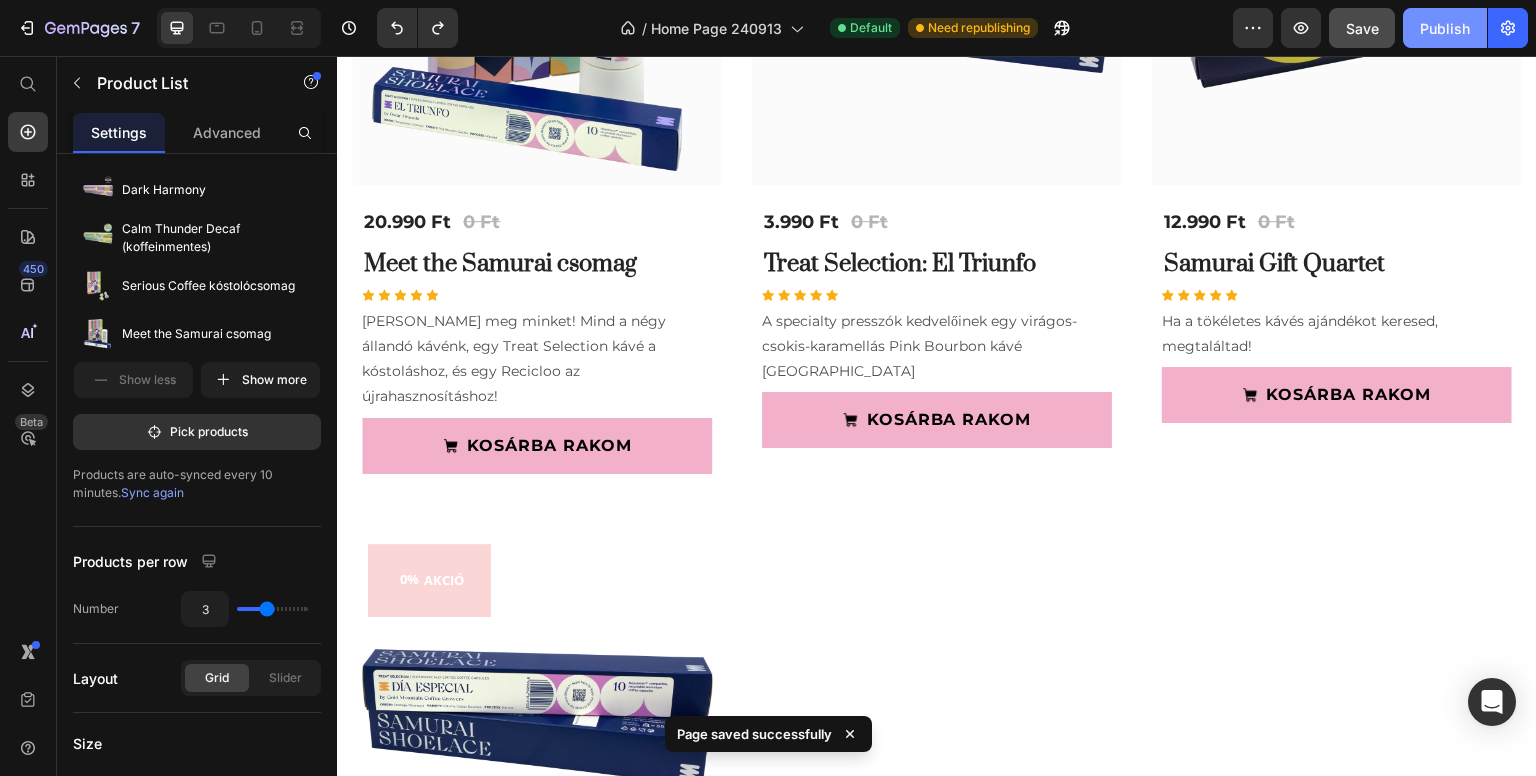 click on "Publish" at bounding box center [1445, 28] 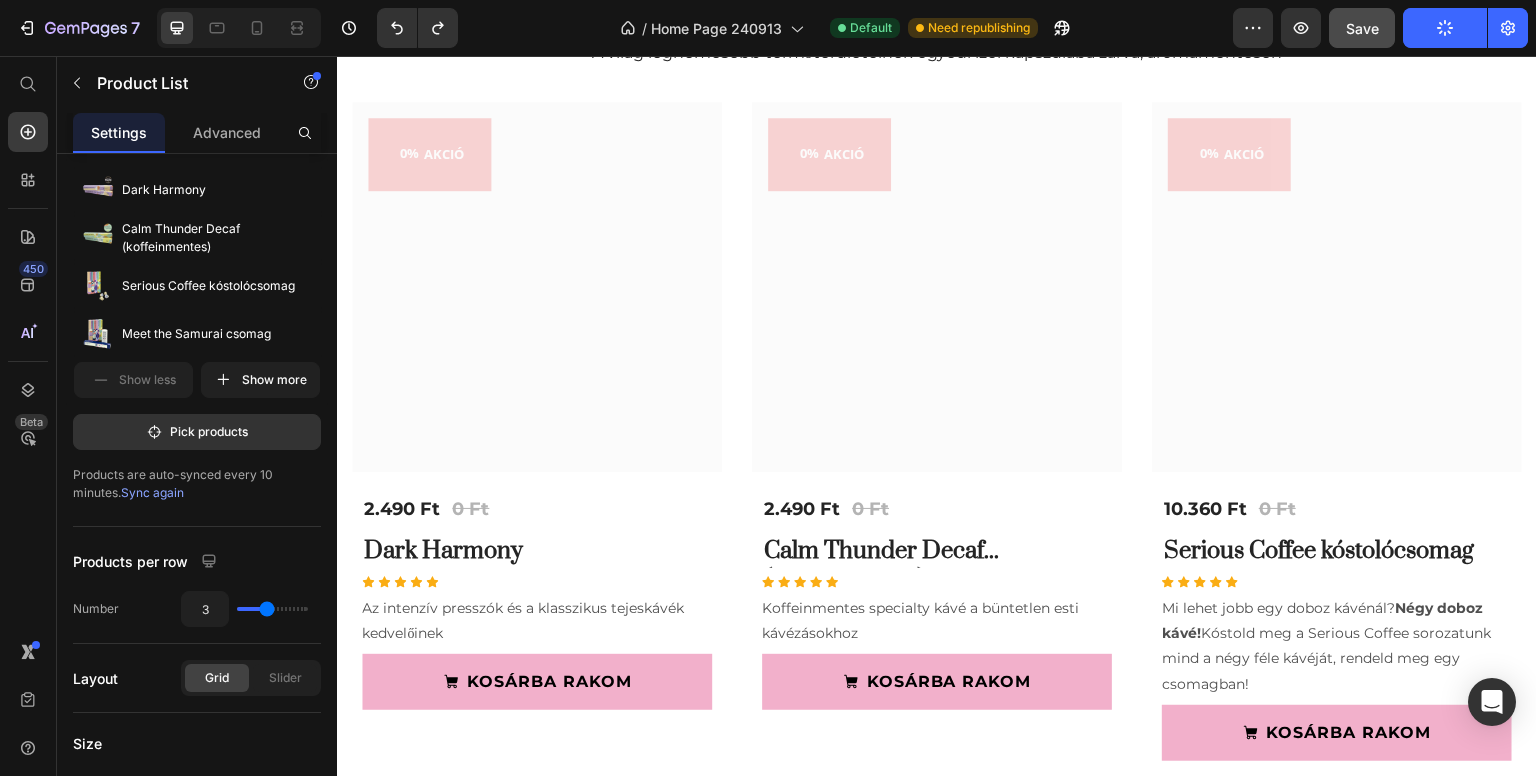 scroll, scrollTop: 2926, scrollLeft: 0, axis: vertical 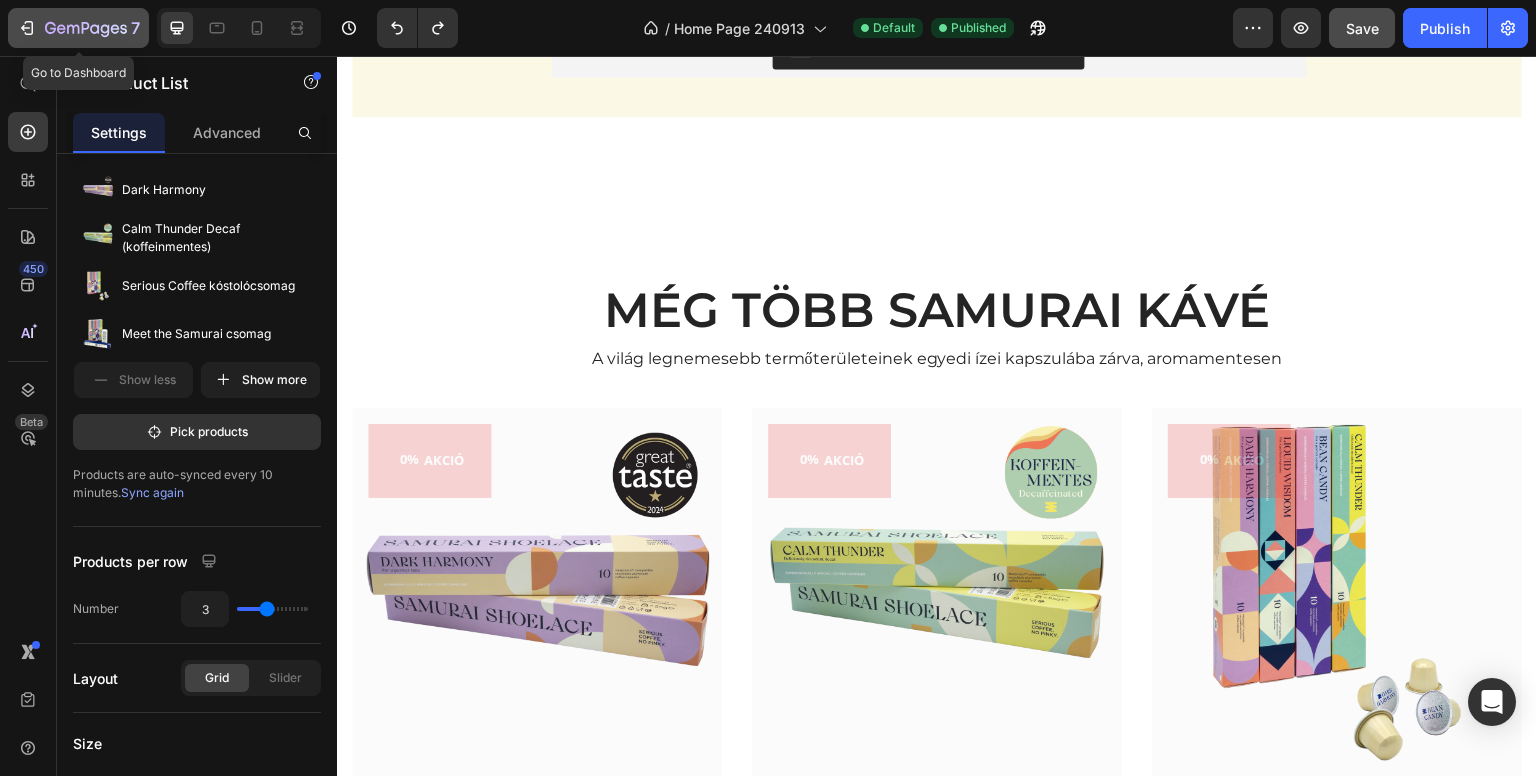 click 